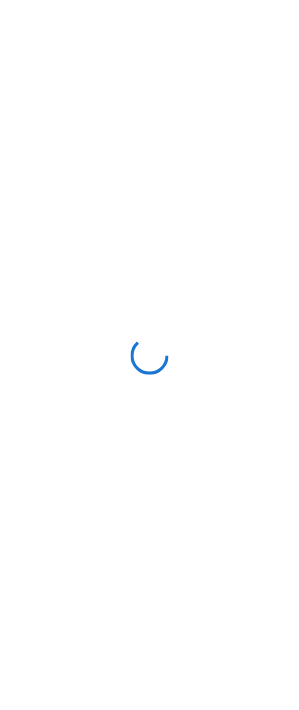 scroll, scrollTop: 0, scrollLeft: 0, axis: both 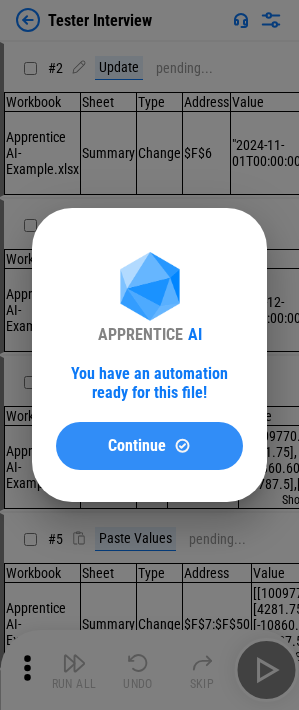 click on "Continue" at bounding box center [149, 446] 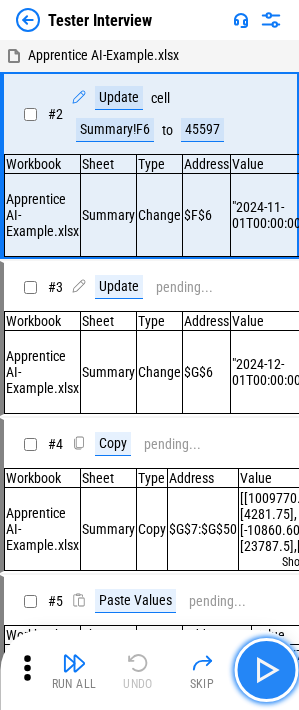click at bounding box center (266, 670) 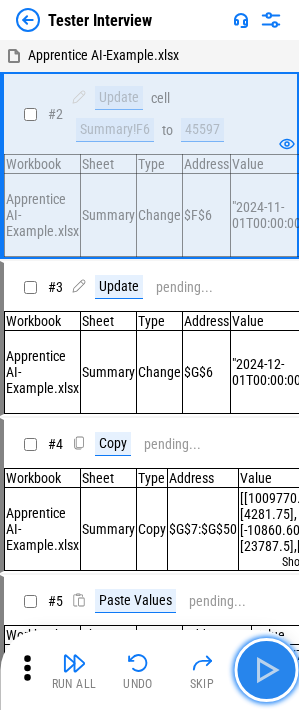click at bounding box center [266, 670] 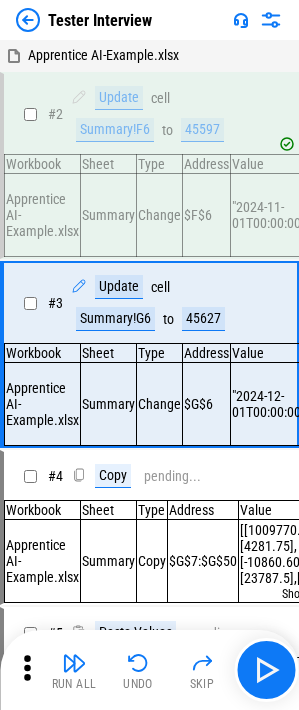 click on "Summary!G6" at bounding box center [115, 287] 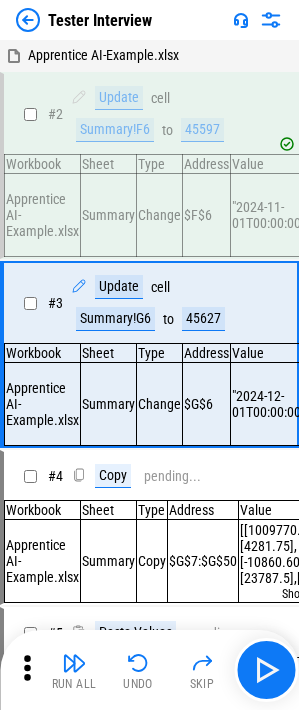 click on "Summary!G6" at bounding box center (115, 287) 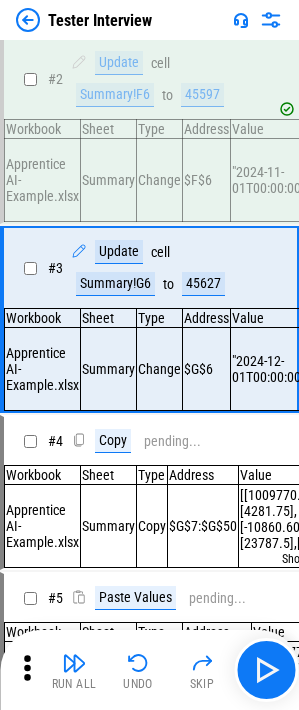 scroll, scrollTop: 0, scrollLeft: 0, axis: both 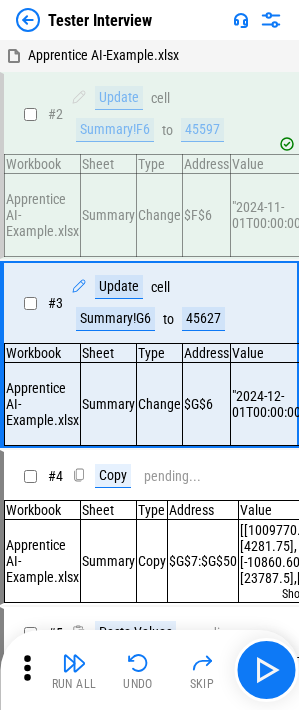 click on "Summary!F6" at bounding box center (115, 130) 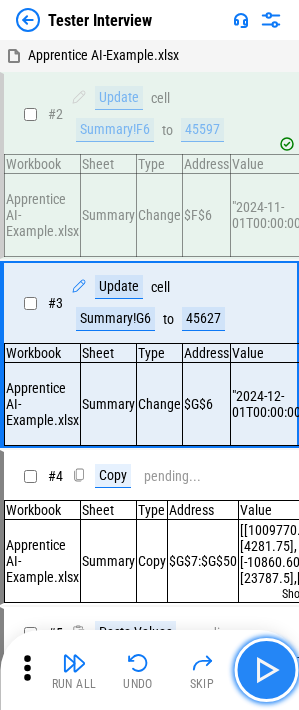 click at bounding box center [266, 670] 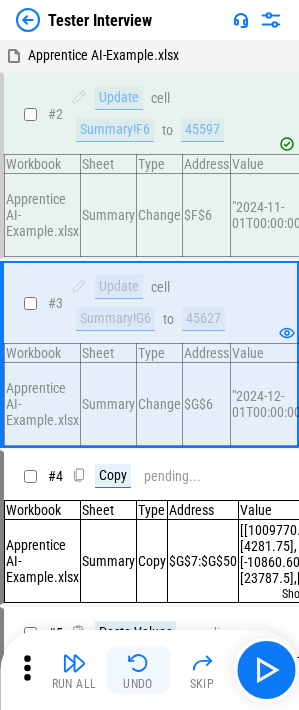 click at bounding box center [138, 663] 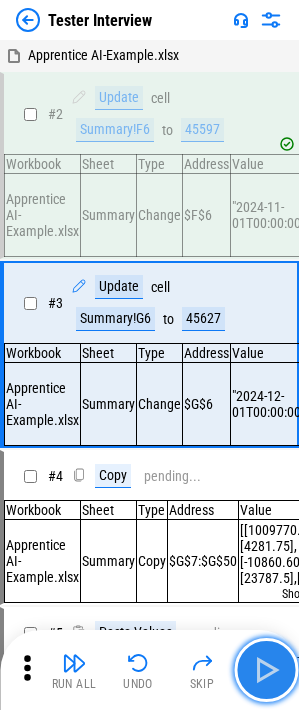 click at bounding box center (266, 670) 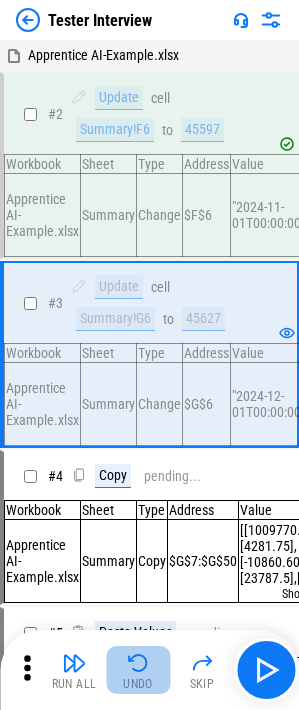 click on "Undo" at bounding box center (138, 670) 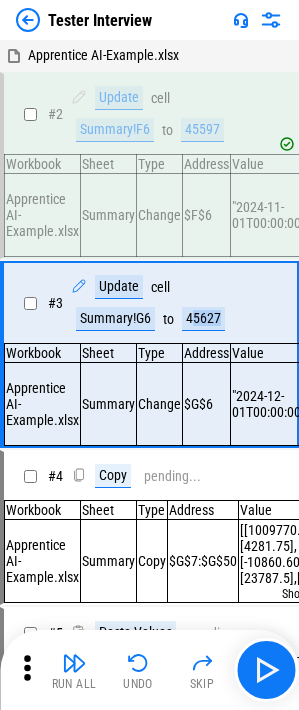 drag, startPoint x: 189, startPoint y: 320, endPoint x: 219, endPoint y: 321, distance: 30.016663 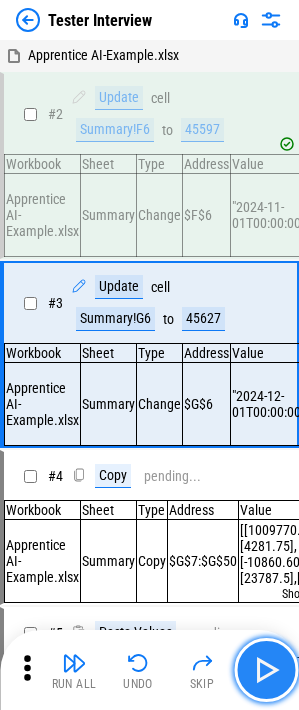 click at bounding box center [266, 670] 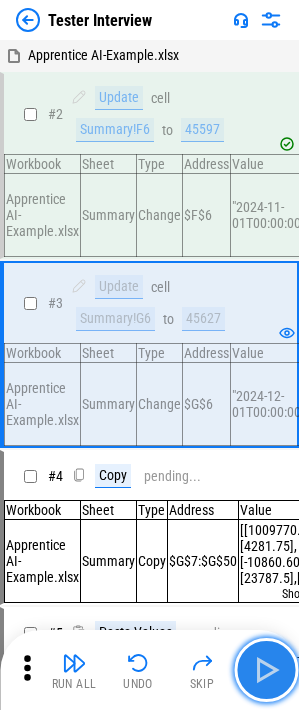 click at bounding box center [266, 670] 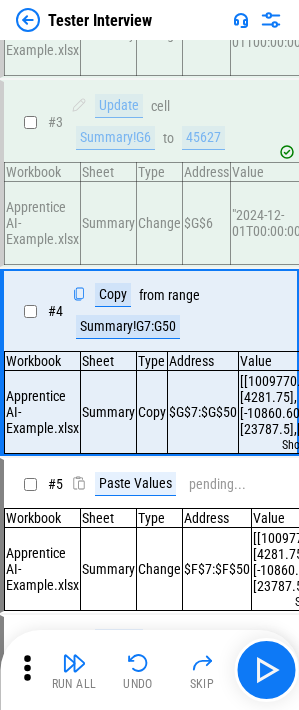 scroll, scrollTop: 204, scrollLeft: 0, axis: vertical 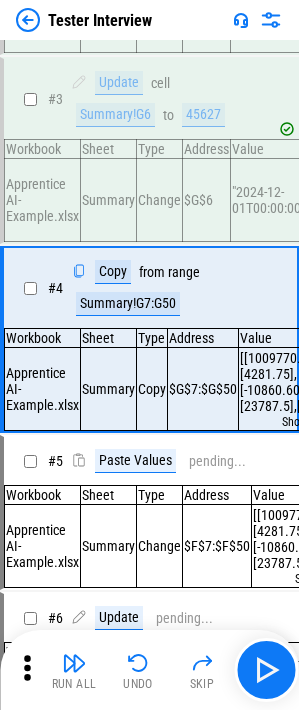 click on "Summary!G7:G50" at bounding box center [128, 240] 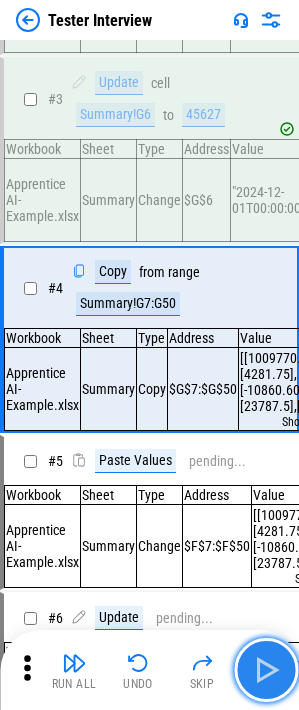 click at bounding box center (266, 670) 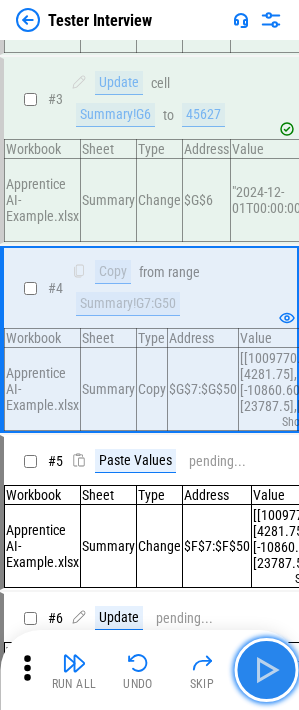 click at bounding box center [266, 670] 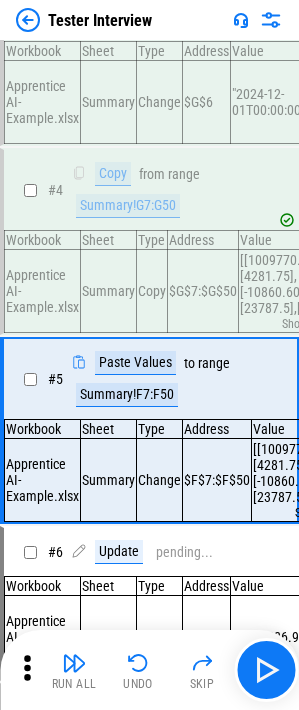scroll, scrollTop: 399, scrollLeft: 0, axis: vertical 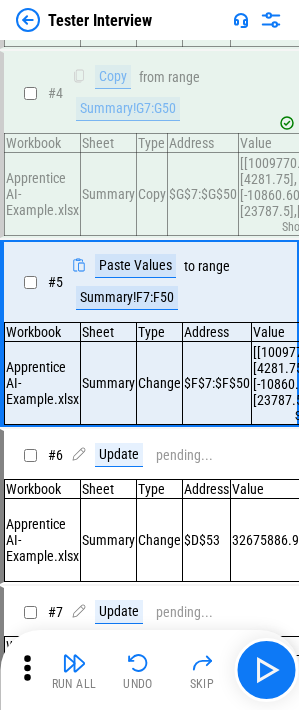 click on "Summary!F7:F50" at bounding box center [127, 233] 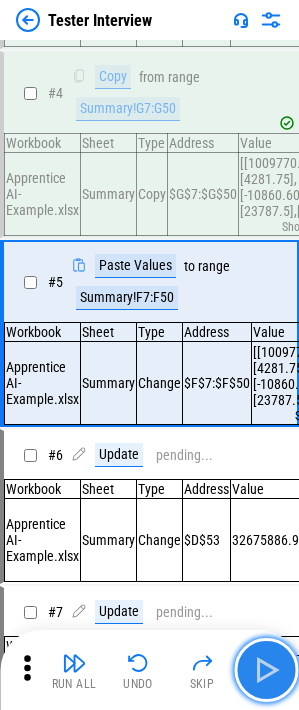 click at bounding box center (266, 670) 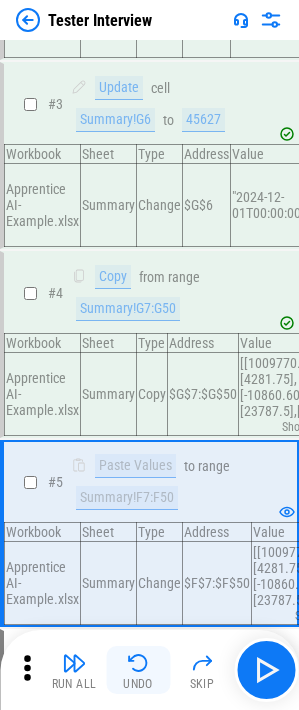 click at bounding box center [138, 663] 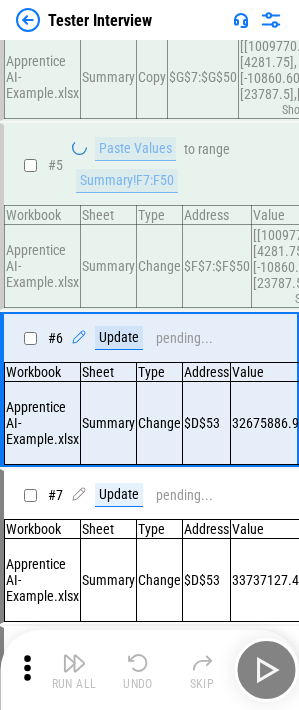 click on "Run All Undo Skip" at bounding box center [151, 670] 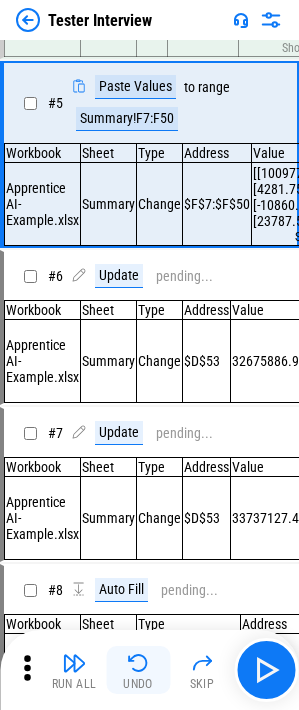 click at bounding box center (138, 663) 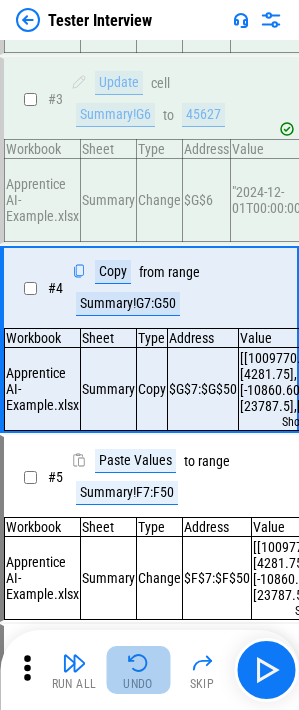 click at bounding box center (138, 663) 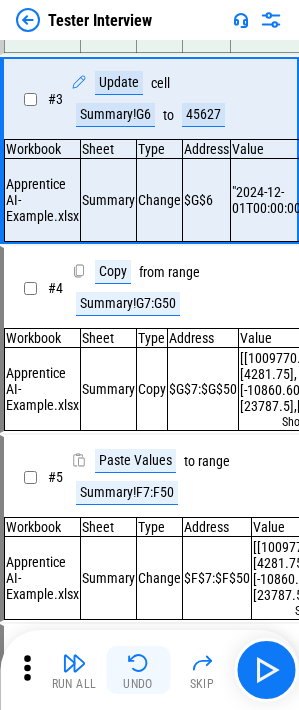 click at bounding box center (138, 663) 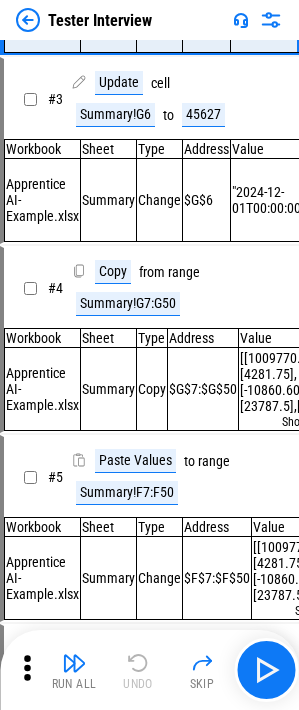 scroll, scrollTop: 3, scrollLeft: 0, axis: vertical 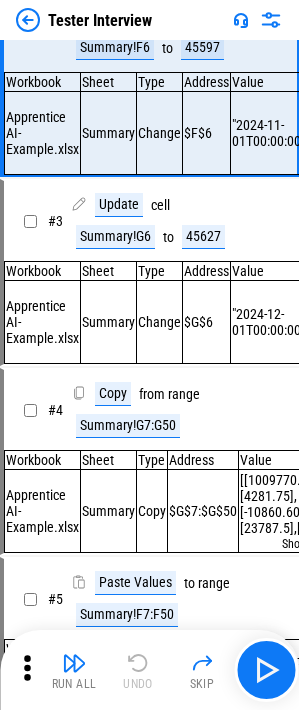click on "Run All Undo Skip" at bounding box center (151, 670) 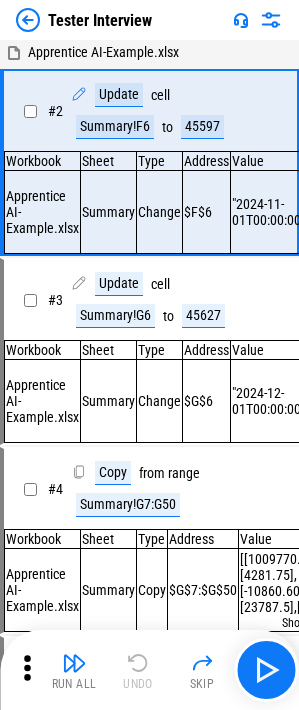 scroll, scrollTop: 0, scrollLeft: 0, axis: both 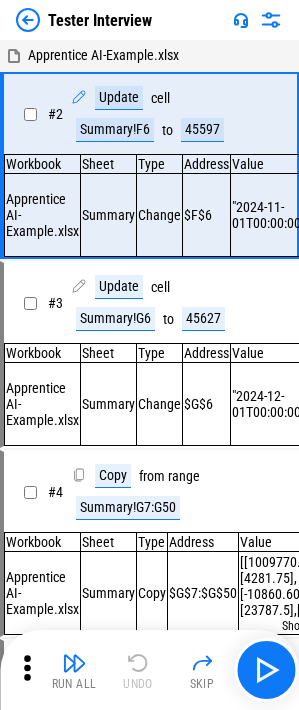 click on "Run All Undo Skip" at bounding box center (151, 670) 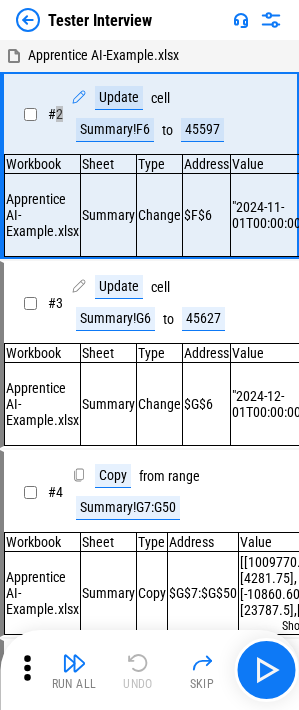 click on "# 2" at bounding box center (55, 114) 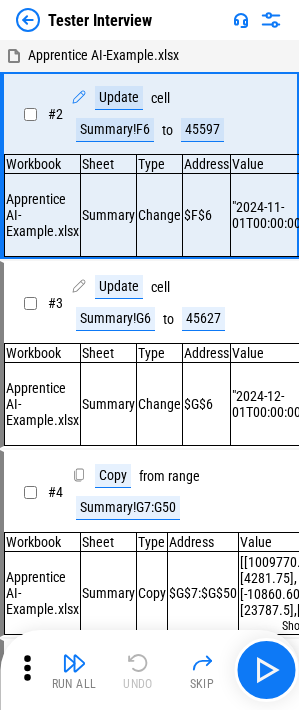 click on "Summary!G7:G50" at bounding box center (128, 444) 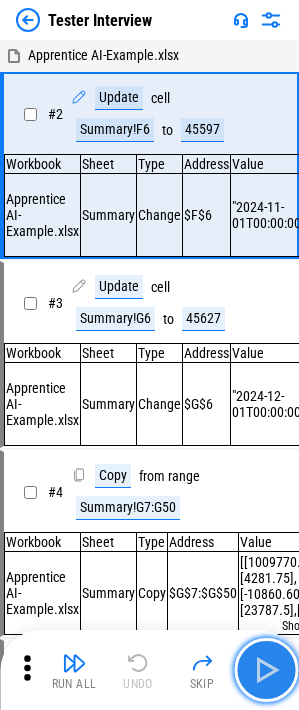click at bounding box center [266, 670] 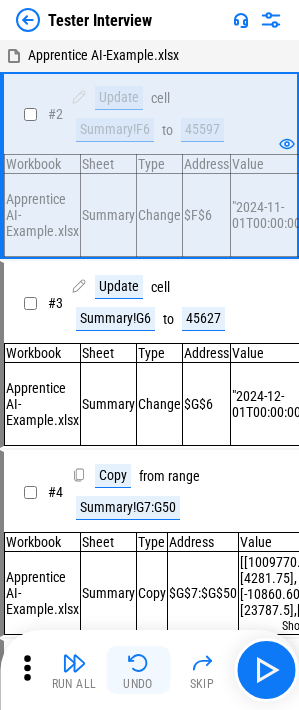 click at bounding box center [138, 663] 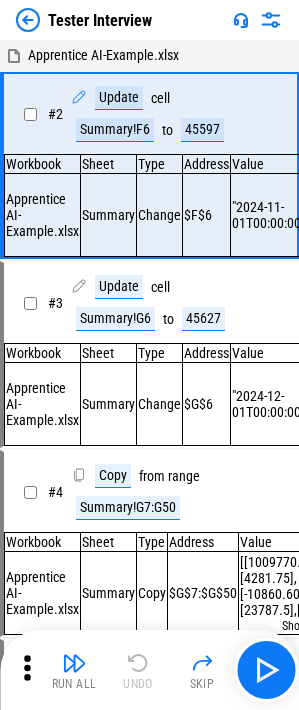 click on "Run All Undo Skip" at bounding box center (151, 670) 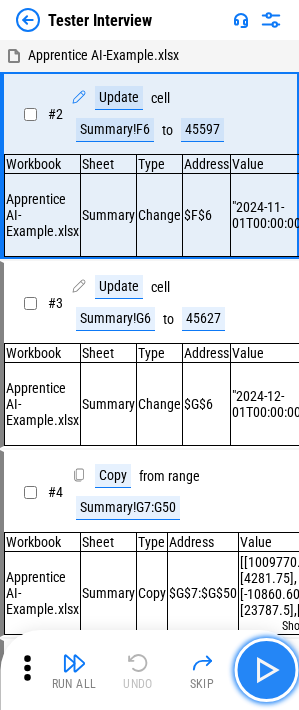 click at bounding box center [266, 670] 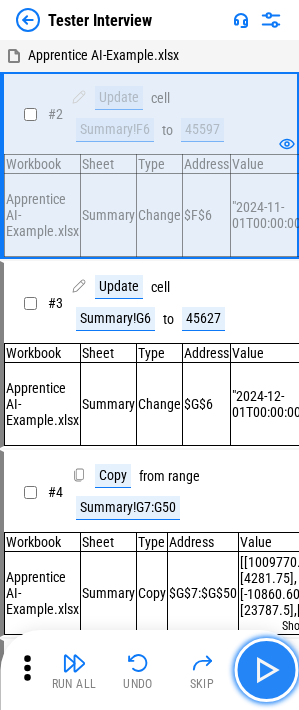 click at bounding box center (266, 670) 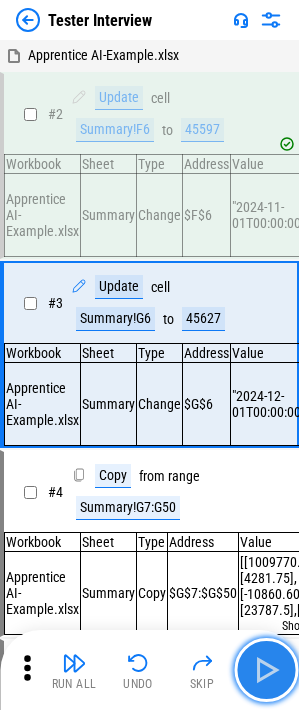 click at bounding box center (266, 670) 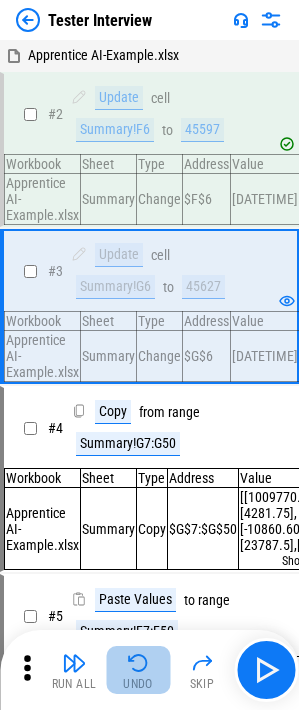 click on "Undo" at bounding box center (138, 684) 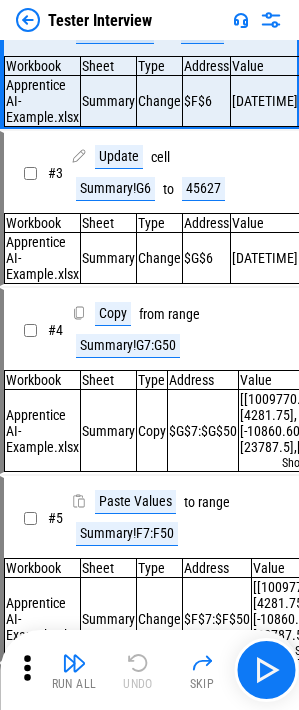 scroll, scrollTop: 0, scrollLeft: 0, axis: both 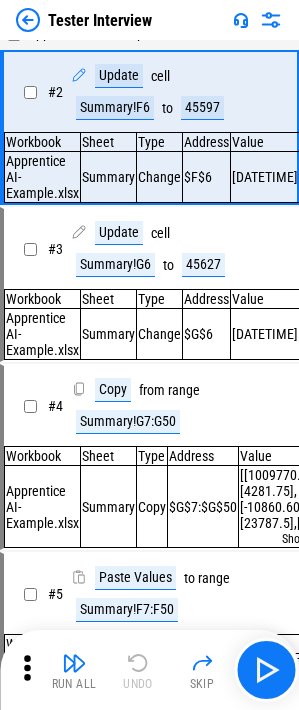 click on "Run All Undo Skip" at bounding box center [151, 670] 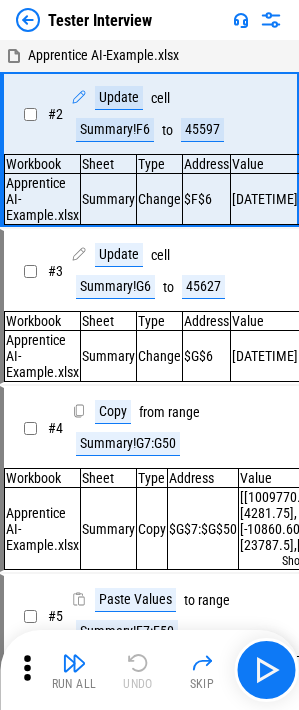 click on "Run All Undo Skip" at bounding box center (151, 670) 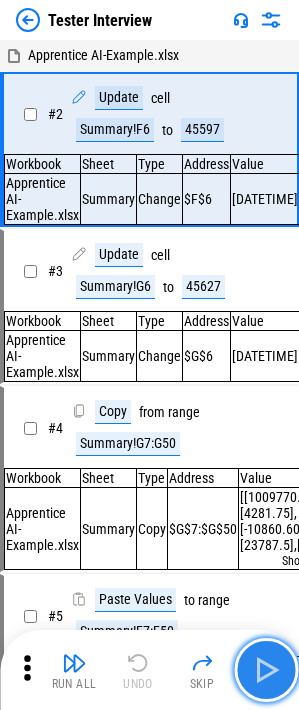 click at bounding box center (266, 670) 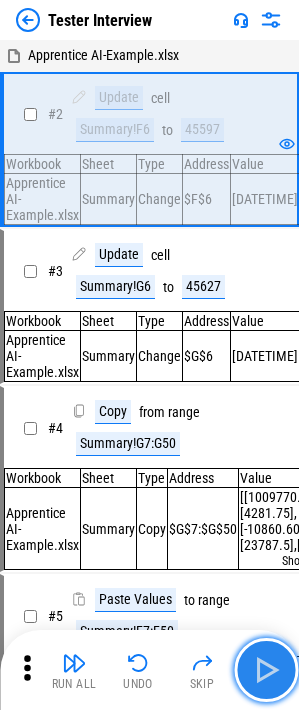 click at bounding box center (266, 670) 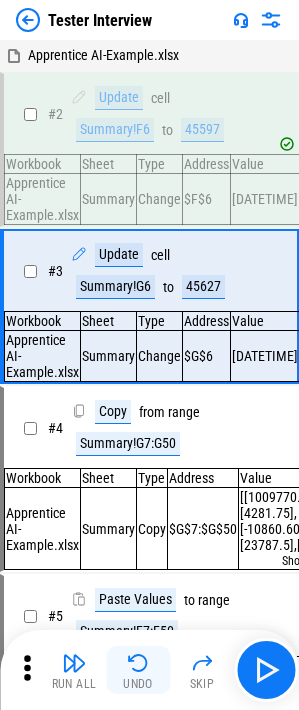 click at bounding box center (138, 663) 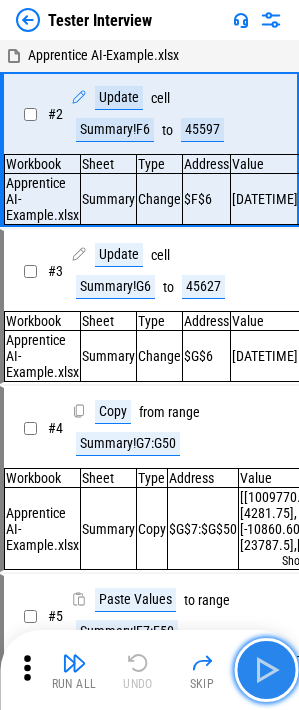 click at bounding box center (266, 670) 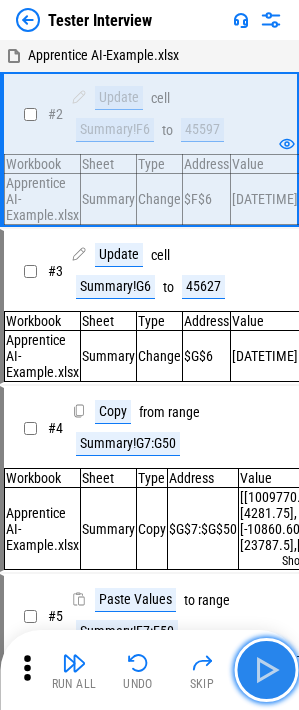 click at bounding box center (266, 670) 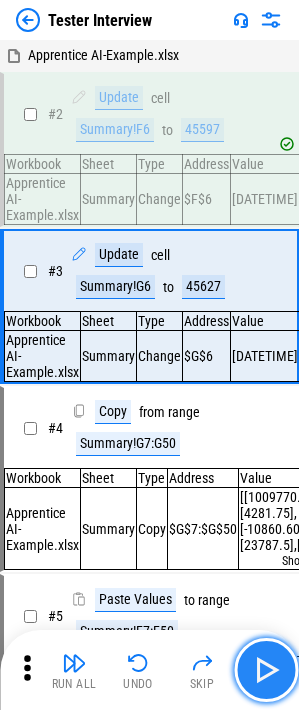 click at bounding box center [266, 670] 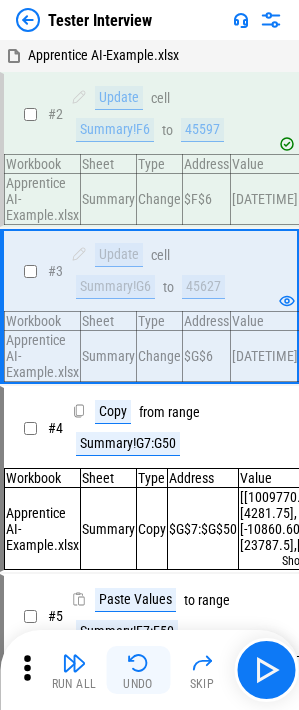 click on "Undo" at bounding box center (138, 670) 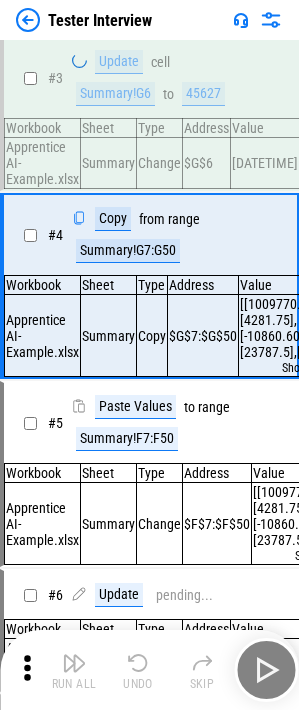click on "Undo" at bounding box center [138, 670] 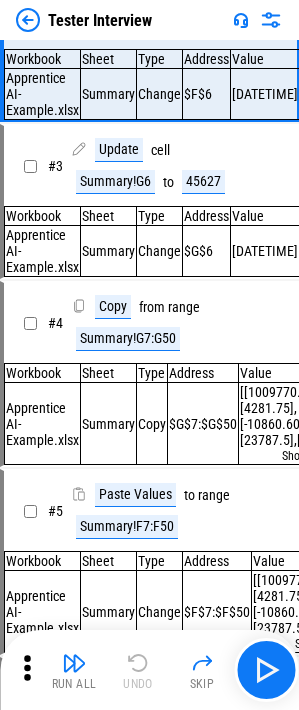 scroll, scrollTop: 0, scrollLeft: 0, axis: both 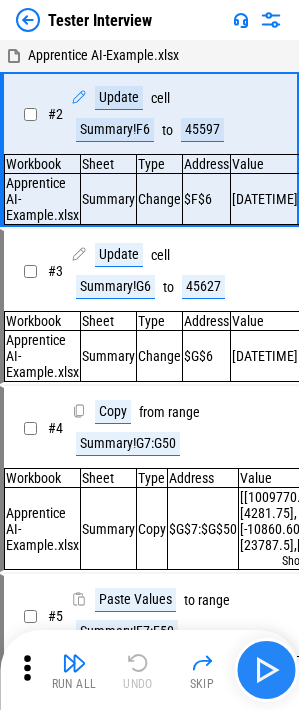 click at bounding box center (266, 670) 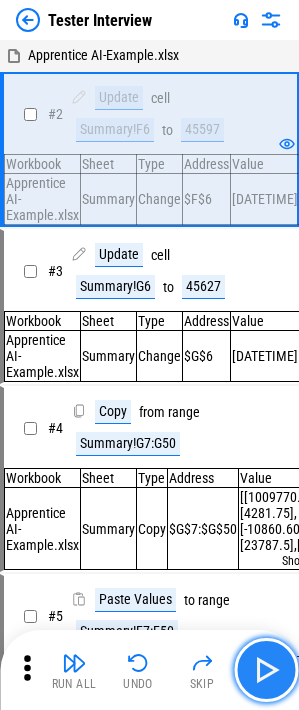 click at bounding box center (266, 670) 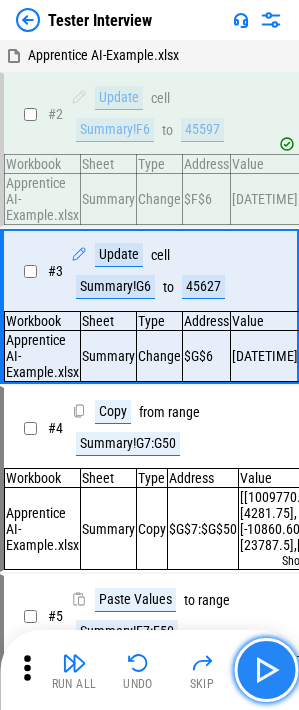 click at bounding box center [266, 670] 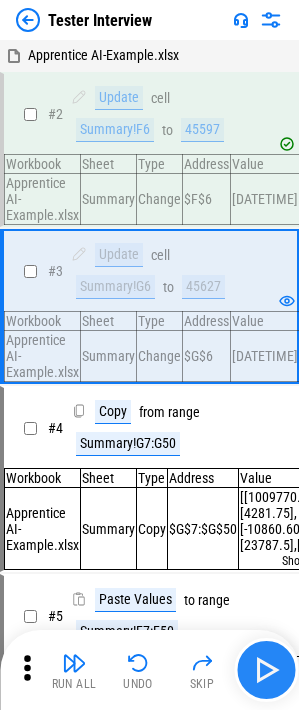 click at bounding box center [266, 670] 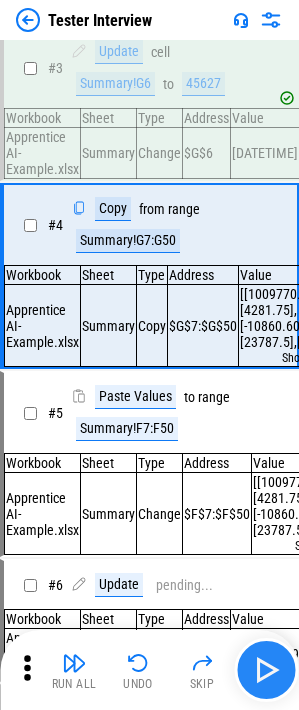 scroll, scrollTop: 204, scrollLeft: 0, axis: vertical 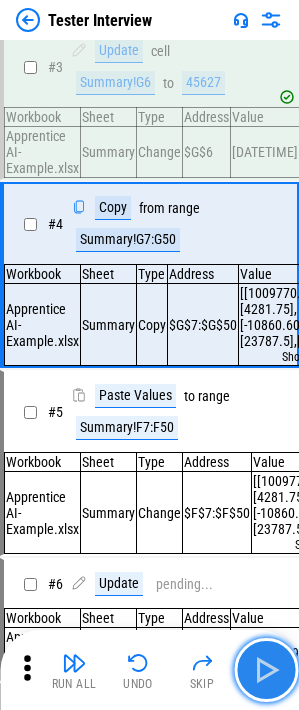 click at bounding box center (266, 670) 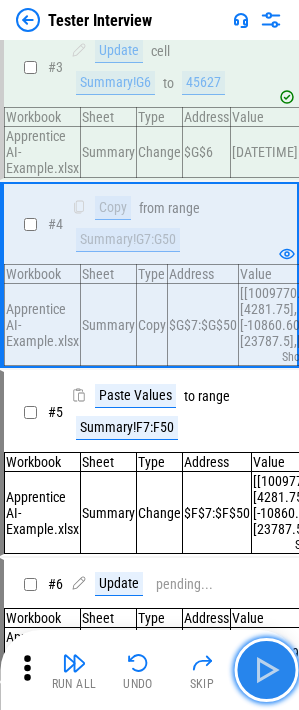 click at bounding box center [266, 670] 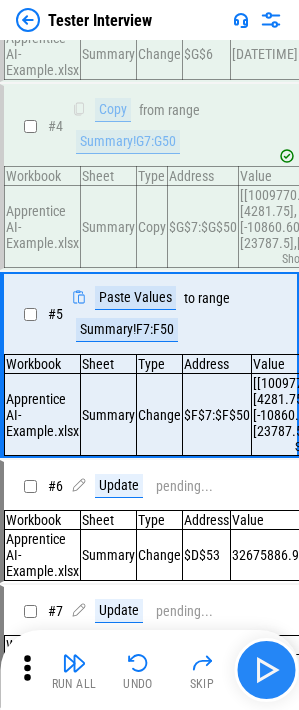 scroll, scrollTop: 399, scrollLeft: 0, axis: vertical 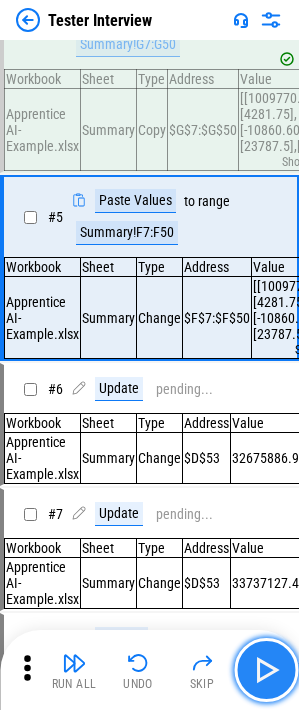 click at bounding box center (266, 670) 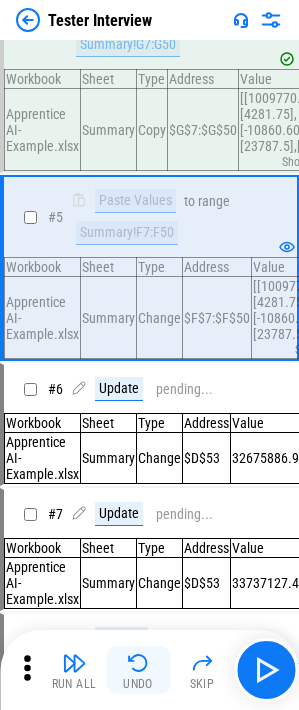 click at bounding box center [138, 663] 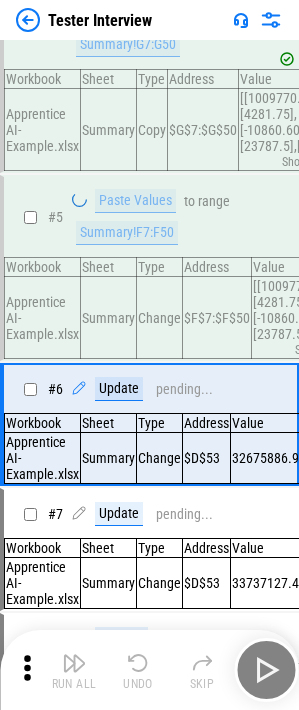 click on "Run All Undo Skip" at bounding box center [151, 670] 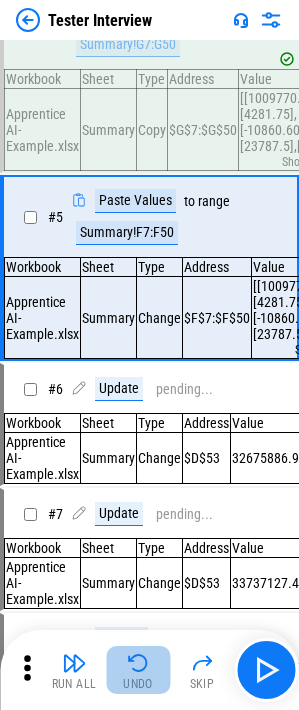 click at bounding box center [138, 663] 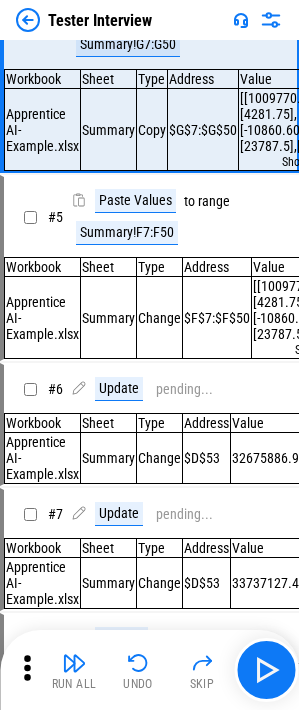 click on "Summary!G7:G50" at bounding box center [128, 45] 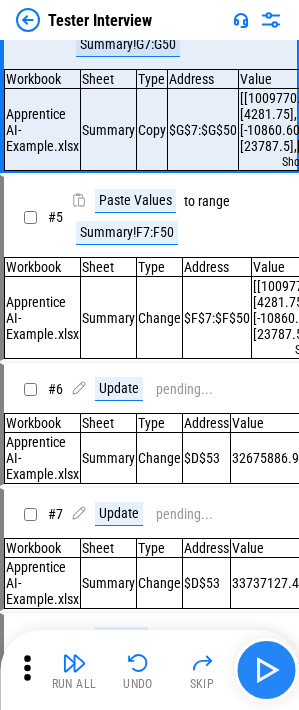 click at bounding box center [266, 670] 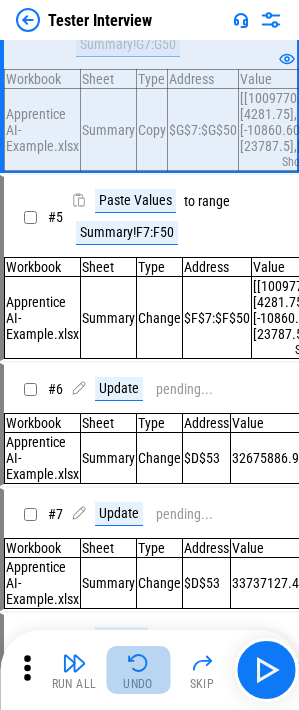 click at bounding box center (138, 663) 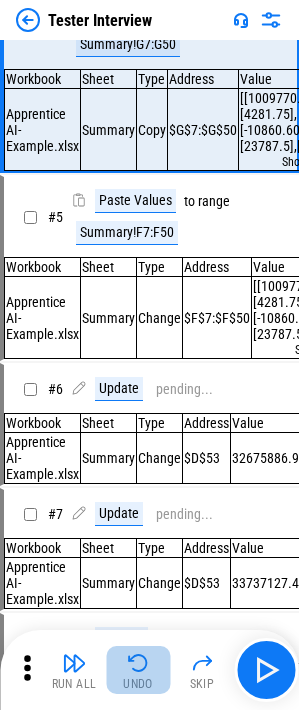 click at bounding box center (138, 663) 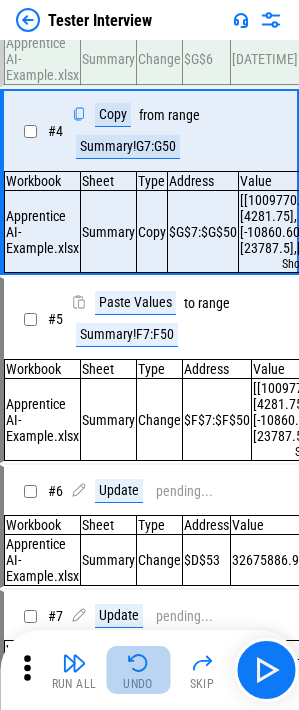 click at bounding box center (138, 663) 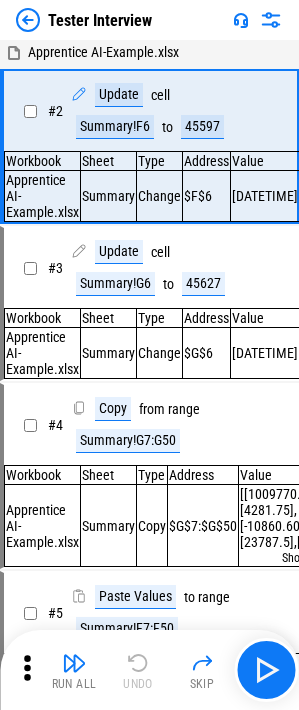 scroll, scrollTop: 0, scrollLeft: 0, axis: both 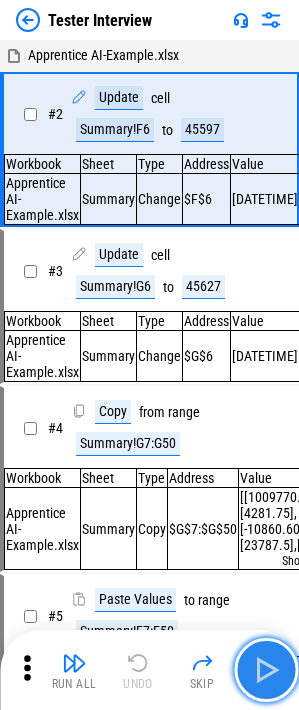 click at bounding box center [266, 670] 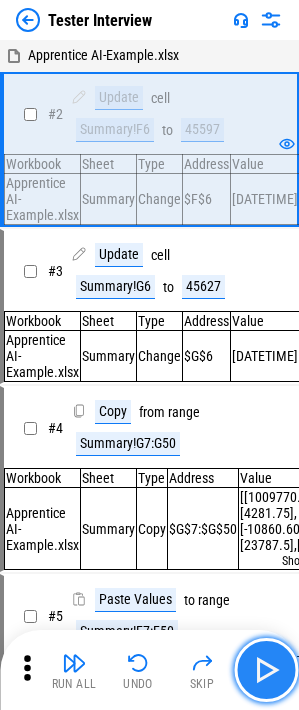 click at bounding box center (266, 670) 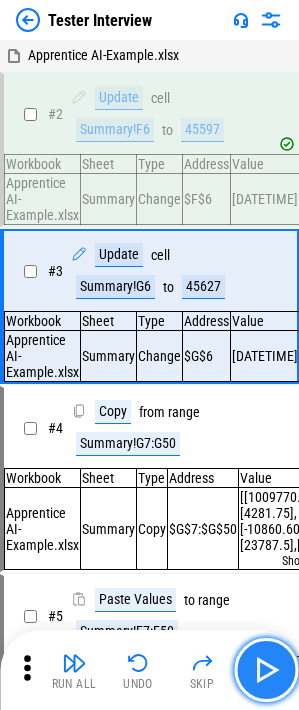 click at bounding box center (266, 670) 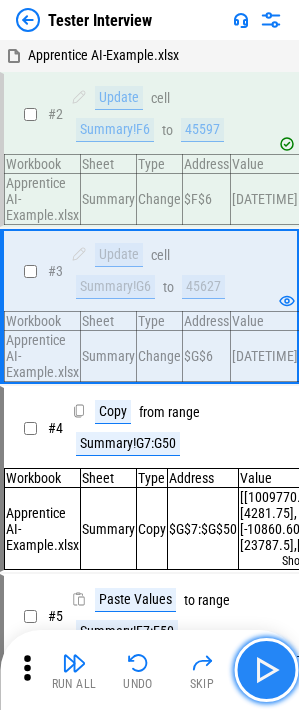 click at bounding box center [266, 670] 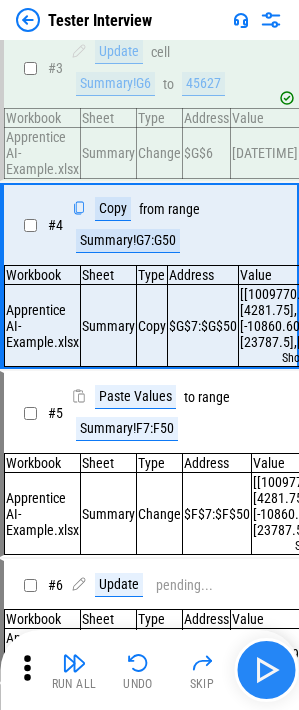 scroll, scrollTop: 204, scrollLeft: 0, axis: vertical 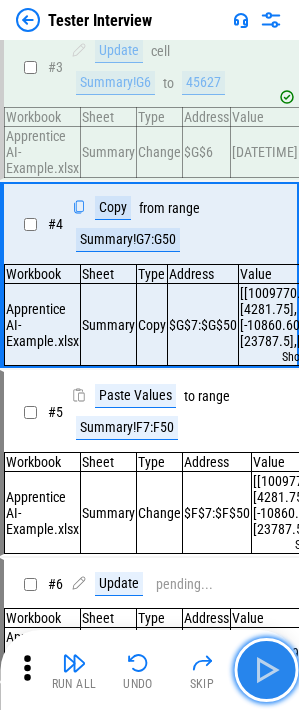 click at bounding box center (266, 670) 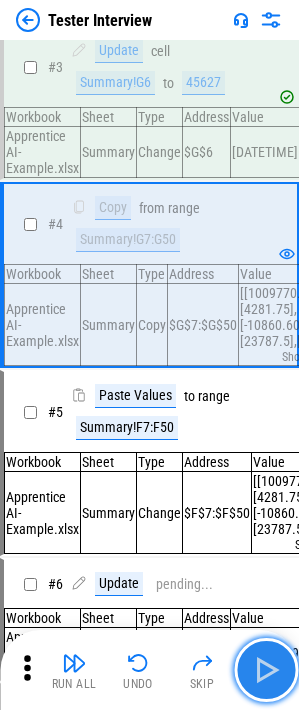 click at bounding box center [266, 670] 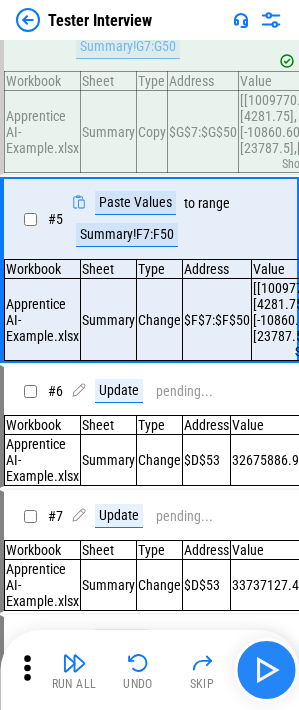 scroll, scrollTop: 399, scrollLeft: 0, axis: vertical 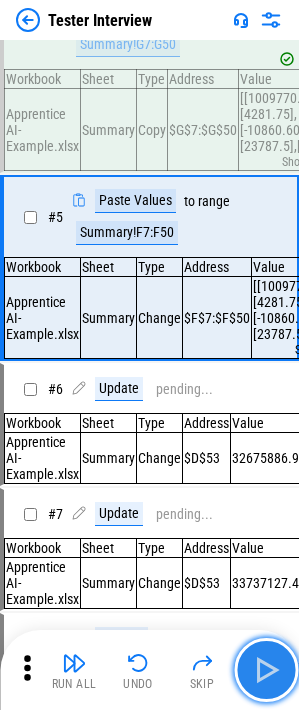 click at bounding box center [266, 670] 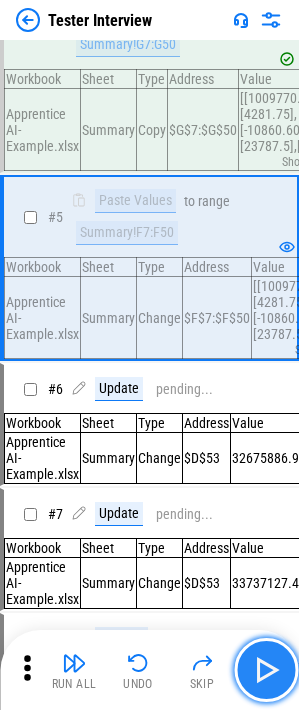 click at bounding box center (266, 670) 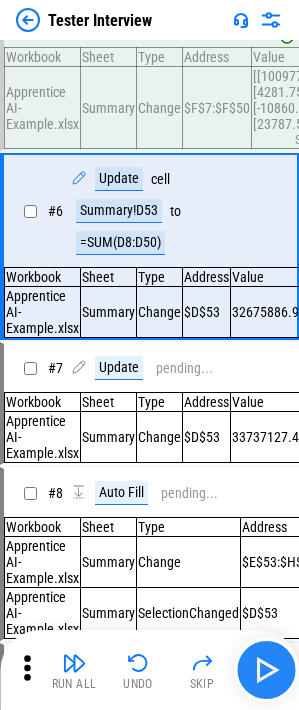 scroll, scrollTop: 610, scrollLeft: 0, axis: vertical 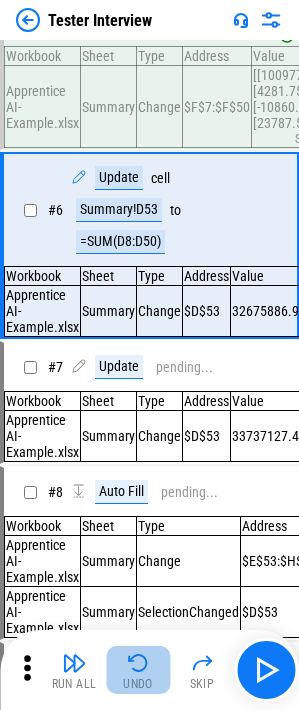 click at bounding box center (138, 663) 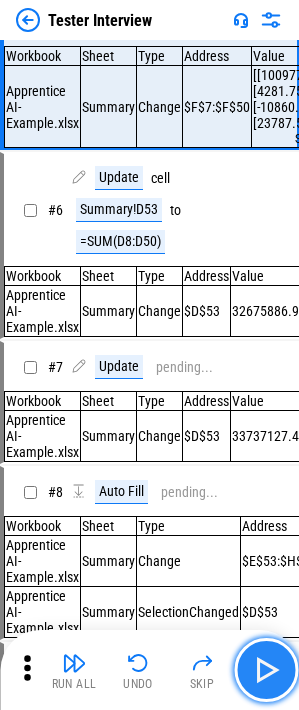 click at bounding box center (266, 670) 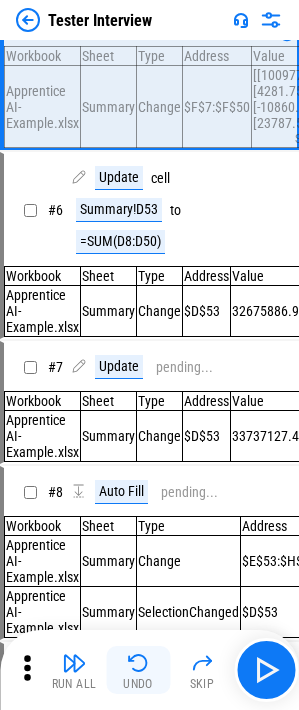 click at bounding box center [138, 663] 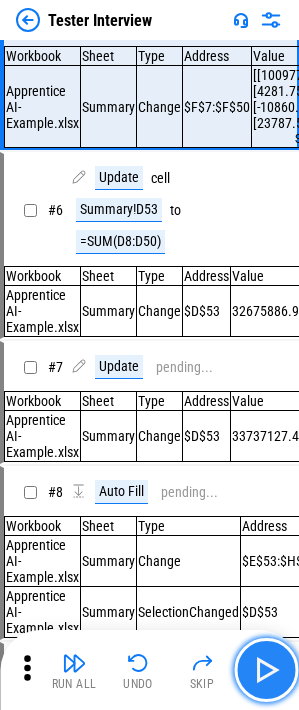 click at bounding box center (266, 670) 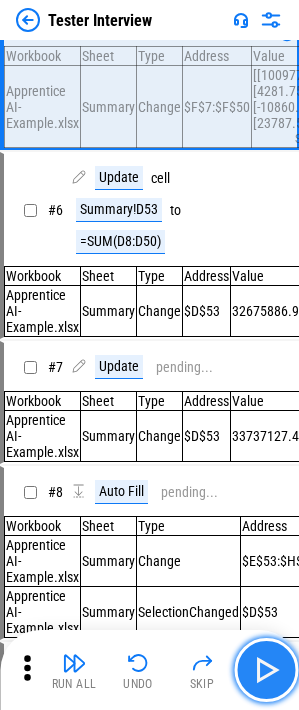 click at bounding box center [266, 670] 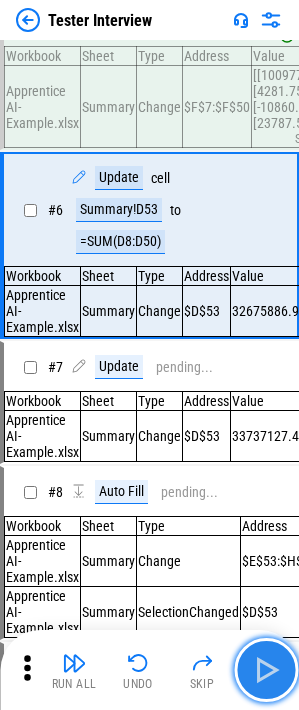 click at bounding box center (266, 670) 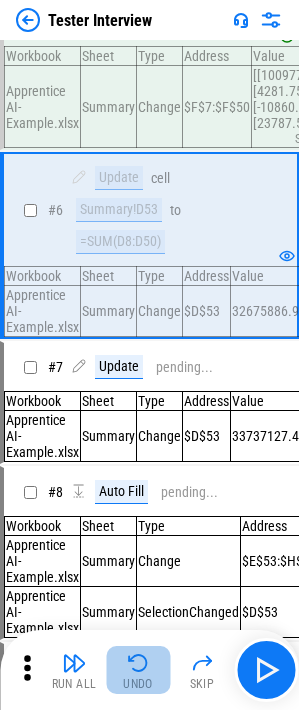 click at bounding box center [138, 663] 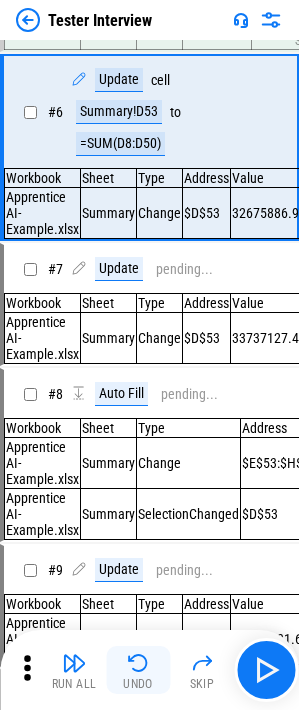 scroll, scrollTop: 805, scrollLeft: 0, axis: vertical 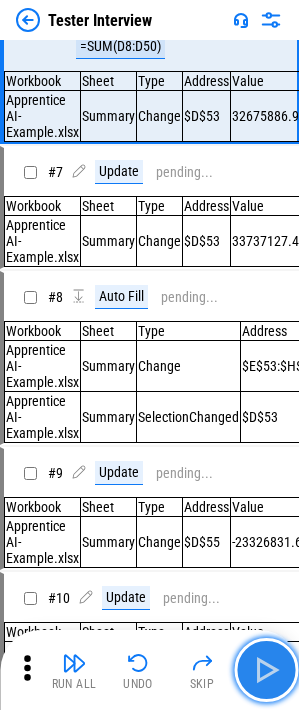 click at bounding box center [266, 670] 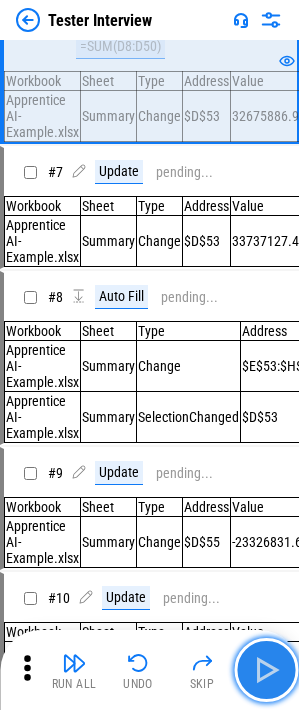 click at bounding box center (266, 670) 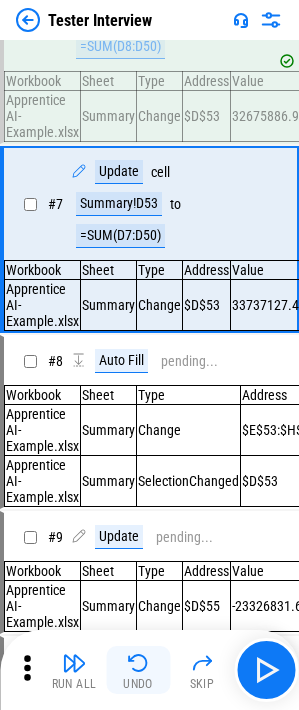 click at bounding box center (138, 663) 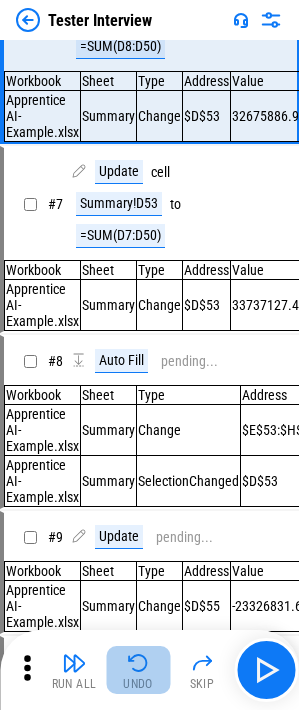 click at bounding box center [138, 663] 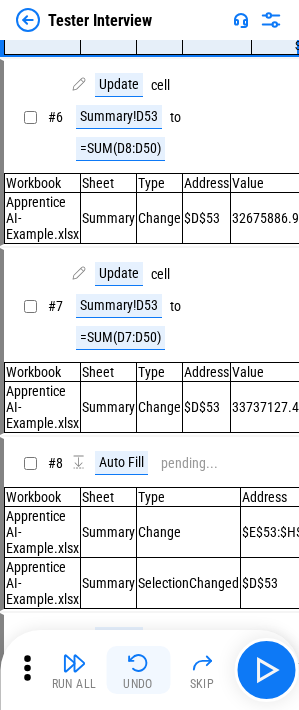 scroll, scrollTop: 399, scrollLeft: 0, axis: vertical 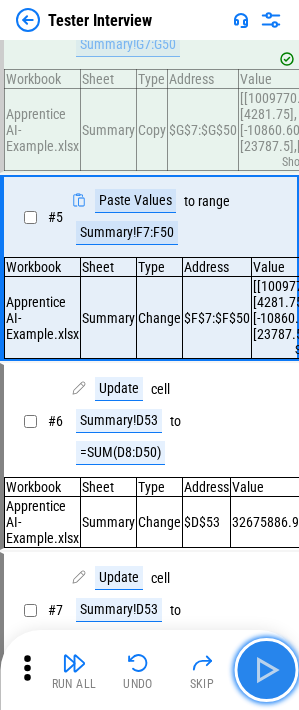 click at bounding box center (266, 670) 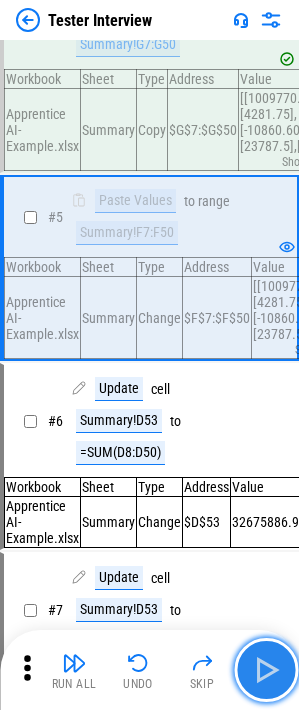click at bounding box center [266, 670] 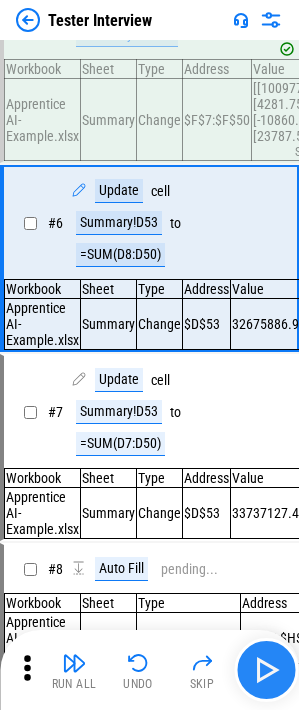scroll, scrollTop: 610, scrollLeft: 0, axis: vertical 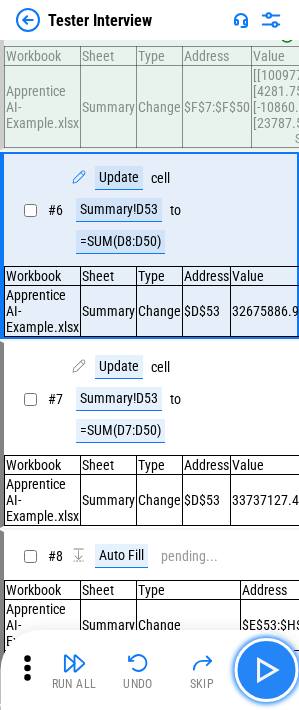 click at bounding box center [266, 670] 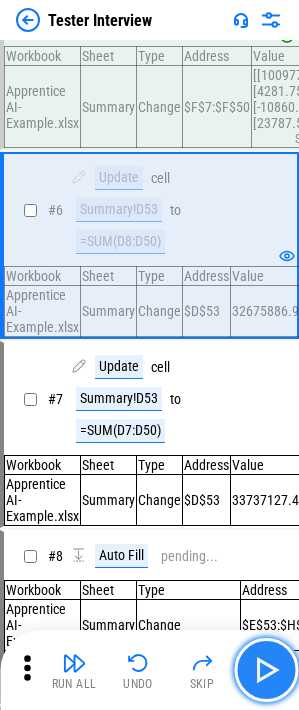 click at bounding box center [266, 670] 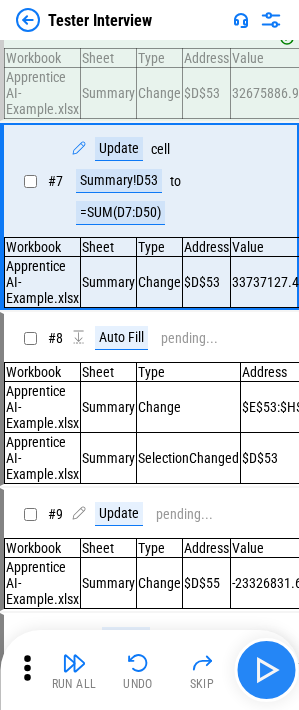 scroll, scrollTop: 837, scrollLeft: 0, axis: vertical 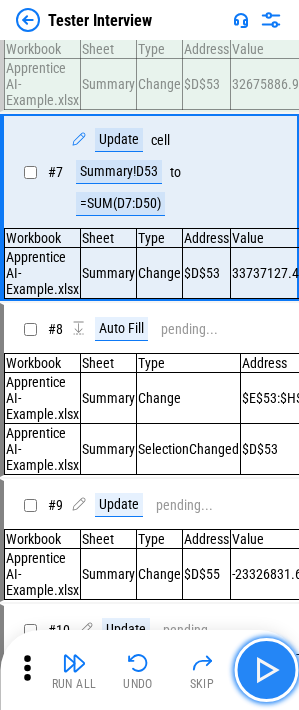 click at bounding box center (266, 670) 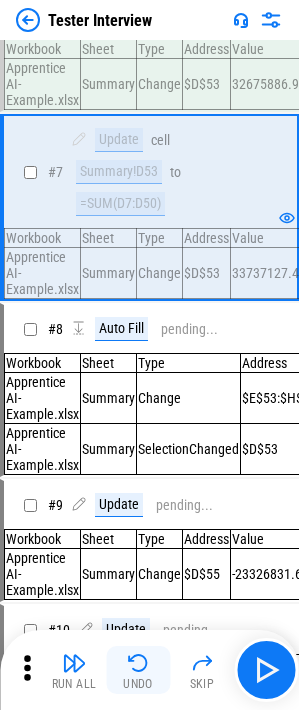 click at bounding box center [138, 663] 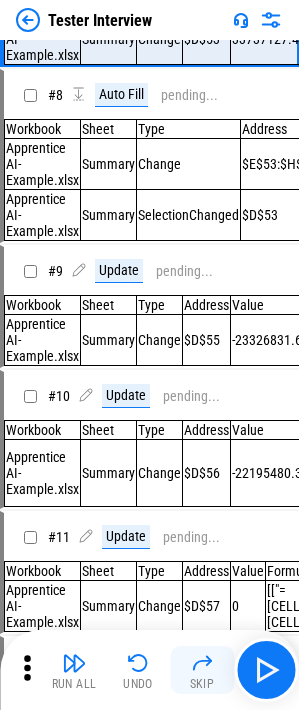 scroll, scrollTop: 1076, scrollLeft: 0, axis: vertical 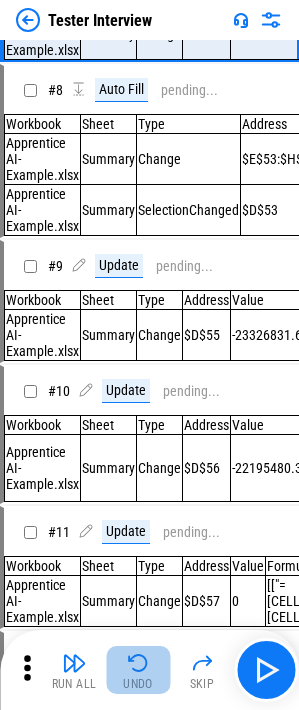 click on "Undo" at bounding box center (138, 670) 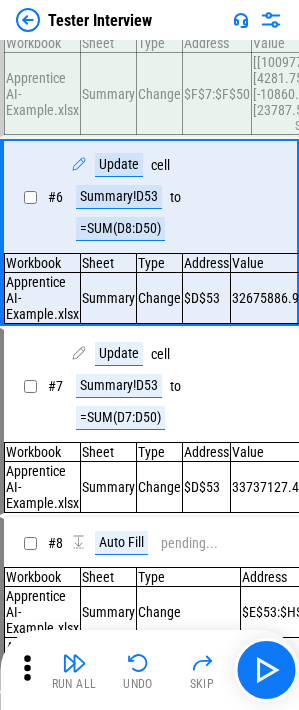scroll, scrollTop: 610, scrollLeft: 0, axis: vertical 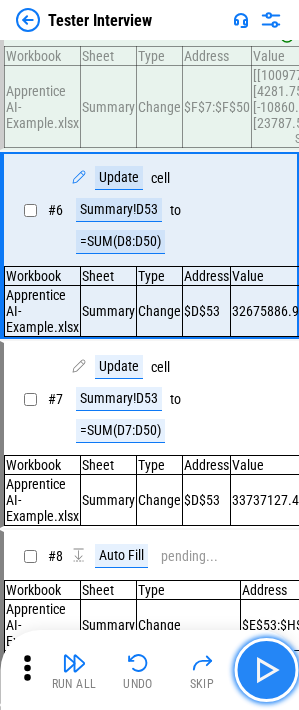 click at bounding box center (266, 670) 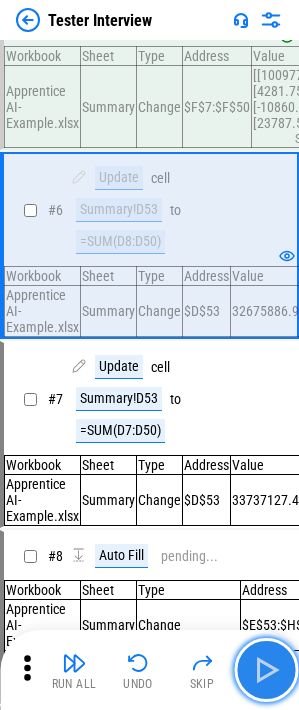 click at bounding box center (266, 670) 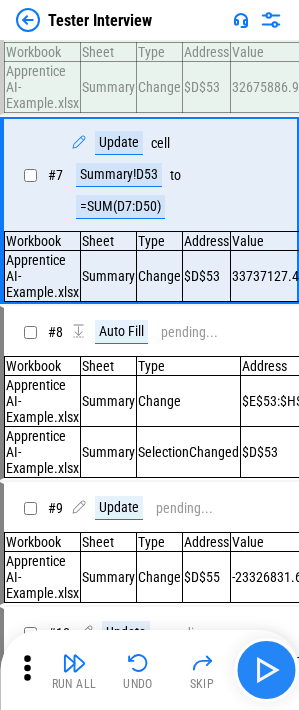 scroll, scrollTop: 837, scrollLeft: 0, axis: vertical 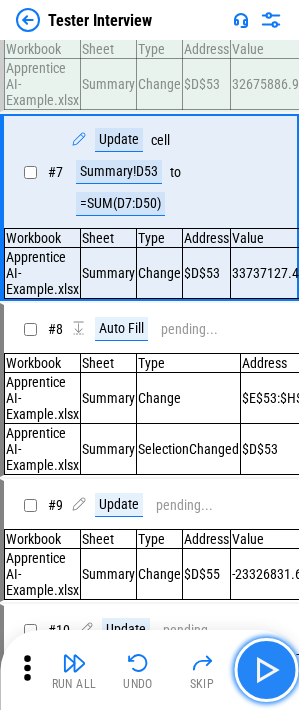 click at bounding box center (266, 670) 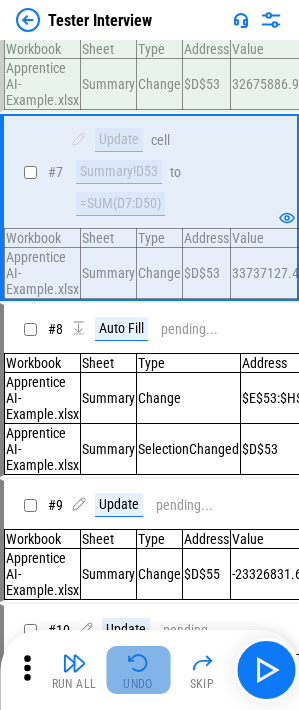 click at bounding box center [138, 663] 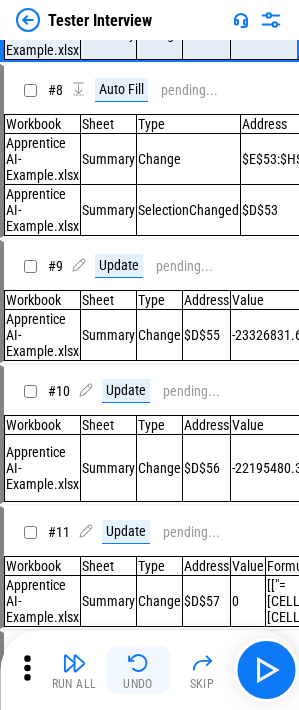 click at bounding box center (138, 663) 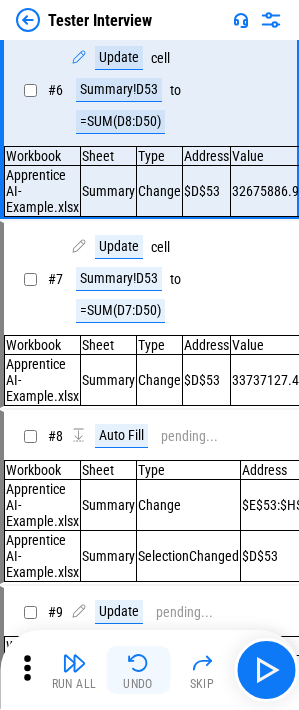 scroll, scrollTop: 610, scrollLeft: 0, axis: vertical 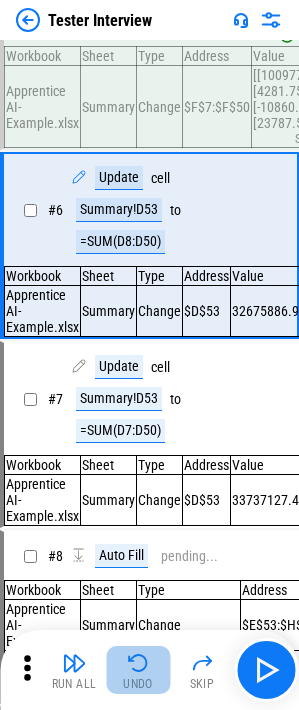 click at bounding box center [138, 663] 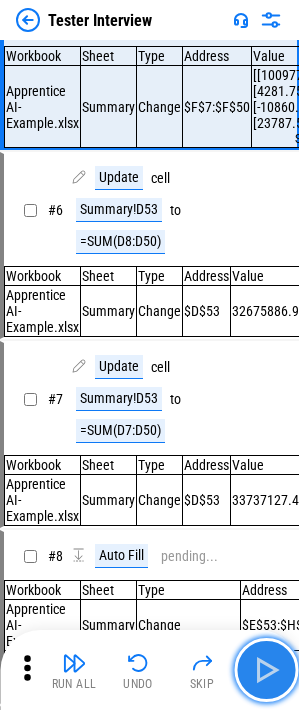 click at bounding box center (266, 670) 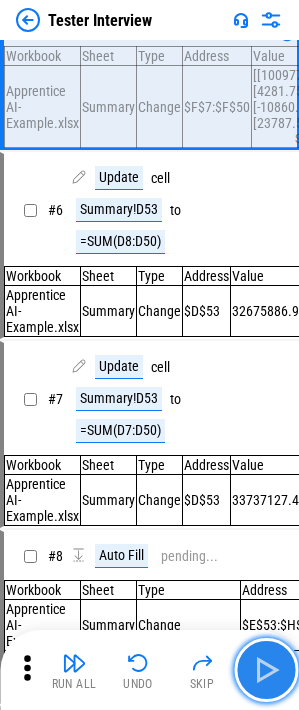 click at bounding box center [266, 670] 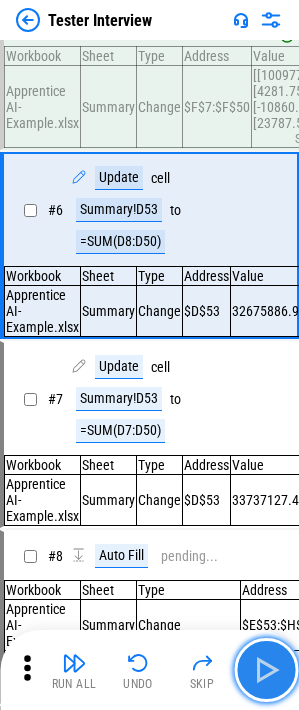 click at bounding box center [266, 670] 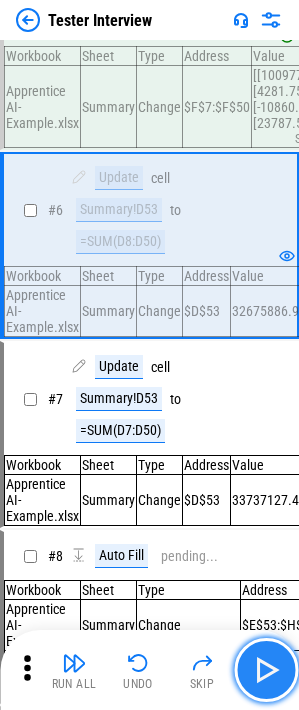 click at bounding box center [266, 670] 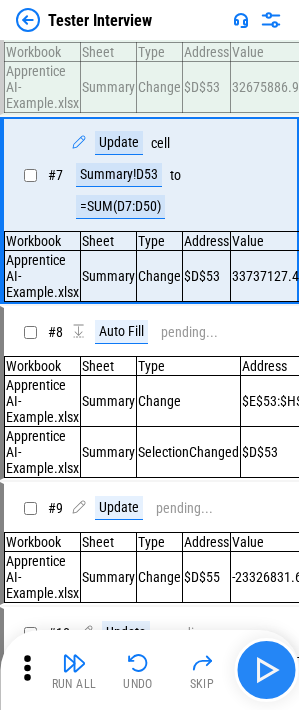 scroll, scrollTop: 837, scrollLeft: 0, axis: vertical 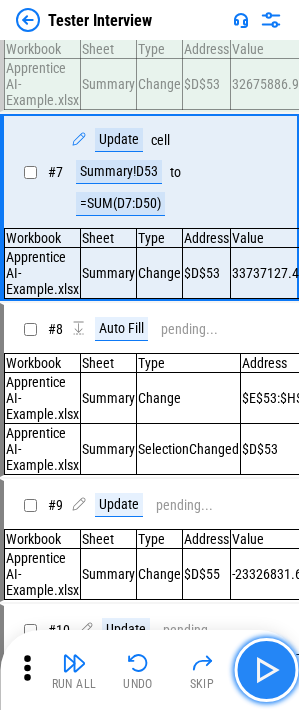 click at bounding box center [266, 670] 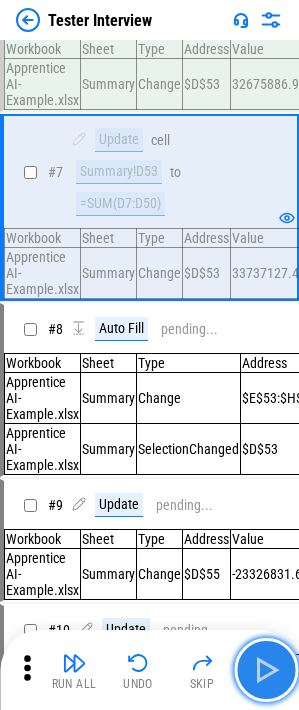 click at bounding box center [266, 670] 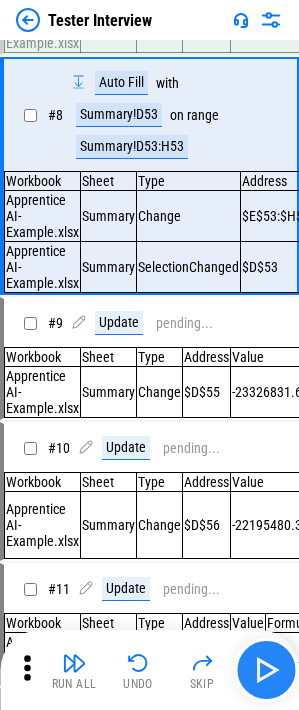 scroll, scrollTop: 1108, scrollLeft: 0, axis: vertical 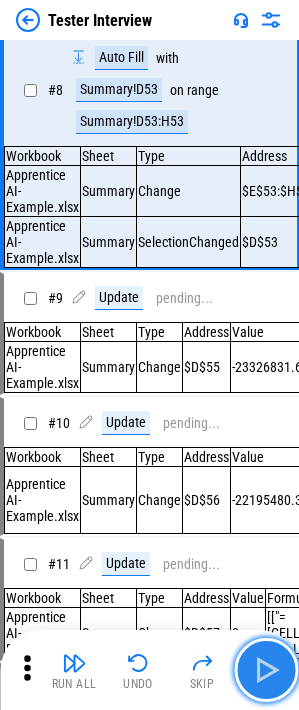 click at bounding box center [266, 670] 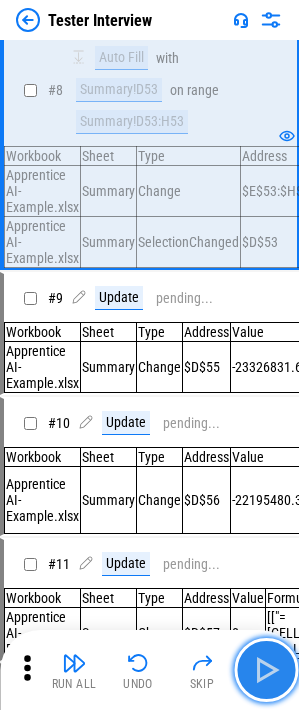 click at bounding box center [266, 670] 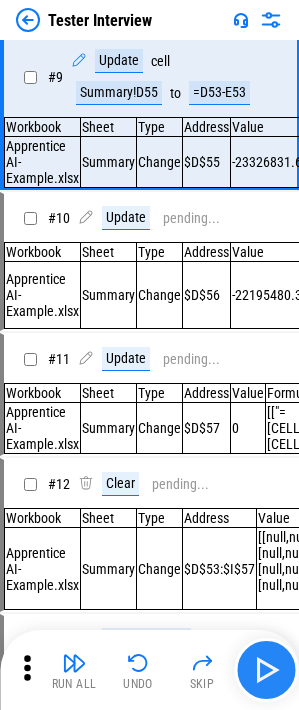 scroll, scrollTop: 1363, scrollLeft: 0, axis: vertical 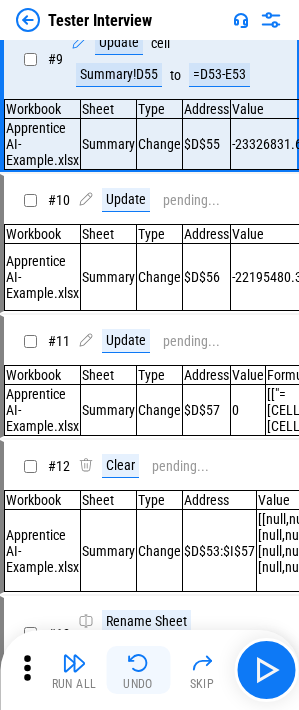 click on "Undo" at bounding box center (138, 670) 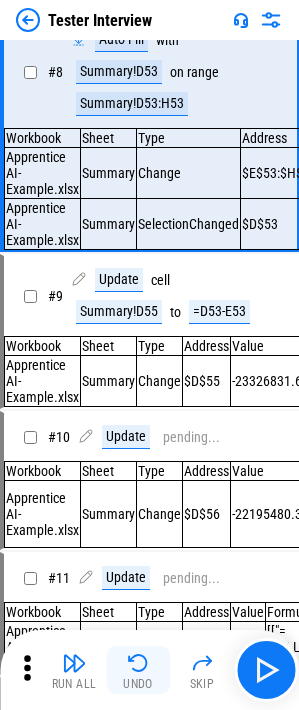 scroll, scrollTop: 1108, scrollLeft: 0, axis: vertical 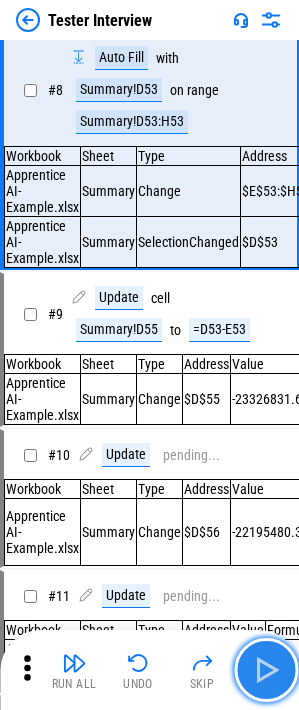 click at bounding box center [266, 670] 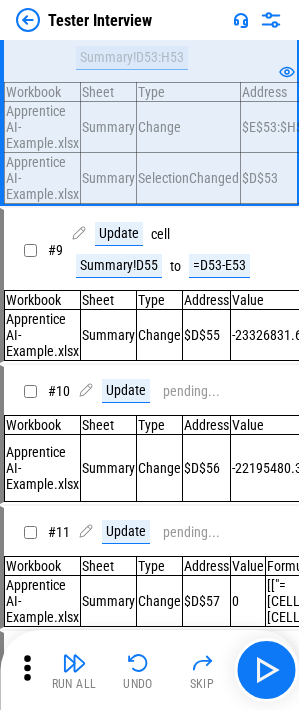 scroll, scrollTop: 1208, scrollLeft: 0, axis: vertical 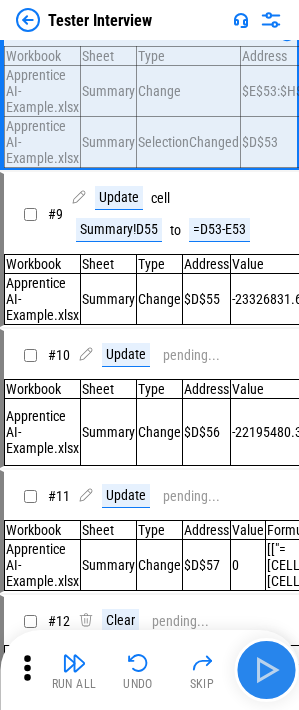 click at bounding box center [266, 670] 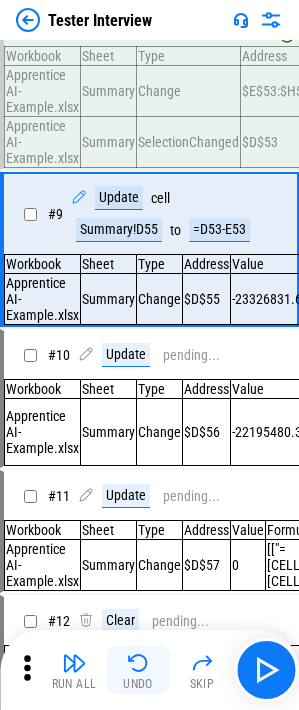 click on "Undo" at bounding box center (138, 670) 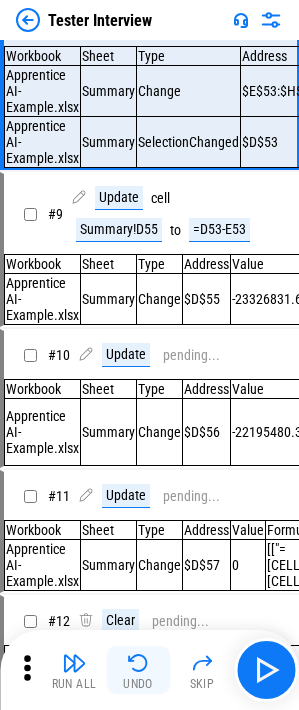 click at bounding box center (138, 663) 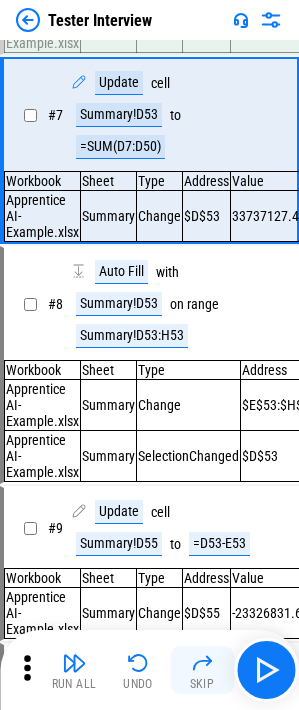 scroll, scrollTop: 837, scrollLeft: 0, axis: vertical 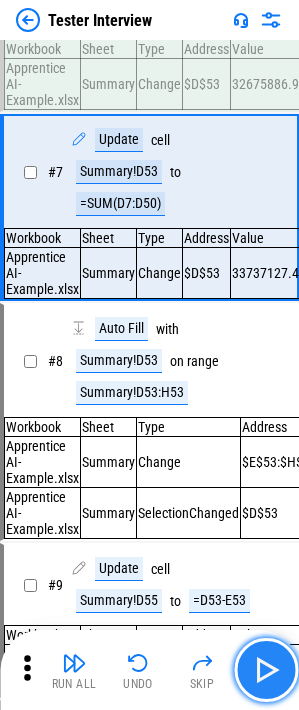 click at bounding box center [266, 670] 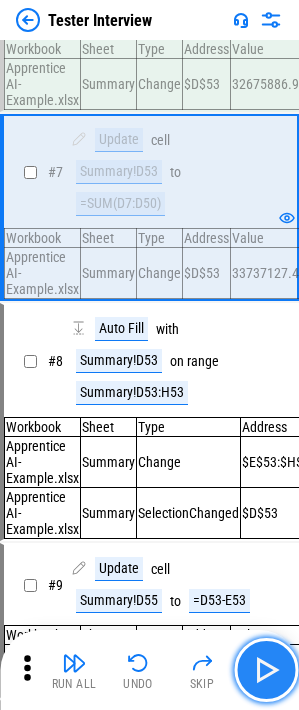 click at bounding box center [266, 670] 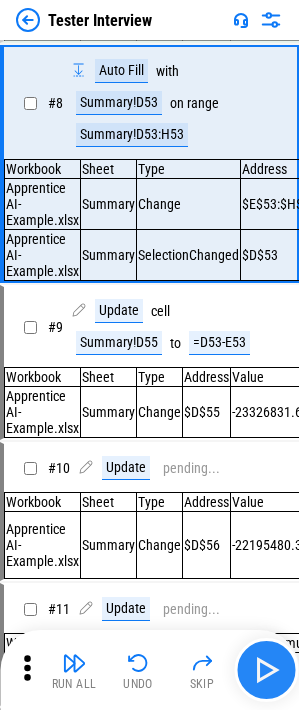 scroll, scrollTop: 1108, scrollLeft: 0, axis: vertical 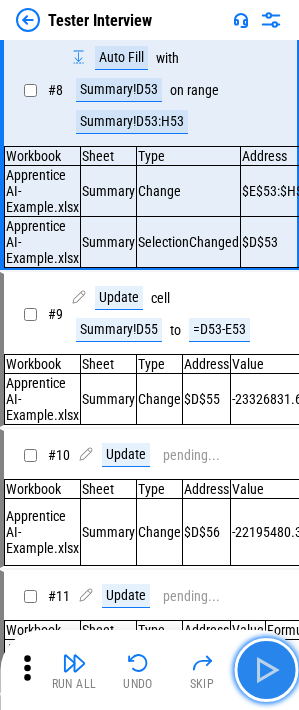 click at bounding box center (266, 670) 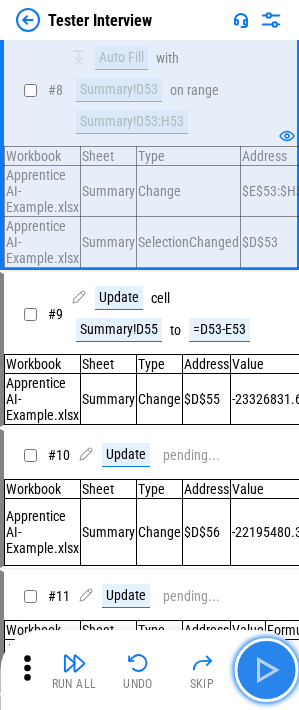 click at bounding box center (266, 670) 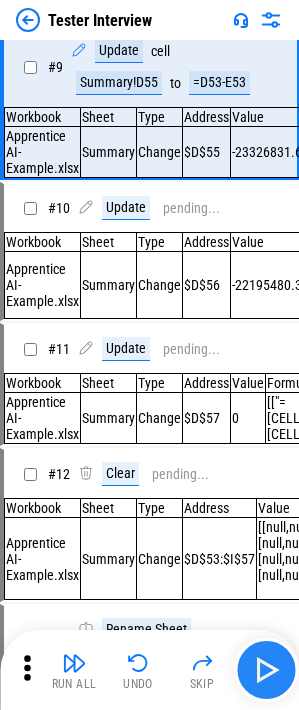 scroll, scrollTop: 1363, scrollLeft: 0, axis: vertical 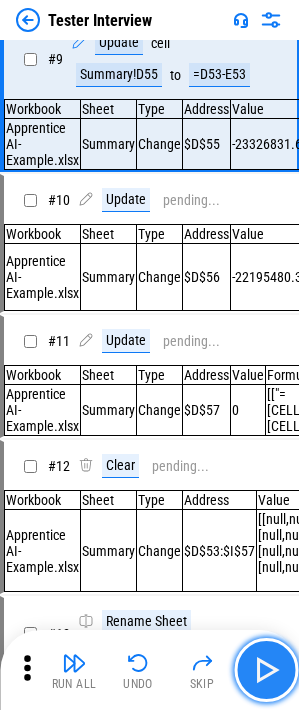 click at bounding box center [266, 670] 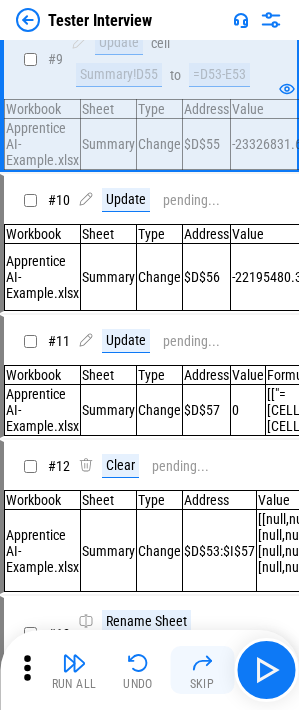 click at bounding box center (202, 663) 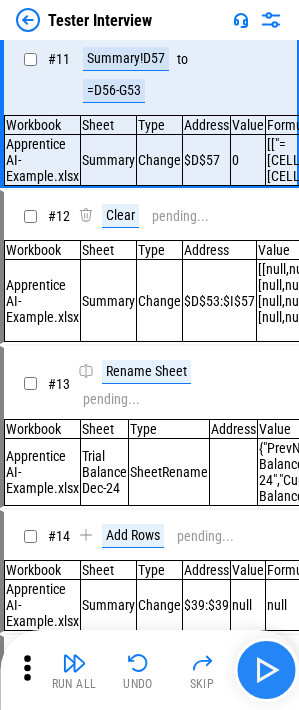 scroll, scrollTop: 1737, scrollLeft: 0, axis: vertical 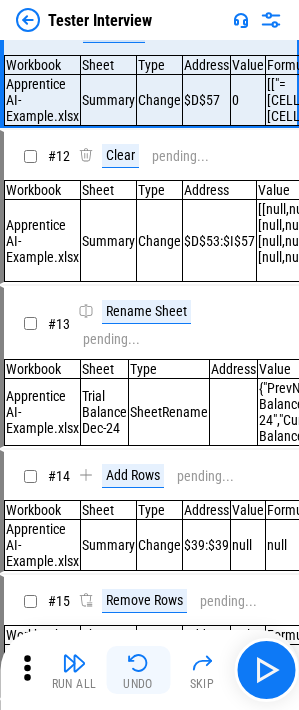 click on "Undo" at bounding box center [138, 684] 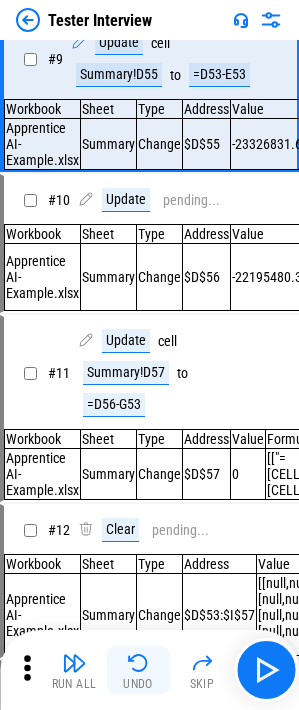 click on "Undo" at bounding box center (138, 684) 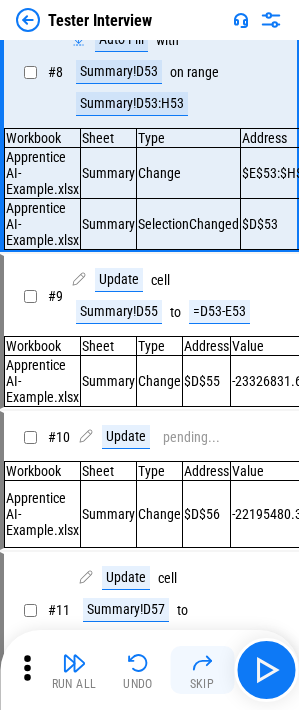 scroll, scrollTop: 1108, scrollLeft: 0, axis: vertical 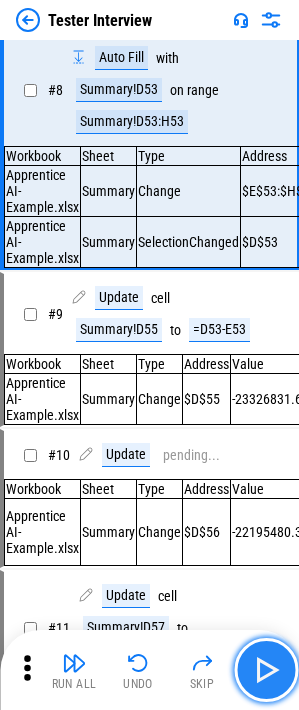 click at bounding box center [266, 670] 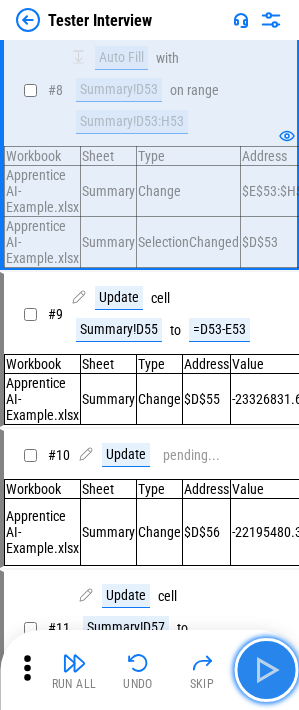 click at bounding box center (266, 670) 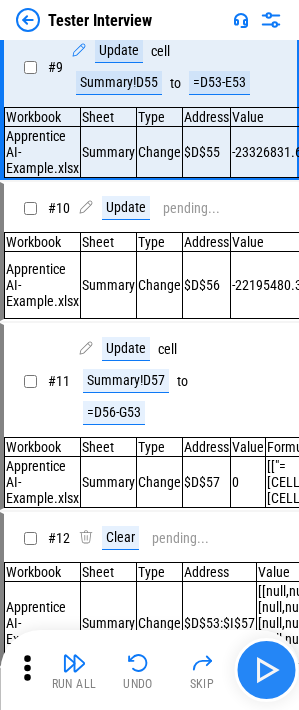 scroll, scrollTop: 1363, scrollLeft: 0, axis: vertical 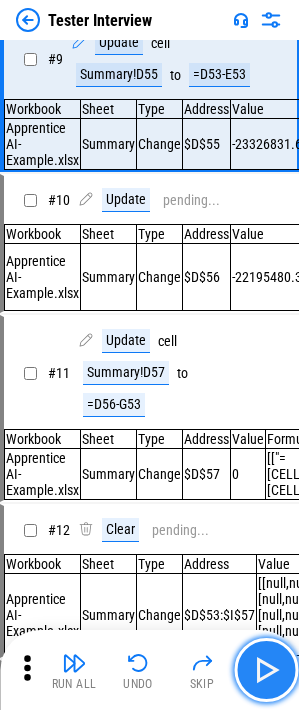 click at bounding box center (266, 670) 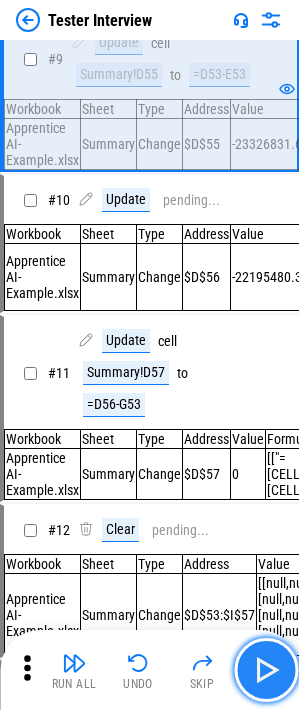 click at bounding box center (266, 670) 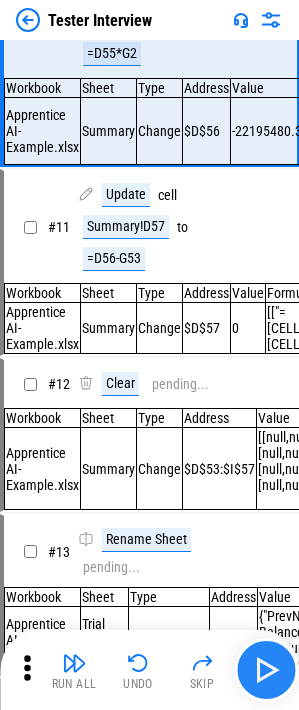 scroll, scrollTop: 1574, scrollLeft: 0, axis: vertical 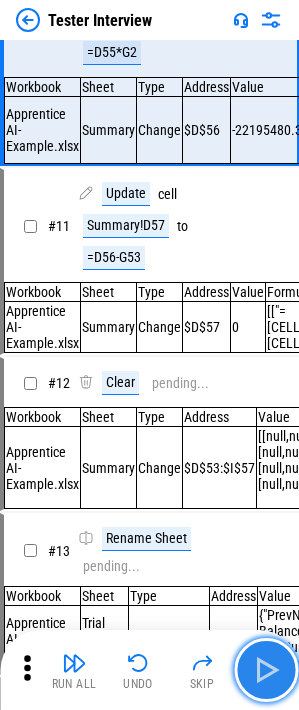 click at bounding box center [266, 670] 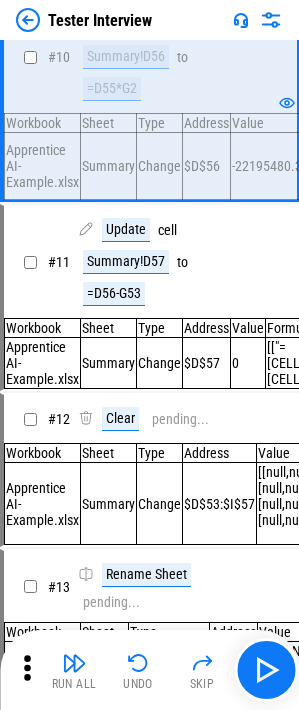 scroll, scrollTop: 1574, scrollLeft: 0, axis: vertical 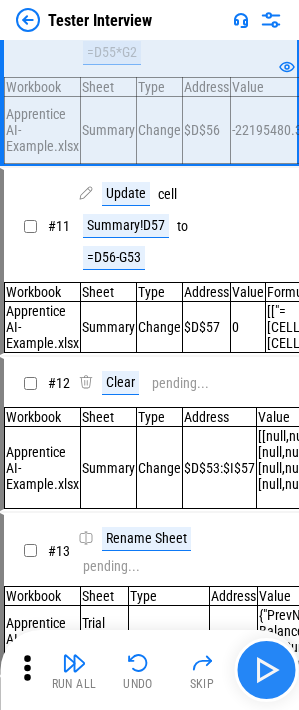 click at bounding box center [266, 670] 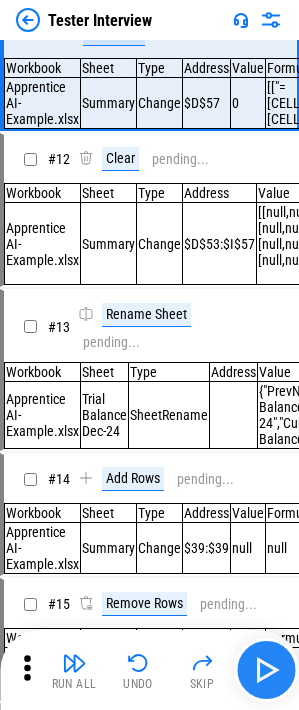 scroll, scrollTop: 1801, scrollLeft: 0, axis: vertical 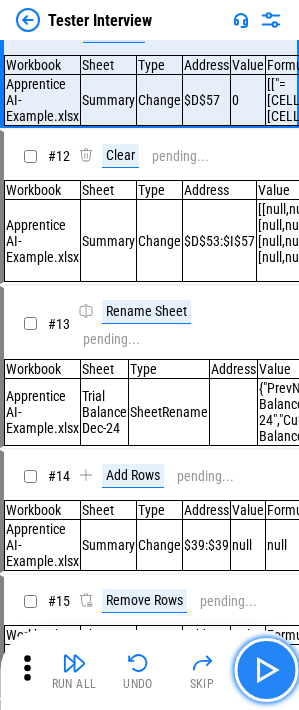click at bounding box center (266, 670) 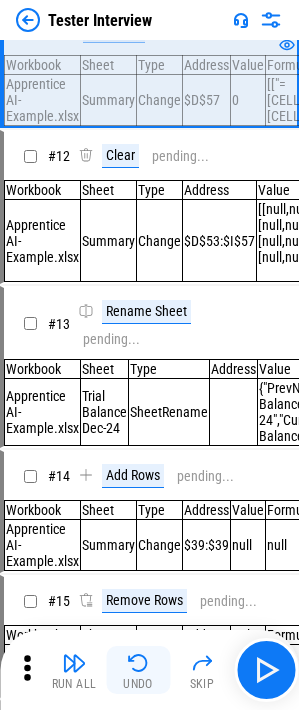 click at bounding box center [138, 663] 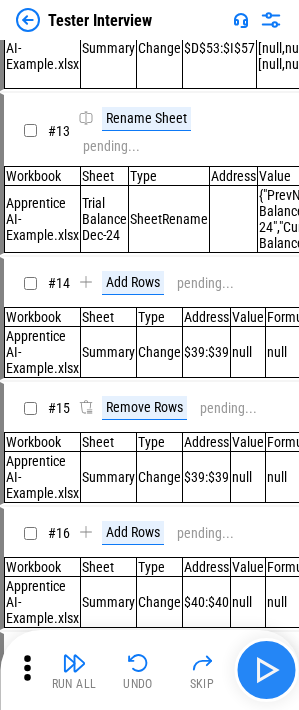 scroll, scrollTop: 1996, scrollLeft: 0, axis: vertical 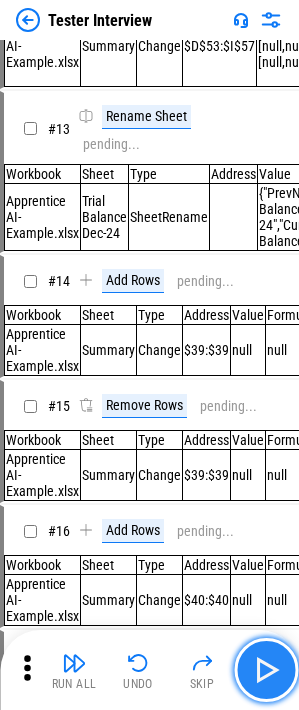 click at bounding box center [266, 670] 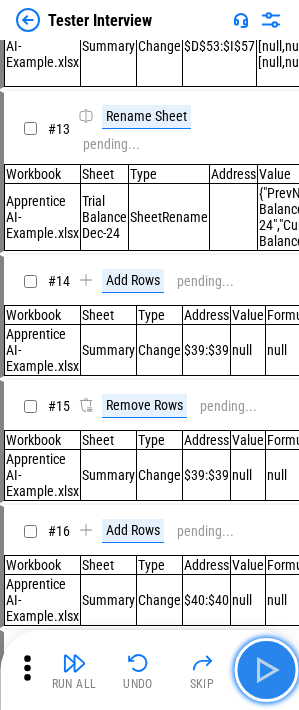 click at bounding box center (266, 670) 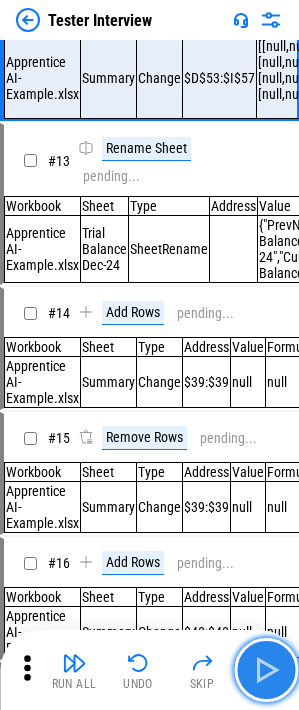 click at bounding box center [266, 670] 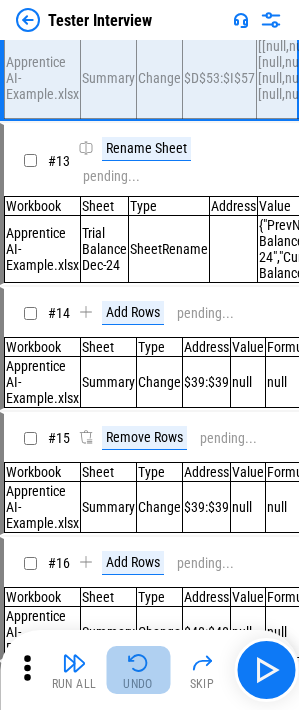 click on "Undo" at bounding box center [138, 670] 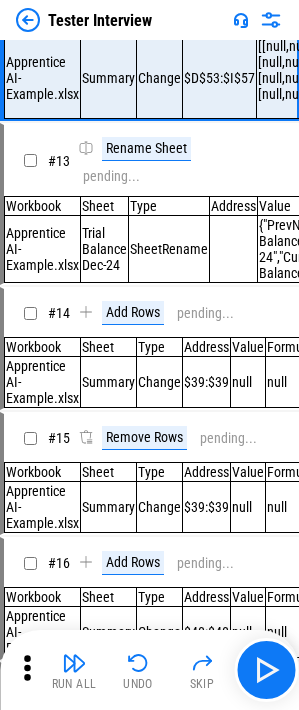 scroll, scrollTop: 1991, scrollLeft: 0, axis: vertical 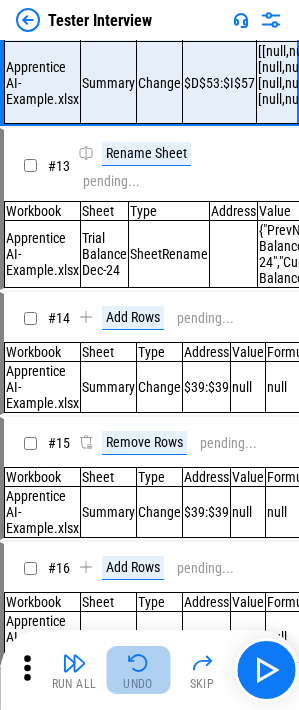 click on "Undo" at bounding box center (138, 684) 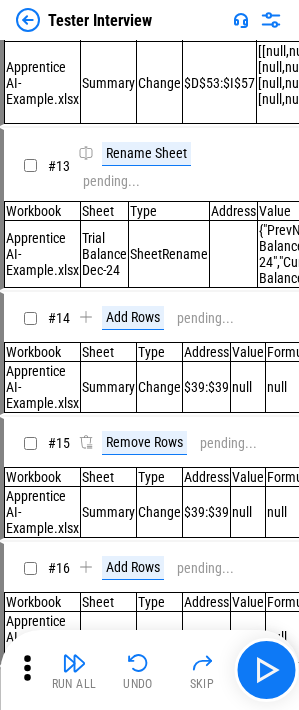 drag, startPoint x: 149, startPoint y: 679, endPoint x: 171, endPoint y: 576, distance: 105.32331 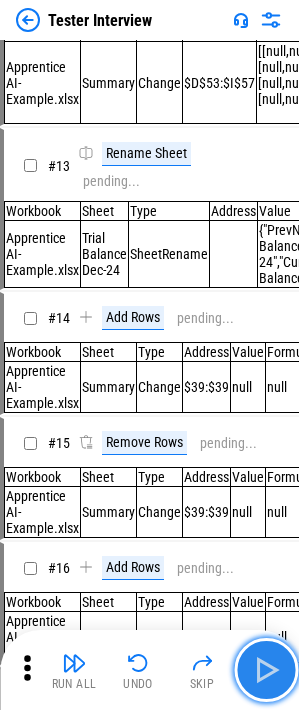 click at bounding box center (266, 670) 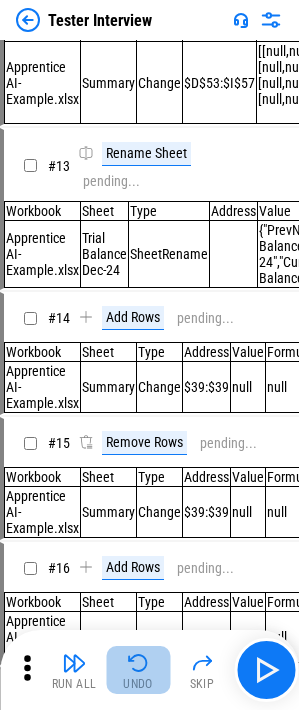 click on "Undo" at bounding box center [138, 670] 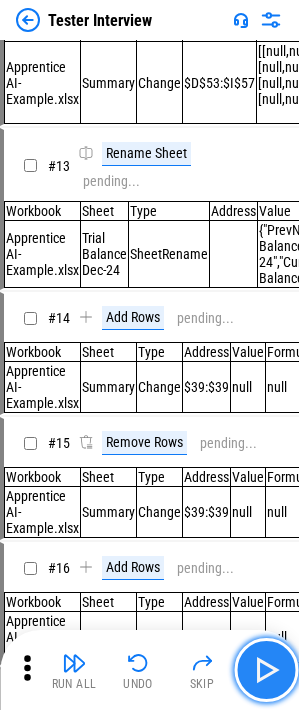 click at bounding box center (266, 670) 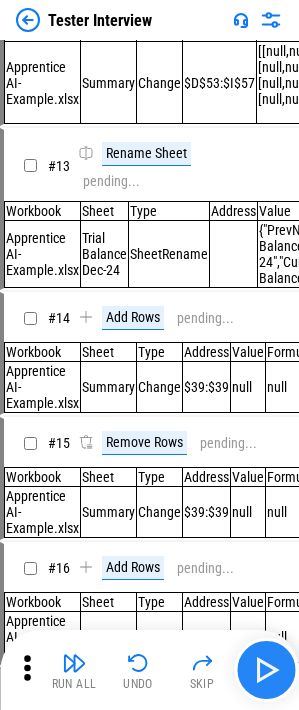 click at bounding box center (266, 670) 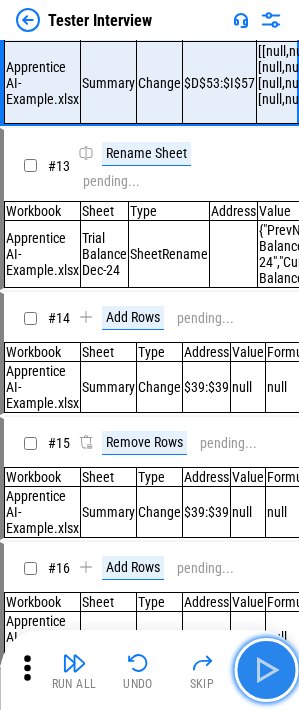 click at bounding box center [266, 670] 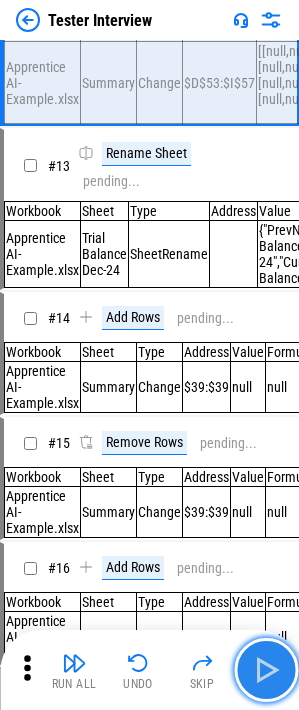 click at bounding box center [266, 670] 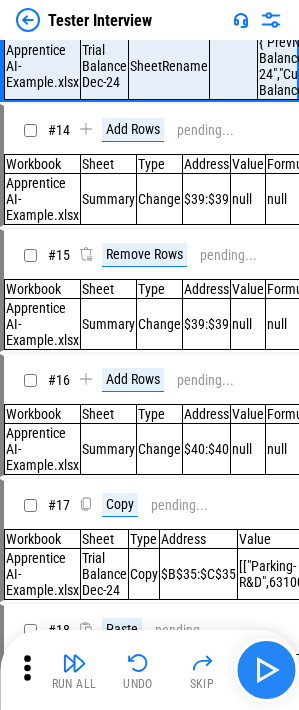 scroll, scrollTop: 2223, scrollLeft: 0, axis: vertical 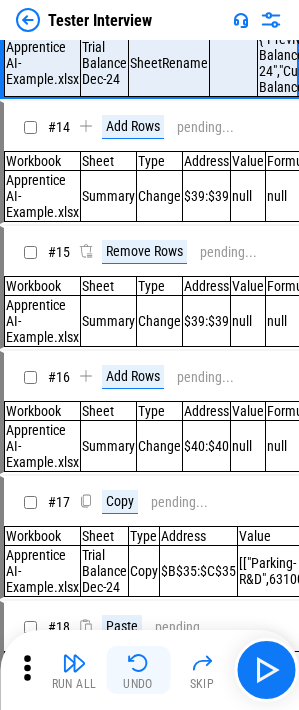 click at bounding box center [138, 663] 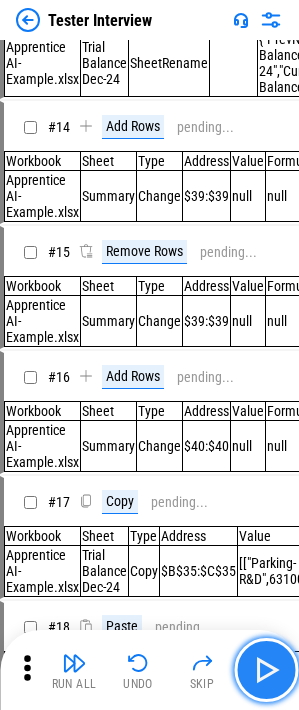 click at bounding box center [266, 670] 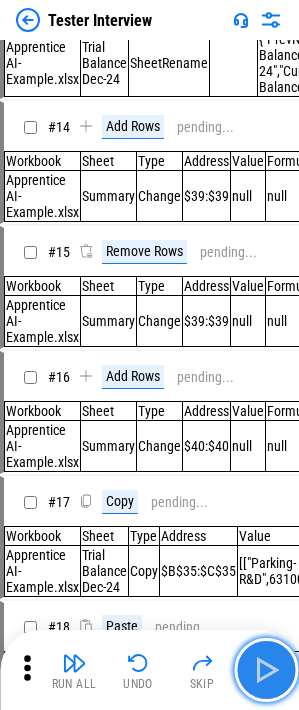 click at bounding box center (266, 670) 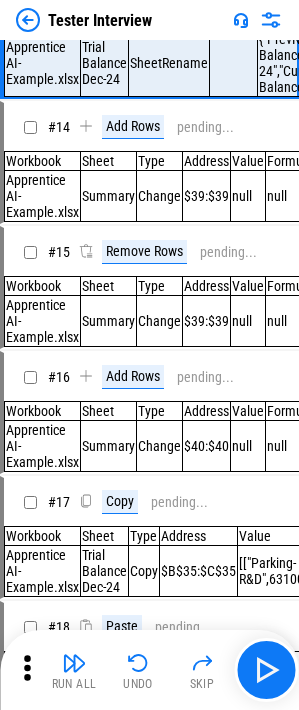 click on "Undo" at bounding box center (138, 670) 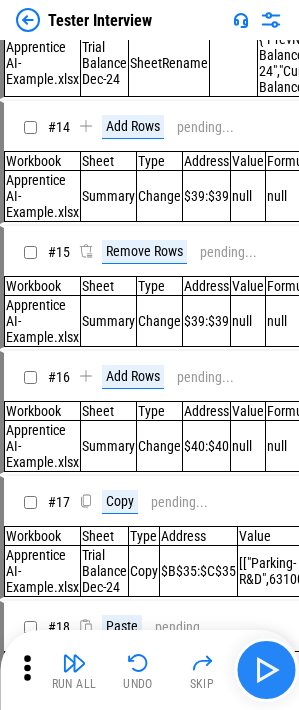 click at bounding box center [266, 670] 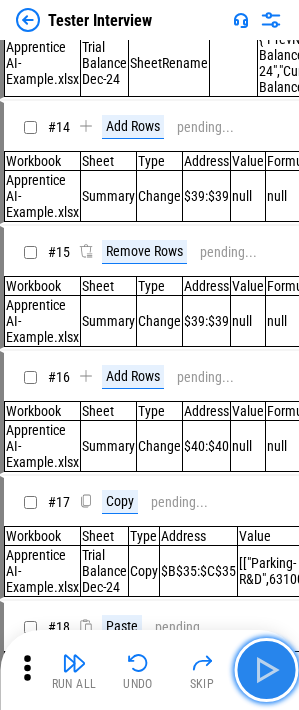 click at bounding box center (266, 670) 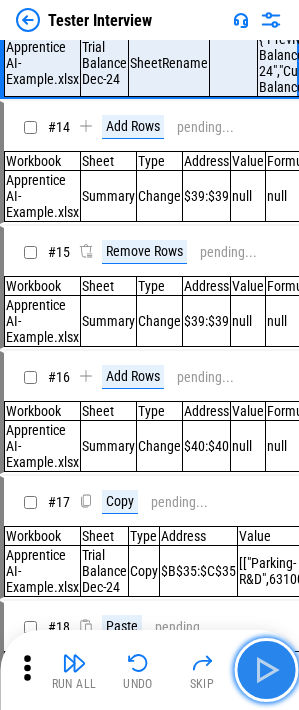 click at bounding box center (266, 670) 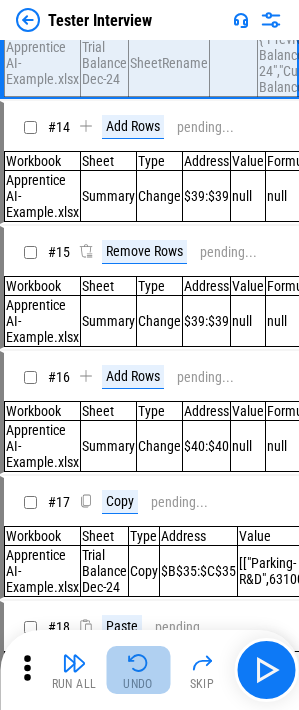 click at bounding box center (138, 663) 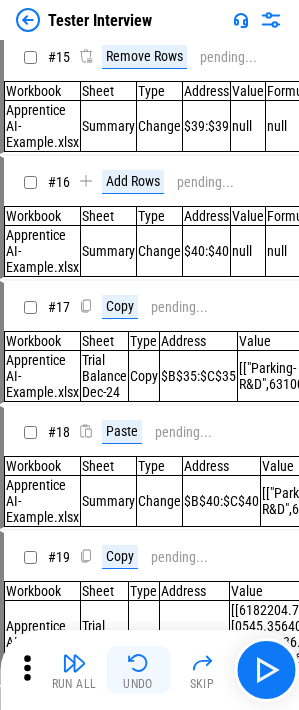 click at bounding box center (138, 663) 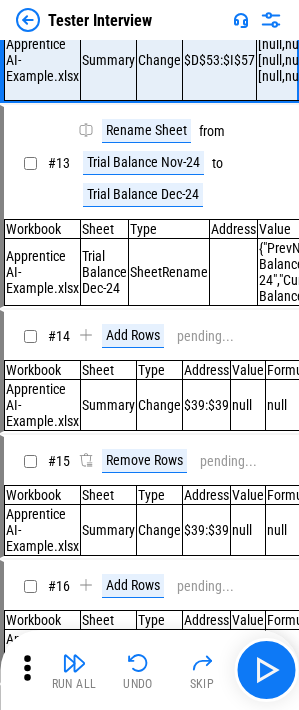 scroll, scrollTop: 2012, scrollLeft: 0, axis: vertical 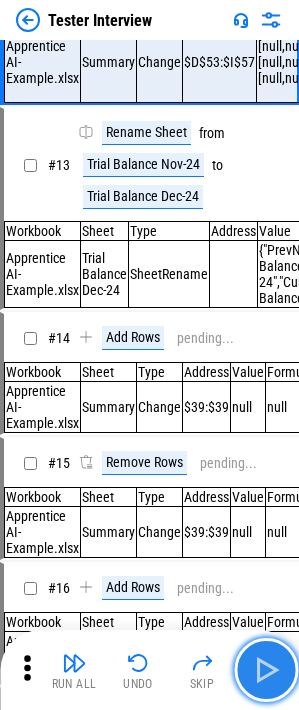 click at bounding box center [266, 670] 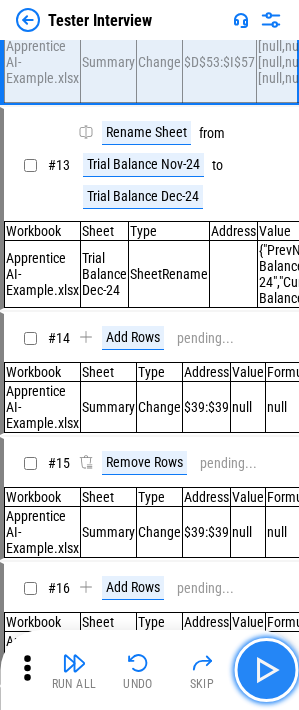 click at bounding box center [266, 670] 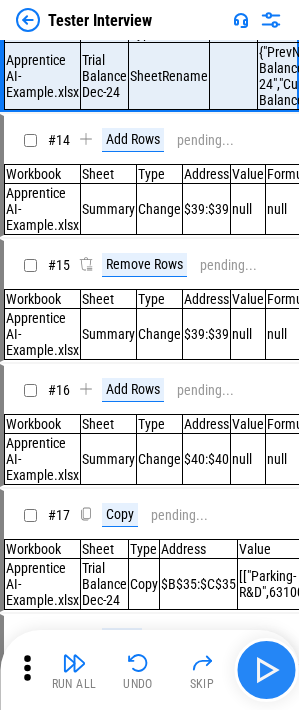 scroll, scrollTop: 2223, scrollLeft: 0, axis: vertical 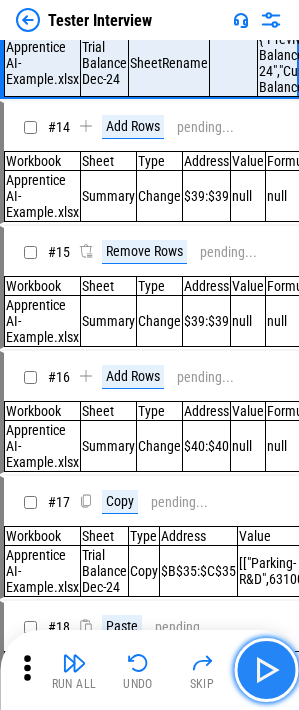 click at bounding box center (266, 670) 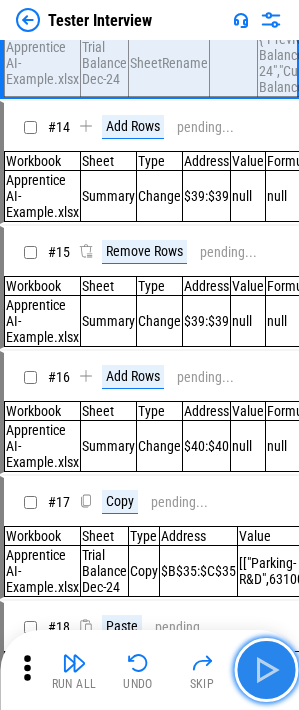 click at bounding box center (266, 670) 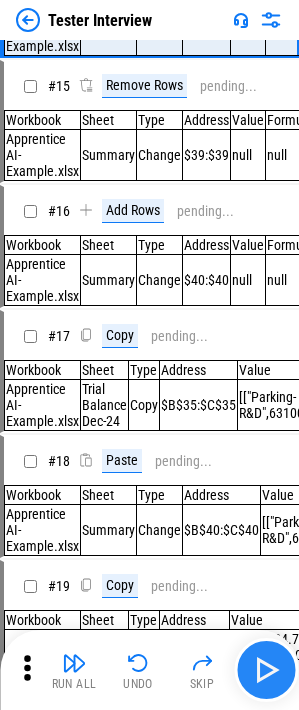 scroll, scrollTop: 2434, scrollLeft: 0, axis: vertical 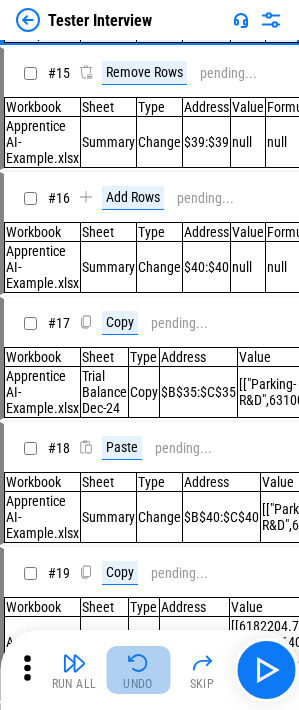 click at bounding box center (138, 663) 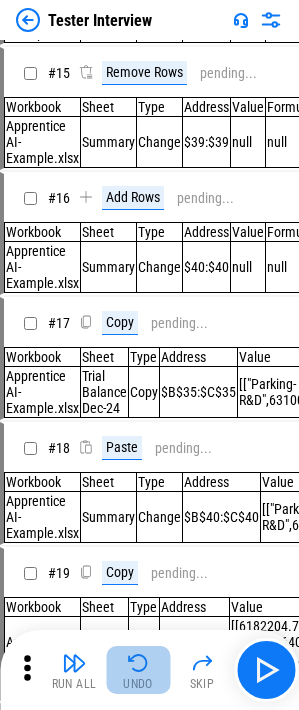click at bounding box center [138, 663] 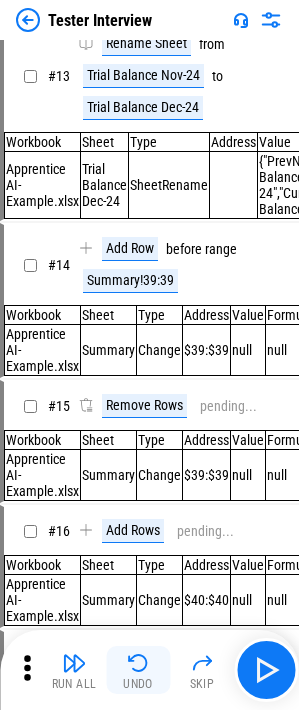 scroll, scrollTop: 2012, scrollLeft: 0, axis: vertical 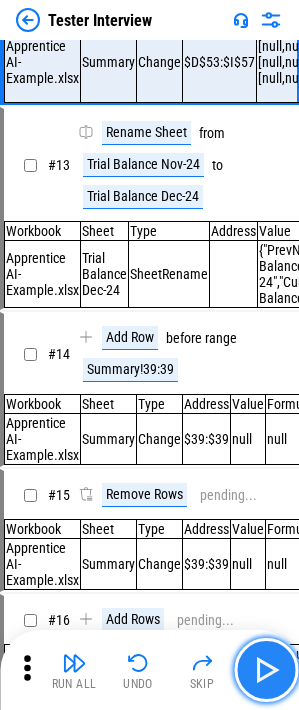 click at bounding box center (266, 670) 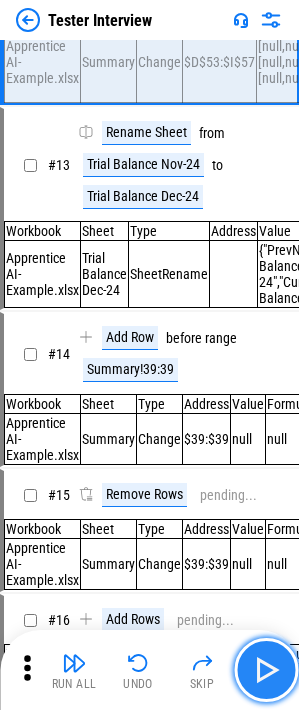 click at bounding box center [266, 670] 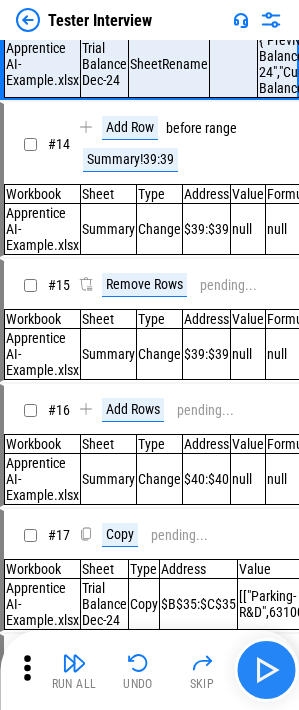 scroll, scrollTop: 2223, scrollLeft: 0, axis: vertical 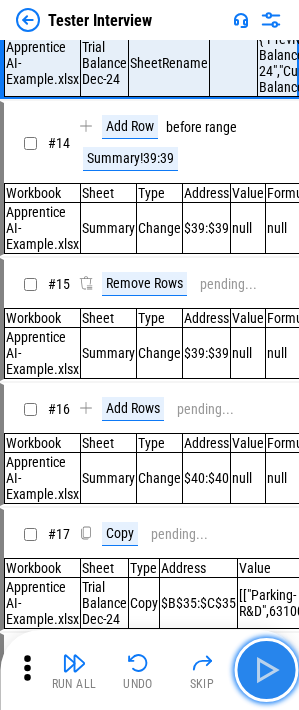 click at bounding box center [266, 670] 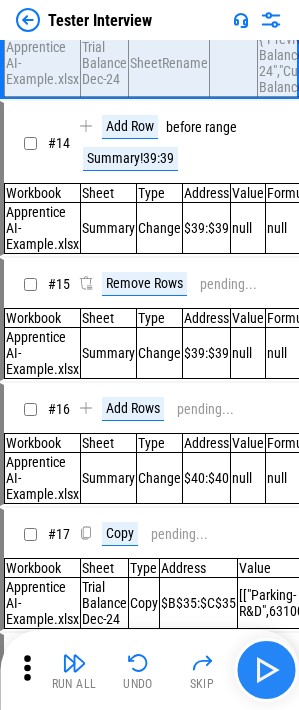 click at bounding box center [266, 670] 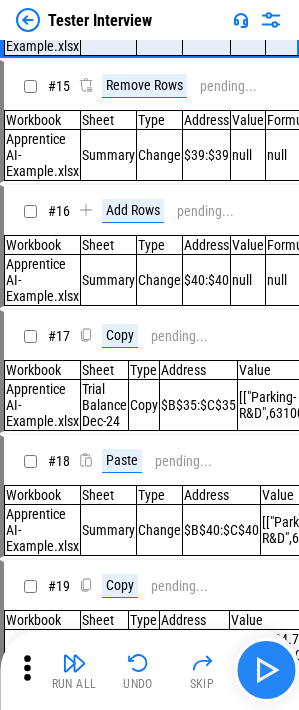 scroll, scrollTop: 2434, scrollLeft: 0, axis: vertical 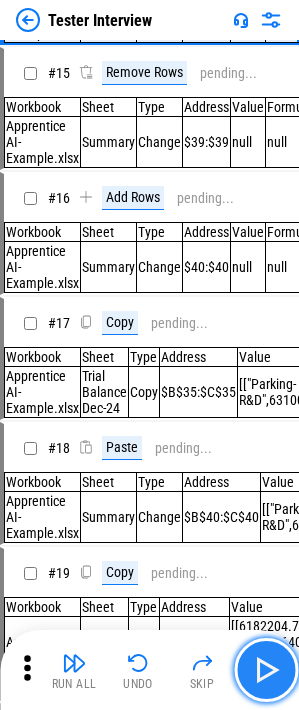 click at bounding box center [266, 670] 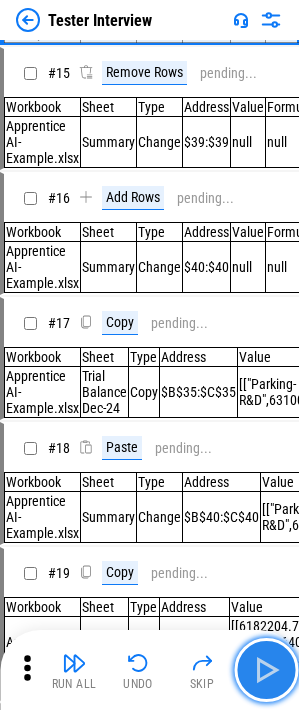 click at bounding box center (266, 670) 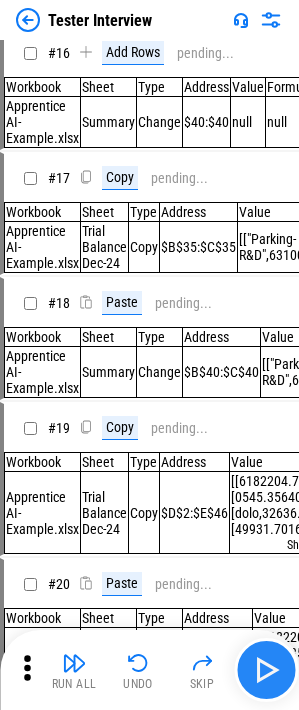 scroll, scrollTop: 2629, scrollLeft: 0, axis: vertical 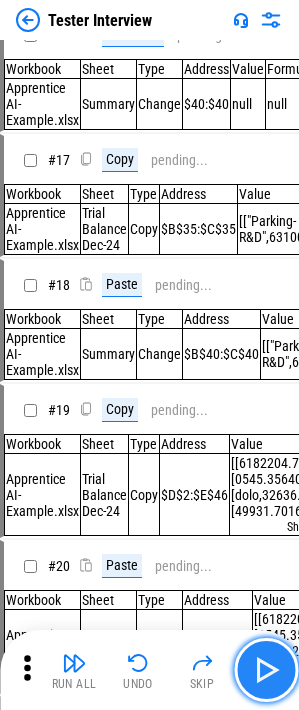 click at bounding box center (266, 670) 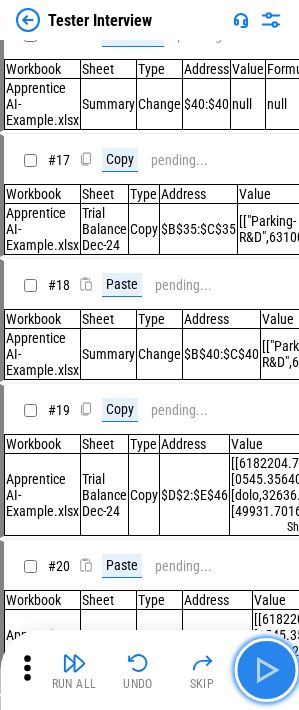 drag, startPoint x: 283, startPoint y: 670, endPoint x: 262, endPoint y: 670, distance: 21 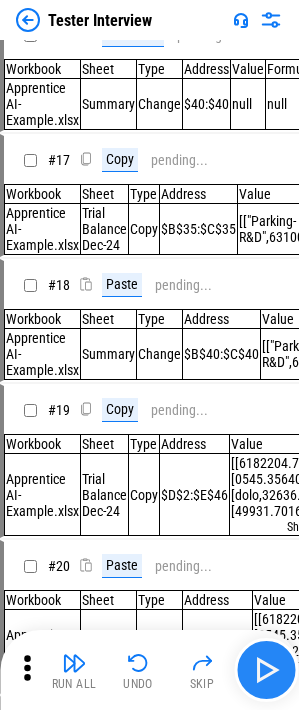 click at bounding box center [266, 670] 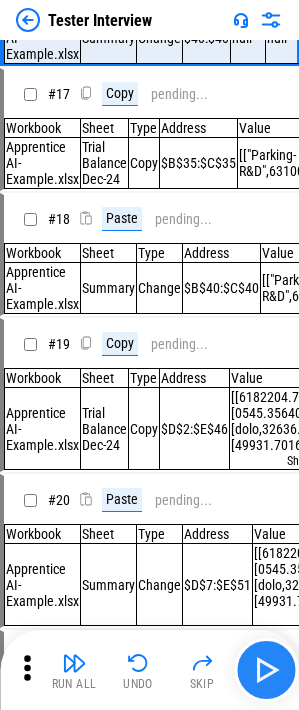 scroll, scrollTop: 2824, scrollLeft: 0, axis: vertical 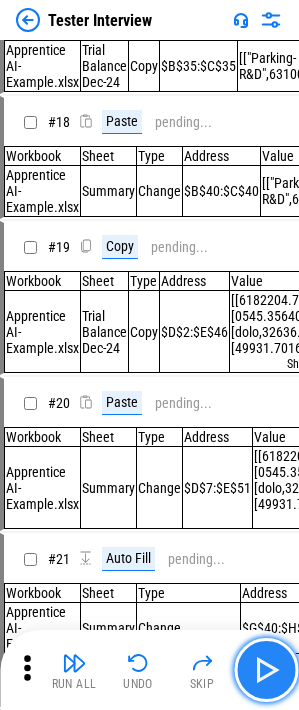 click at bounding box center [266, 670] 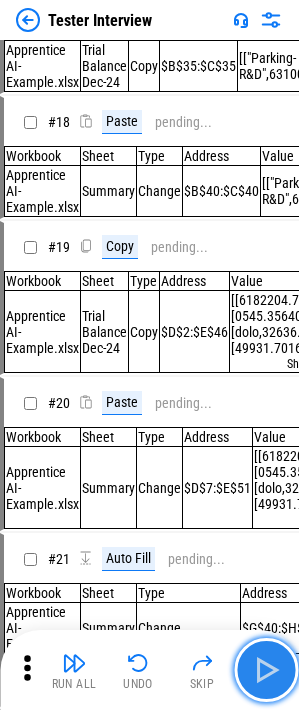 click at bounding box center (266, 670) 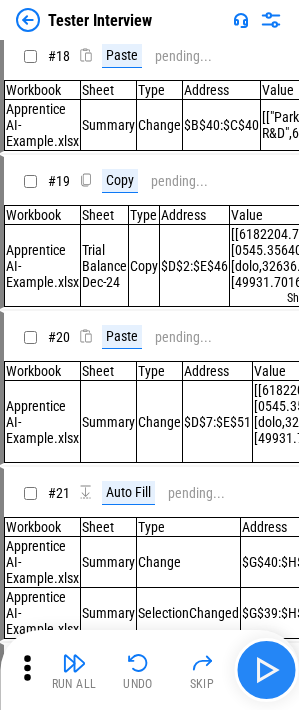 scroll, scrollTop: 3019, scrollLeft: 0, axis: vertical 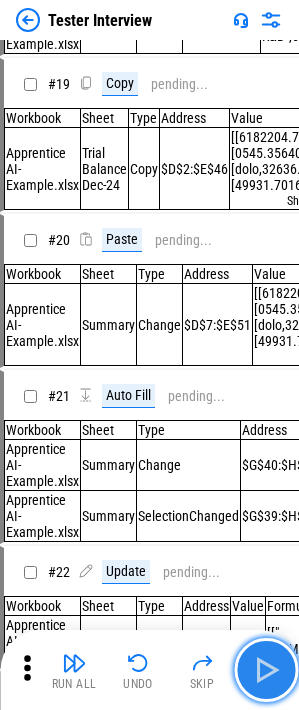 click at bounding box center [266, 670] 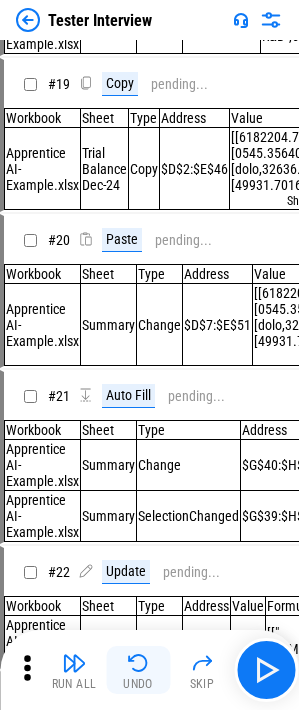 click at bounding box center [138, 663] 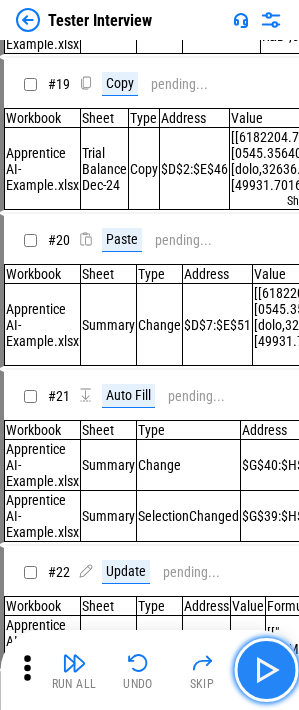 click at bounding box center [266, 670] 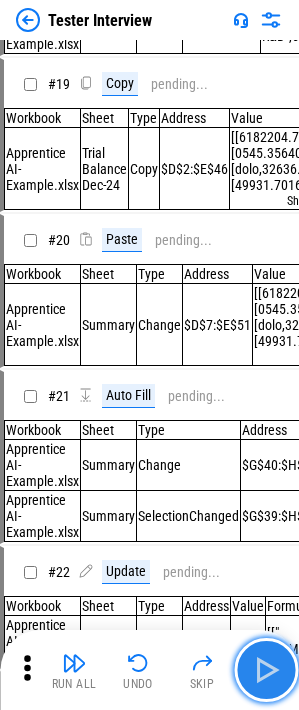 click at bounding box center (266, 670) 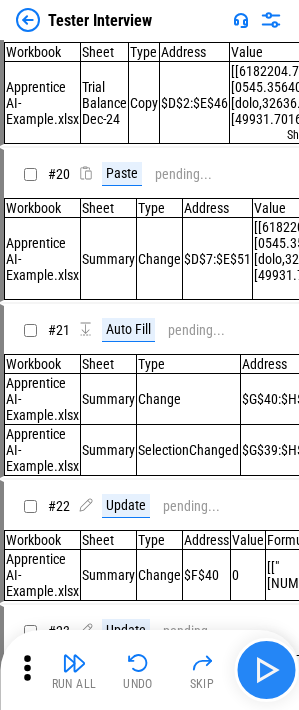 scroll, scrollTop: 3214, scrollLeft: 0, axis: vertical 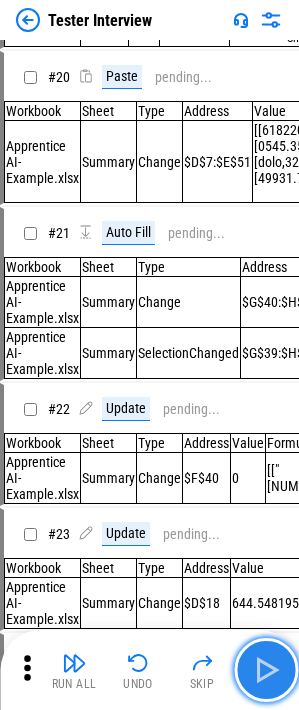 click at bounding box center [266, 670] 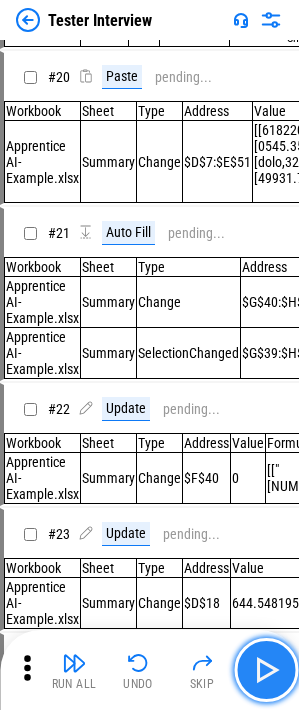 click at bounding box center (266, 670) 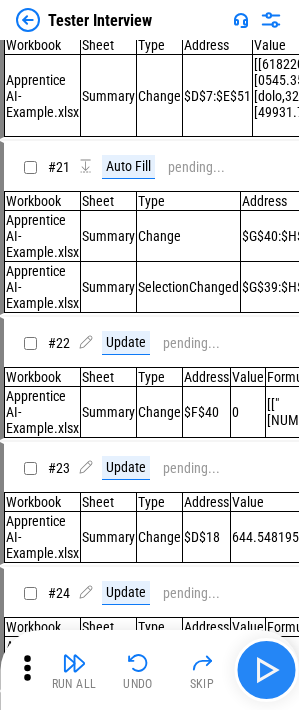 scroll, scrollTop: 3409, scrollLeft: 0, axis: vertical 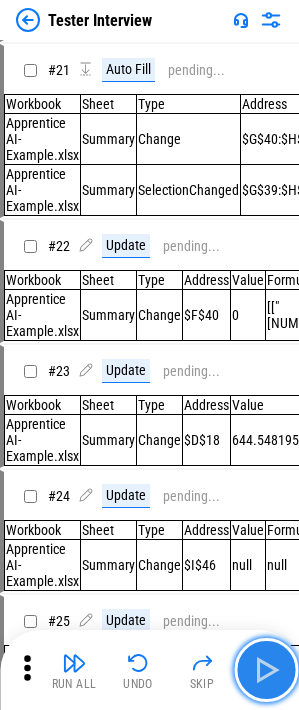 click at bounding box center [266, 670] 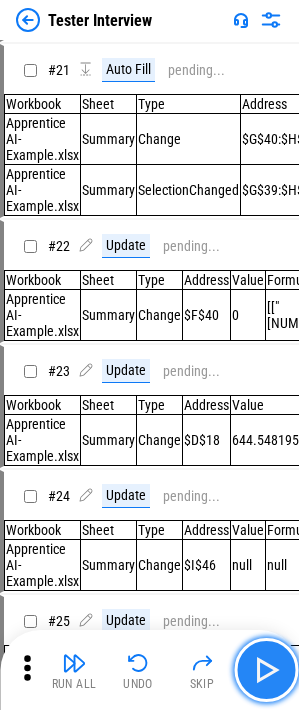 click at bounding box center (266, 670) 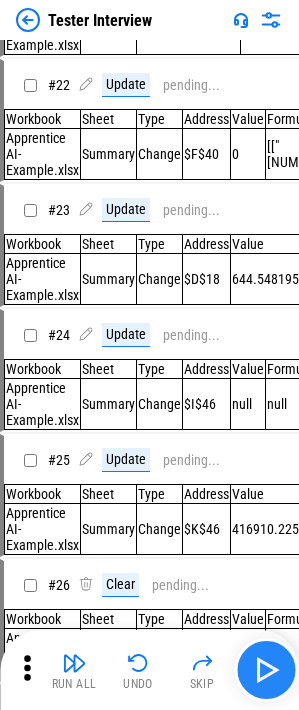 scroll, scrollTop: 3604, scrollLeft: 0, axis: vertical 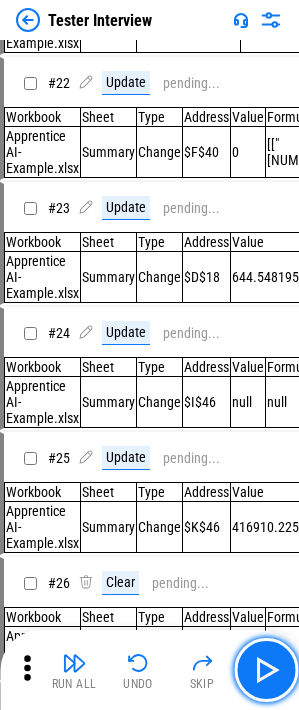 drag, startPoint x: 279, startPoint y: 656, endPoint x: 267, endPoint y: 681, distance: 27.730848 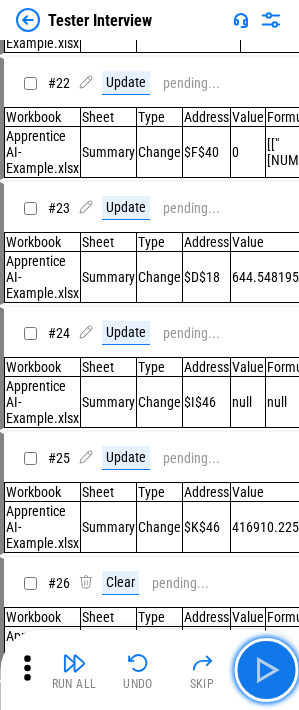 click at bounding box center [266, 670] 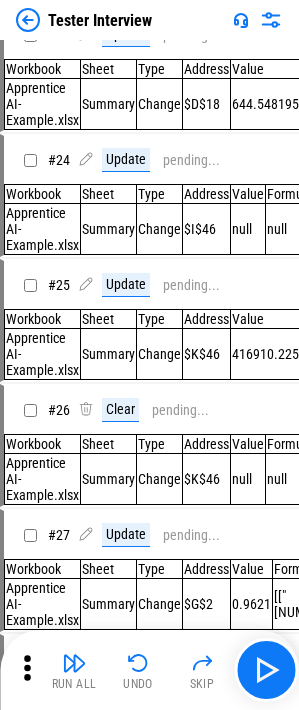 scroll, scrollTop: 3859, scrollLeft: 0, axis: vertical 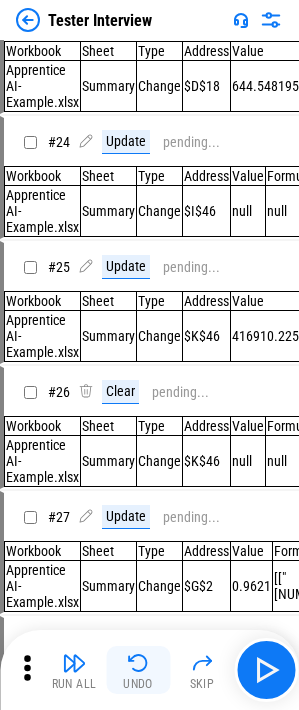 click at bounding box center (138, 663) 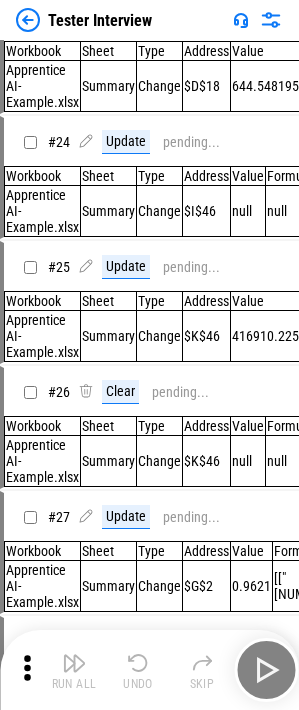 click on "Run All Undo Skip" at bounding box center [151, 670] 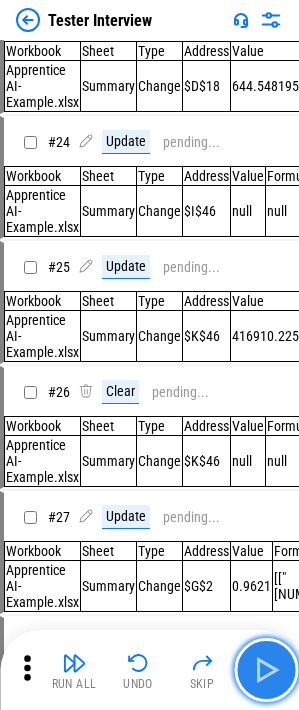 click at bounding box center [266, 670] 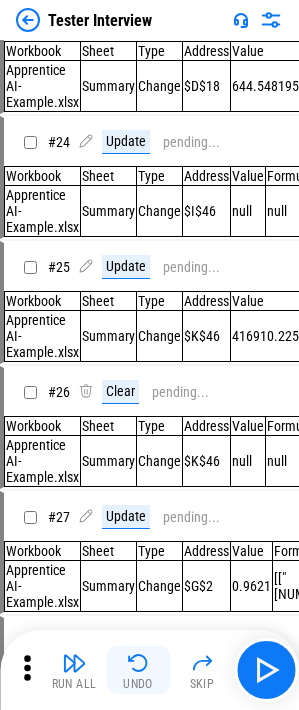 click at bounding box center (138, 663) 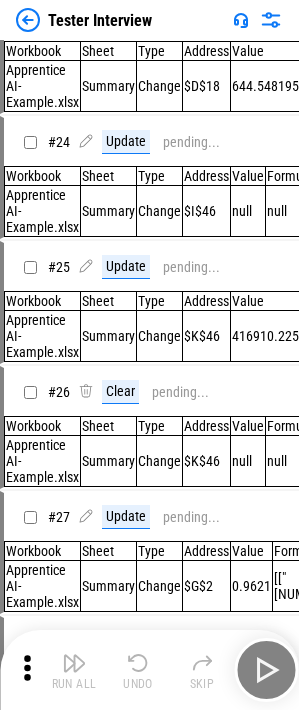 click on "Run All Undo Skip" at bounding box center [151, 670] 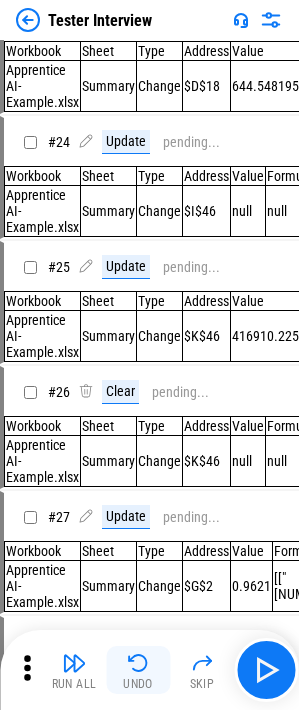 click at bounding box center [138, 663] 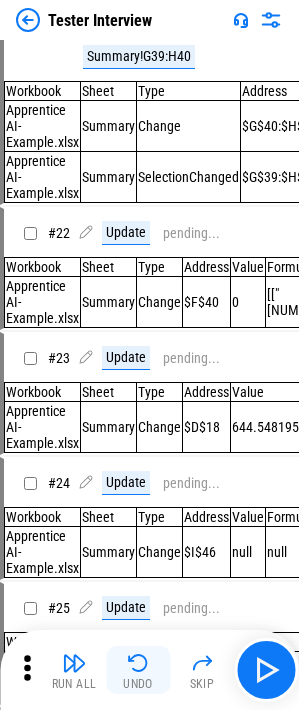 scroll, scrollTop: 3409, scrollLeft: 0, axis: vertical 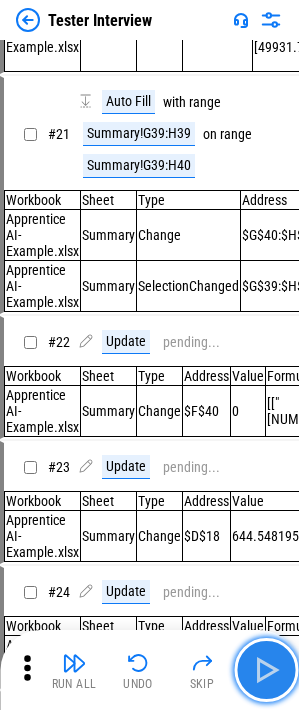 click at bounding box center (266, 670) 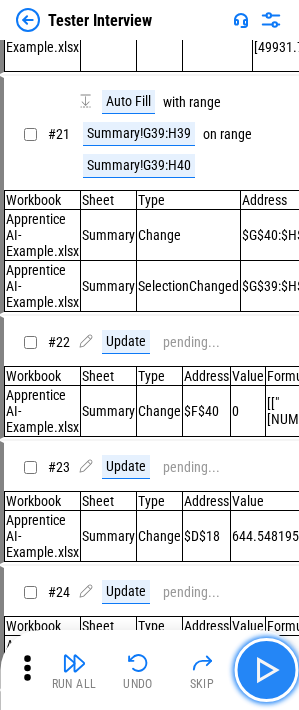 click at bounding box center (266, 670) 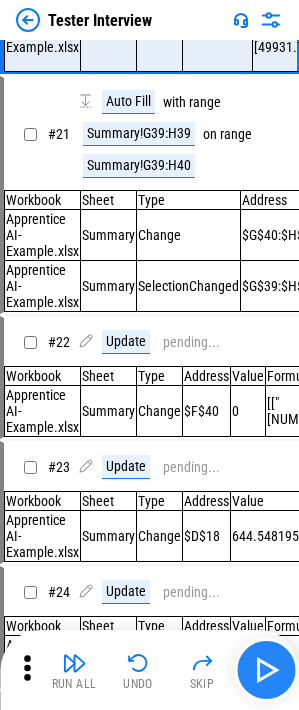 scroll, scrollTop: 3604, scrollLeft: 0, axis: vertical 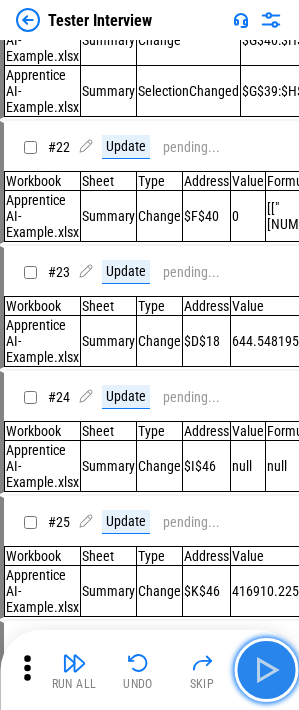 click at bounding box center (266, 670) 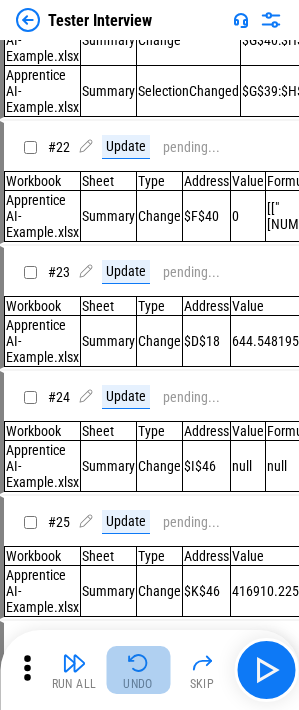click at bounding box center (138, 663) 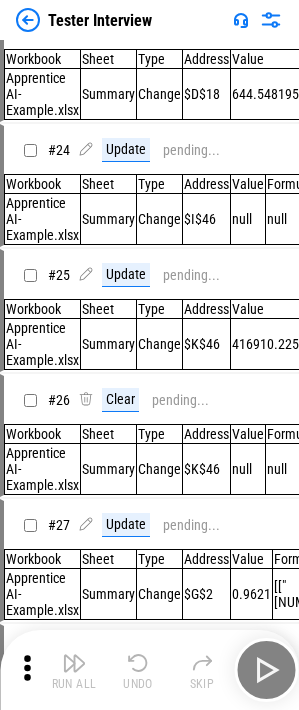 scroll, scrollTop: 3859, scrollLeft: 0, axis: vertical 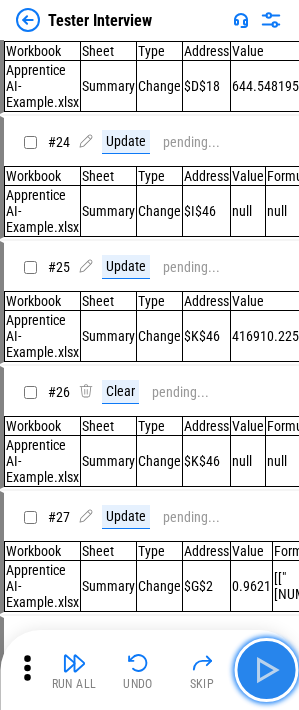 click at bounding box center (266, 670) 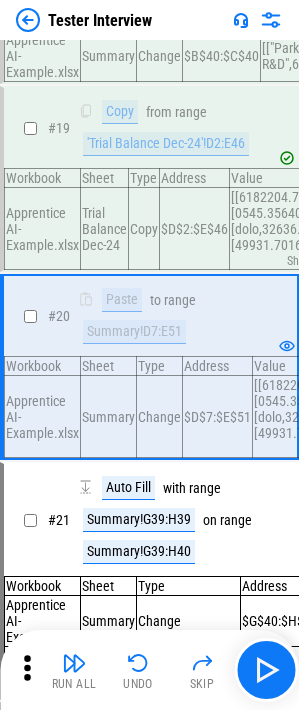 scroll, scrollTop: 3059, scrollLeft: 0, axis: vertical 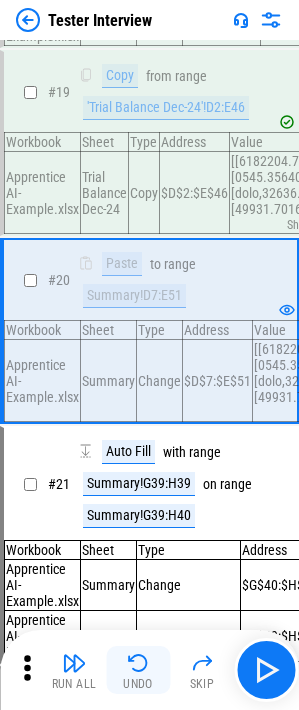 drag, startPoint x: 132, startPoint y: 702, endPoint x: 133, endPoint y: 691, distance: 11.045361 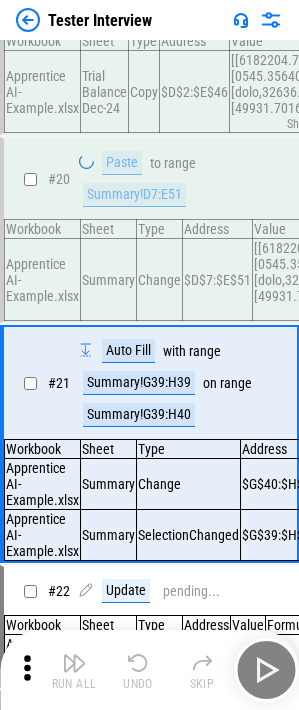 click on "Run All Undo Skip" at bounding box center [151, 670] 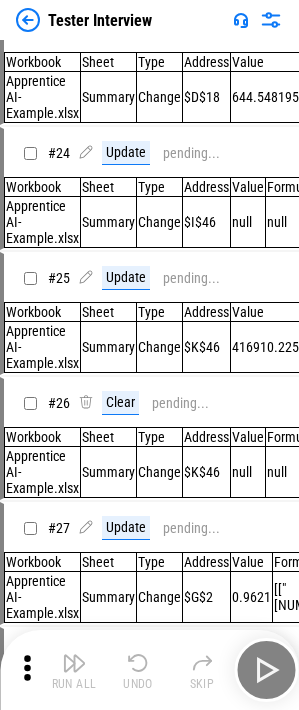 click on "Run All Undo Skip" at bounding box center [151, 670] 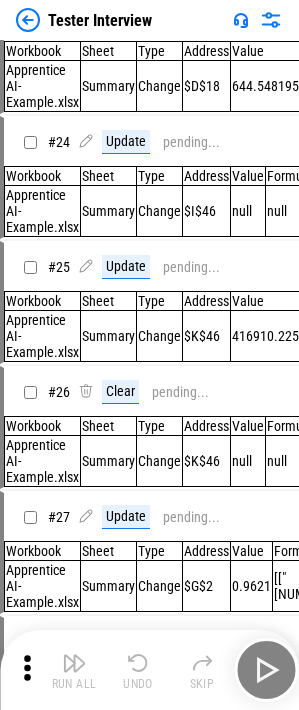 click on "Run All Undo Skip" at bounding box center (151, 670) 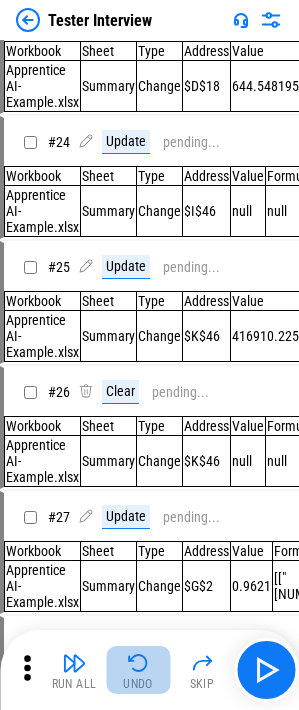 click on "Undo" at bounding box center [138, 684] 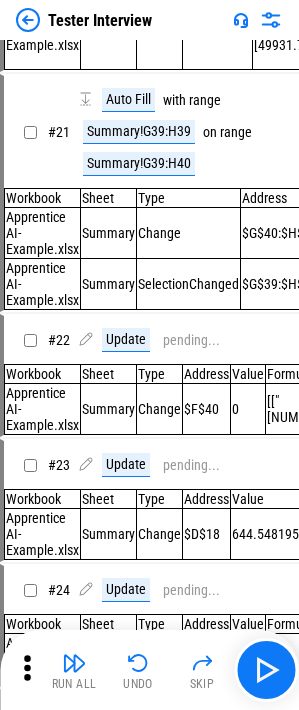 scroll, scrollTop: 3409, scrollLeft: 0, axis: vertical 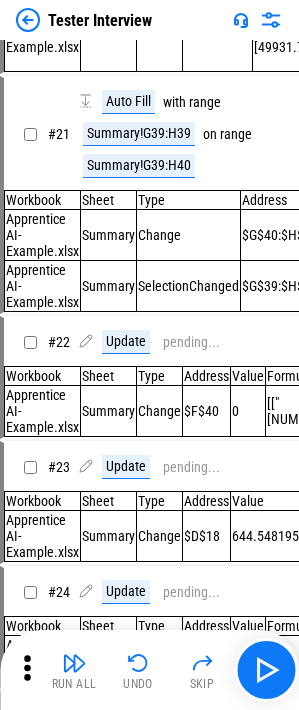 click on "Undo" at bounding box center [138, 684] 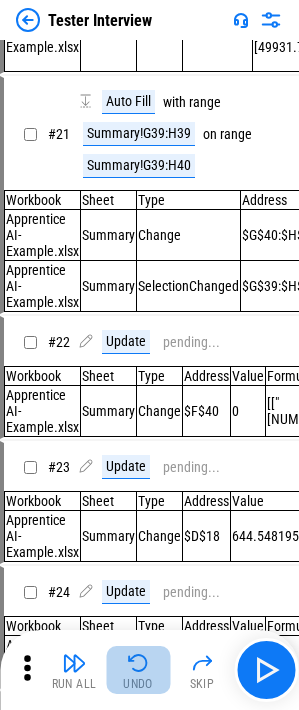 click on "Undo" at bounding box center (138, 684) 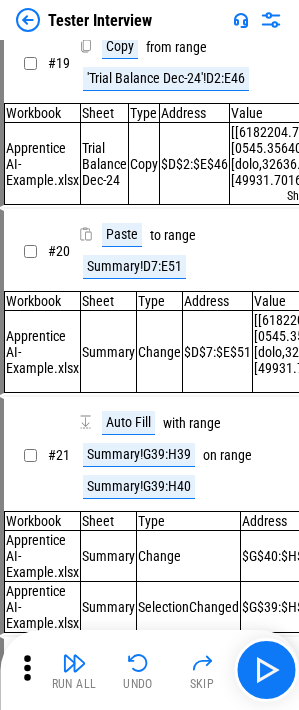 scroll, scrollTop: 3019, scrollLeft: 0, axis: vertical 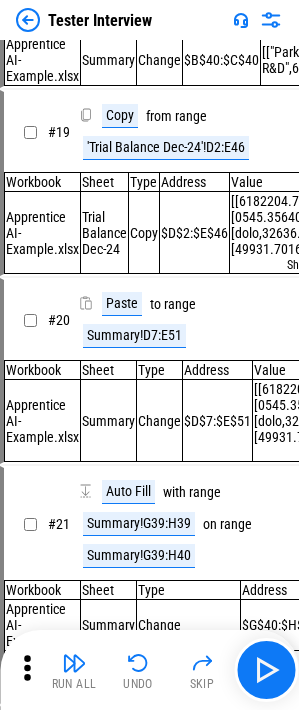 click on "Undo" at bounding box center [138, 684] 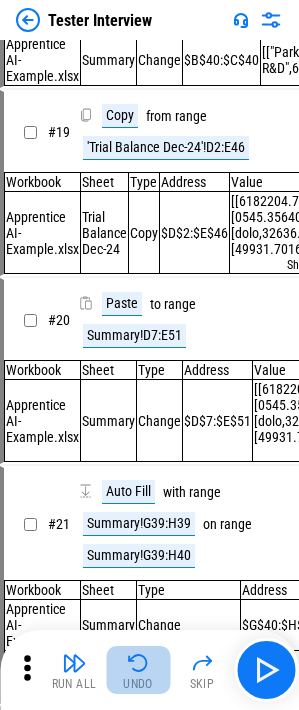 click on "Undo" at bounding box center (138, 684) 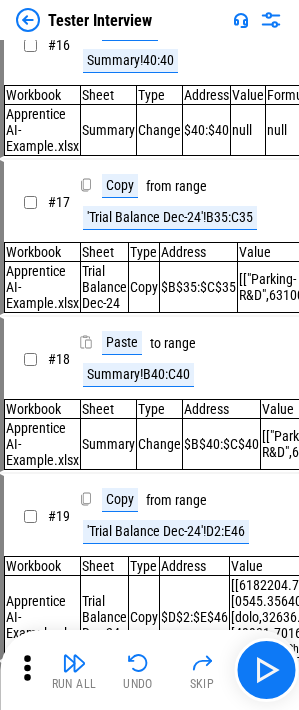 scroll, scrollTop: 2629, scrollLeft: 0, axis: vertical 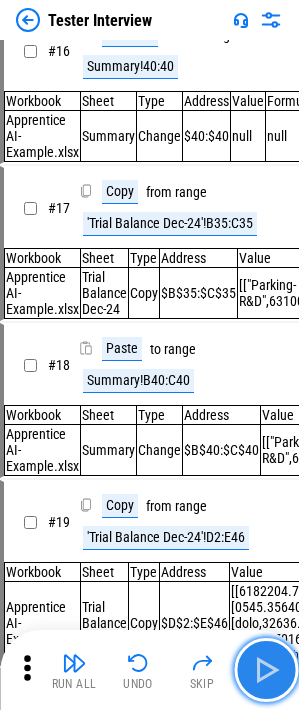 click at bounding box center (266, 670) 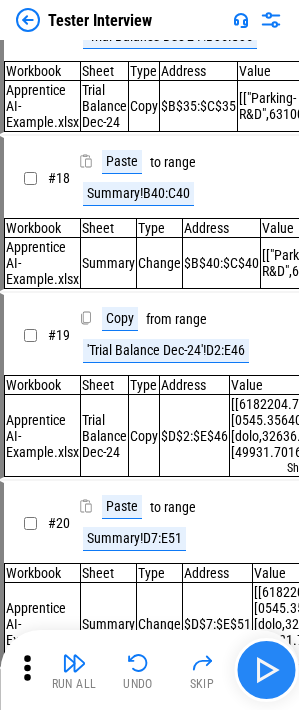 scroll, scrollTop: 2824, scrollLeft: 0, axis: vertical 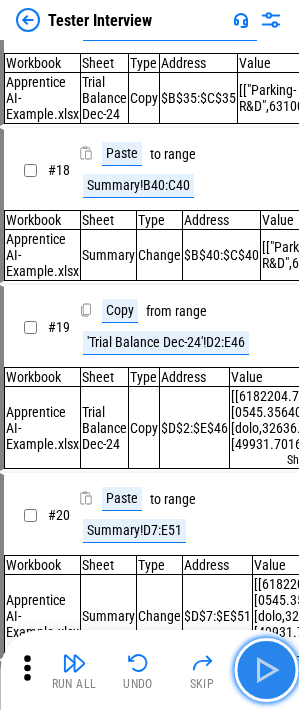 click at bounding box center (266, 670) 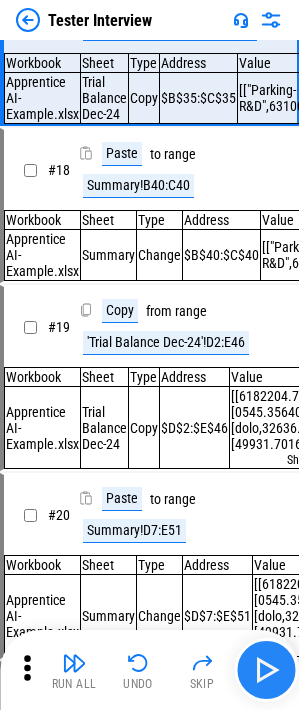 scroll, scrollTop: 3019, scrollLeft: 0, axis: vertical 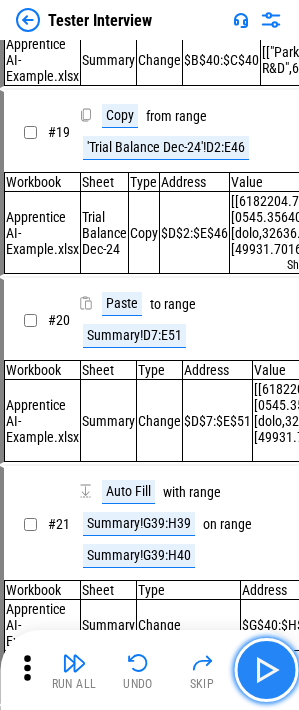 click at bounding box center [266, 670] 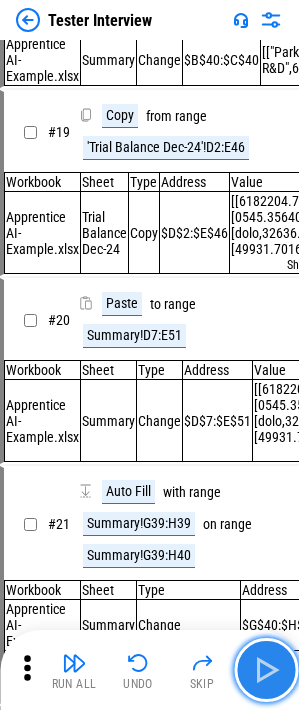 click at bounding box center (266, 670) 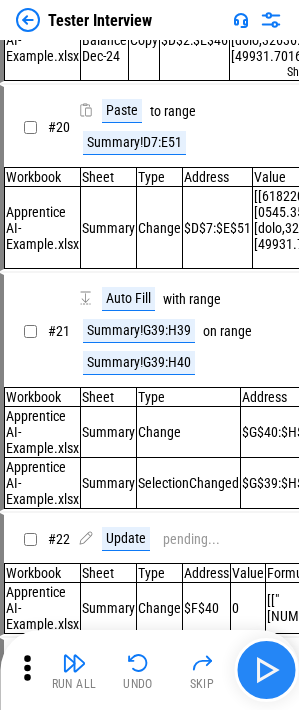 scroll, scrollTop: 3214, scrollLeft: 0, axis: vertical 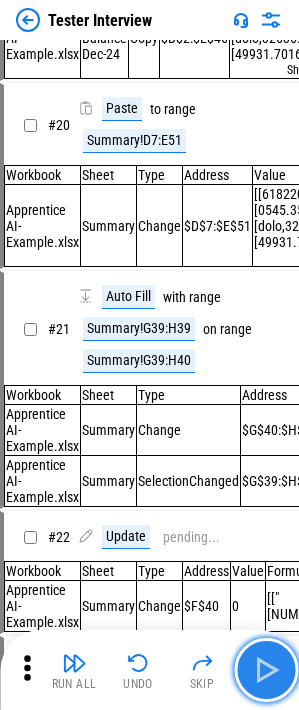 click at bounding box center (266, 670) 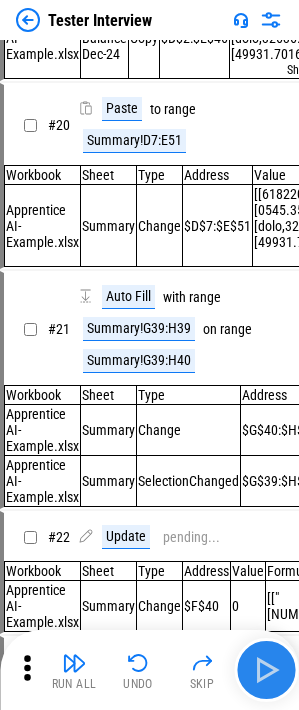 click at bounding box center (266, 670) 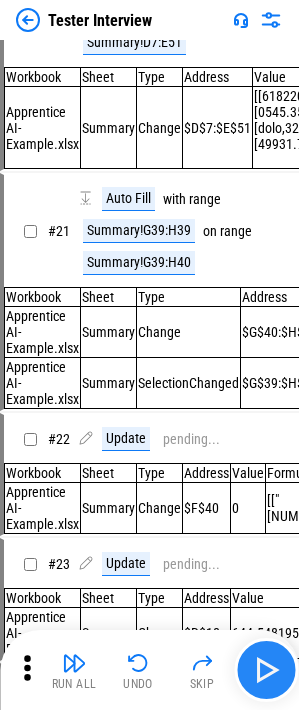 scroll, scrollTop: 3409, scrollLeft: 0, axis: vertical 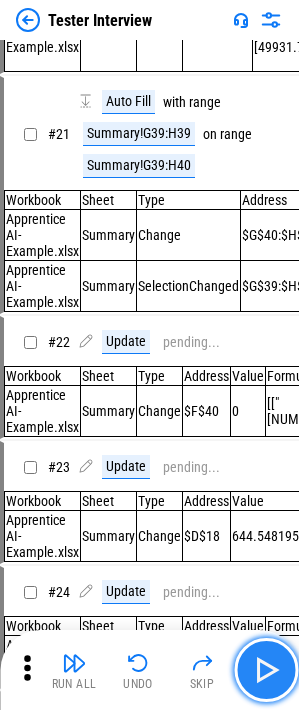 click at bounding box center (266, 670) 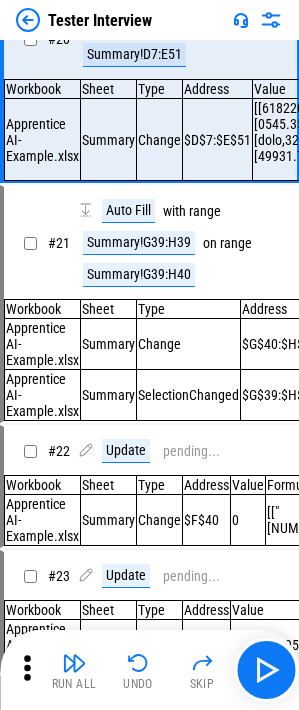 scroll, scrollTop: 3304, scrollLeft: 0, axis: vertical 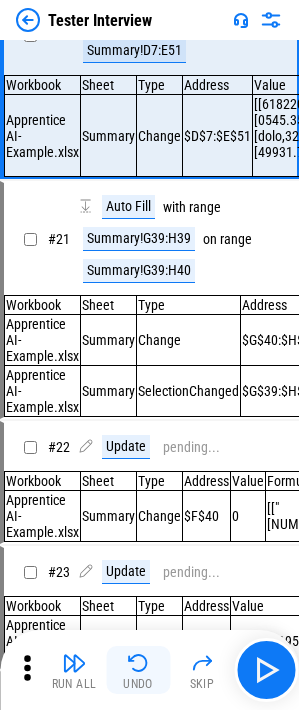 click on "Undo" at bounding box center (138, 670) 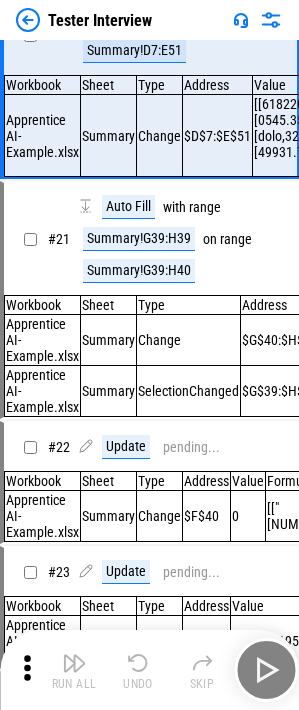 click on "Run All Undo Skip" at bounding box center [151, 670] 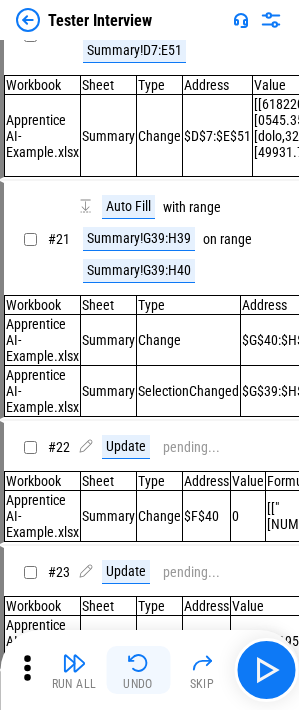click on "Undo" at bounding box center (138, 670) 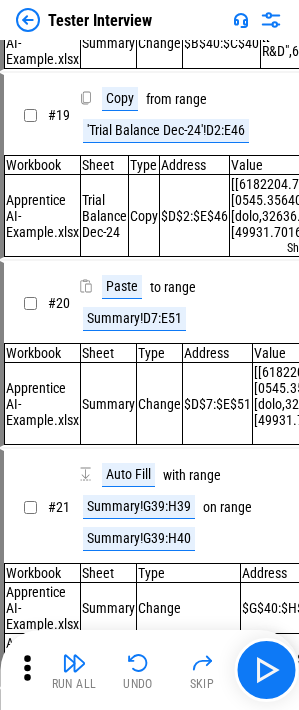 scroll, scrollTop: 3019, scrollLeft: 0, axis: vertical 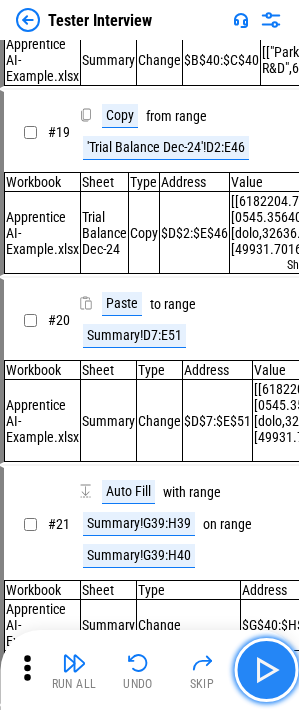 click at bounding box center [266, 670] 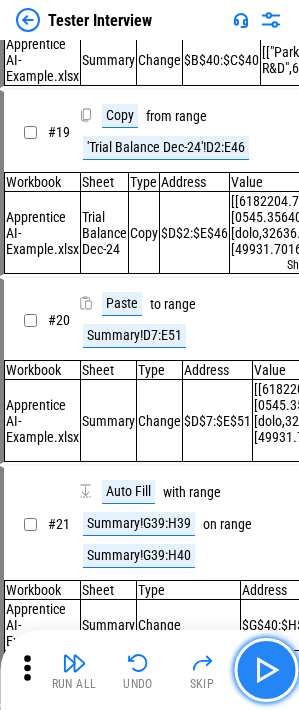 click at bounding box center [266, 670] 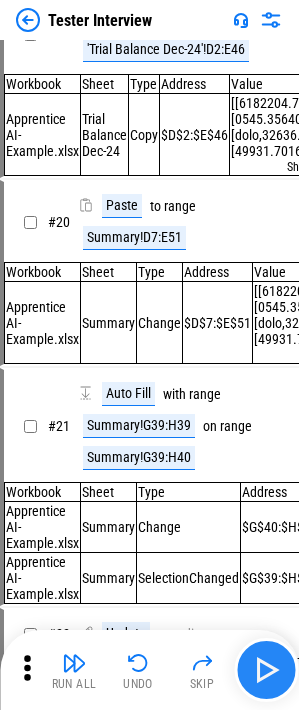 scroll, scrollTop: 3214, scrollLeft: 0, axis: vertical 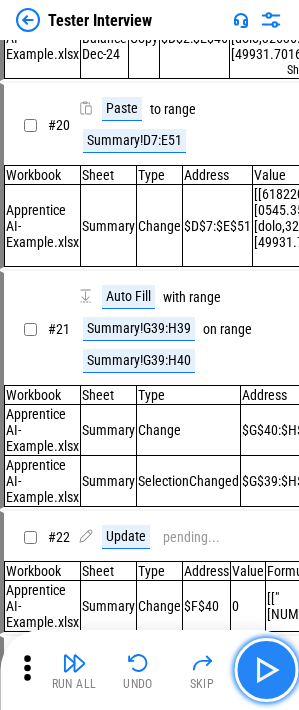 click at bounding box center [266, 670] 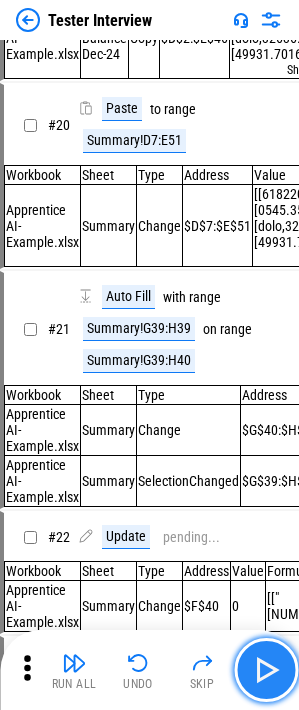 click at bounding box center [266, 670] 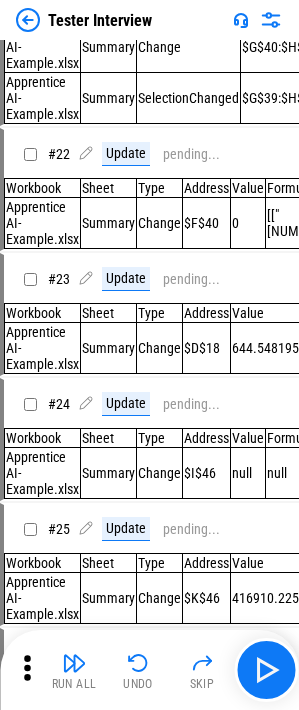 scroll, scrollTop: 3609, scrollLeft: 0, axis: vertical 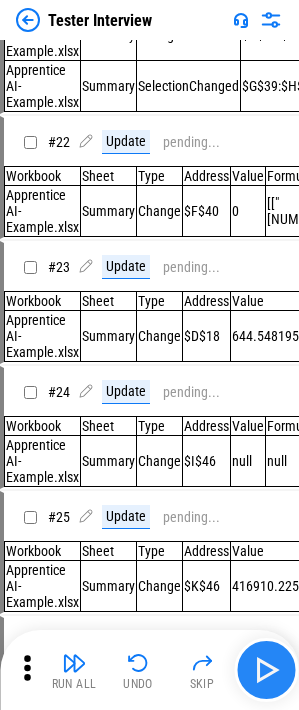 click at bounding box center (266, 670) 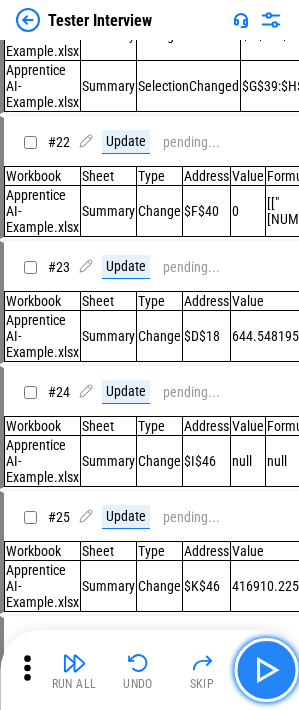 click at bounding box center [266, 670] 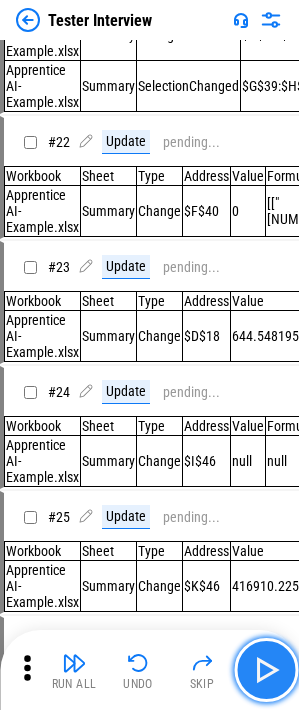 click at bounding box center (266, 670) 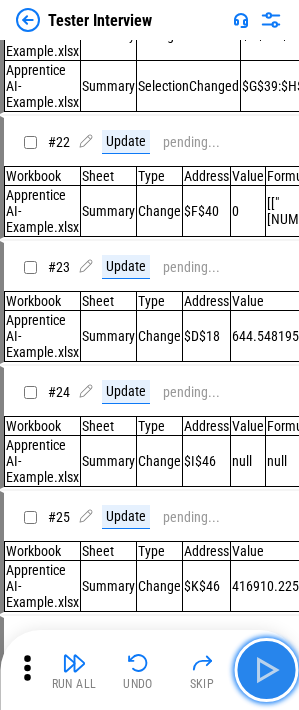 click at bounding box center (266, 670) 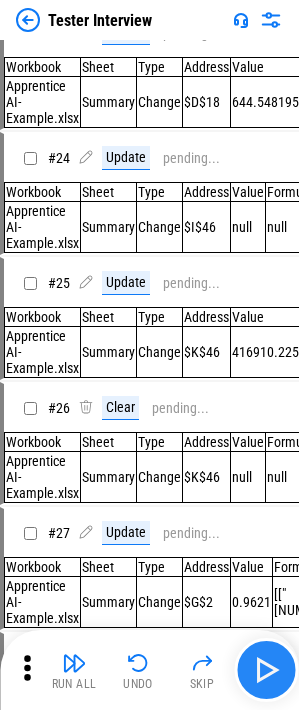 scroll, scrollTop: 3859, scrollLeft: 0, axis: vertical 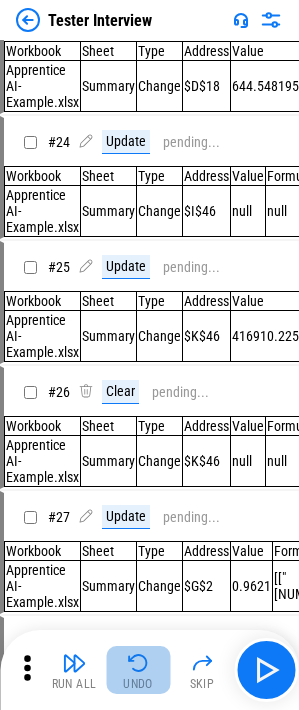click at bounding box center (138, 663) 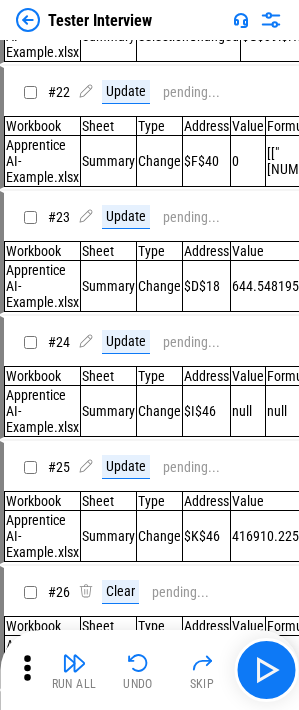 scroll, scrollTop: 3559, scrollLeft: 0, axis: vertical 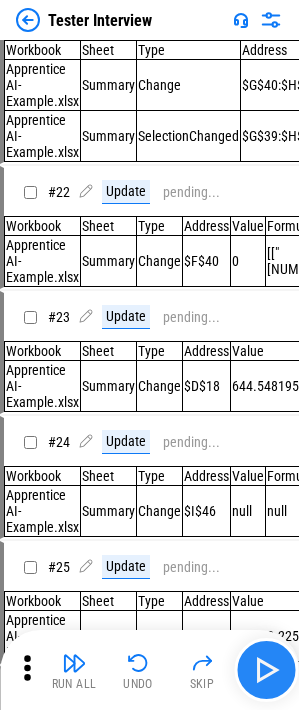 click at bounding box center [266, 670] 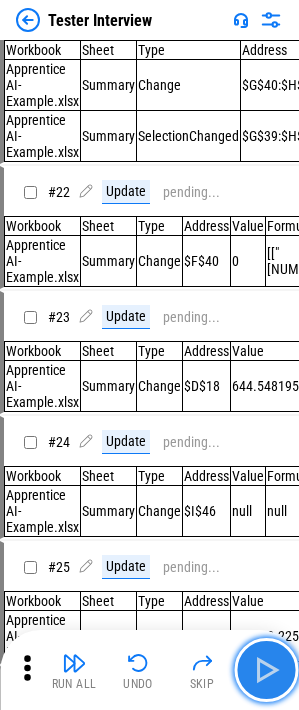 click at bounding box center (266, 670) 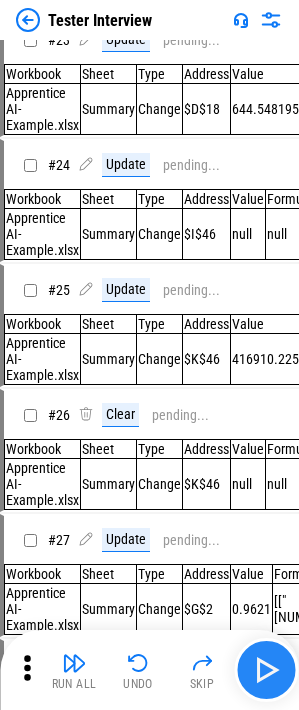 scroll, scrollTop: 3859, scrollLeft: 0, axis: vertical 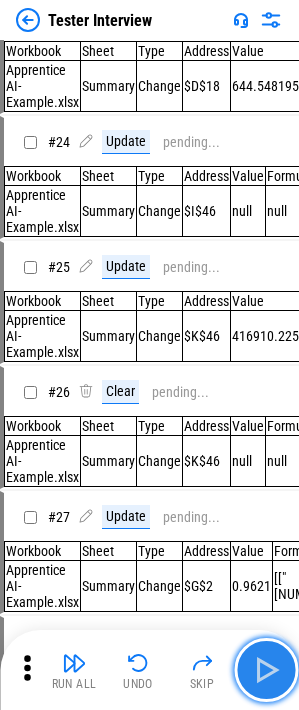 click at bounding box center (266, 670) 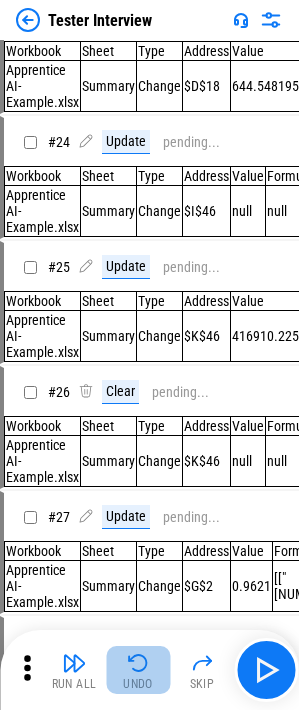 click at bounding box center [138, 663] 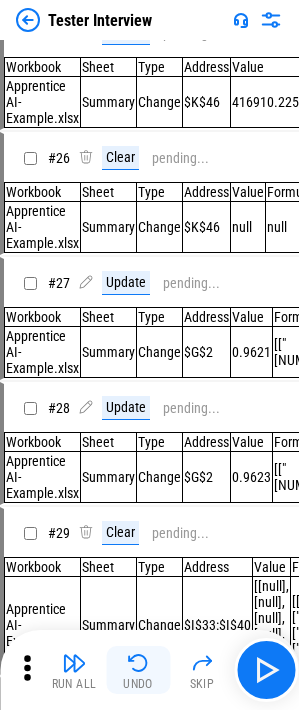 scroll, scrollTop: 4098, scrollLeft: 0, axis: vertical 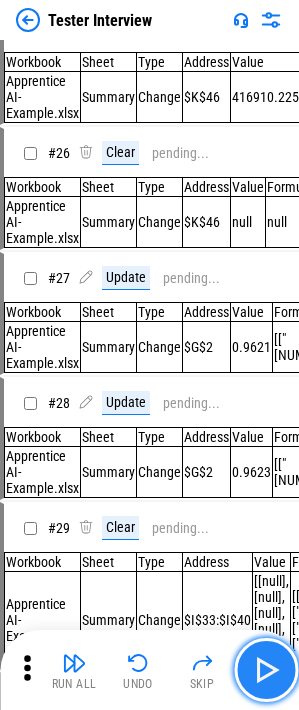 click at bounding box center (266, 670) 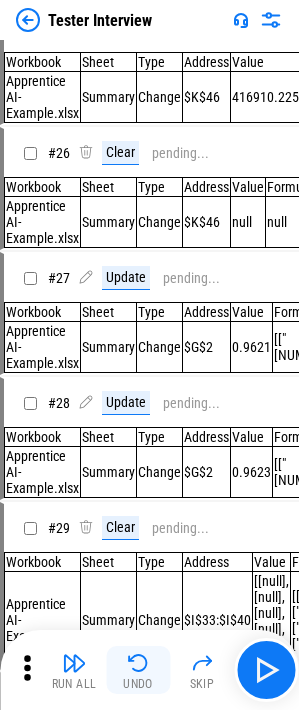 click on "Undo" at bounding box center (138, 670) 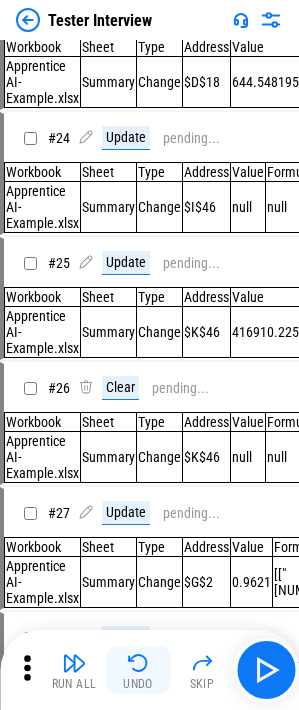 scroll, scrollTop: 3859, scrollLeft: 0, axis: vertical 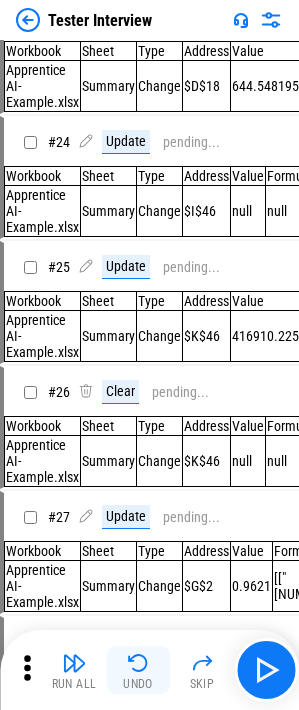 click at bounding box center [138, 663] 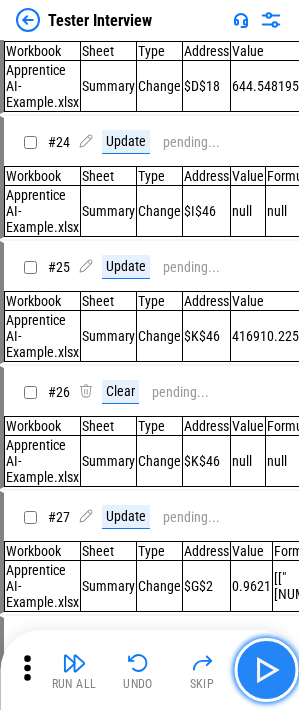 click at bounding box center (266, 670) 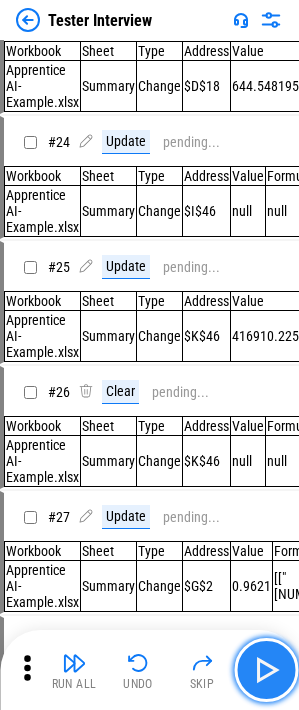 click at bounding box center [266, 670] 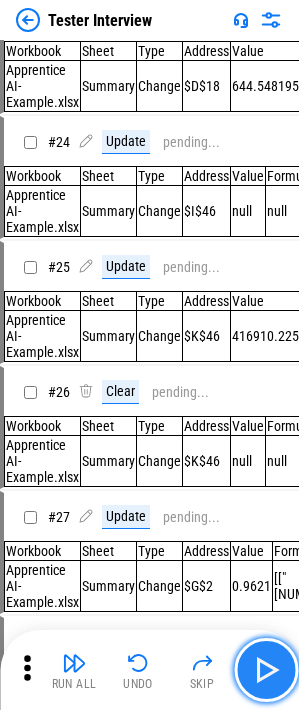 click at bounding box center [266, 670] 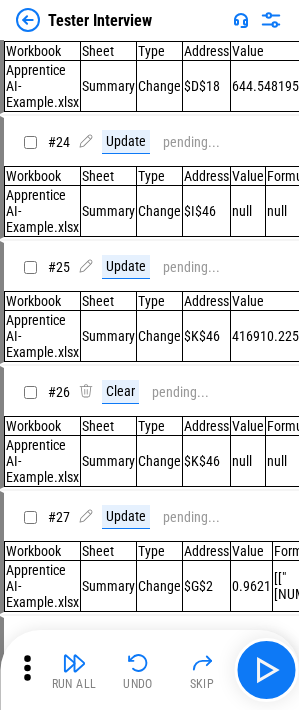 drag, startPoint x: 179, startPoint y: 629, endPoint x: 119, endPoint y: 622, distance: 60.40695 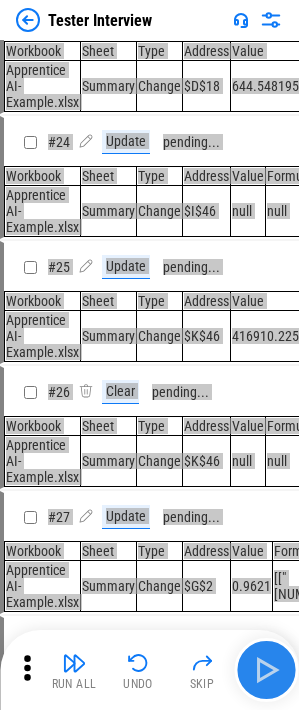 click at bounding box center [266, 670] 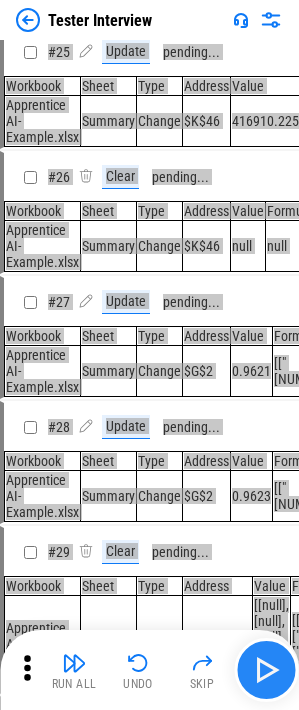 scroll, scrollTop: 4114, scrollLeft: 0, axis: vertical 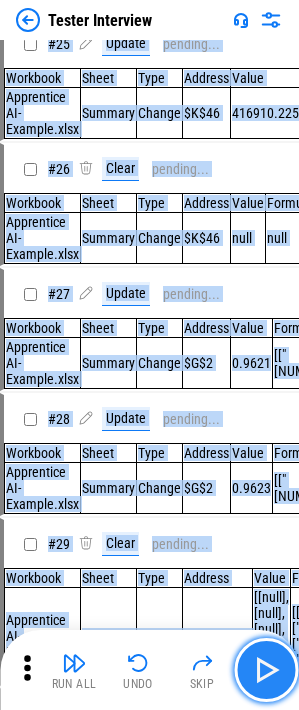 click at bounding box center [266, 670] 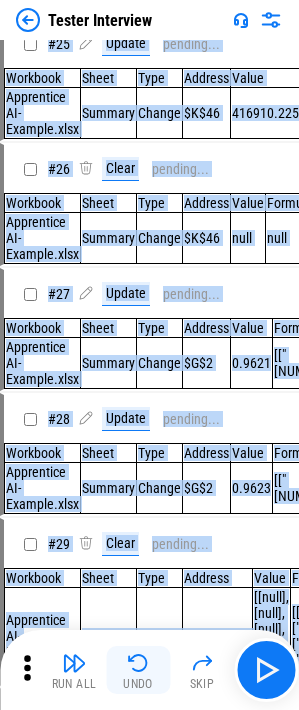 click at bounding box center [138, 663] 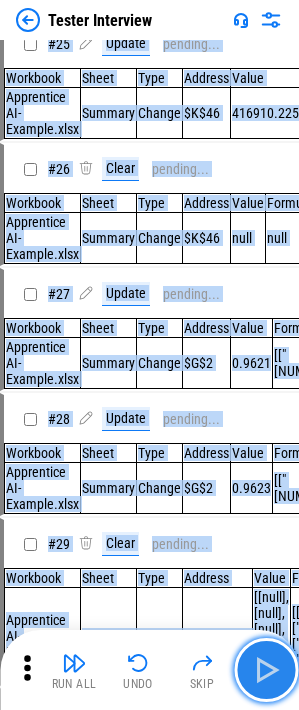 click at bounding box center [266, 670] 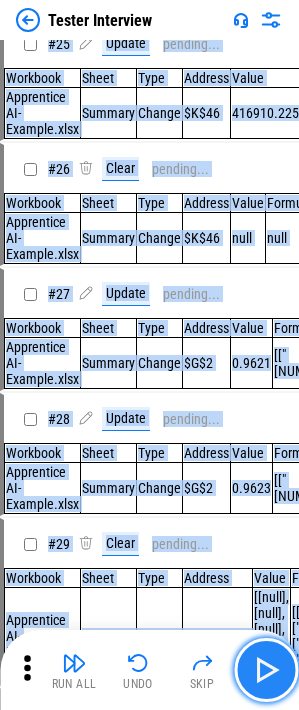 click at bounding box center (266, 670) 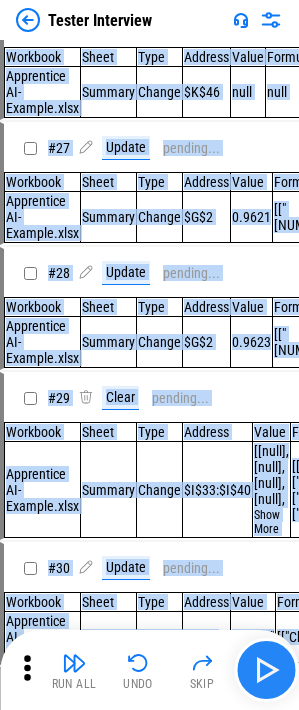 scroll, scrollTop: 4325, scrollLeft: 0, axis: vertical 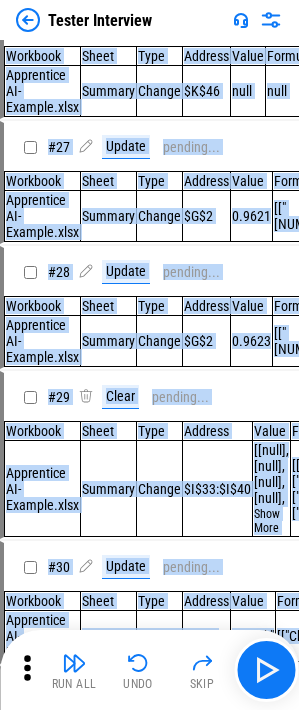click on "Apprentice AI-Example.xlsx" at bounding box center [43, -284] 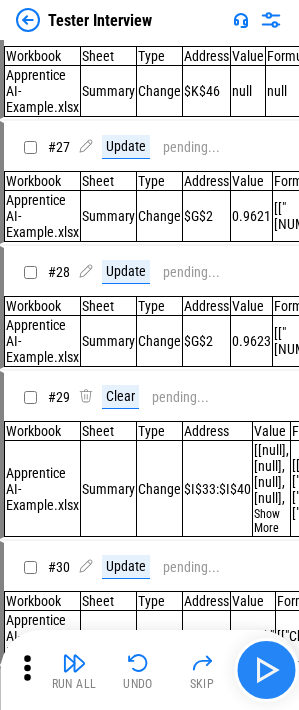 click at bounding box center [266, 670] 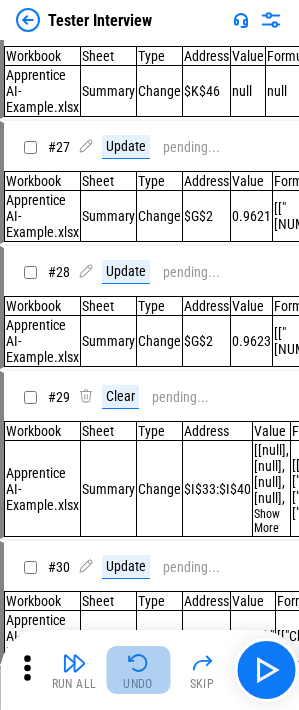 click at bounding box center (138, 663) 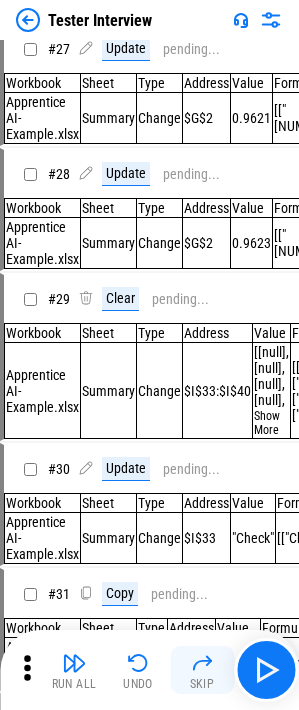 scroll, scrollTop: 4520, scrollLeft: 0, axis: vertical 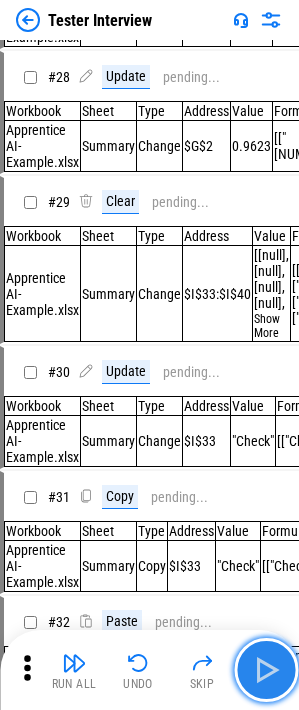click at bounding box center [266, 670] 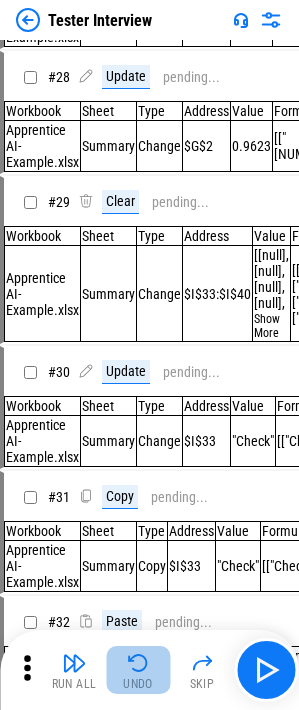 click at bounding box center (138, 663) 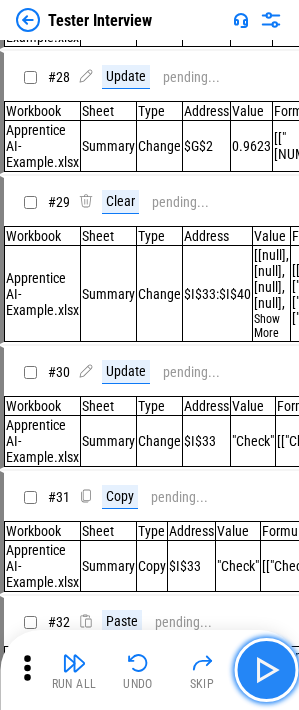 click at bounding box center (266, 670) 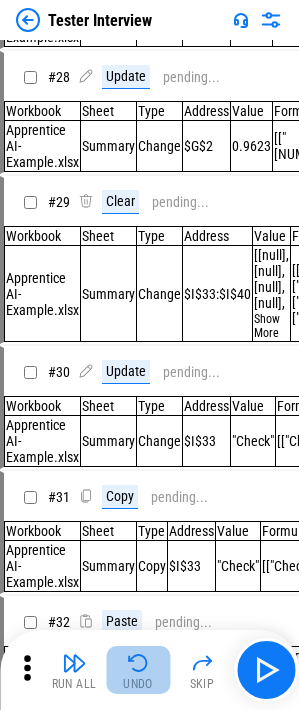 click at bounding box center [138, 663] 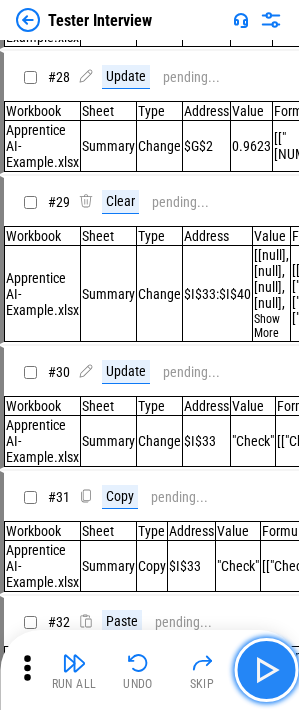click at bounding box center (266, 670) 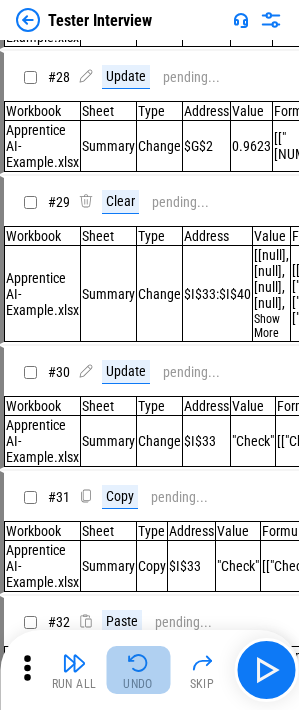 click at bounding box center (138, 663) 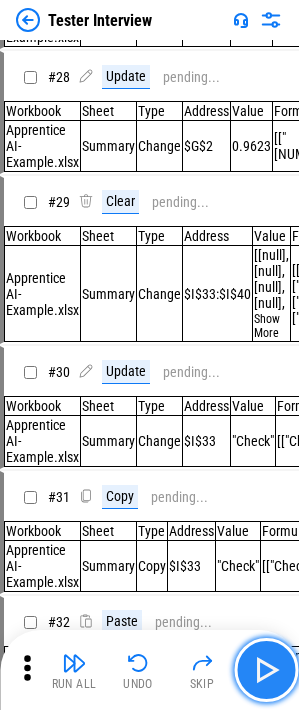 click at bounding box center (266, 670) 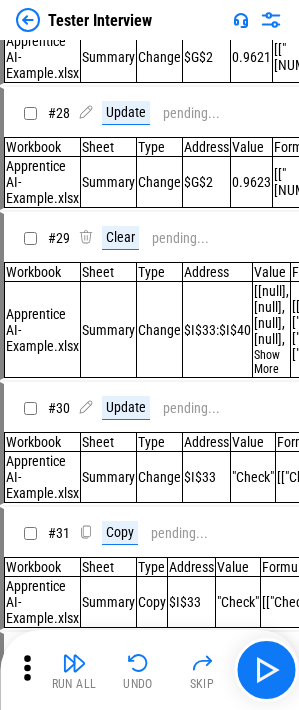 scroll, scrollTop: 4520, scrollLeft: 0, axis: vertical 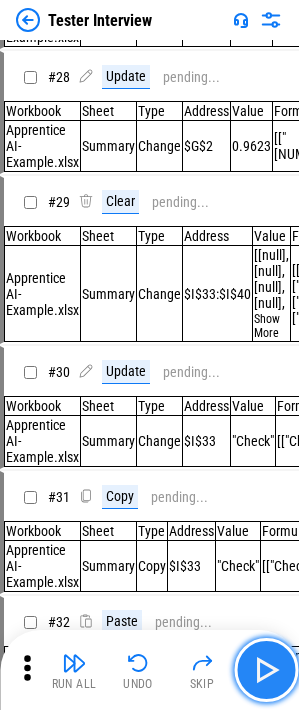 click at bounding box center (266, 670) 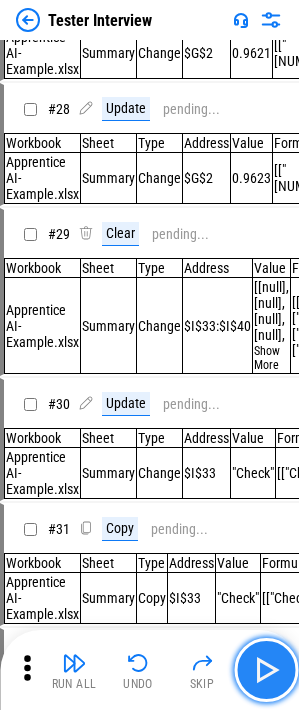 click at bounding box center [266, 670] 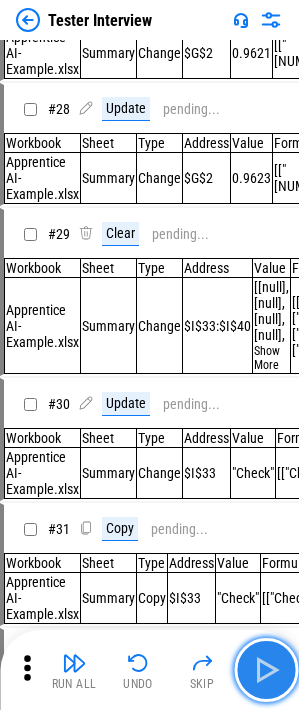 click at bounding box center [266, 670] 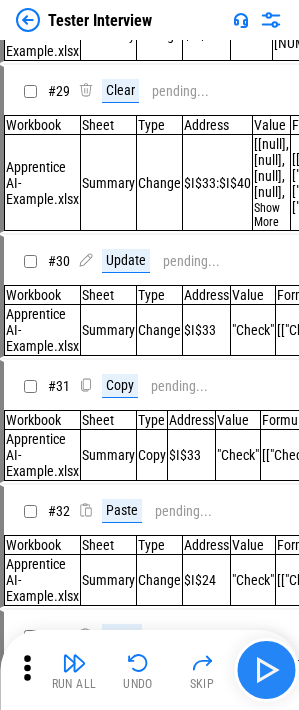 scroll, scrollTop: 4747, scrollLeft: 0, axis: vertical 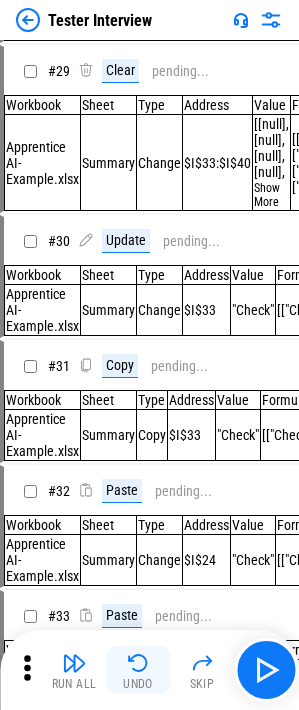 click at bounding box center (138, 663) 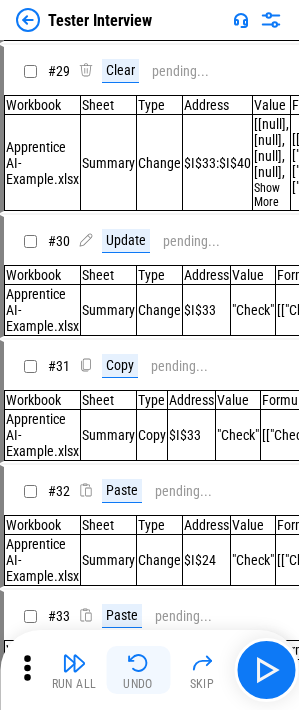 click at bounding box center (138, 663) 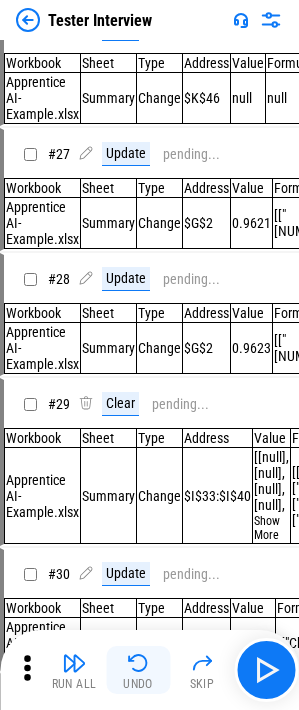 scroll, scrollTop: 4325, scrollLeft: 0, axis: vertical 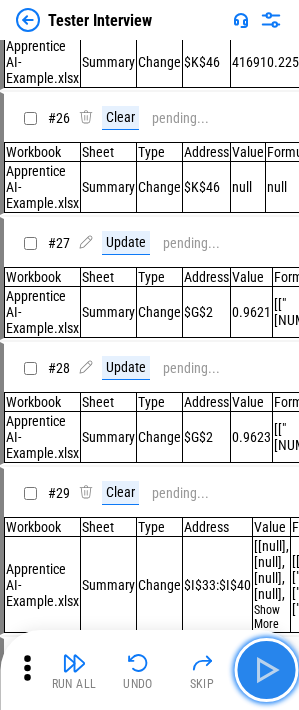 click at bounding box center (266, 670) 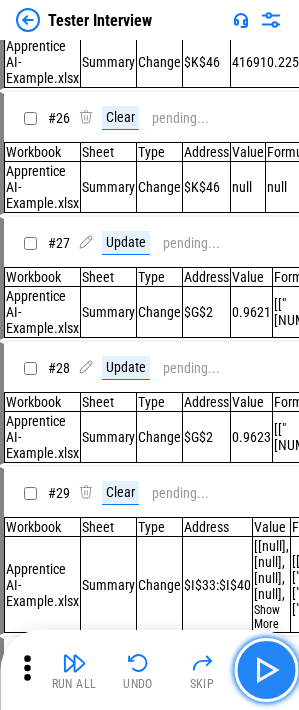 click at bounding box center [266, 670] 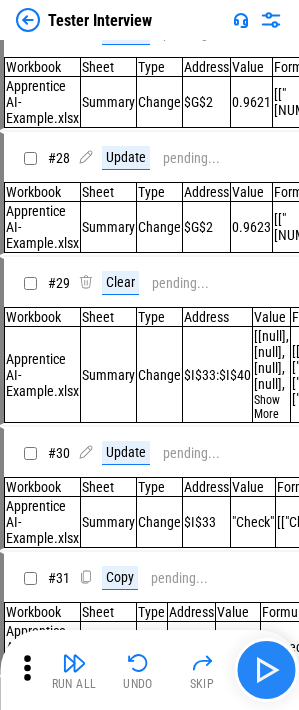 scroll, scrollTop: 4536, scrollLeft: 0, axis: vertical 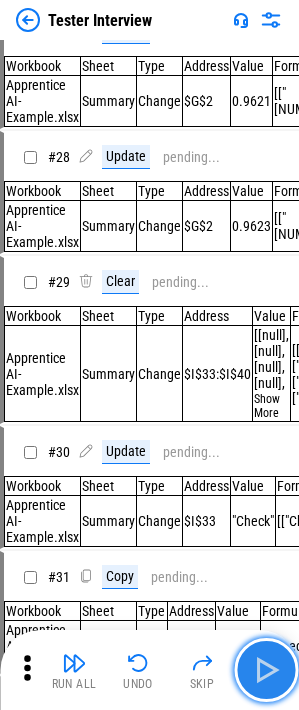 click at bounding box center (266, 670) 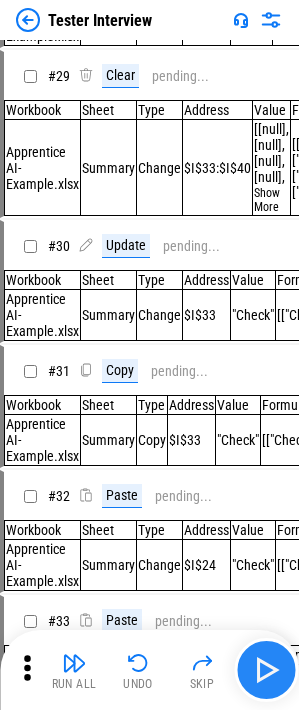 scroll, scrollTop: 4747, scrollLeft: 0, axis: vertical 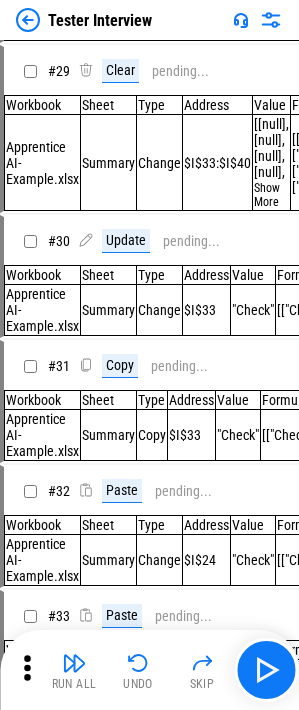 click on "Update cell Summary!I46 to" at bounding box center [167, -634] 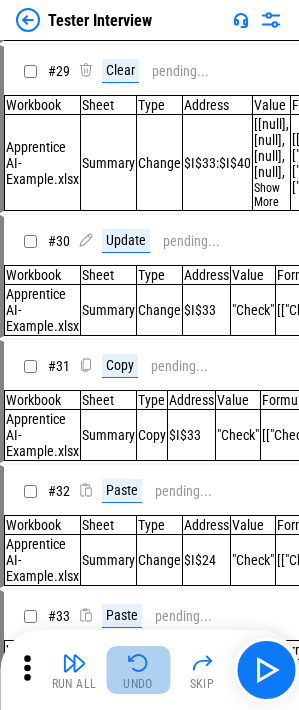 click on "Undo" at bounding box center (138, 684) 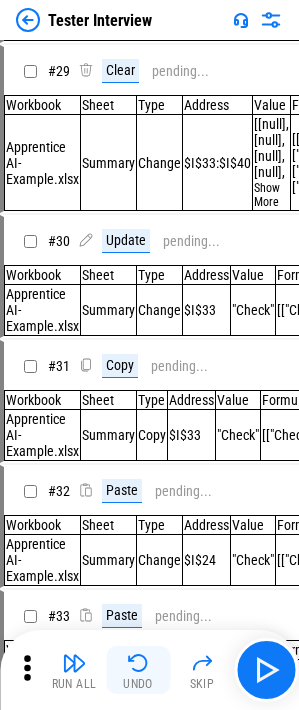 click on "Undo" at bounding box center (138, 684) 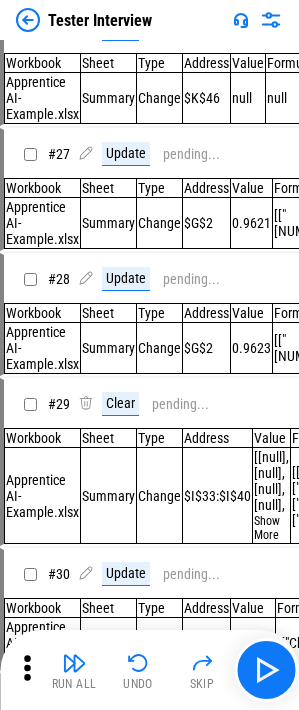 scroll, scrollTop: 4325, scrollLeft: 0, axis: vertical 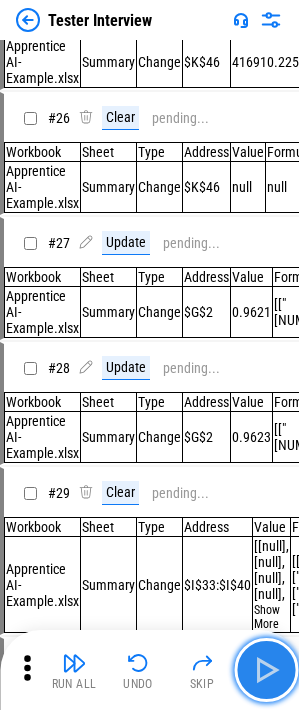 click at bounding box center (266, 670) 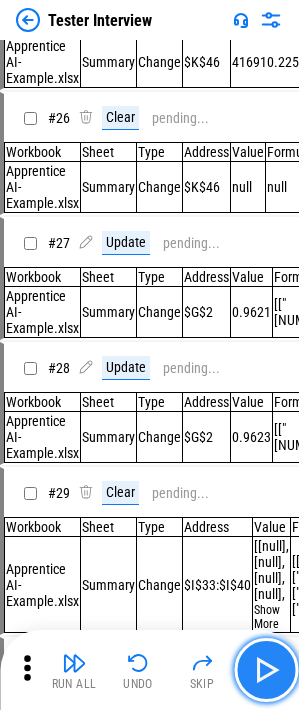click at bounding box center [266, 670] 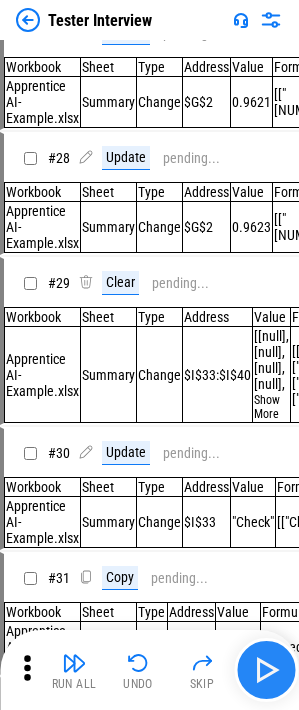 scroll, scrollTop: 4536, scrollLeft: 0, axis: vertical 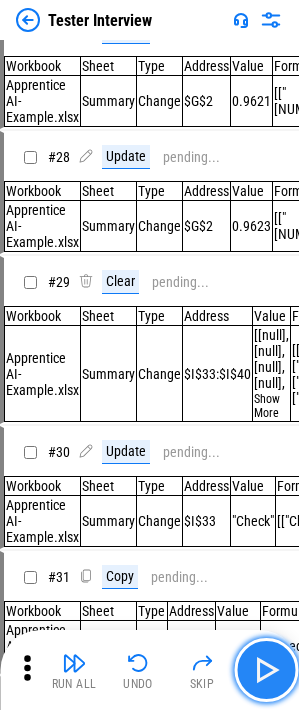 click at bounding box center [266, 670] 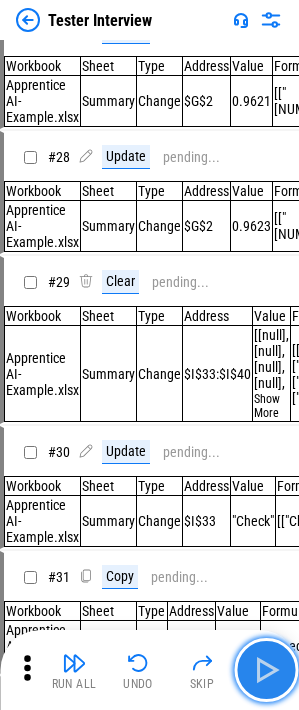 click at bounding box center [266, 670] 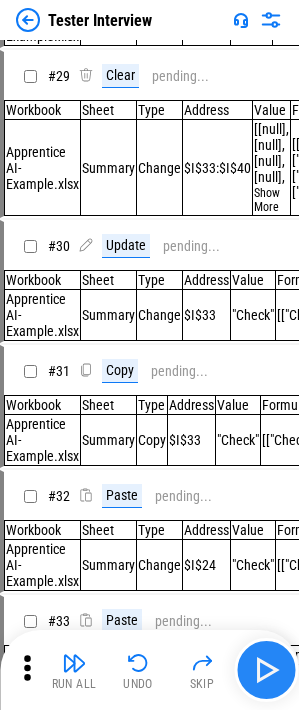scroll, scrollTop: 4747, scrollLeft: 0, axis: vertical 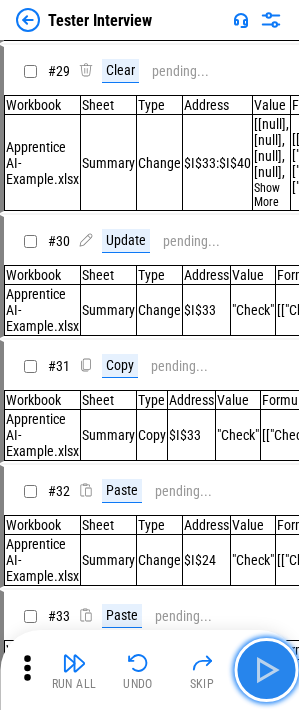 click at bounding box center (266, 670) 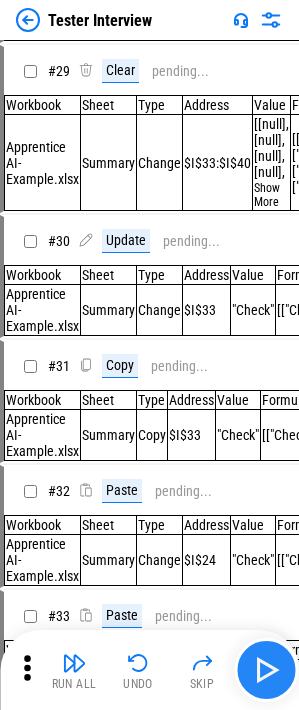 click at bounding box center (266, 670) 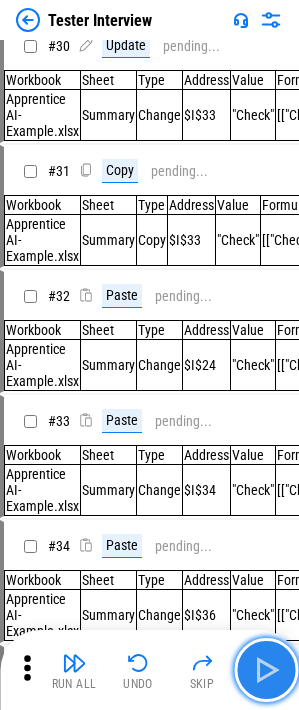 click at bounding box center (266, 670) 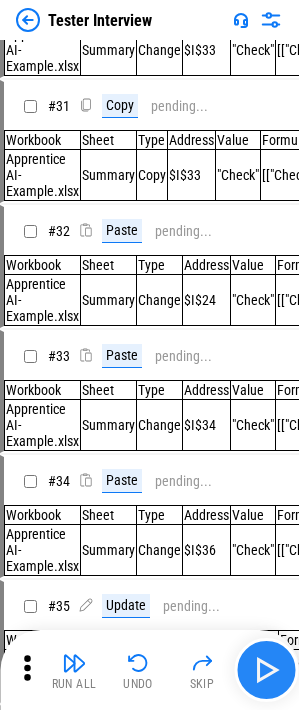 scroll, scrollTop: 5121, scrollLeft: 0, axis: vertical 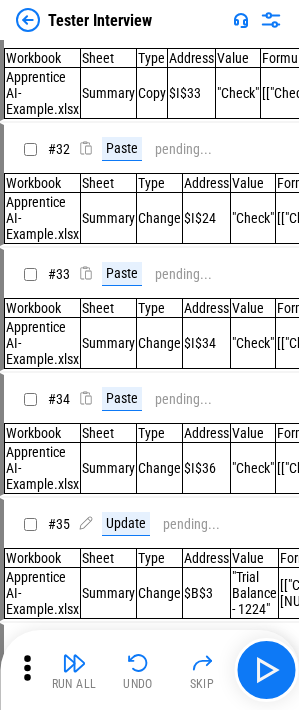 drag, startPoint x: 263, startPoint y: 648, endPoint x: 182, endPoint y: 335, distance: 323.311 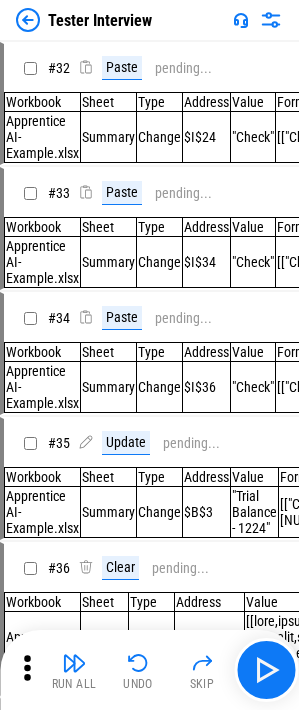 scroll, scrollTop: 5221, scrollLeft: 0, axis: vertical 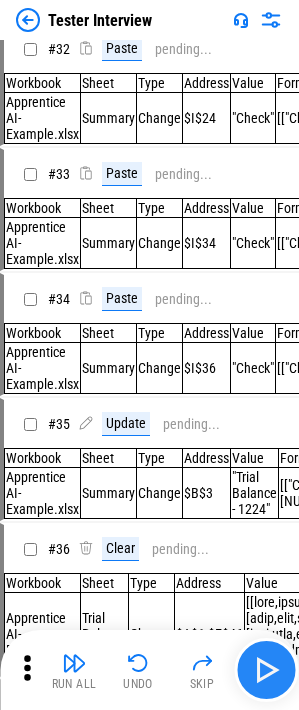 click at bounding box center (266, 670) 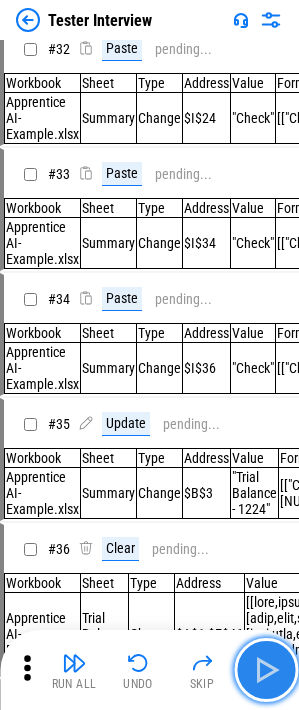 click at bounding box center [266, 670] 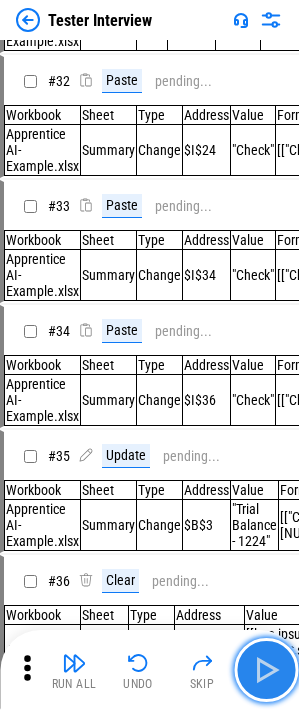 click at bounding box center [266, 670] 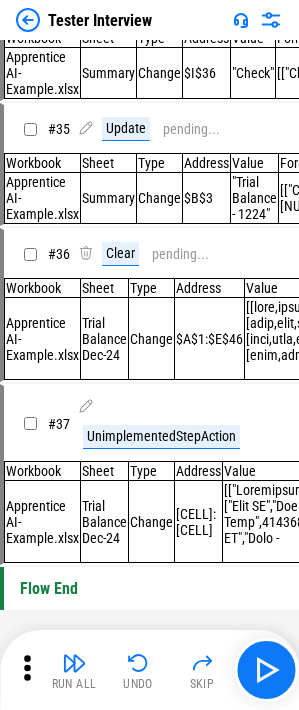 scroll, scrollTop: 5615, scrollLeft: 0, axis: vertical 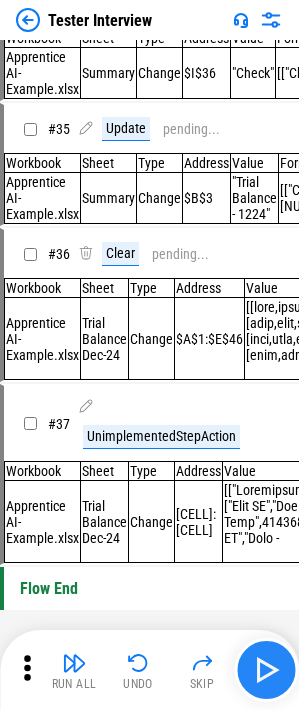 click at bounding box center [266, 670] 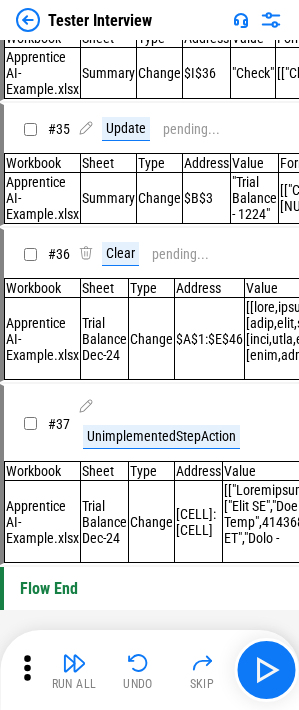 scroll, scrollTop: 5715, scrollLeft: 0, axis: vertical 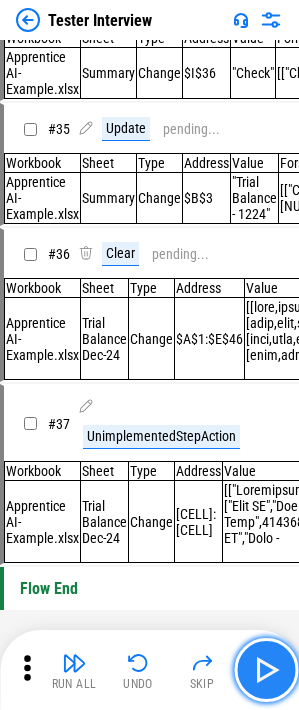 click at bounding box center [266, 670] 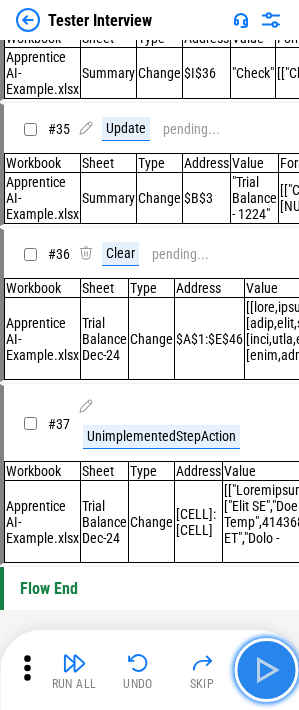 click at bounding box center [266, 670] 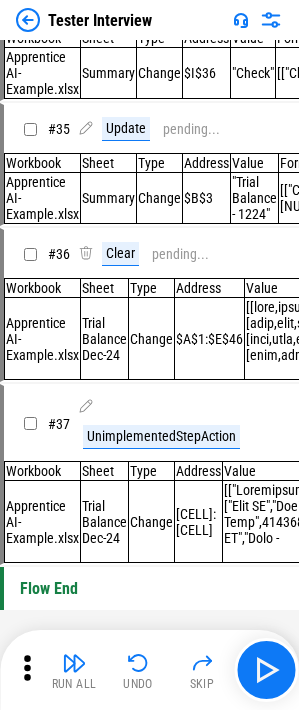 scroll, scrollTop: 6015, scrollLeft: 0, axis: vertical 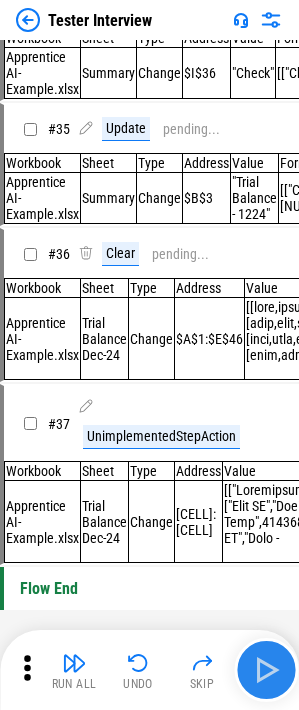 click at bounding box center [266, 670] 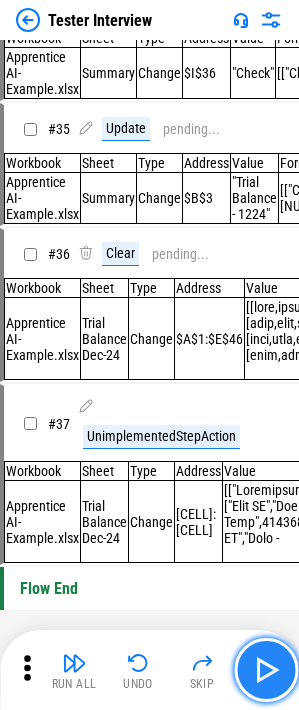 click at bounding box center (266, 670) 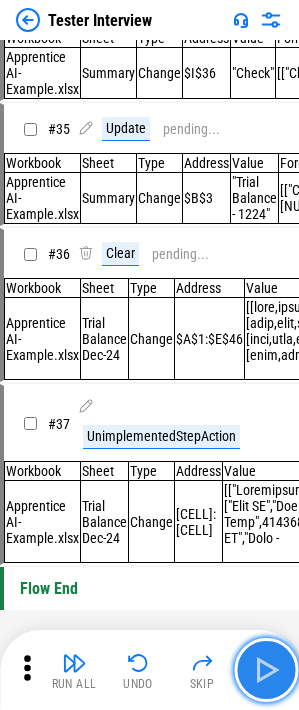 click at bounding box center (266, 670) 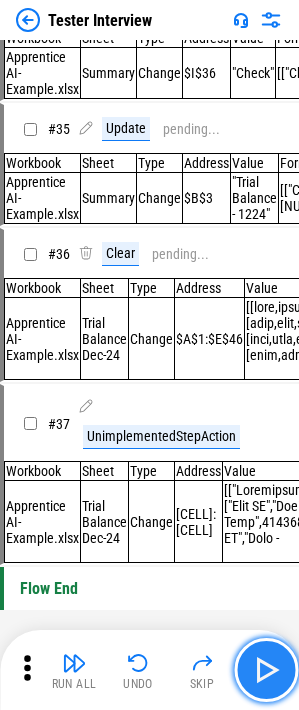click at bounding box center (266, 670) 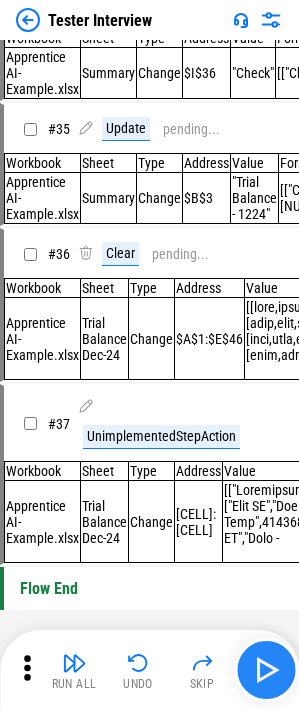 scroll, scrollTop: 6251, scrollLeft: 0, axis: vertical 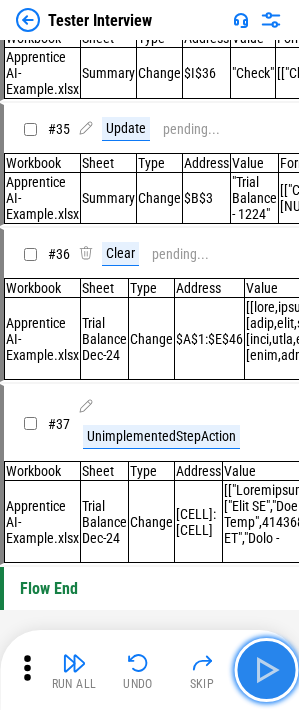 click at bounding box center [266, 670] 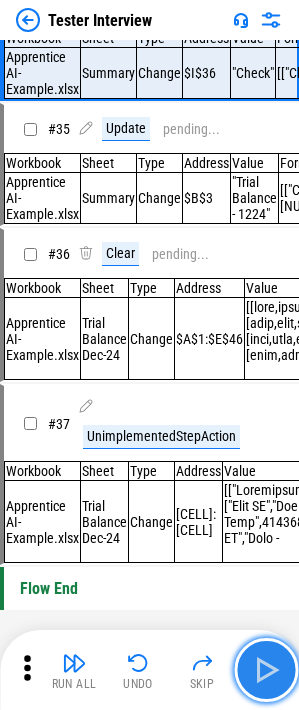 click at bounding box center [266, 670] 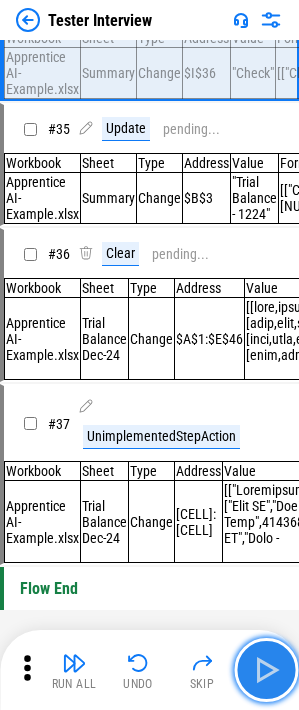 click at bounding box center [266, 670] 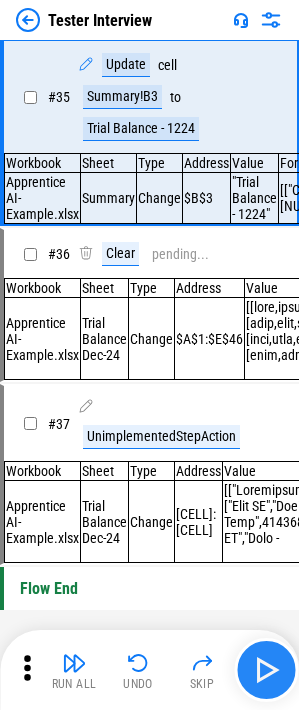 scroll, scrollTop: 6609, scrollLeft: 0, axis: vertical 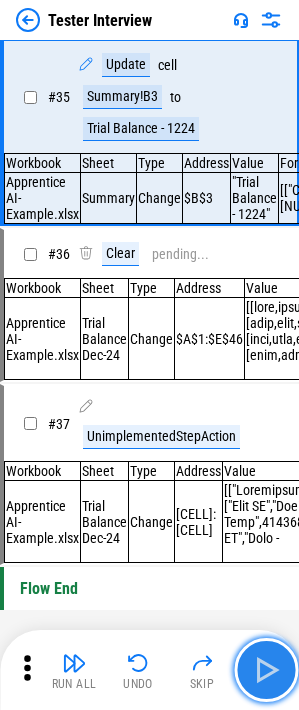 click at bounding box center (266, 670) 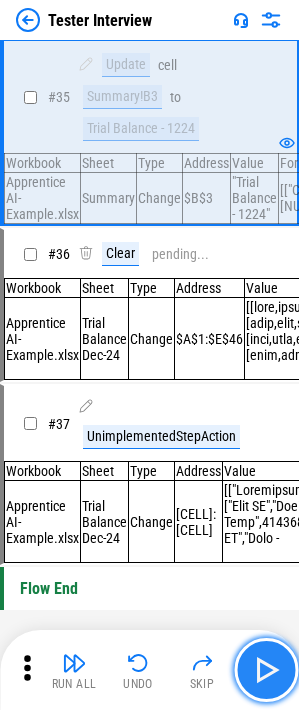 click at bounding box center (266, 670) 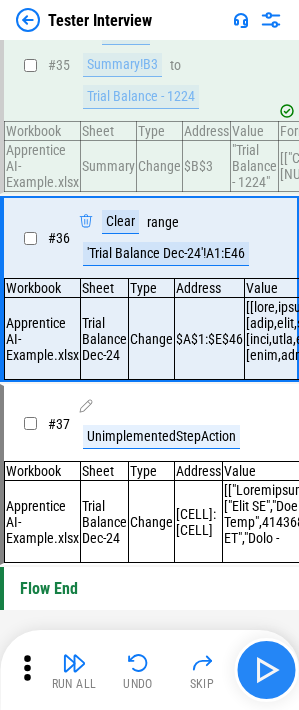 scroll, scrollTop: 6820, scrollLeft: 0, axis: vertical 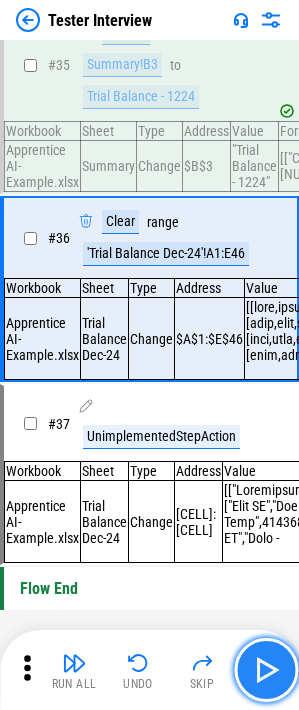 click at bounding box center (266, 670) 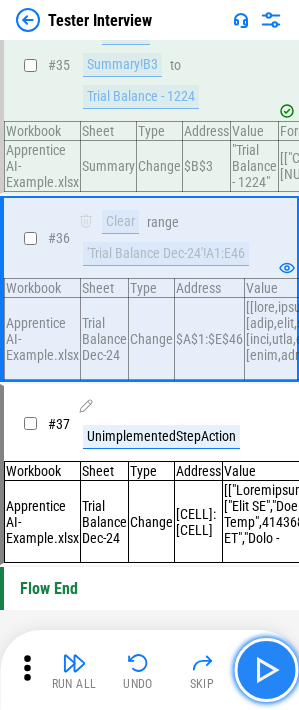click at bounding box center [266, 670] 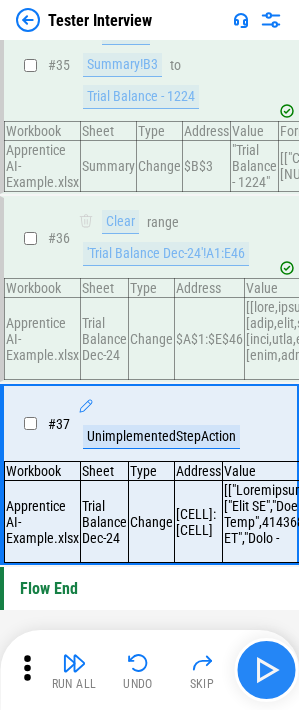 scroll, scrollTop: 6896, scrollLeft: 0, axis: vertical 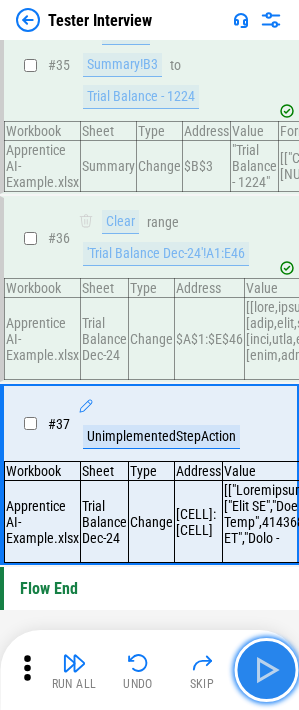 click at bounding box center [266, 670] 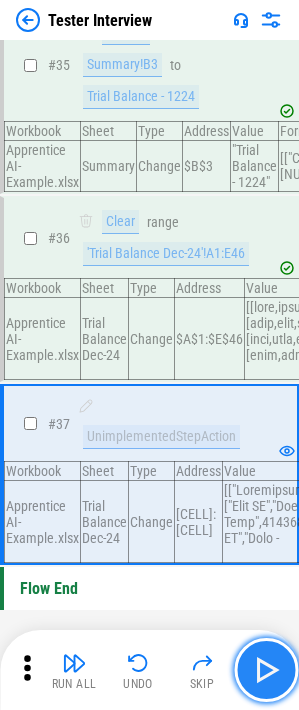 click at bounding box center [266, 670] 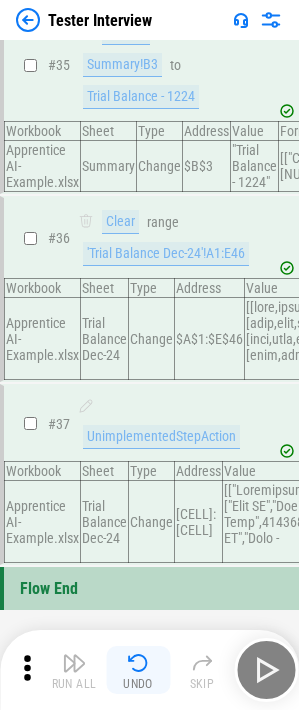 click at bounding box center [138, 663] 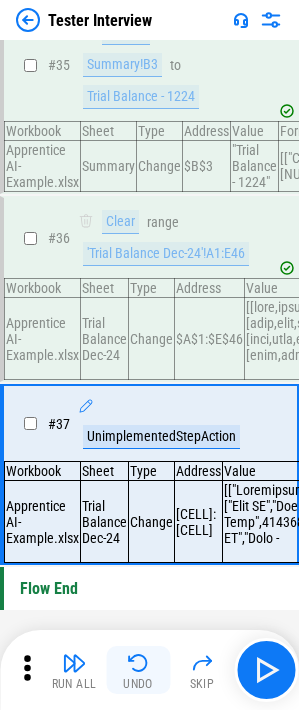 click at bounding box center [138, 663] 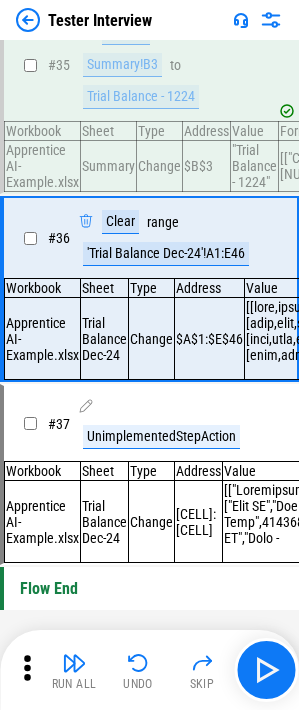 scroll, scrollTop: 6696, scrollLeft: 0, axis: vertical 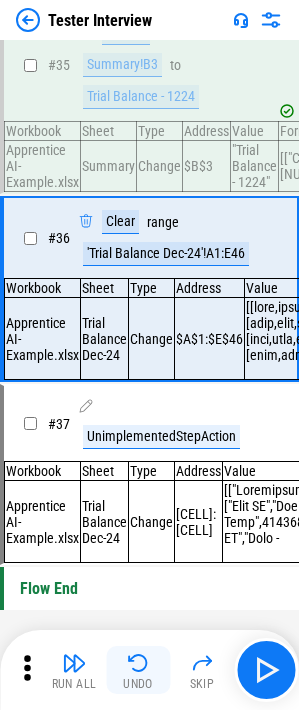 click at bounding box center (138, 663) 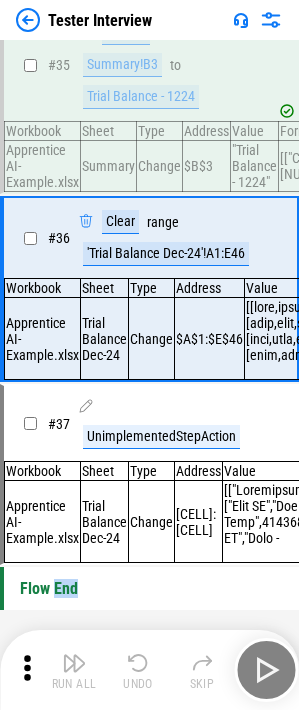 click on "Run All Undo Skip" at bounding box center (151, 670) 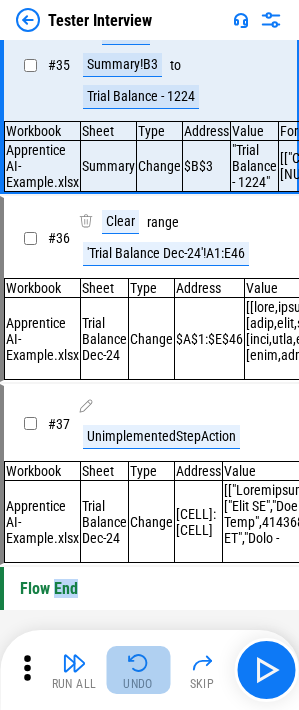 click at bounding box center [138, 663] 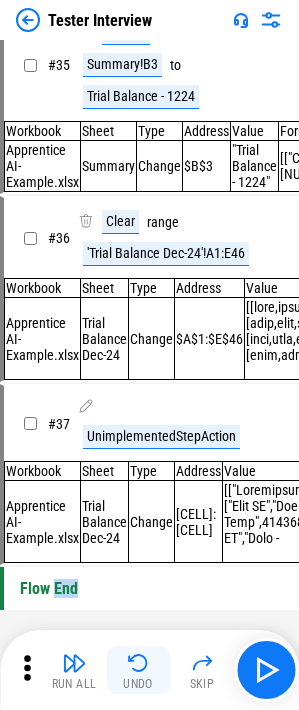 click at bounding box center (138, 663) 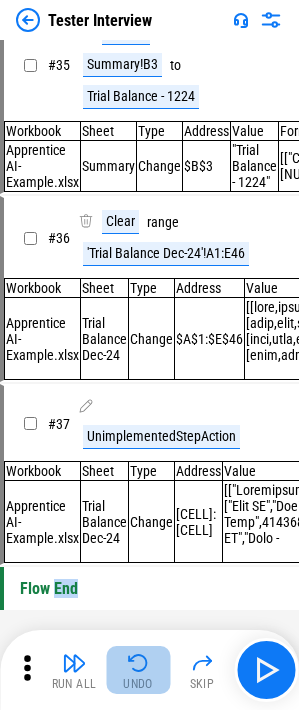 click at bounding box center [138, 663] 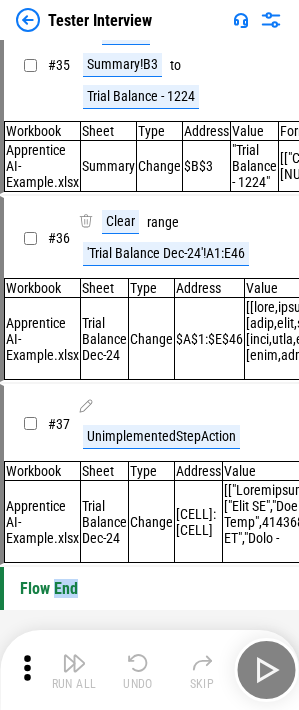 click at bounding box center [138, 663] 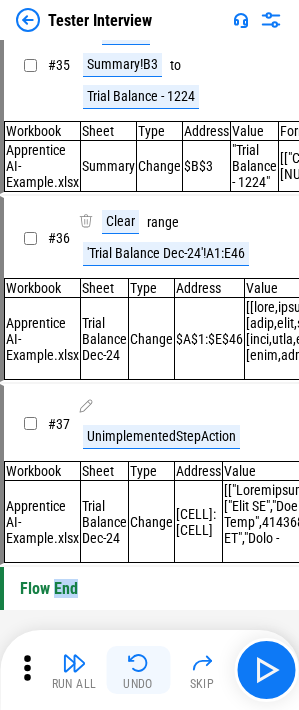 click at bounding box center [138, 663] 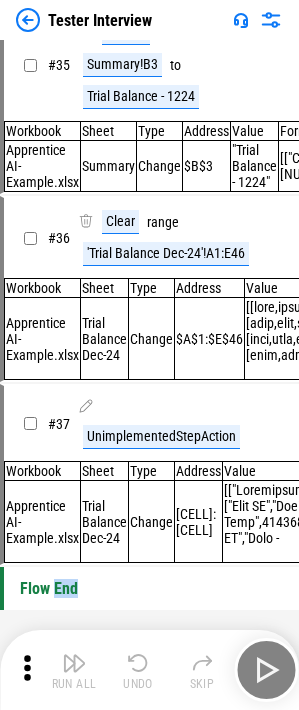 click on "Run All Undo Skip" at bounding box center (151, 670) 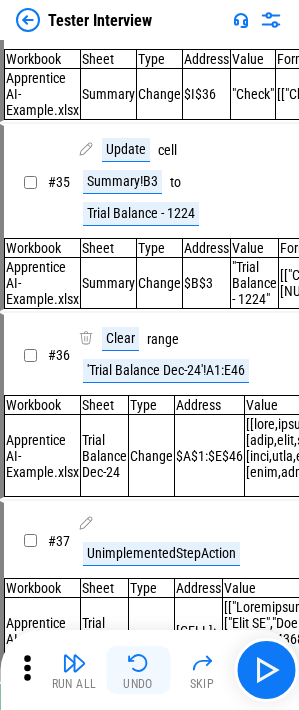 scroll, scrollTop: 5515, scrollLeft: 0, axis: vertical 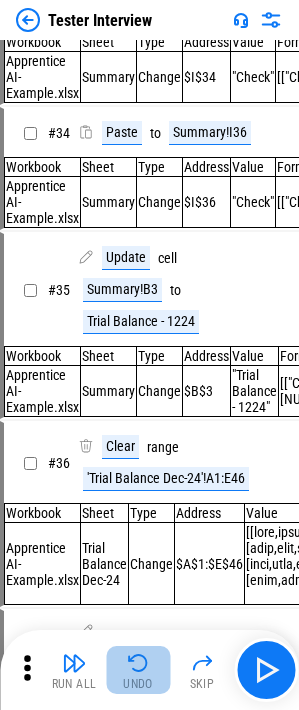 click at bounding box center [138, 663] 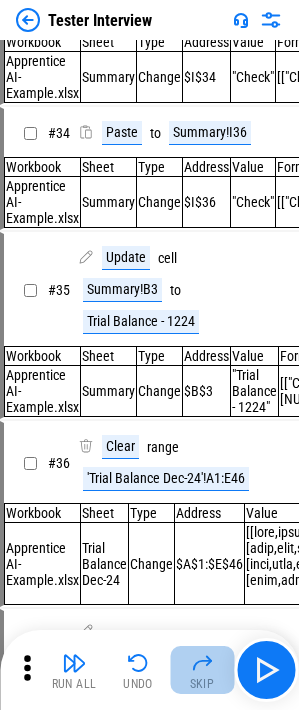 click on "Skip" at bounding box center [202, 670] 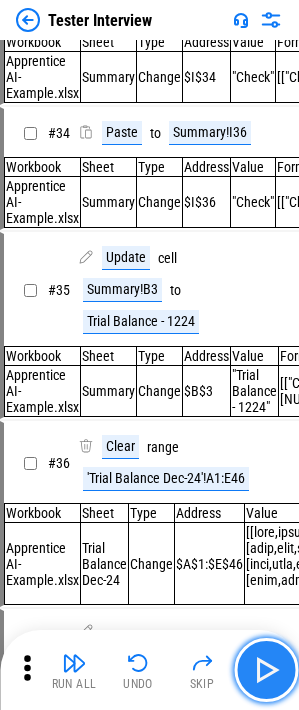click at bounding box center [266, 670] 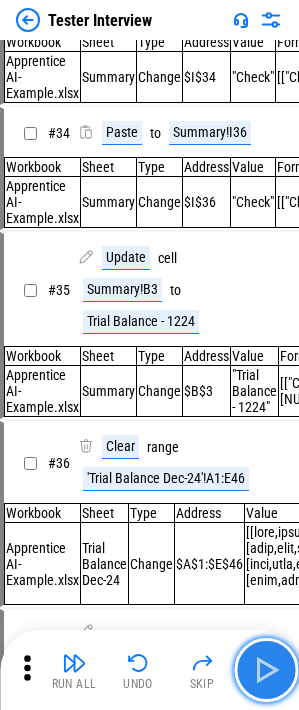 click at bounding box center [266, 670] 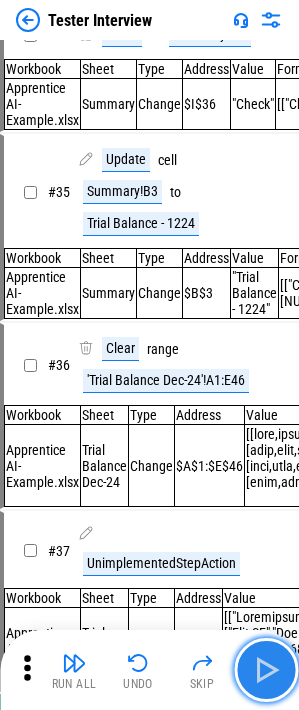 click at bounding box center [266, 670] 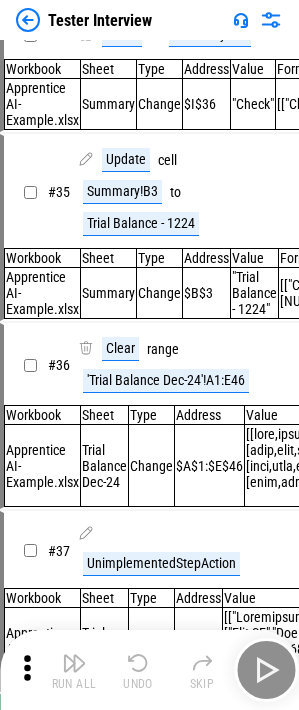 scroll, scrollTop: 5679, scrollLeft: 0, axis: vertical 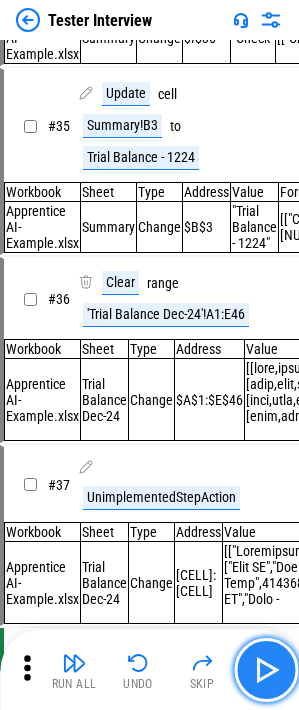 click at bounding box center (266, 670) 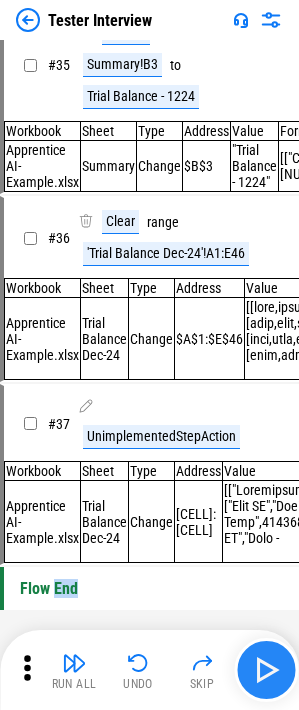 scroll, scrollTop: 5909, scrollLeft: 0, axis: vertical 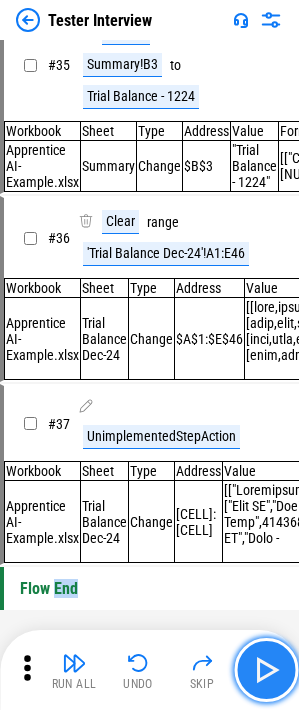 click at bounding box center [266, 670] 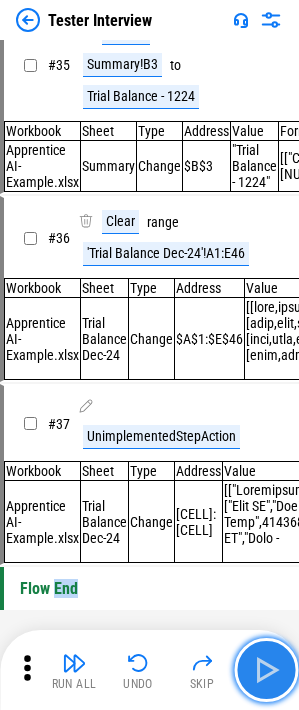 click at bounding box center (266, 670) 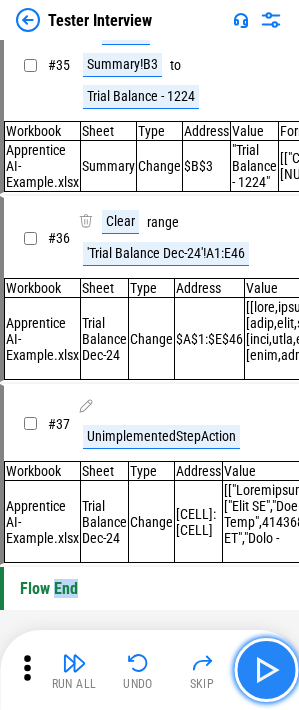click at bounding box center (266, 670) 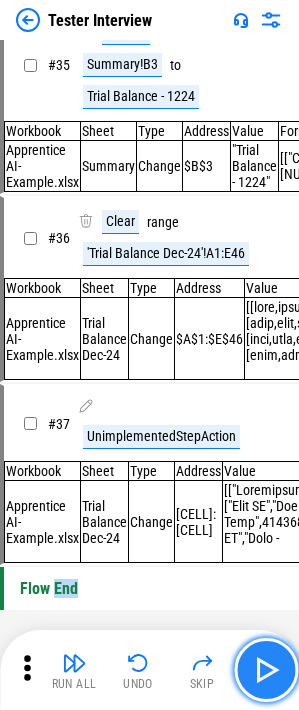 click at bounding box center (266, 670) 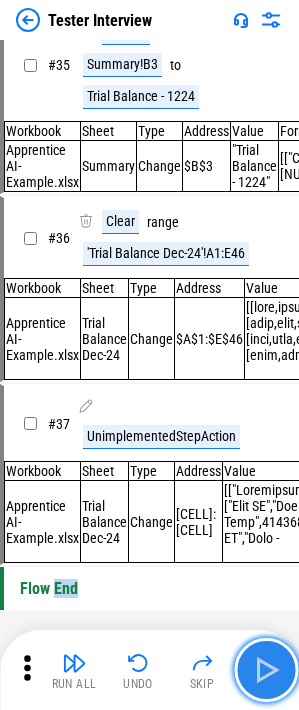 click at bounding box center [266, 670] 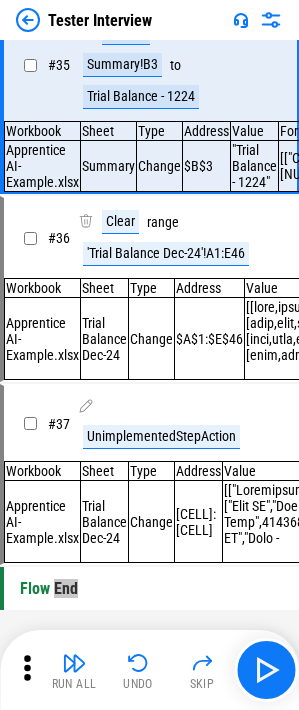 scroll, scrollTop: 6509, scrollLeft: 0, axis: vertical 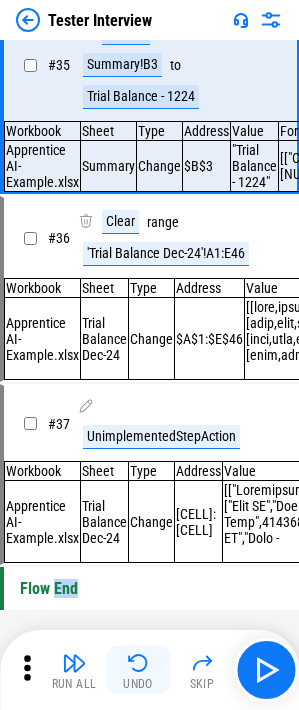 click at bounding box center (138, 663) 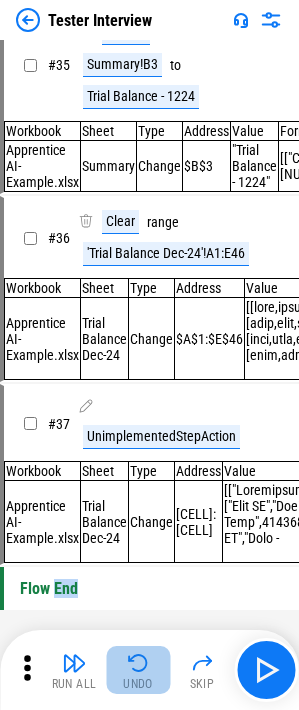 click at bounding box center [138, 663] 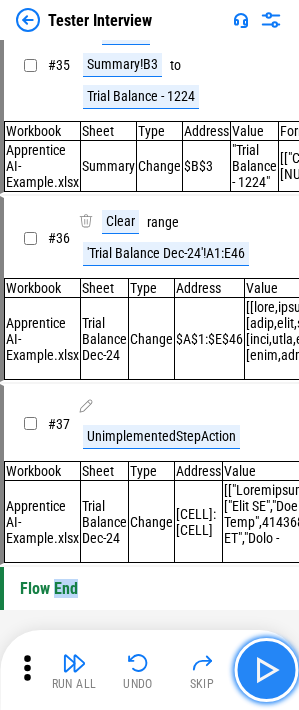click at bounding box center (266, 670) 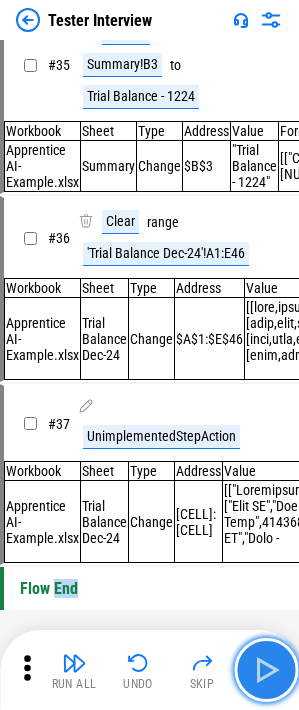 click at bounding box center (266, 670) 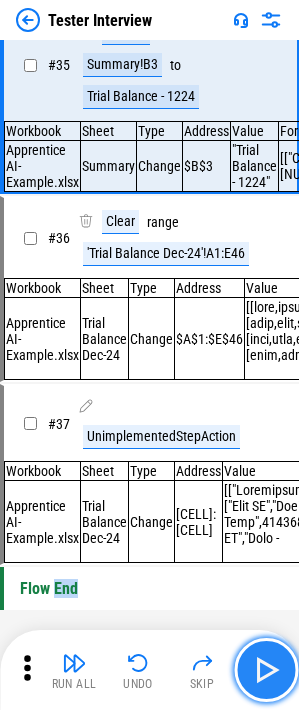 click at bounding box center [266, 670] 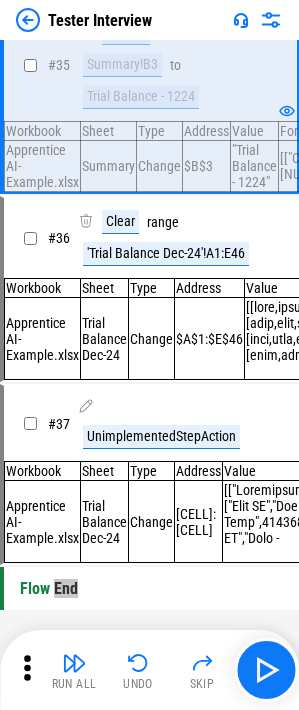 scroll, scrollTop: 6896, scrollLeft: 0, axis: vertical 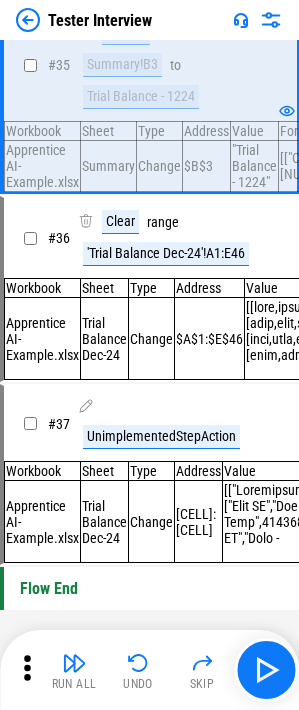 click 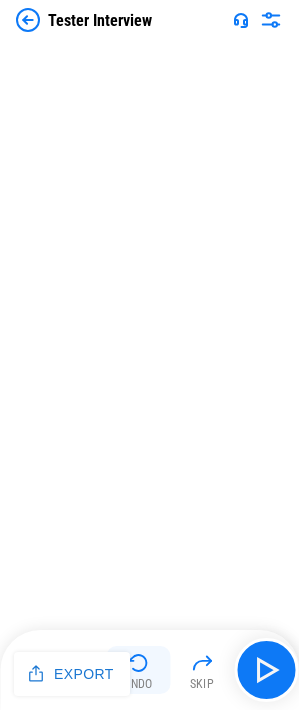 click at bounding box center (138, 663) 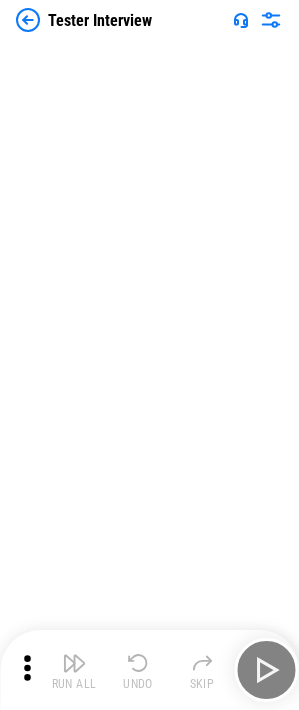 click on "Run All Undo Skip" at bounding box center (151, 670) 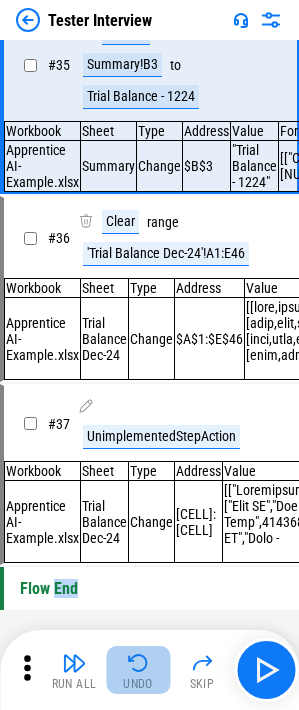 click at bounding box center [138, 663] 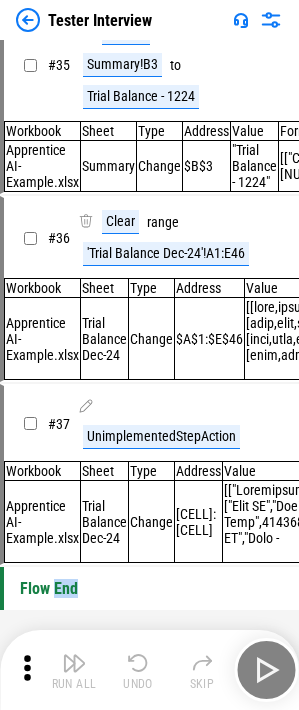 click at bounding box center (138, 663) 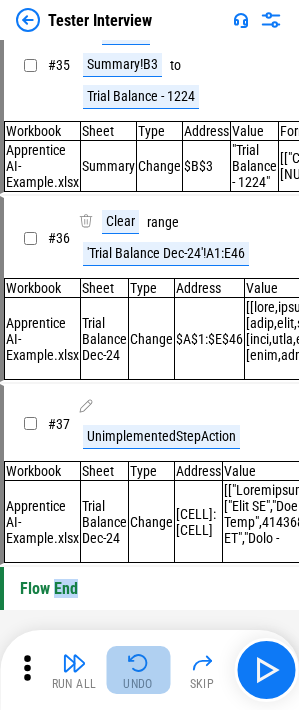click at bounding box center [138, 663] 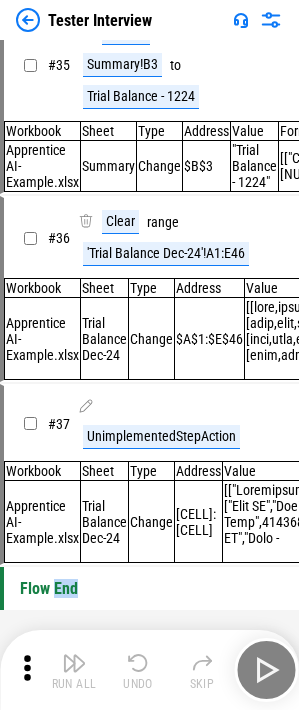 click at bounding box center [138, 663] 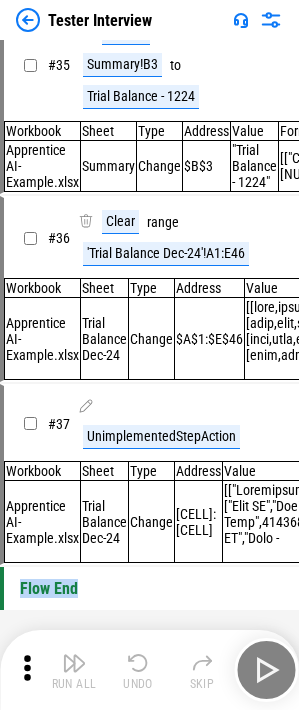 click on "Run All Undo Skip" at bounding box center [151, 670] 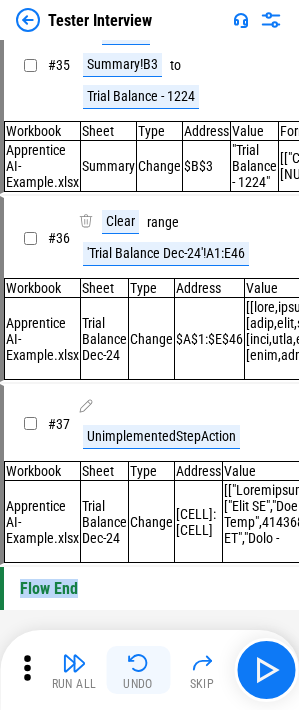 click at bounding box center [138, 663] 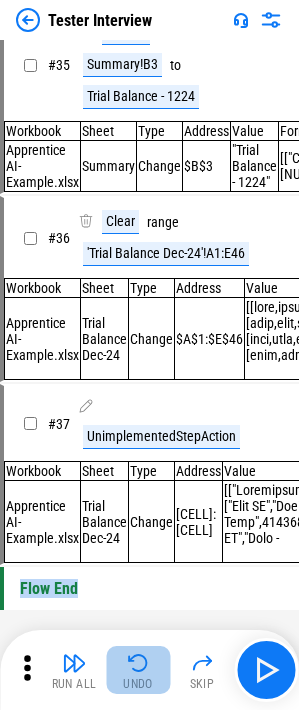 click at bounding box center (138, 663) 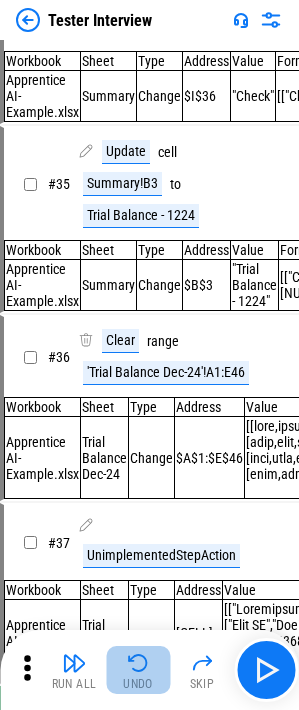 click at bounding box center [138, 663] 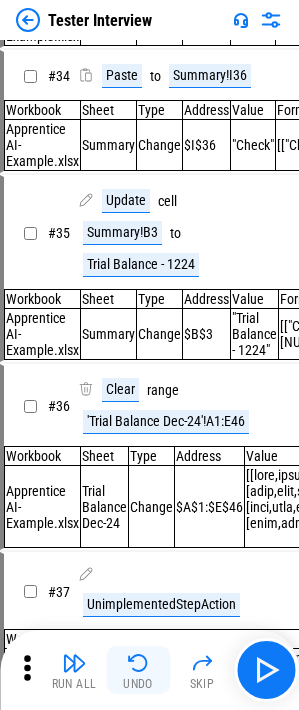 click at bounding box center (138, 663) 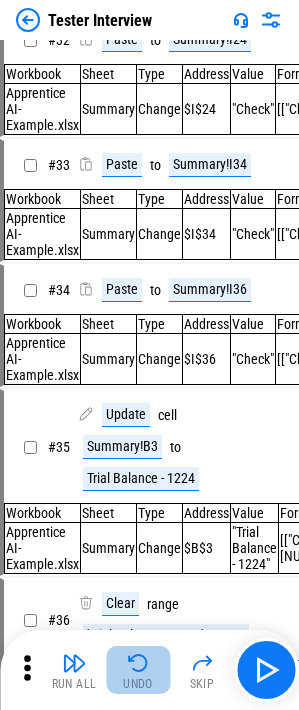 click at bounding box center (138, 663) 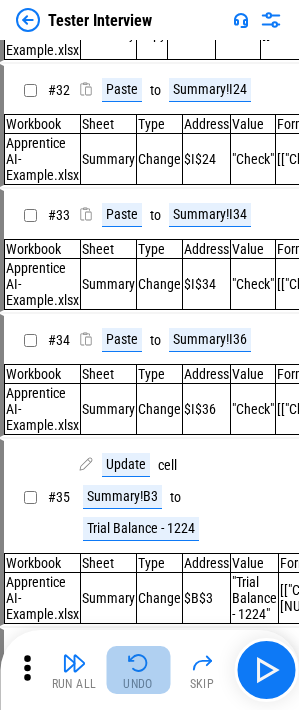 click at bounding box center (138, 663) 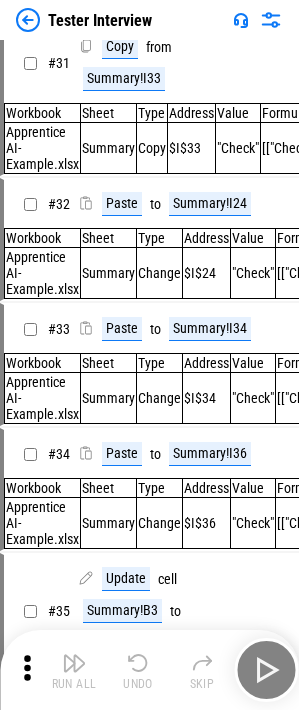 click at bounding box center [138, 663] 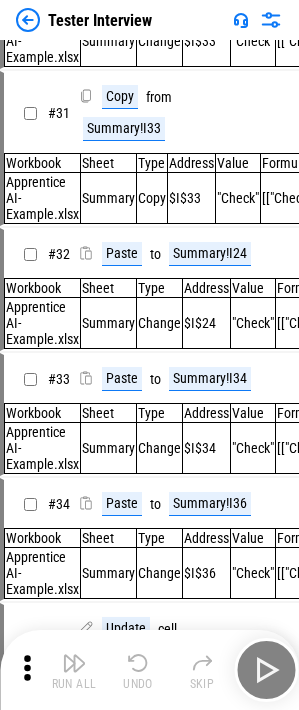 click on "Run All Undo Skip" at bounding box center [151, 670] 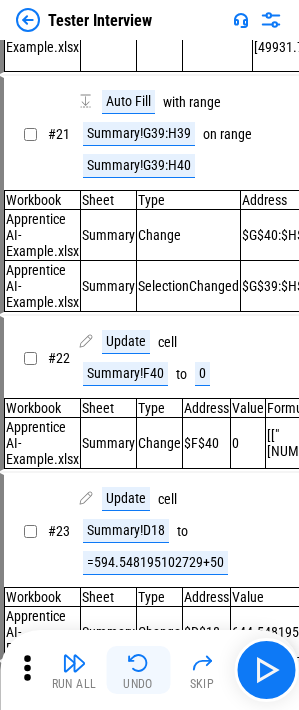 click at bounding box center [138, 663] 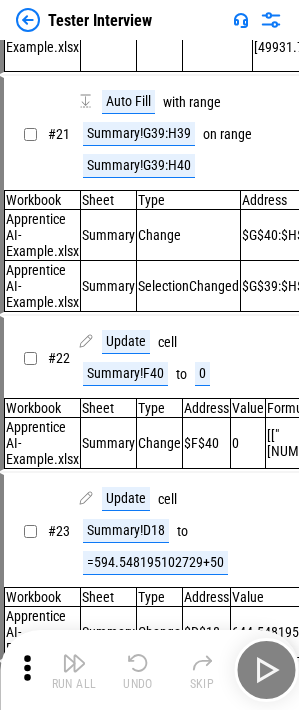 click on "Run All Undo Skip" at bounding box center (151, 670) 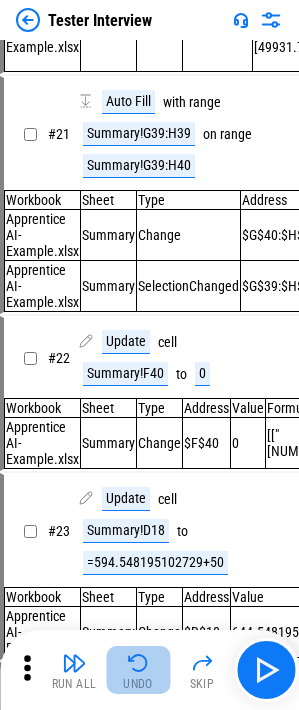 click at bounding box center (138, 663) 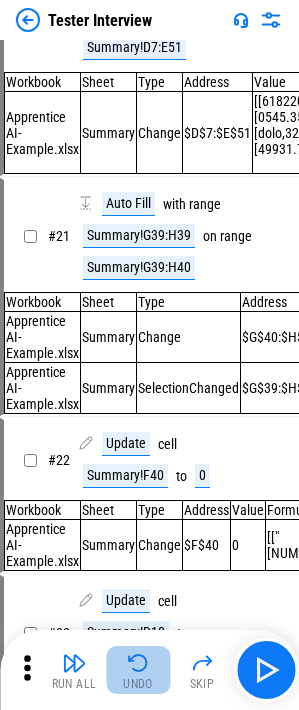 click at bounding box center [138, 663] 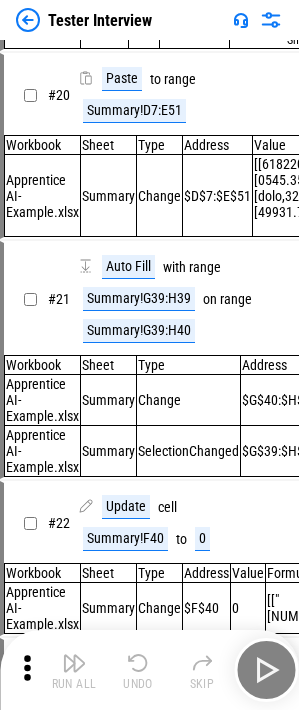 click at bounding box center [138, 663] 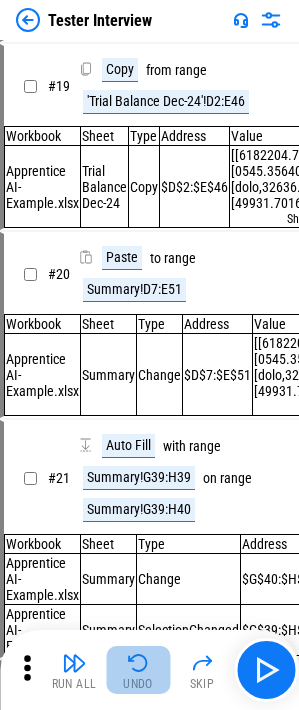 click at bounding box center (138, 663) 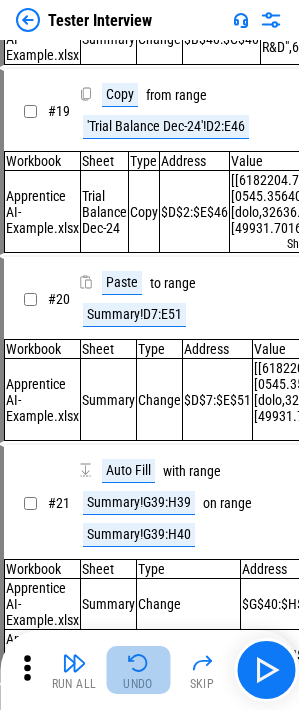 click at bounding box center (138, 663) 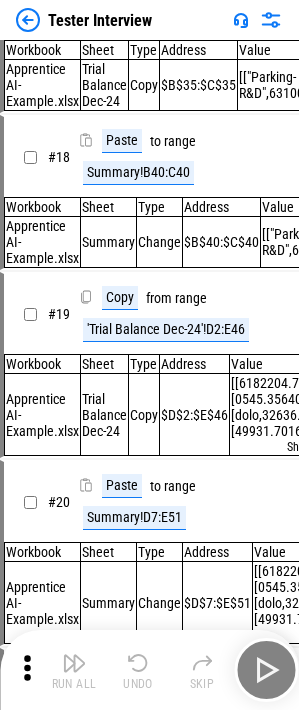 click at bounding box center (138, 663) 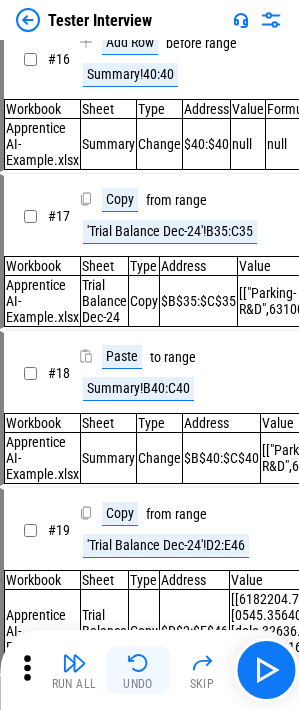click at bounding box center (138, 663) 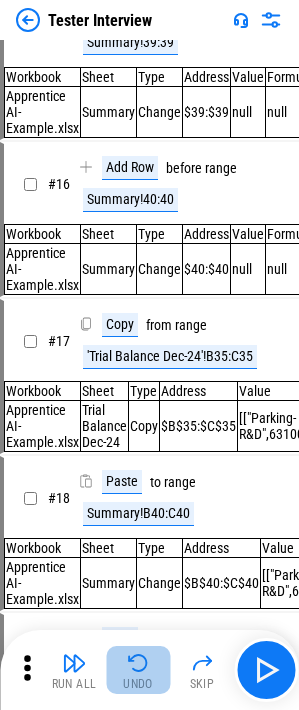 click at bounding box center (138, 663) 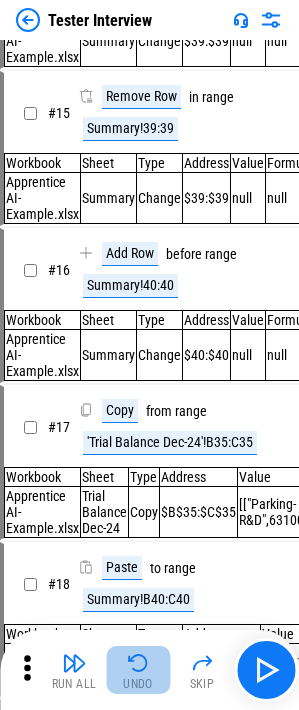 click at bounding box center (138, 663) 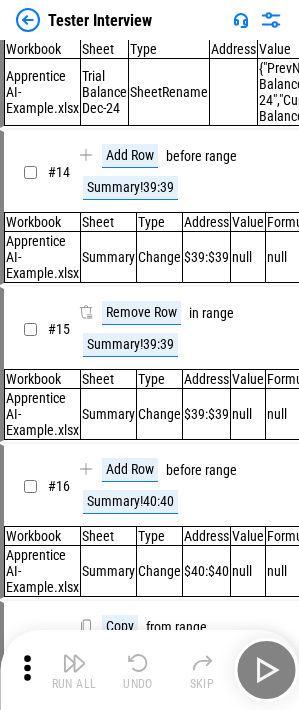 click at bounding box center (138, 663) 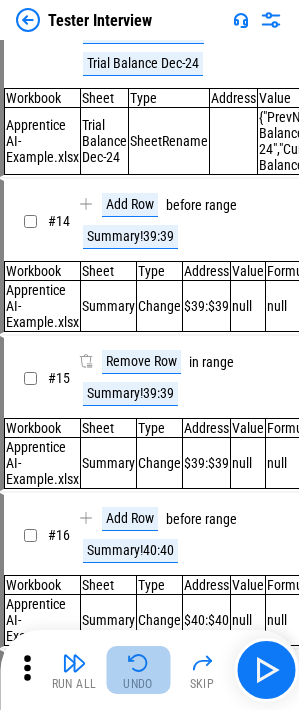 click at bounding box center [138, 663] 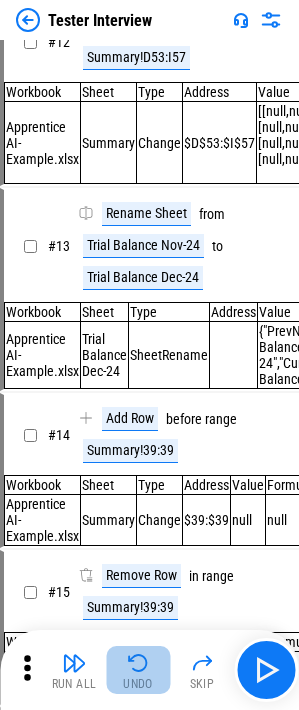 click at bounding box center [138, 663] 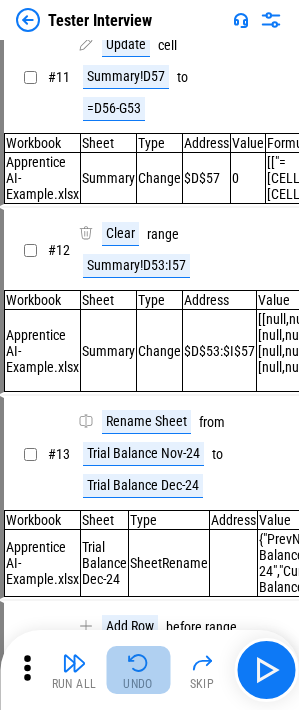 click at bounding box center (138, 663) 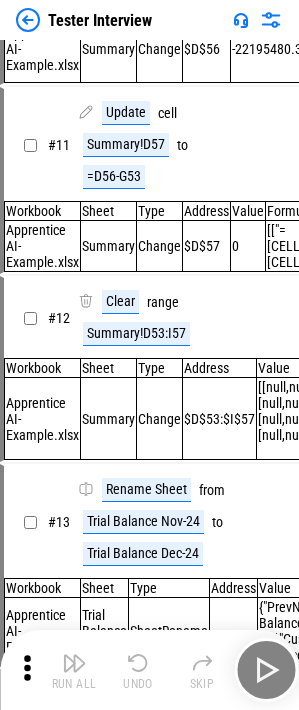 click on "Run All Undo Skip" at bounding box center [151, 670] 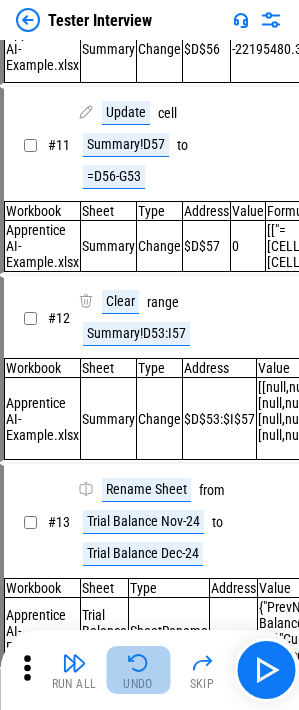 click at bounding box center [138, 663] 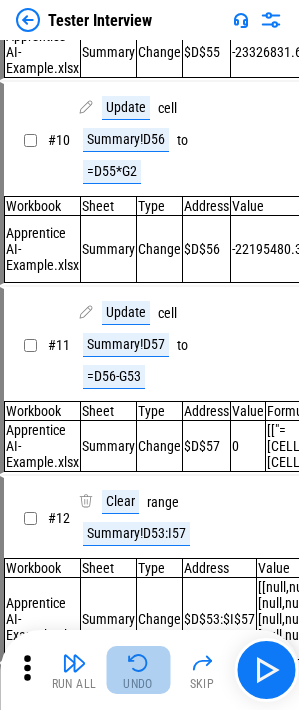 click at bounding box center (138, 663) 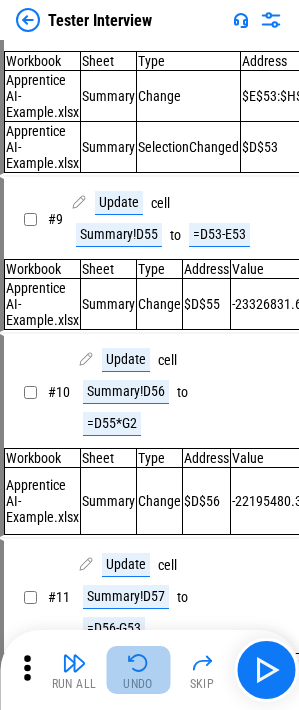 click at bounding box center [138, 663] 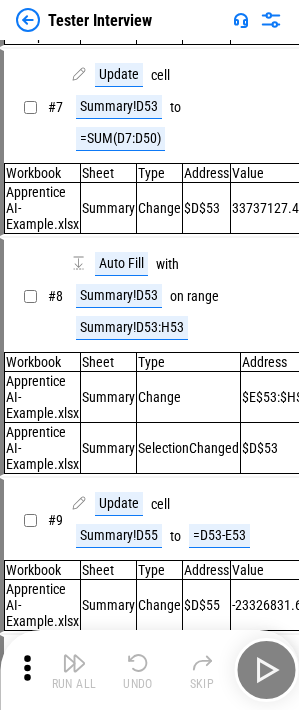 click on "Run All Undo Skip" at bounding box center [151, 670] 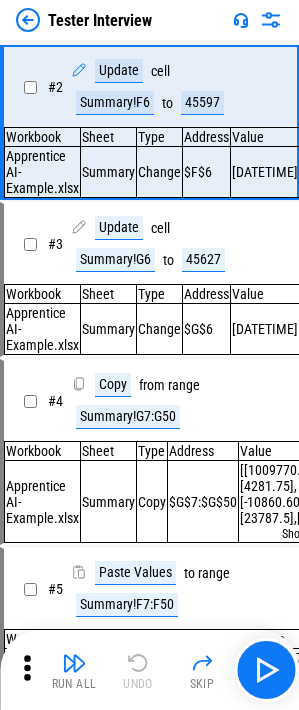 scroll, scrollTop: 0, scrollLeft: 0, axis: both 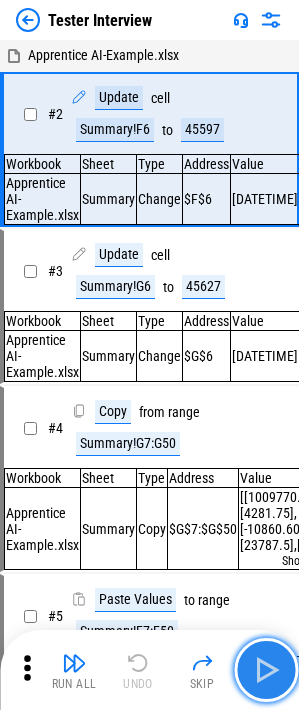 click at bounding box center (266, 670) 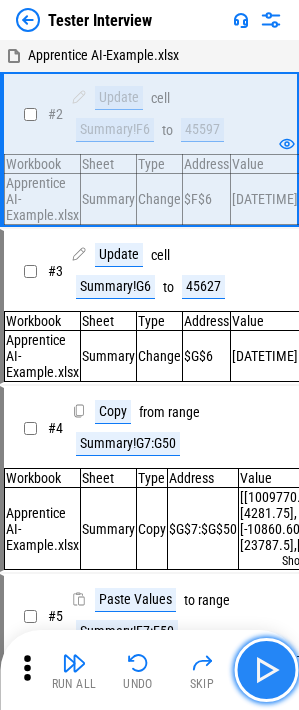 click at bounding box center (266, 670) 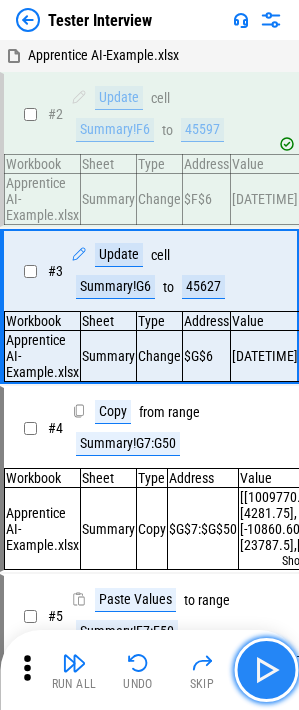 click at bounding box center [266, 670] 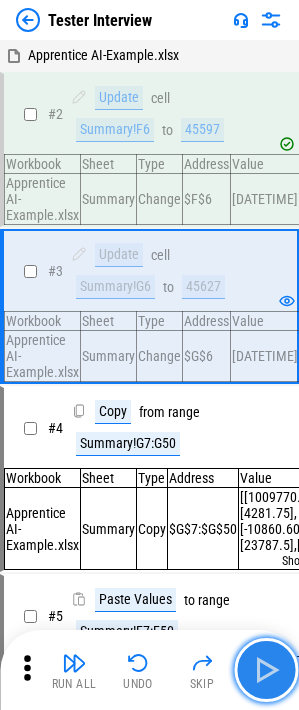 click at bounding box center (266, 670) 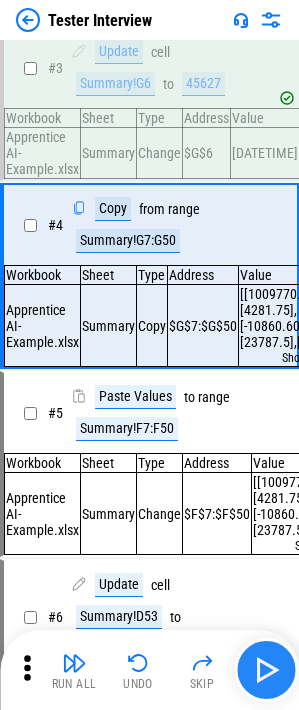 scroll, scrollTop: 204, scrollLeft: 0, axis: vertical 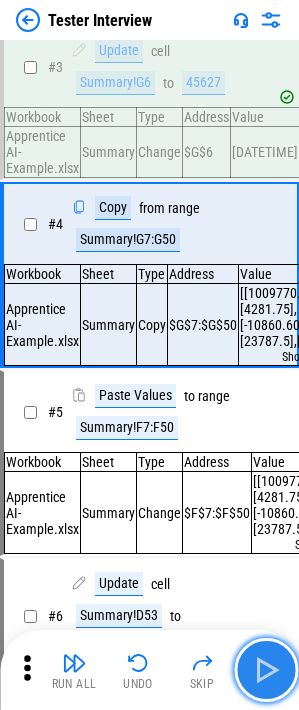 click at bounding box center [266, 670] 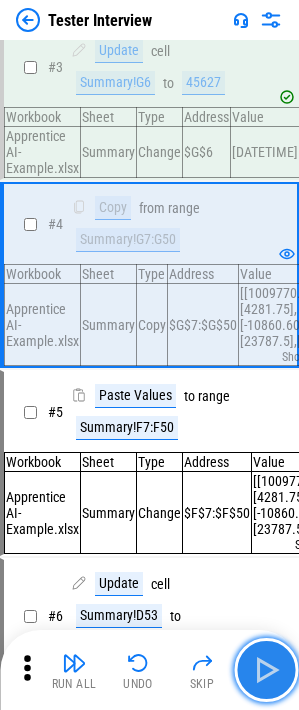 click at bounding box center [266, 670] 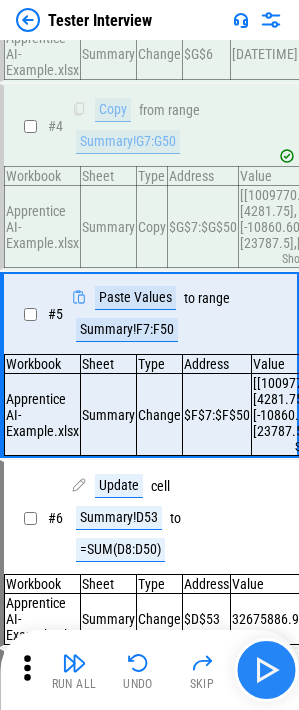 scroll, scrollTop: 399, scrollLeft: 0, axis: vertical 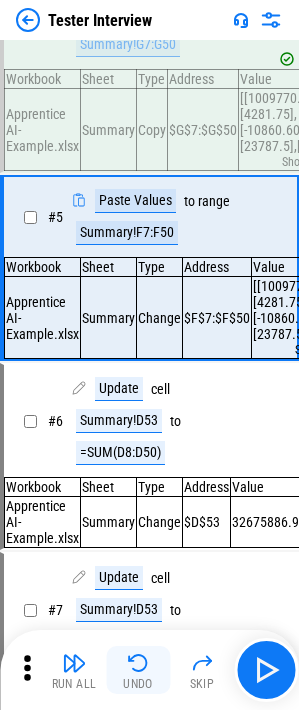 click on "Undo" at bounding box center [138, 670] 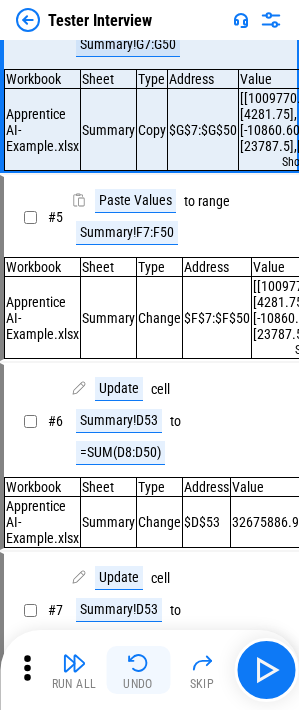 click on "Undo" at bounding box center (138, 670) 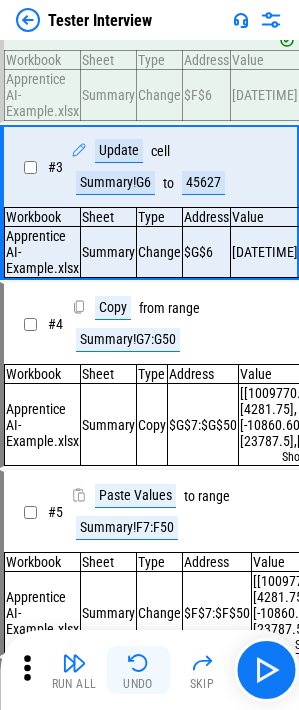 click on "Undo" at bounding box center [138, 670] 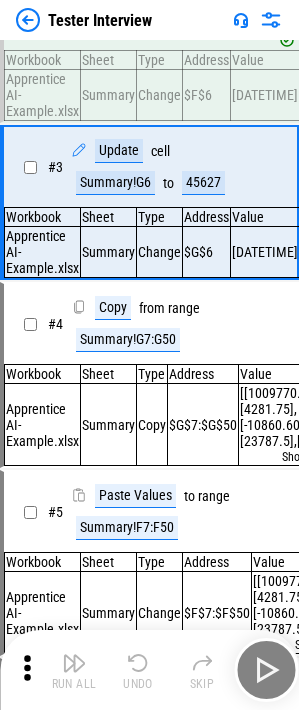 scroll, scrollTop: 15, scrollLeft: 0, axis: vertical 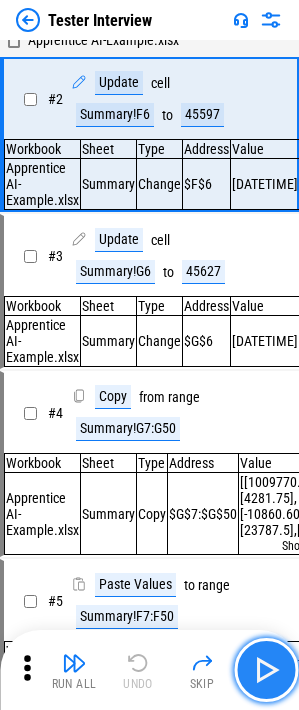 click at bounding box center [266, 670] 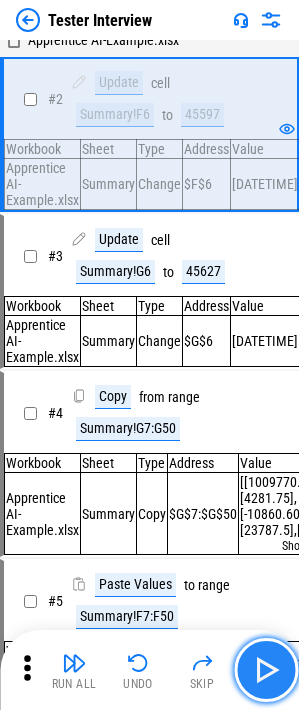 click at bounding box center [266, 670] 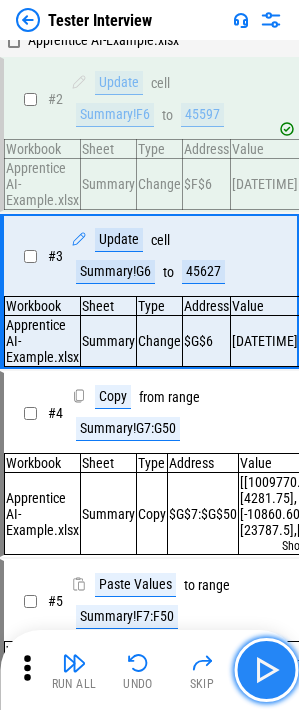 click at bounding box center (266, 670) 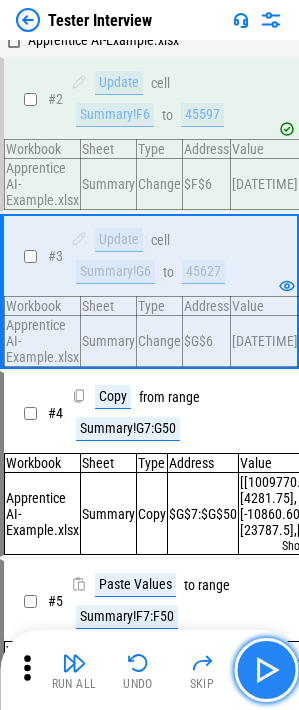 click at bounding box center (266, 670) 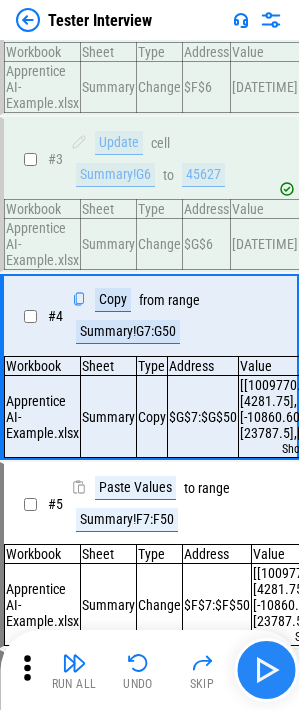 scroll, scrollTop: 204, scrollLeft: 0, axis: vertical 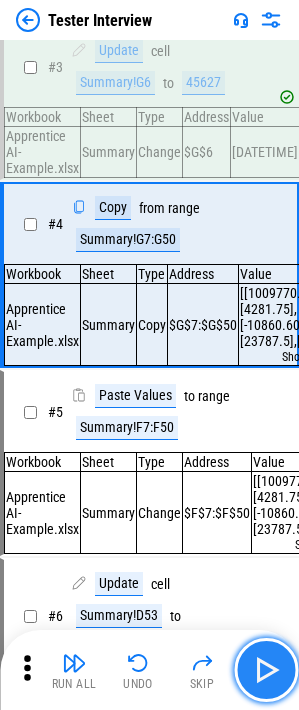 click at bounding box center [266, 670] 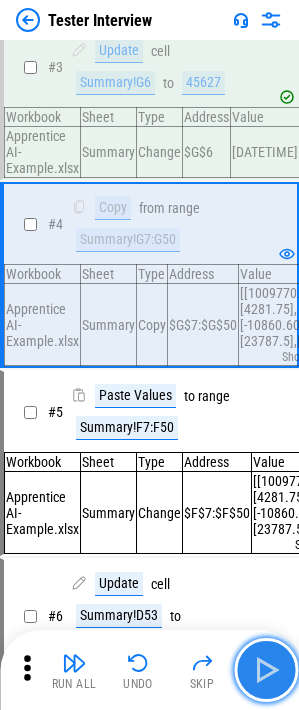 click at bounding box center (266, 670) 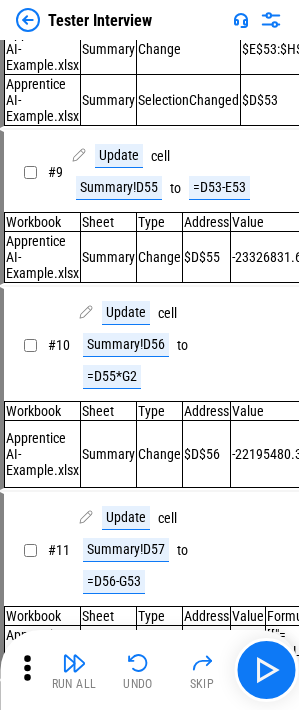 scroll, scrollTop: 1299, scrollLeft: 0, axis: vertical 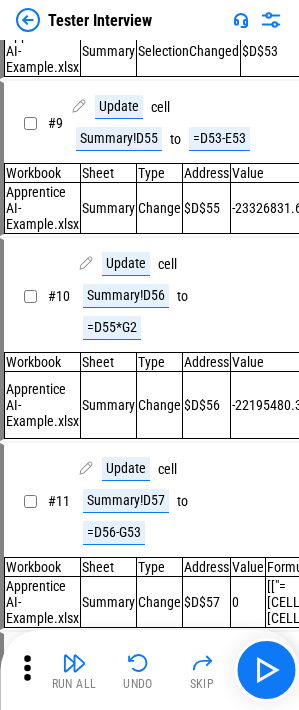 click on "Update cell Summary!D55 to =D53-E53" at bounding box center (164, 123) 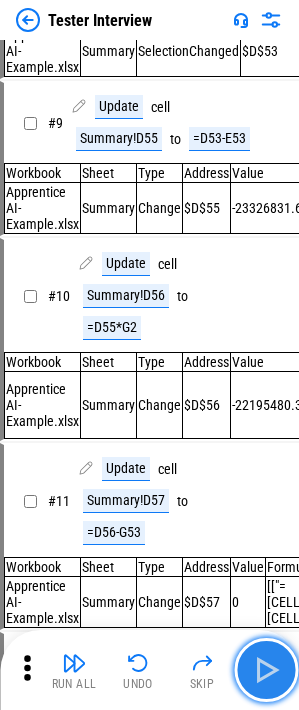 click at bounding box center (266, 670) 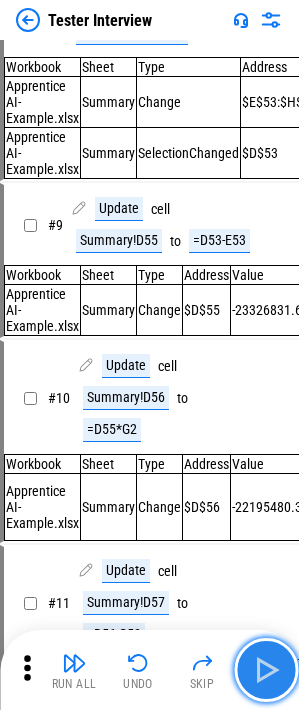 click at bounding box center (266, 670) 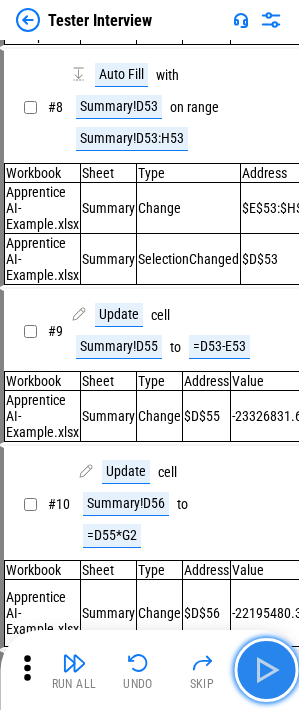 click at bounding box center (266, 670) 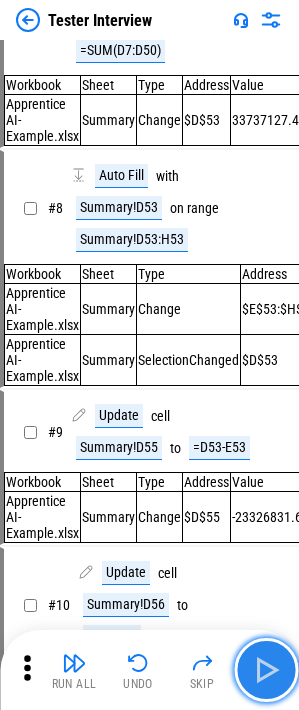 click at bounding box center [266, 670] 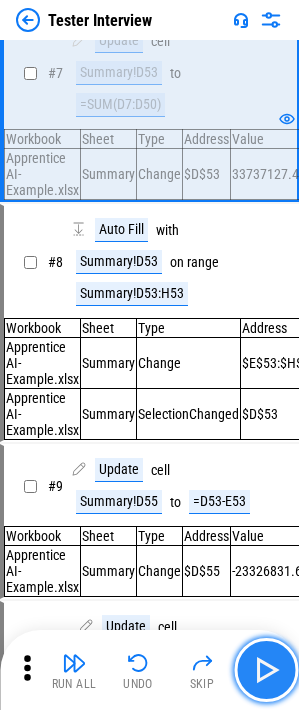 click at bounding box center (266, 670) 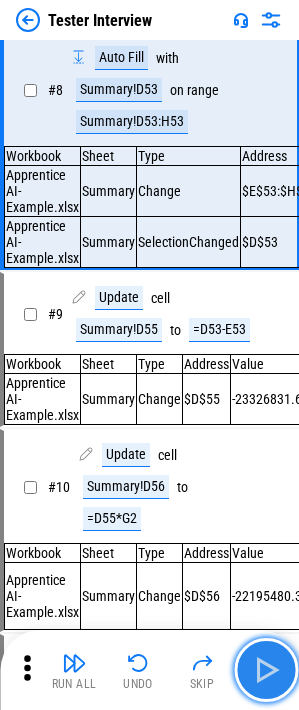 click at bounding box center (266, 670) 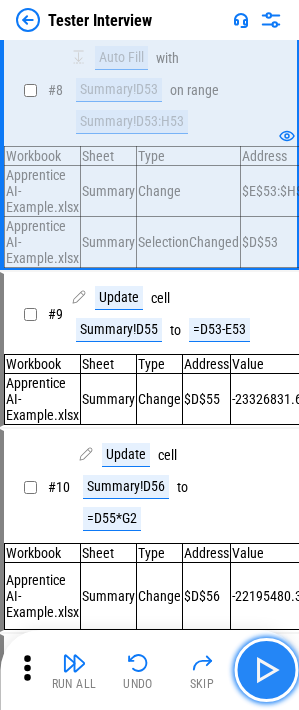 click at bounding box center [266, 670] 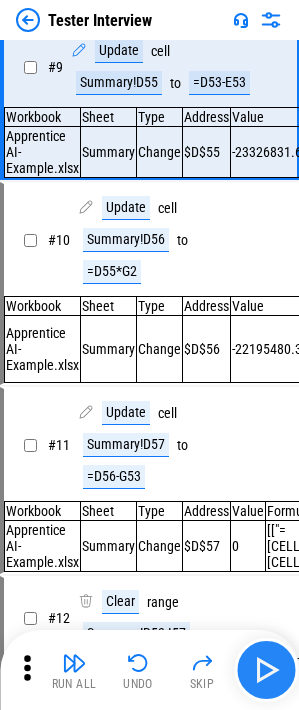 scroll, scrollTop: 1363, scrollLeft: 0, axis: vertical 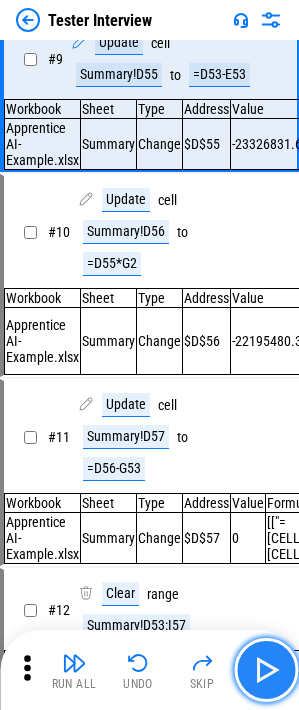 click at bounding box center [266, 670] 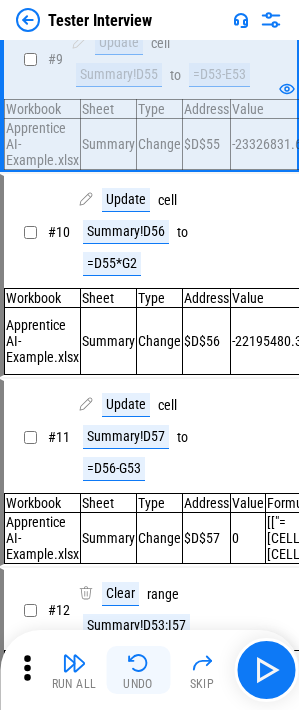 click on "Undo" at bounding box center [138, 670] 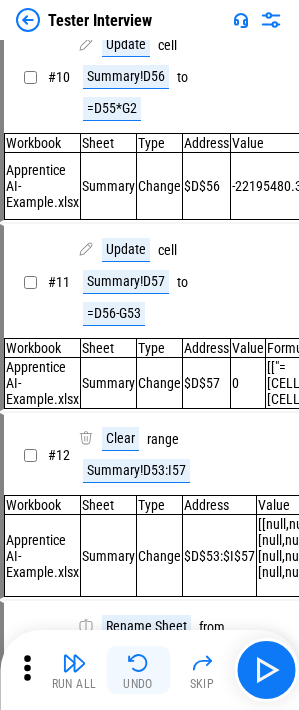 click on "Undo" at bounding box center (138, 670) 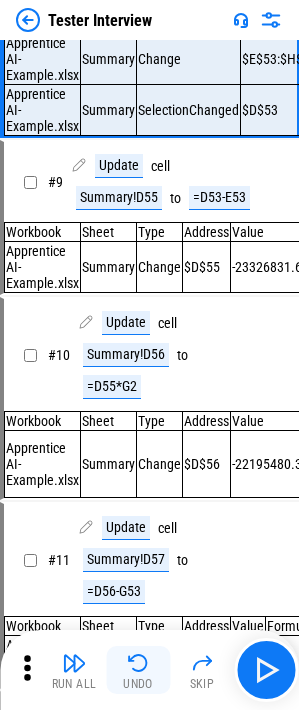 scroll, scrollTop: 1108, scrollLeft: 0, axis: vertical 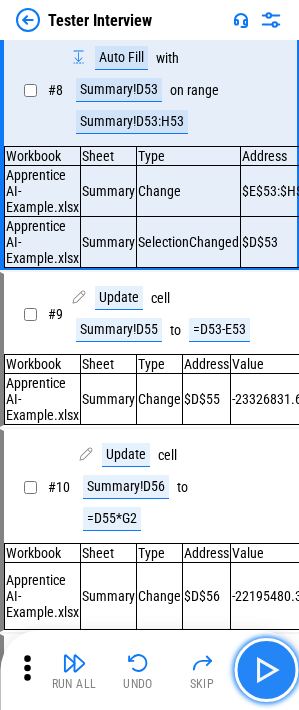 click at bounding box center (266, 670) 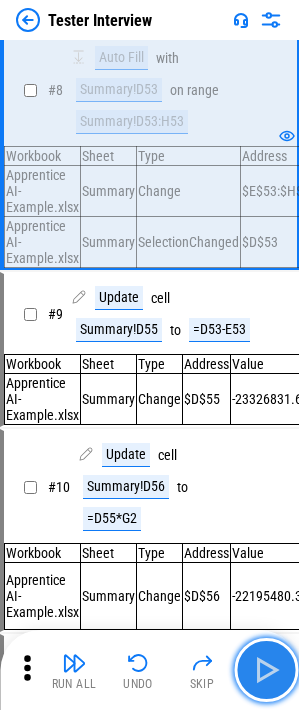click at bounding box center [266, 670] 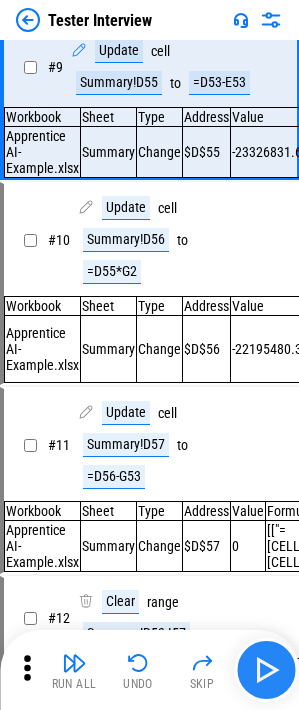 scroll, scrollTop: 1363, scrollLeft: 0, axis: vertical 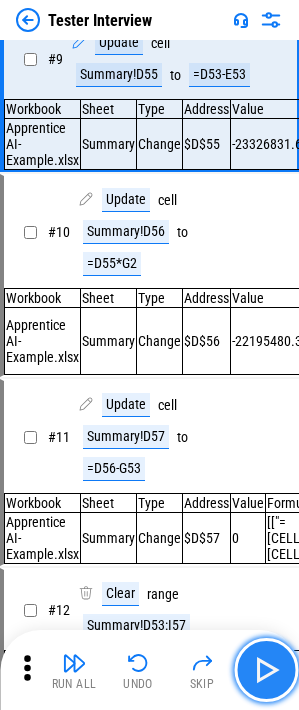 click at bounding box center [266, 670] 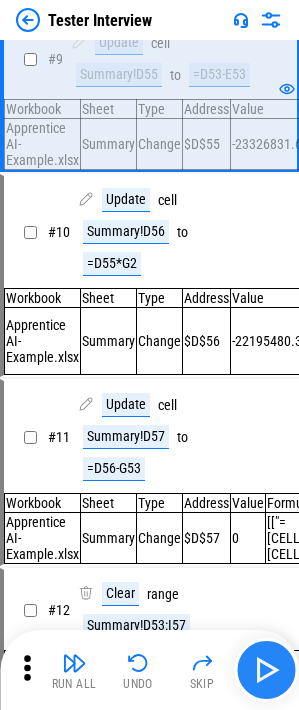 click at bounding box center (266, 670) 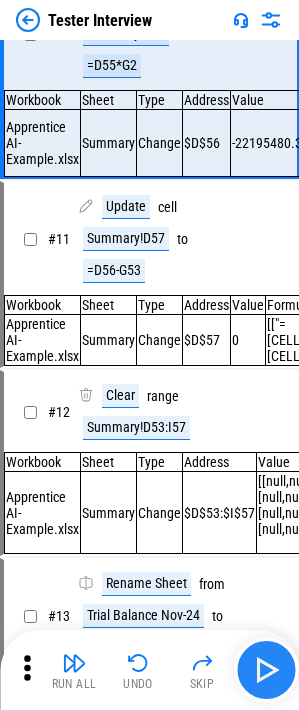 scroll, scrollTop: 1574, scrollLeft: 0, axis: vertical 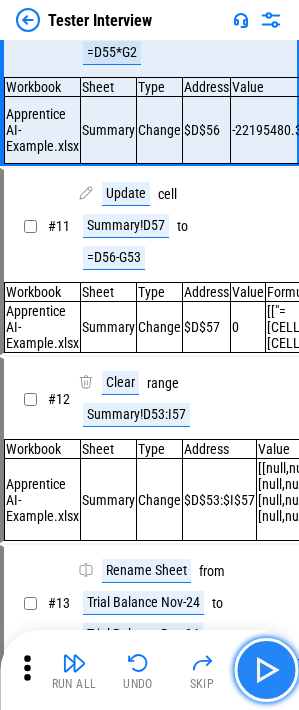 click at bounding box center [266, 670] 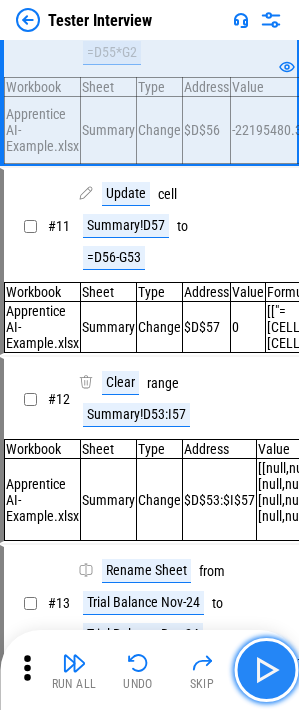 click at bounding box center [266, 670] 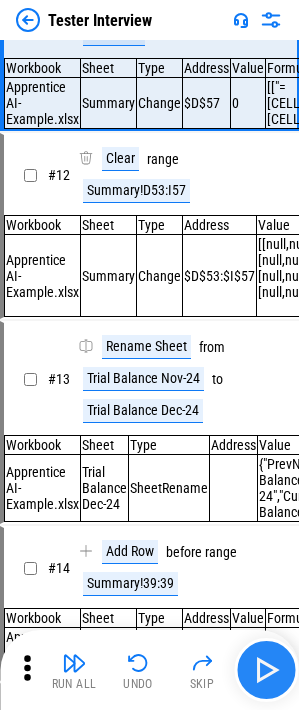 scroll, scrollTop: 1801, scrollLeft: 0, axis: vertical 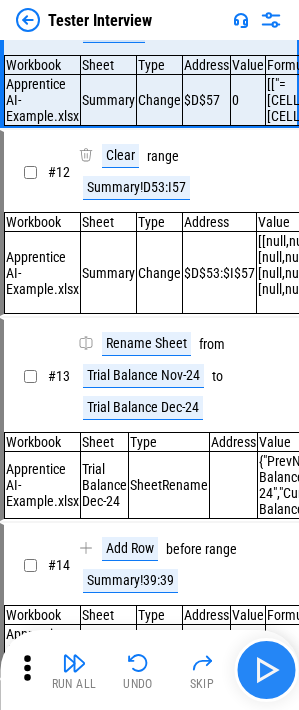 click at bounding box center [266, 670] 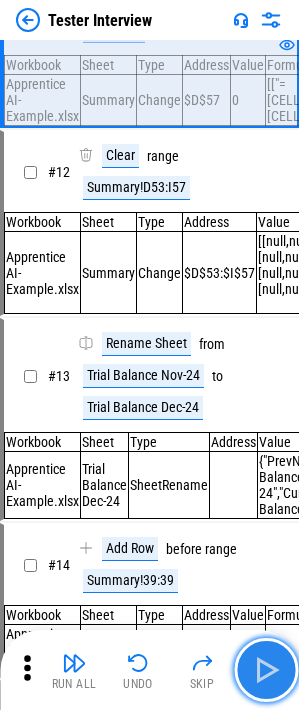 click at bounding box center (266, 670) 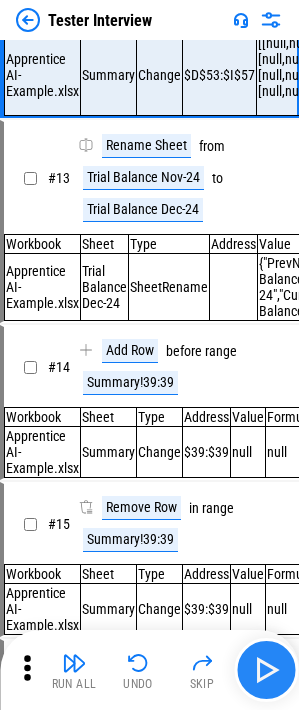 scroll, scrollTop: 2012, scrollLeft: 0, axis: vertical 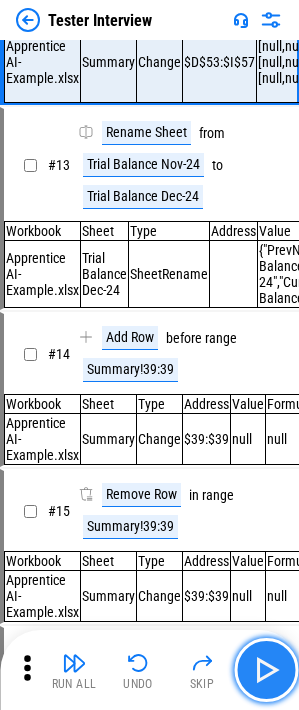 click at bounding box center (266, 670) 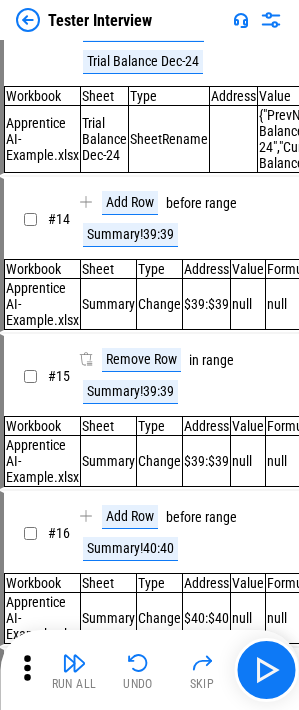 scroll, scrollTop: 2112, scrollLeft: 0, axis: vertical 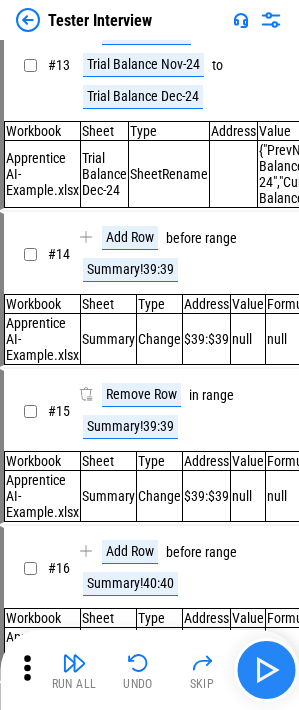 click at bounding box center (266, 670) 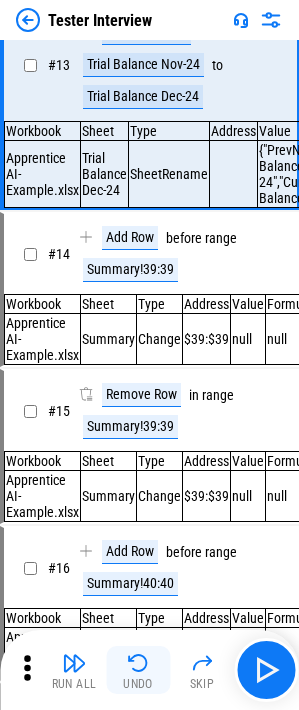 click on "Undo" at bounding box center [138, 670] 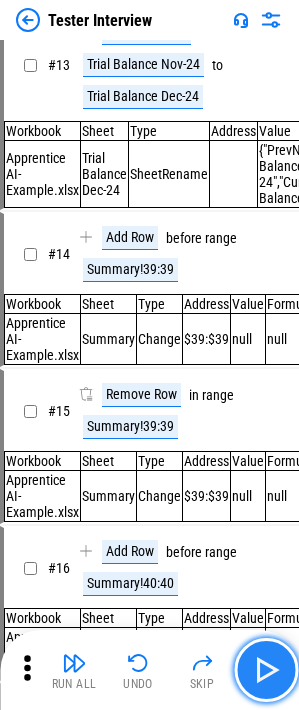 click at bounding box center [266, 670] 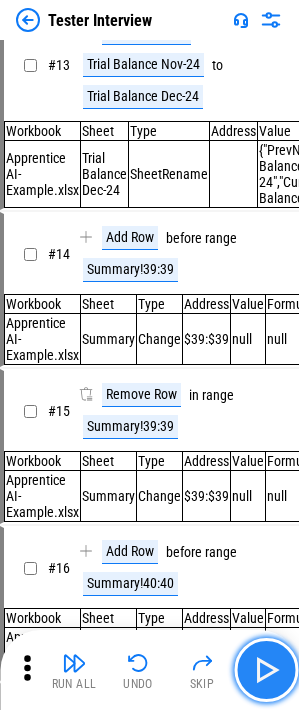 click at bounding box center (266, 670) 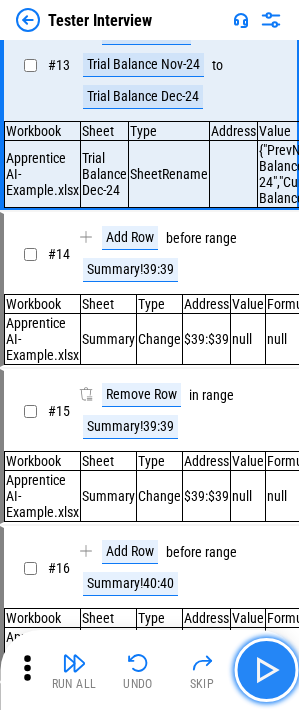 click at bounding box center (266, 670) 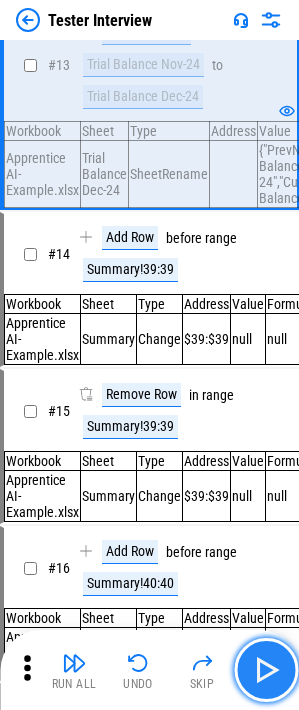 click at bounding box center (266, 670) 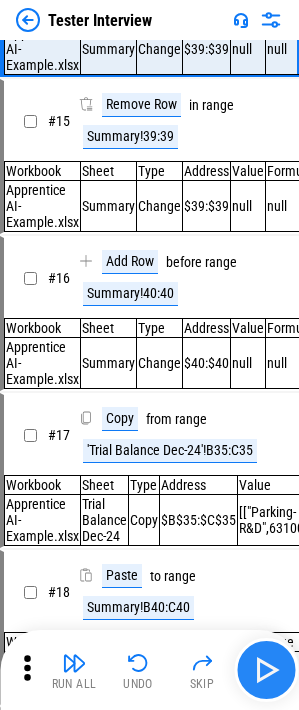 scroll, scrollTop: 2434, scrollLeft: 0, axis: vertical 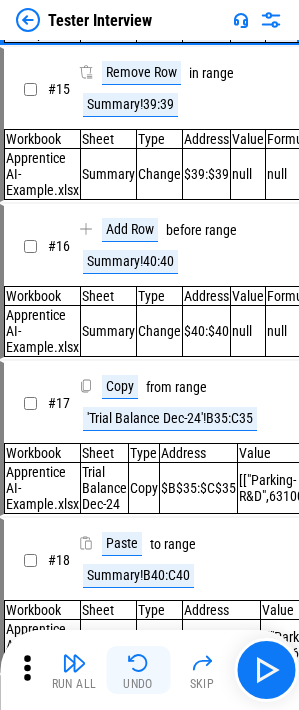 click on "Undo" at bounding box center (138, 670) 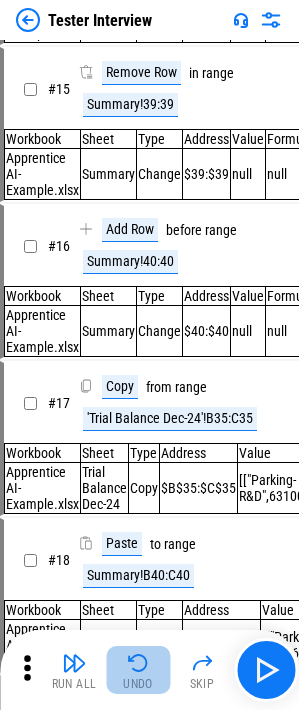 click on "Undo" at bounding box center (138, 670) 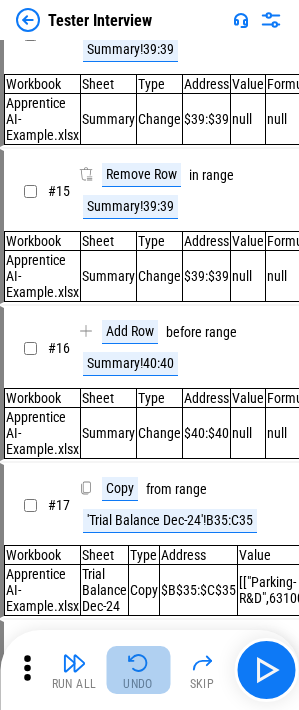 click on "Undo" at bounding box center [138, 670] 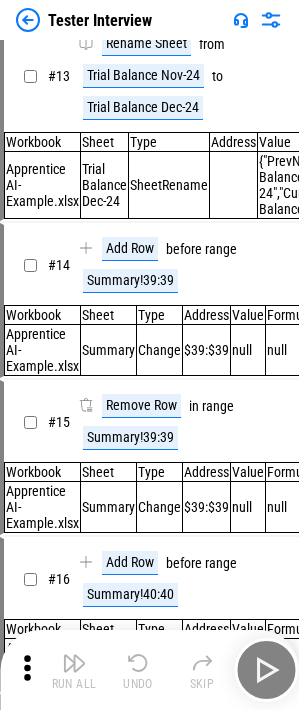 click on "Undo" at bounding box center [138, 670] 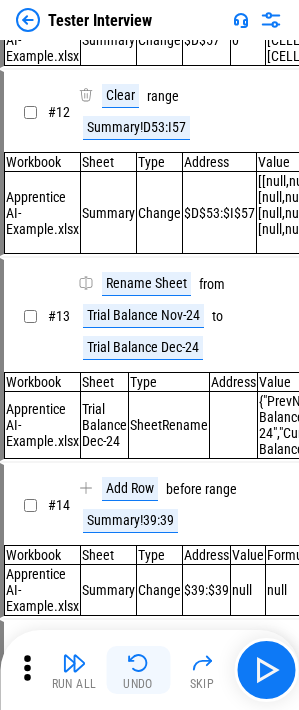 click on "Undo" at bounding box center [138, 684] 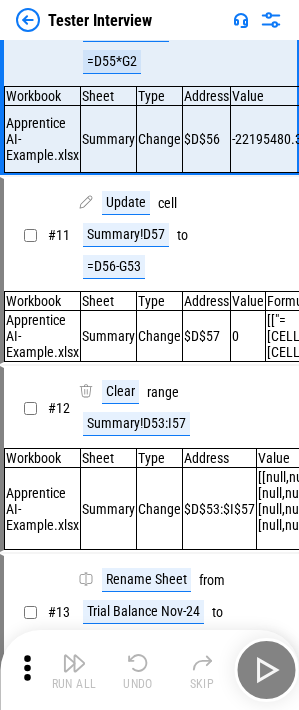 click on "Undo" at bounding box center (138, 684) 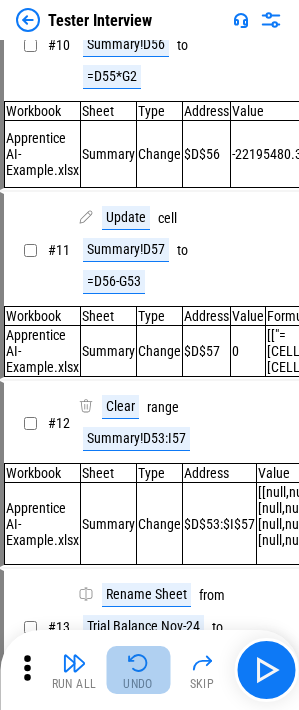 click on "Undo" at bounding box center (138, 684) 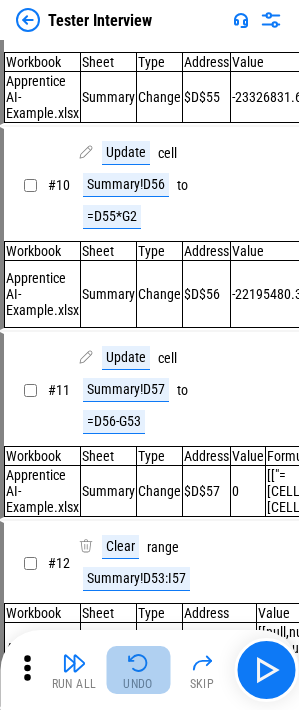 click on "Undo" at bounding box center [138, 684] 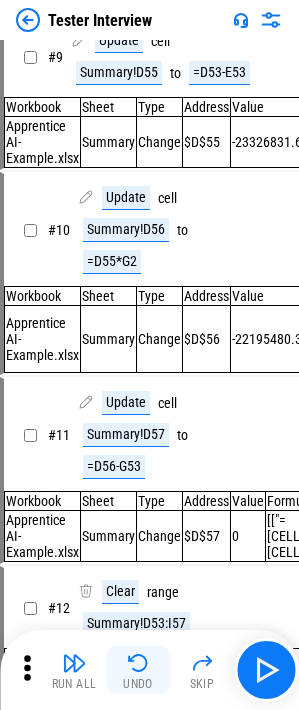 click on "Undo" at bounding box center (138, 684) 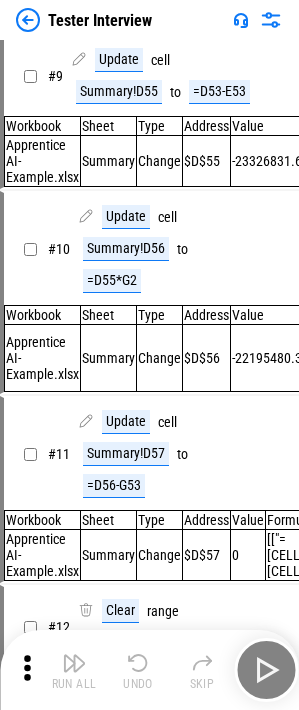 click on "Run All Undo Skip" at bounding box center [151, 670] 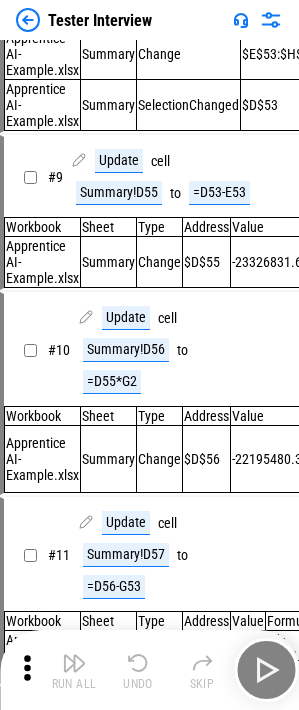 click on "Undo" at bounding box center (138, 684) 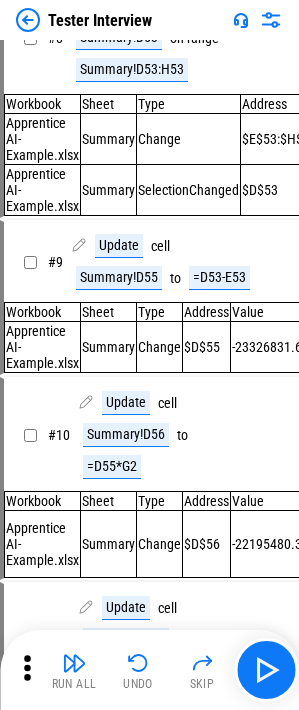 click on "Undo" at bounding box center (138, 684) 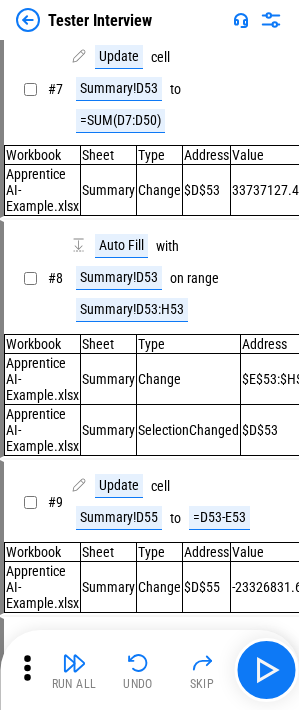 click on "Undo" at bounding box center (138, 684) 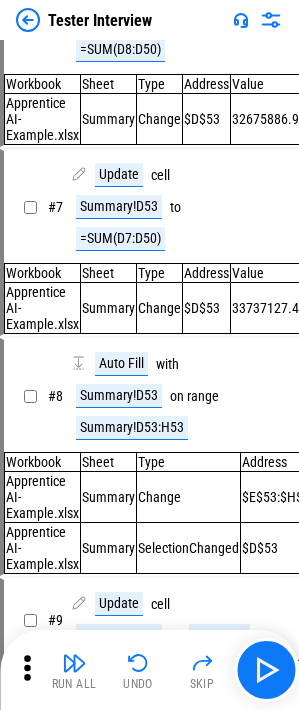 click on "Run All Undo Skip" at bounding box center [151, 670] 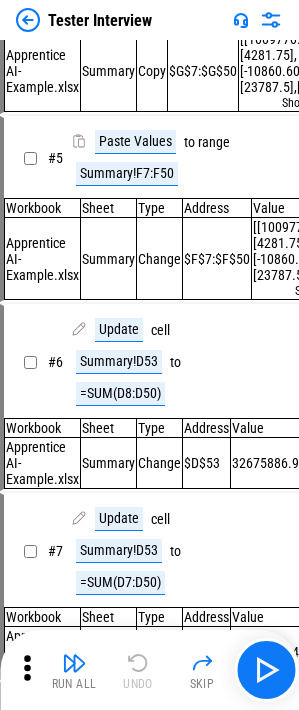 click on "Run All Undo Skip" at bounding box center [151, 670] 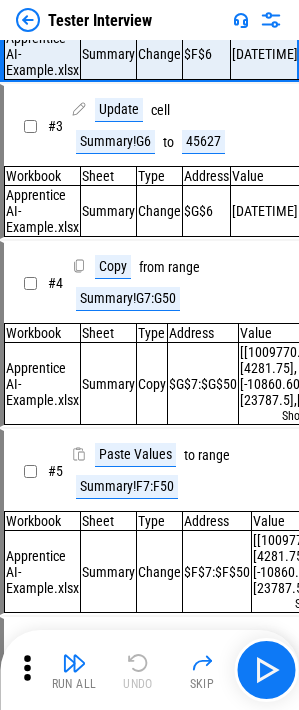 click on "Run All Undo Skip" at bounding box center (151, 670) 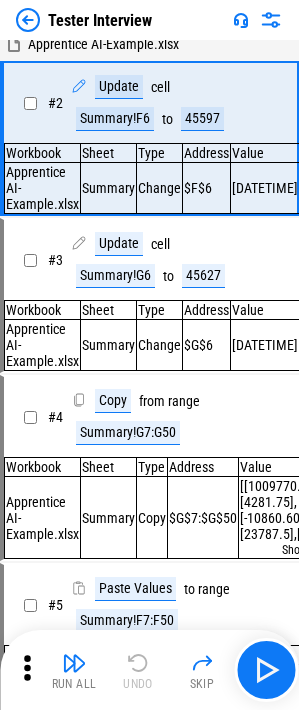 scroll, scrollTop: 0, scrollLeft: 0, axis: both 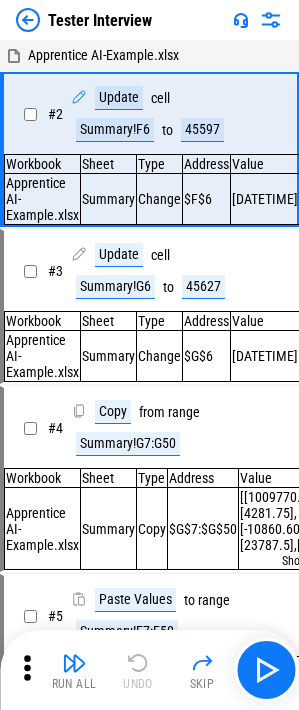 click on "Run All Undo Skip" at bounding box center (151, 670) 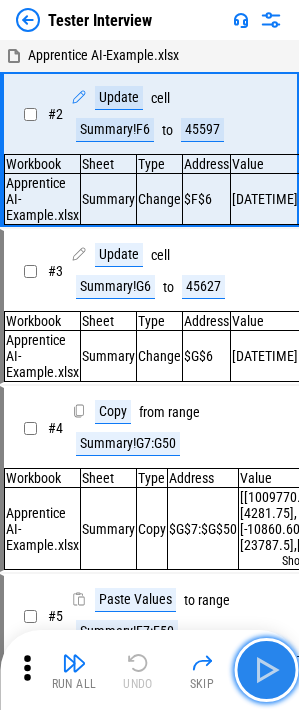 click at bounding box center [266, 670] 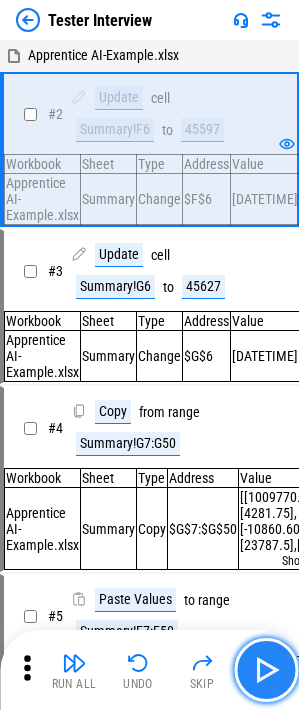 click at bounding box center [266, 670] 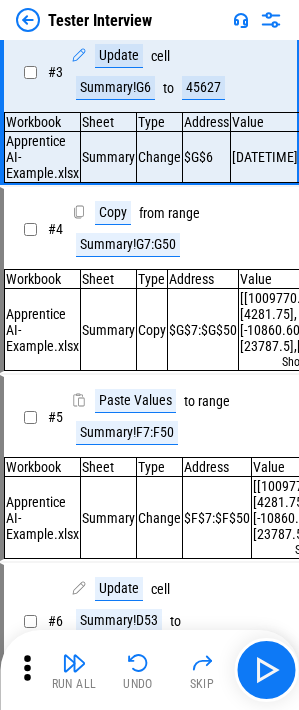 scroll, scrollTop: 200, scrollLeft: 0, axis: vertical 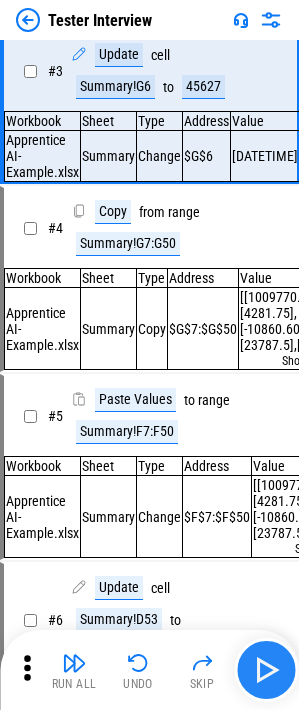 click at bounding box center (266, 670) 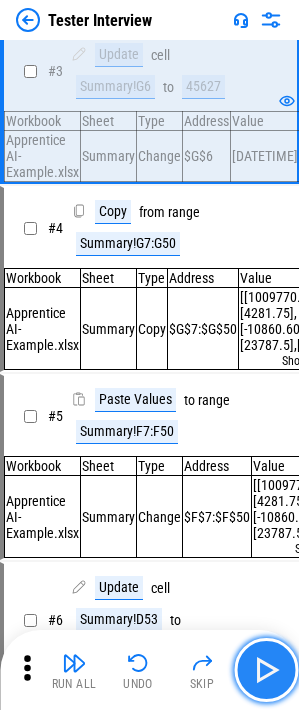 click at bounding box center (266, 670) 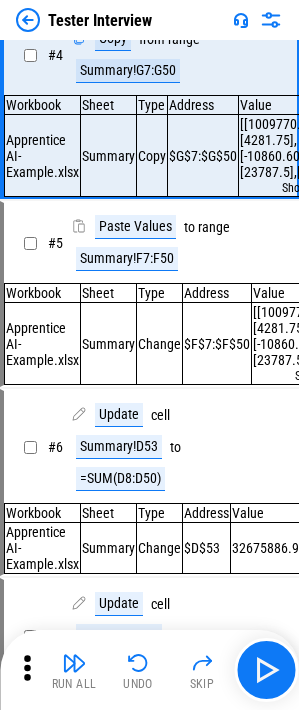 scroll, scrollTop: 400, scrollLeft: 0, axis: vertical 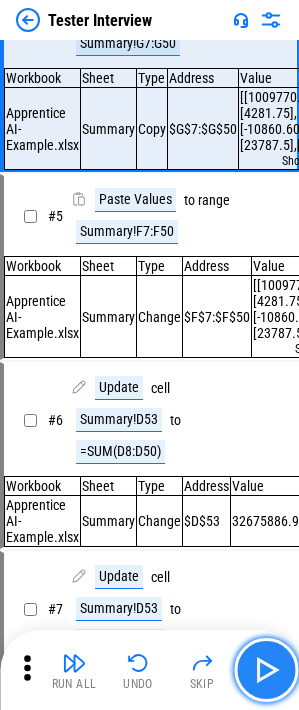 click at bounding box center (266, 670) 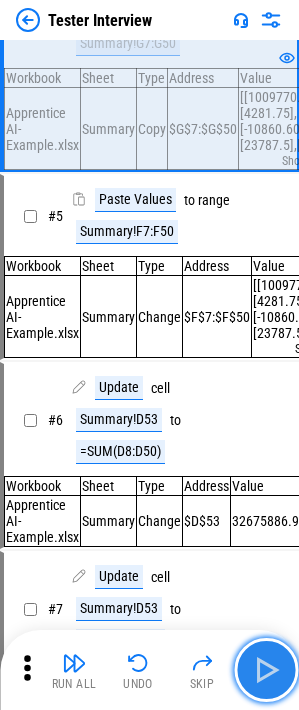 click at bounding box center [266, 670] 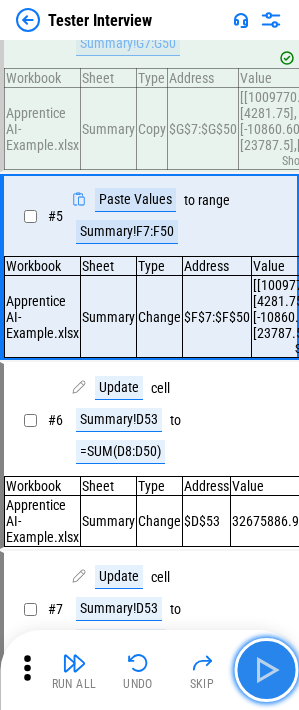 click at bounding box center [266, 670] 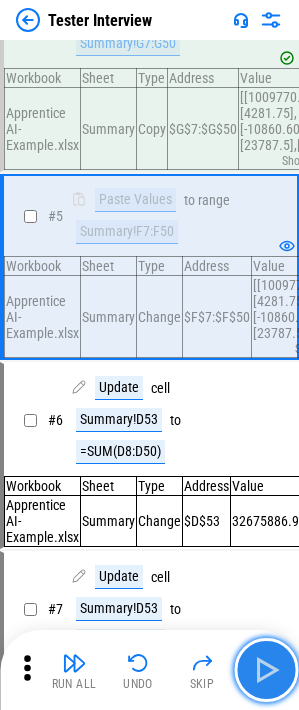 click at bounding box center (266, 670) 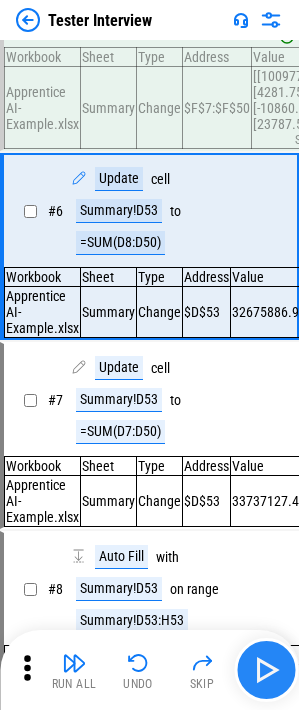 scroll, scrollTop: 610, scrollLeft: 0, axis: vertical 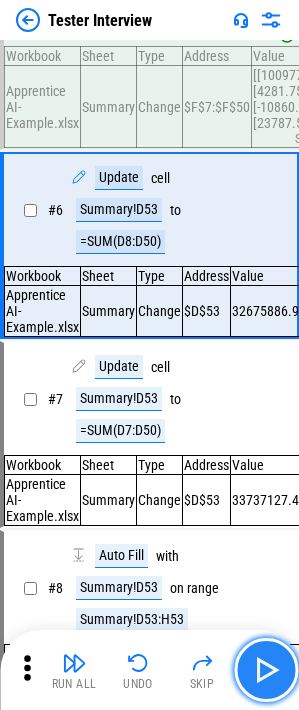 click at bounding box center [266, 670] 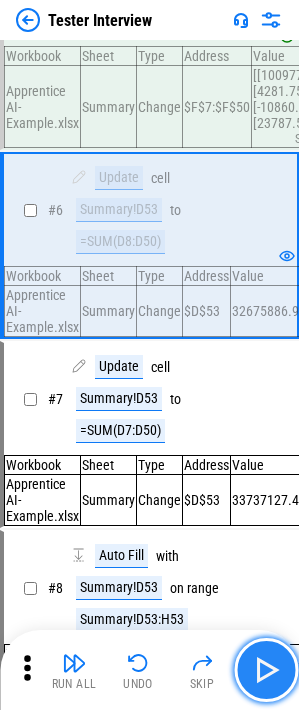 click at bounding box center [266, 670] 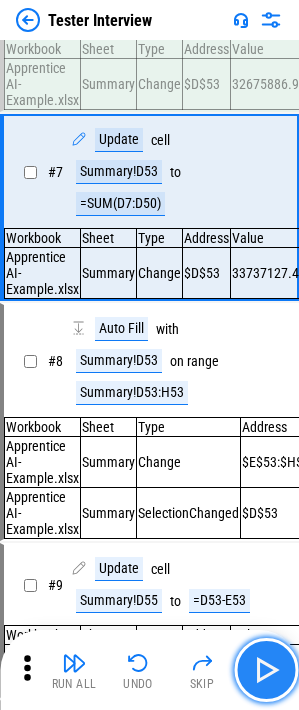 click at bounding box center [266, 670] 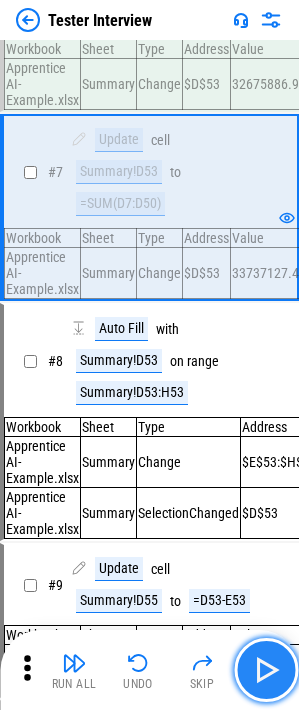 click at bounding box center (266, 670) 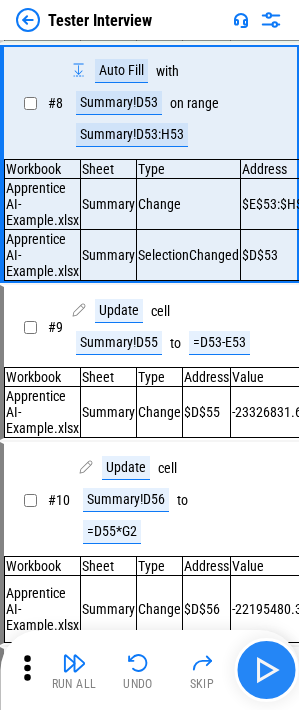 scroll, scrollTop: 1108, scrollLeft: 0, axis: vertical 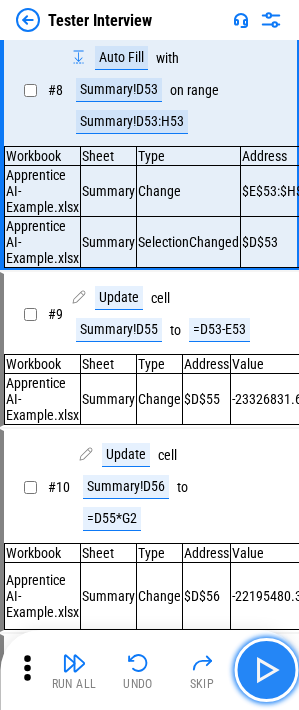 click at bounding box center [266, 670] 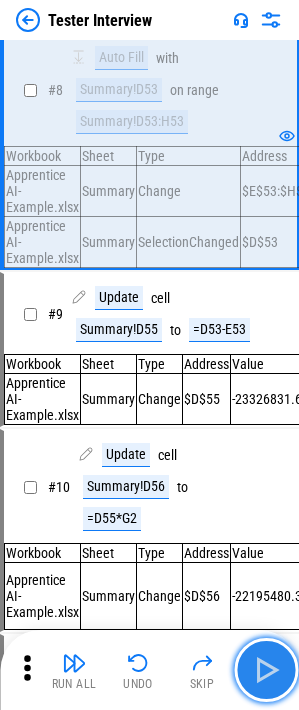 click at bounding box center [266, 670] 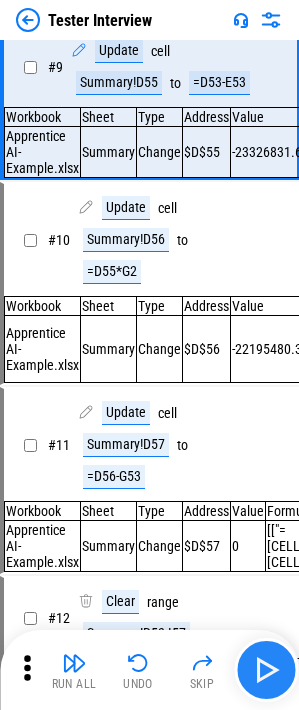 scroll, scrollTop: 1363, scrollLeft: 0, axis: vertical 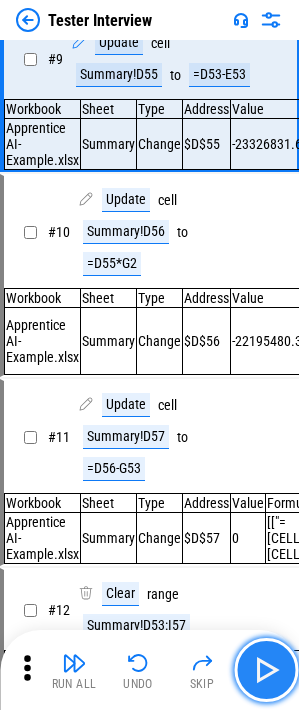 click at bounding box center (266, 670) 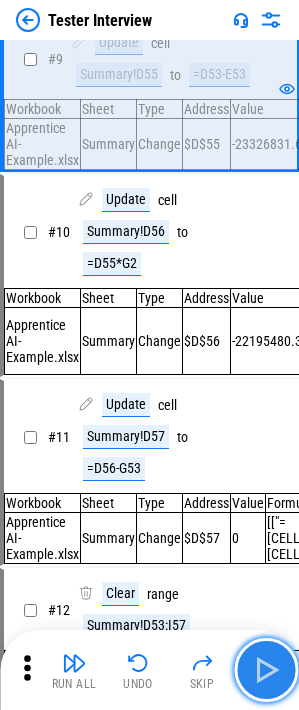 click at bounding box center [266, 670] 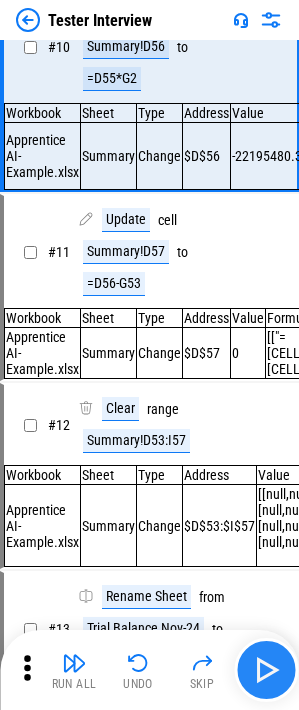 scroll, scrollTop: 1574, scrollLeft: 0, axis: vertical 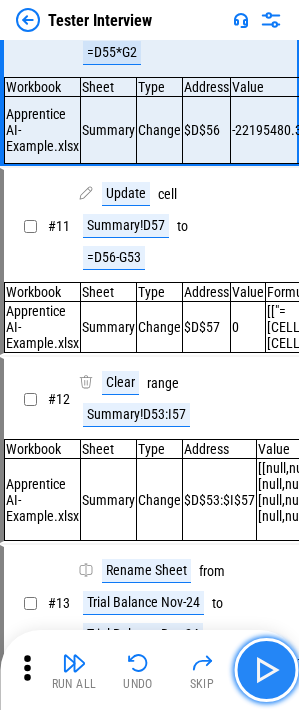 click at bounding box center [266, 670] 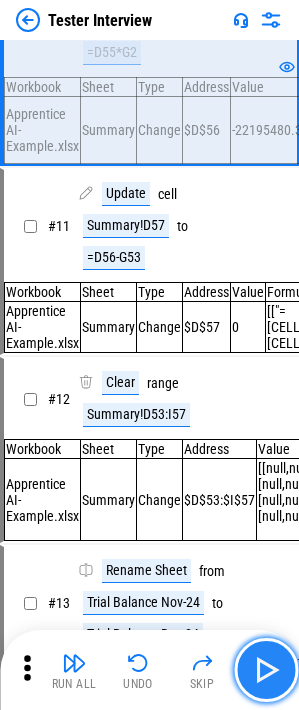 click at bounding box center [266, 670] 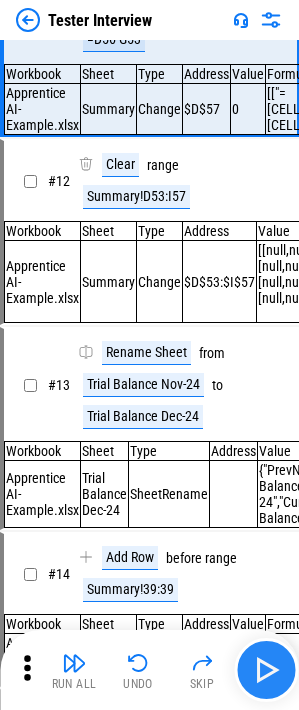 scroll, scrollTop: 1801, scrollLeft: 0, axis: vertical 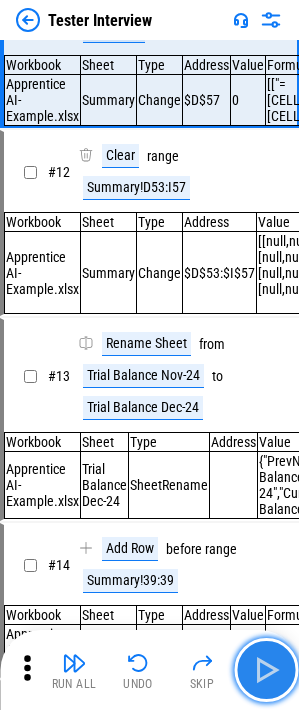 click at bounding box center [266, 670] 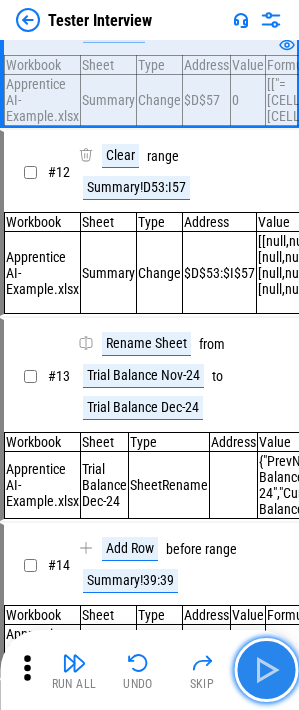 click at bounding box center [266, 670] 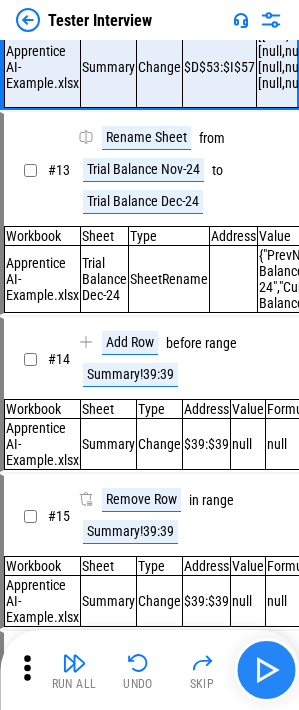 scroll, scrollTop: 2012, scrollLeft: 0, axis: vertical 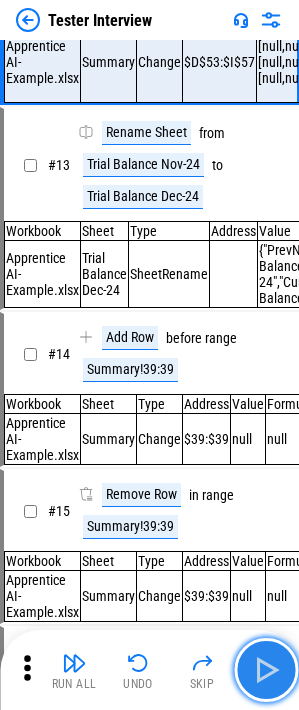 click at bounding box center [266, 670] 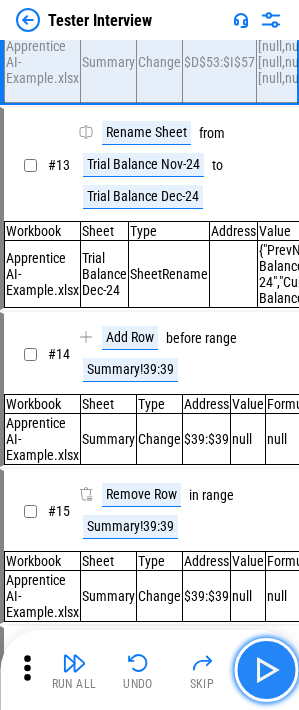 click at bounding box center [266, 670] 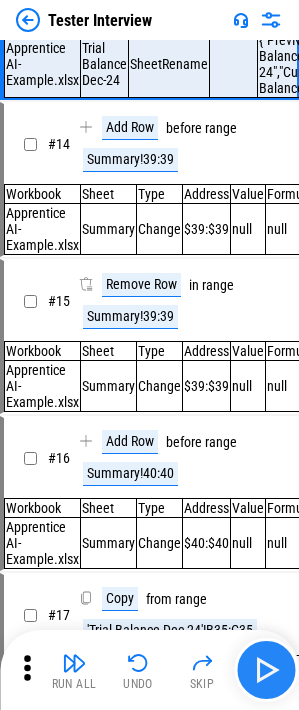 scroll, scrollTop: 2223, scrollLeft: 0, axis: vertical 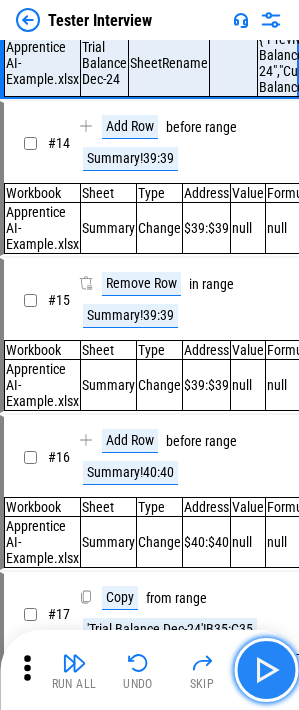 click at bounding box center [266, 670] 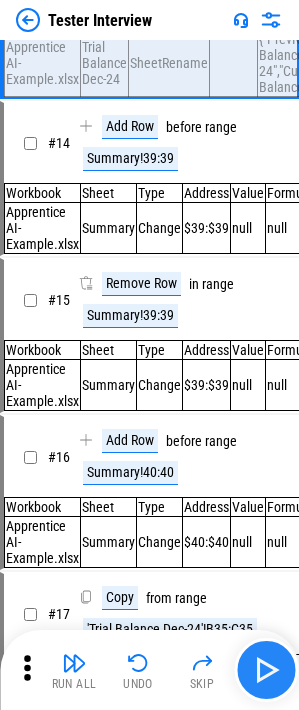 click at bounding box center [266, 670] 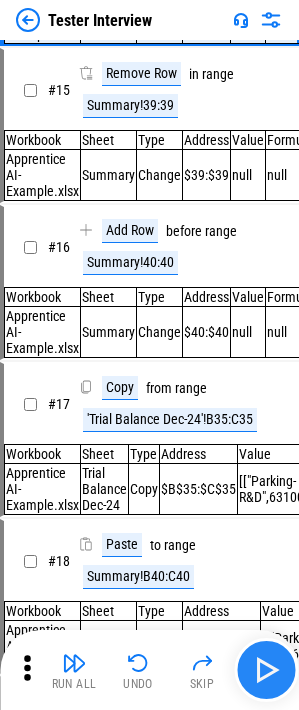 scroll, scrollTop: 2434, scrollLeft: 0, axis: vertical 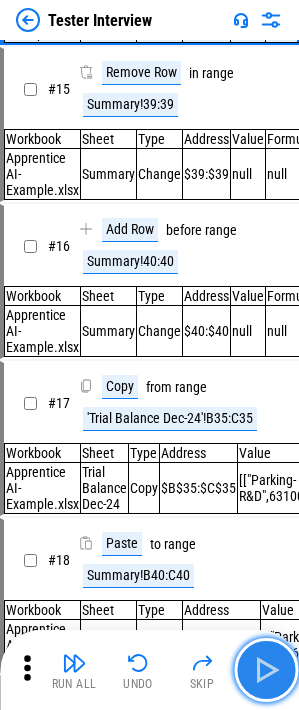 click at bounding box center [266, 670] 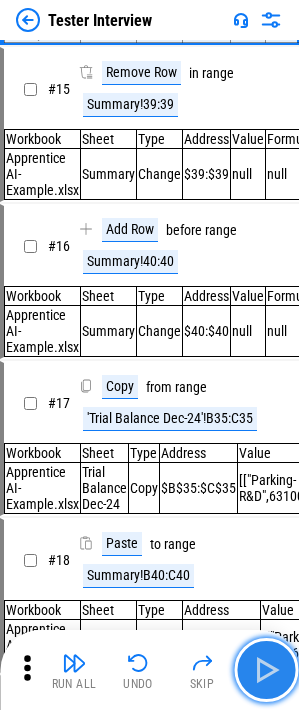 click at bounding box center (266, 670) 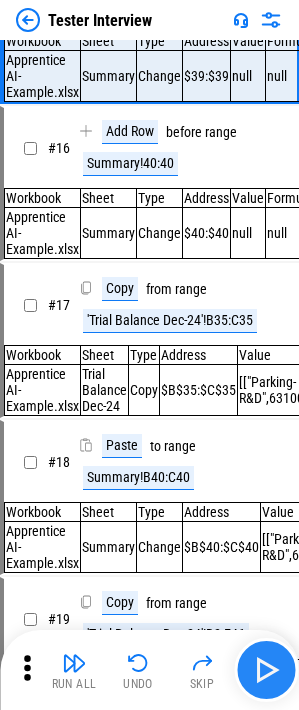 scroll, scrollTop: 2629, scrollLeft: 0, axis: vertical 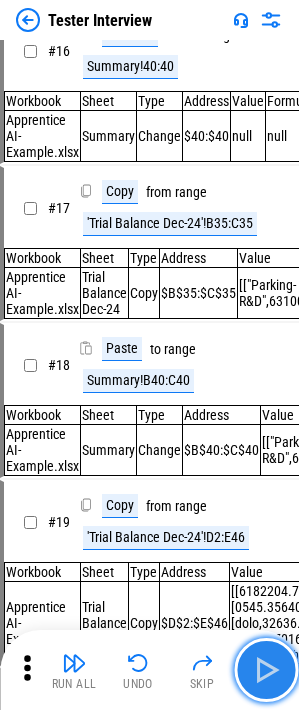click at bounding box center (266, 670) 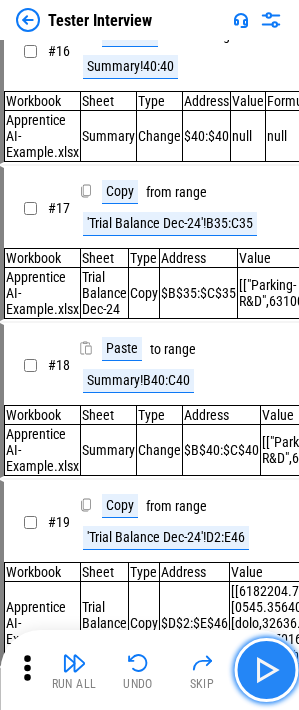 click at bounding box center [266, 670] 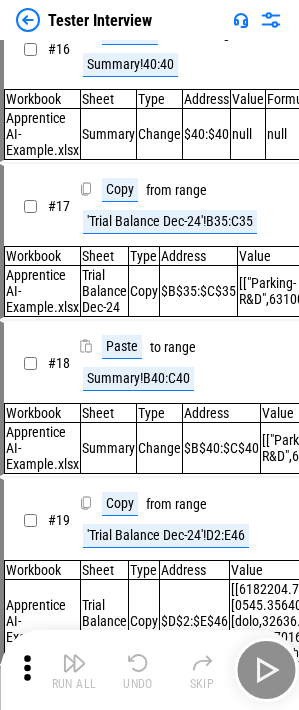 scroll, scrollTop: 2824, scrollLeft: 0, axis: vertical 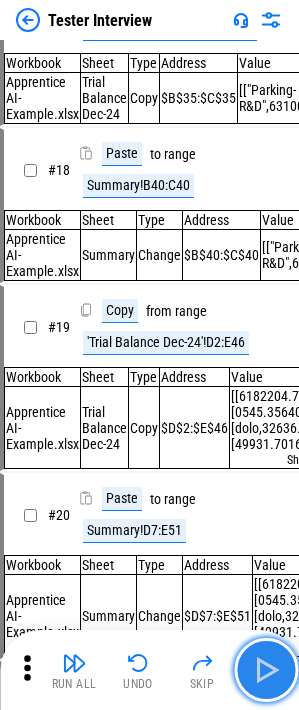 click at bounding box center [266, 670] 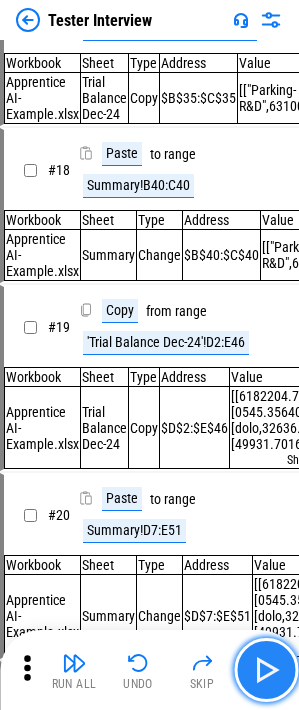 click at bounding box center (266, 670) 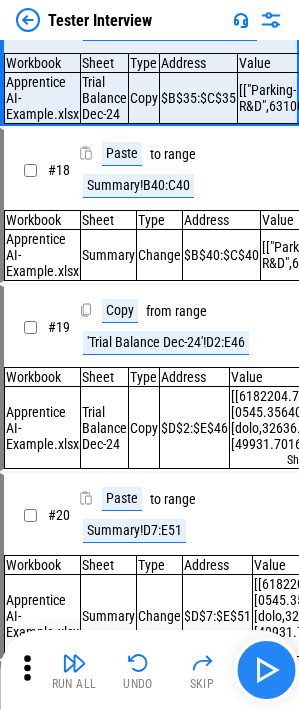 scroll, scrollTop: 3019, scrollLeft: 0, axis: vertical 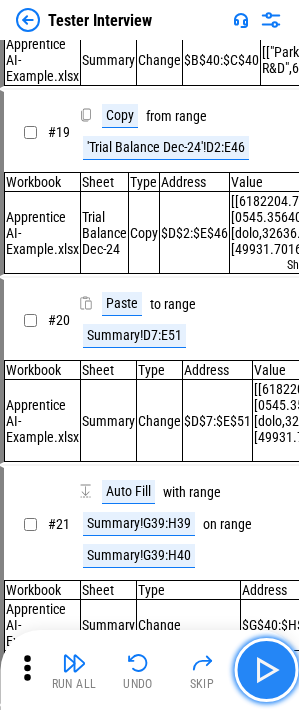 click at bounding box center [266, 670] 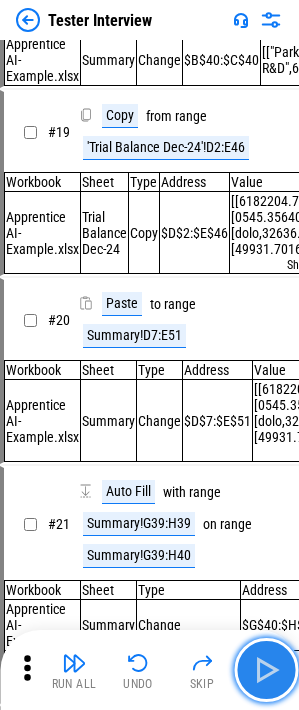 click at bounding box center (266, 670) 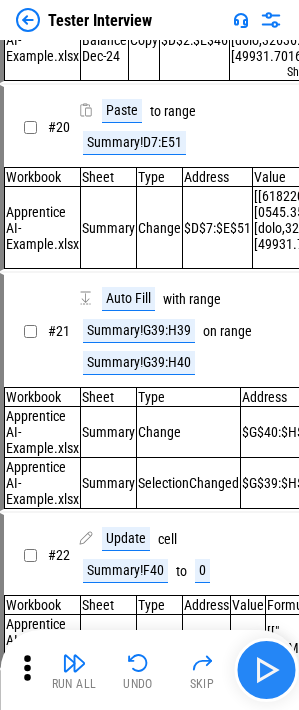 scroll, scrollTop: 3214, scrollLeft: 0, axis: vertical 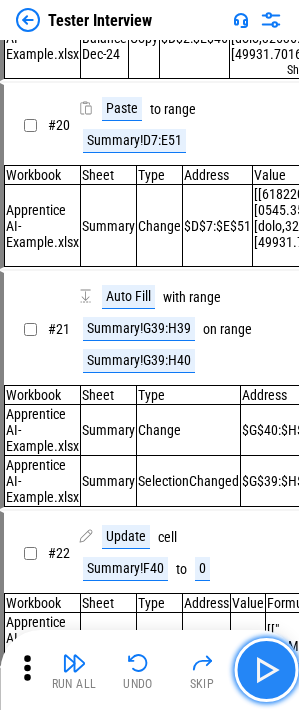 click at bounding box center [266, 670] 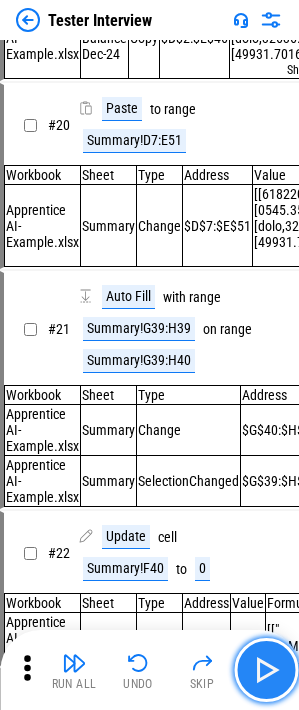 click at bounding box center (266, 670) 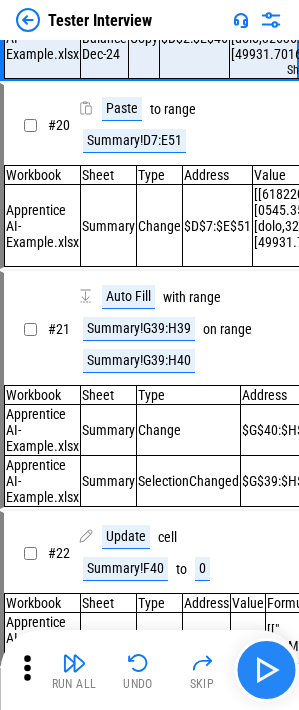 scroll, scrollTop: 3409, scrollLeft: 0, axis: vertical 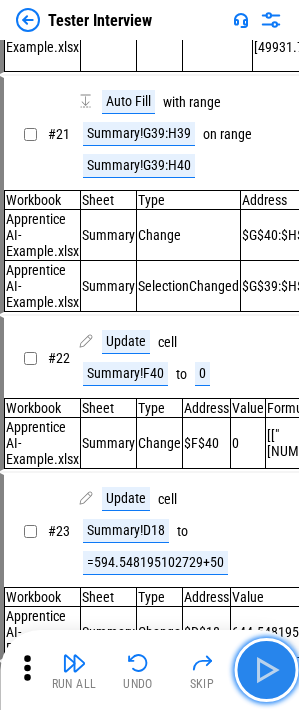 click at bounding box center (266, 670) 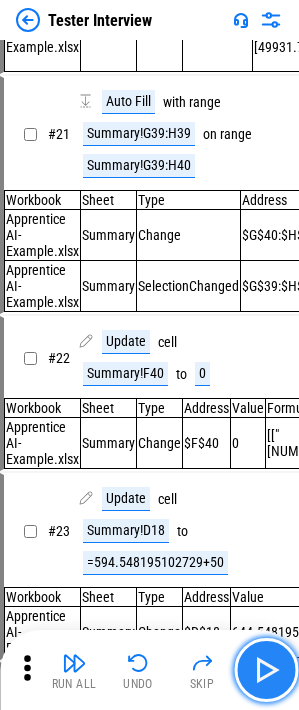 click at bounding box center (266, 670) 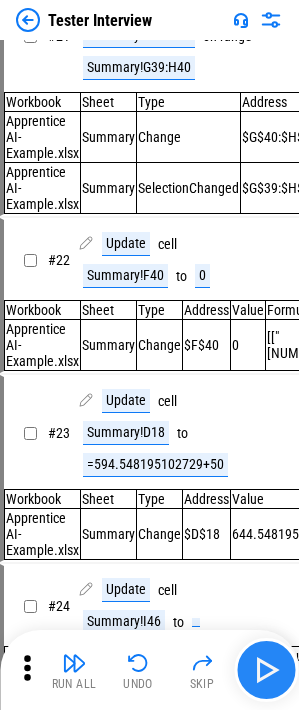 scroll, scrollTop: 3604, scrollLeft: 0, axis: vertical 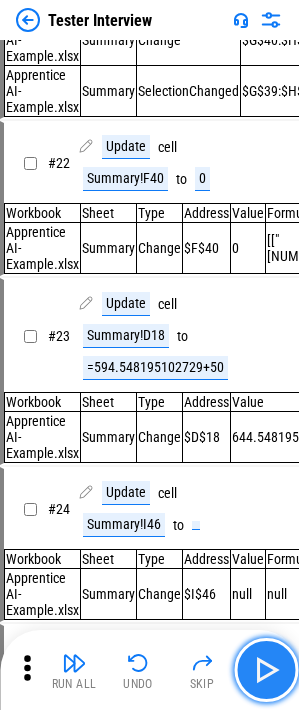 click at bounding box center (266, 670) 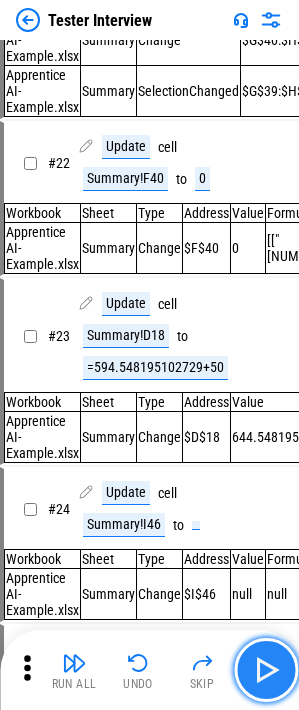 click at bounding box center (266, 670) 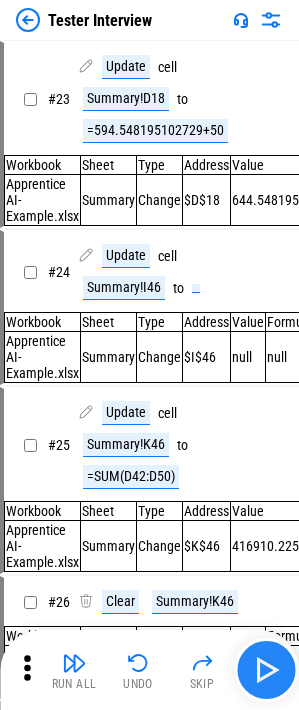 scroll, scrollTop: 3859, scrollLeft: 0, axis: vertical 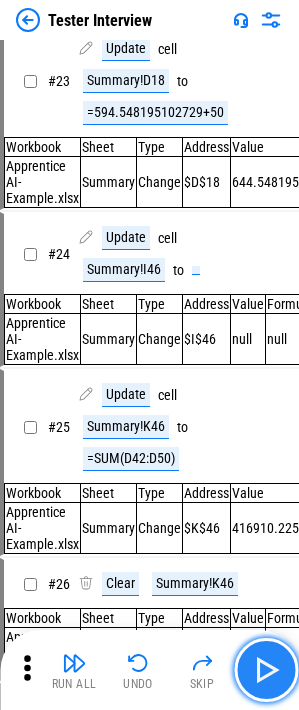 click at bounding box center [266, 670] 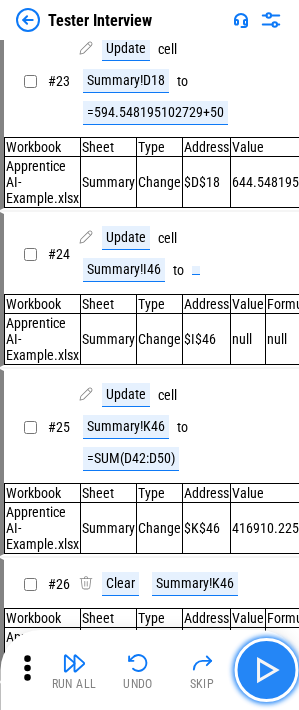 click at bounding box center [266, 670] 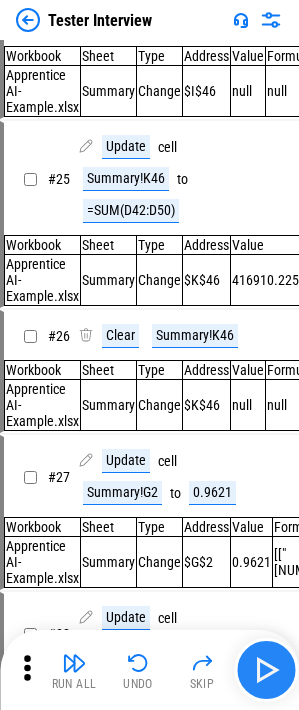 scroll, scrollTop: 4114, scrollLeft: 0, axis: vertical 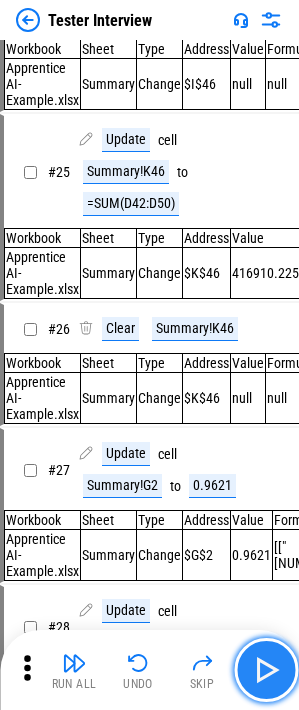 click at bounding box center [266, 670] 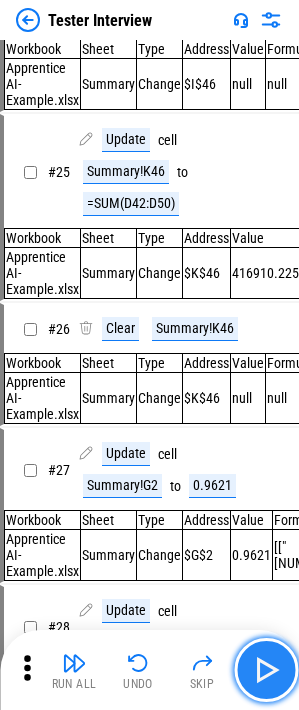 click at bounding box center (266, 670) 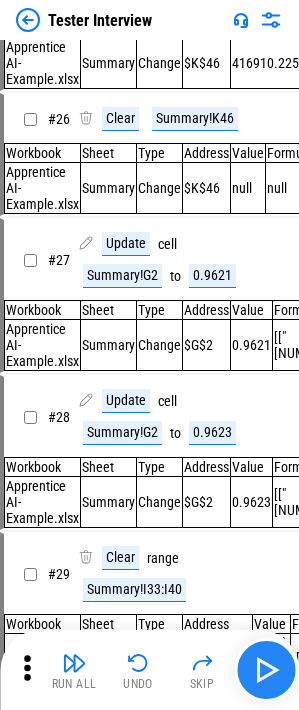scroll, scrollTop: 4325, scrollLeft: 0, axis: vertical 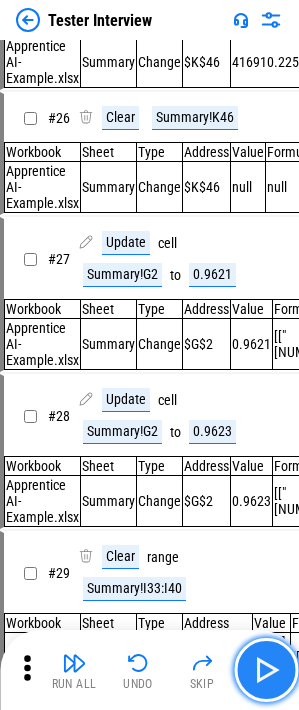 click at bounding box center (266, 670) 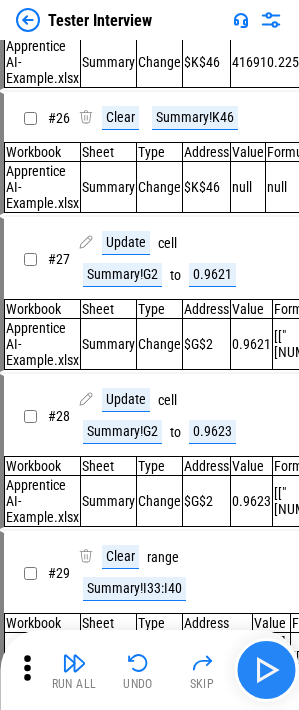 click at bounding box center (266, 670) 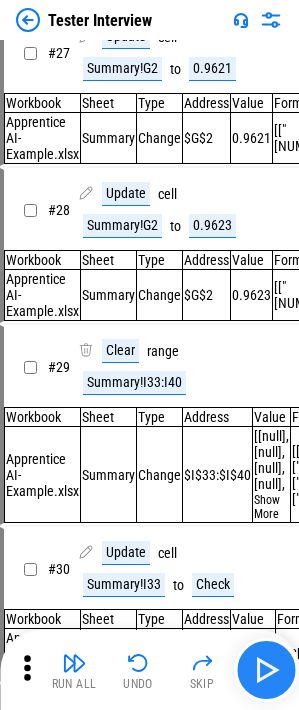 scroll, scrollTop: 4536, scrollLeft: 0, axis: vertical 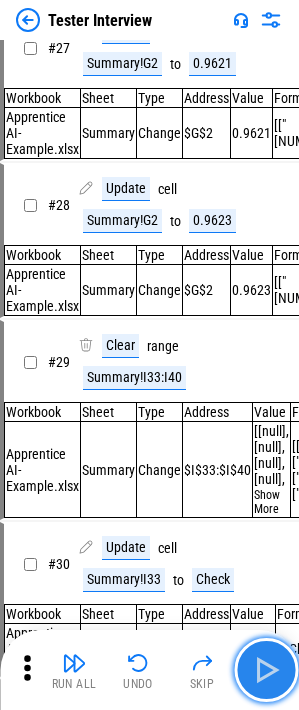 click at bounding box center (266, 670) 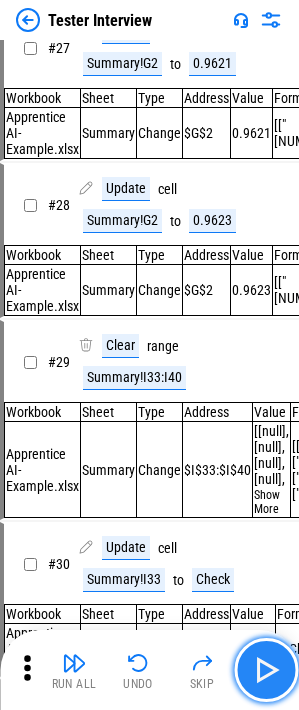 click at bounding box center (266, 670) 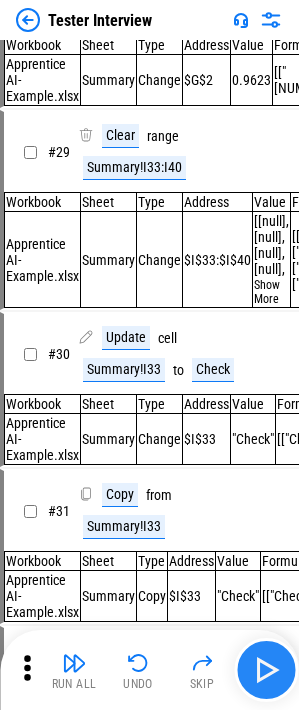 scroll, scrollTop: 4747, scrollLeft: 0, axis: vertical 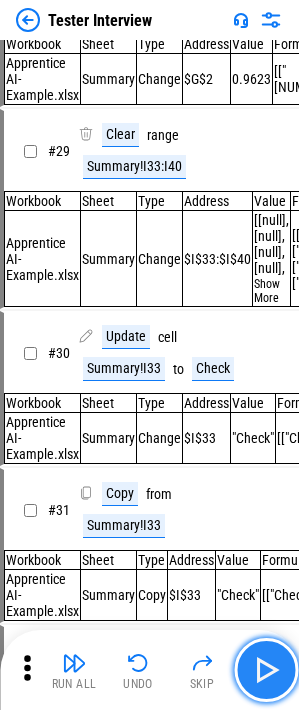 click at bounding box center (266, 670) 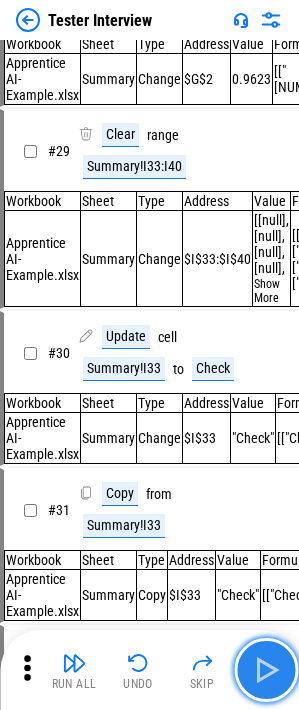 click at bounding box center (266, 670) 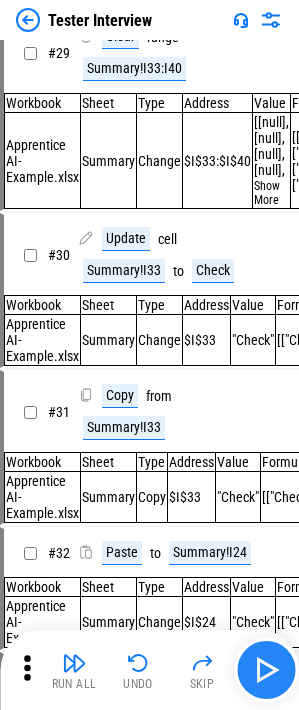 scroll, scrollTop: 4942, scrollLeft: 0, axis: vertical 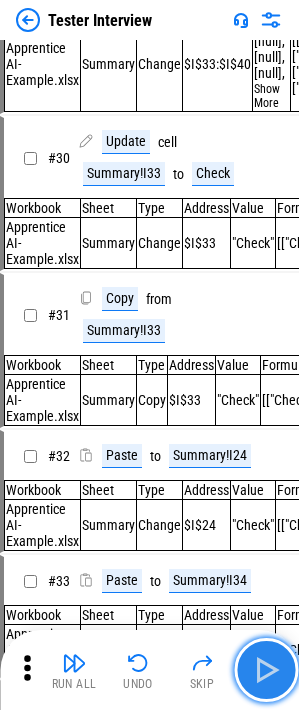 click at bounding box center [266, 670] 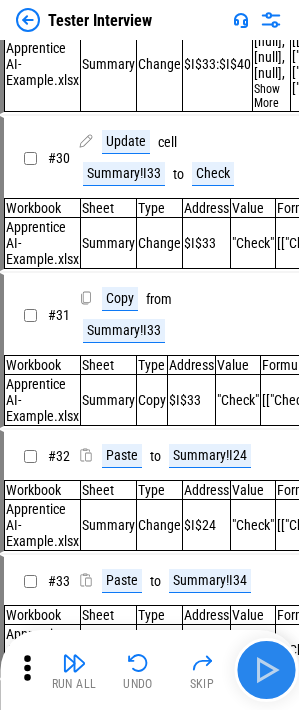 click at bounding box center [266, 670] 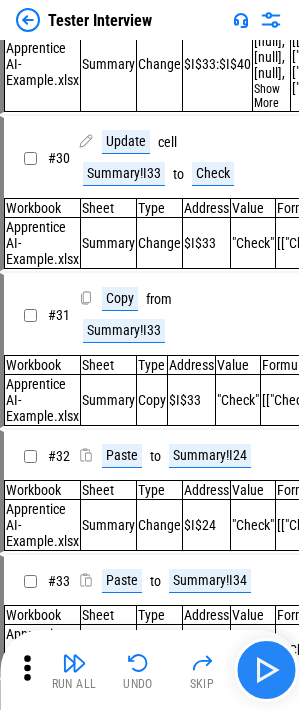 scroll, scrollTop: 5121, scrollLeft: 0, axis: vertical 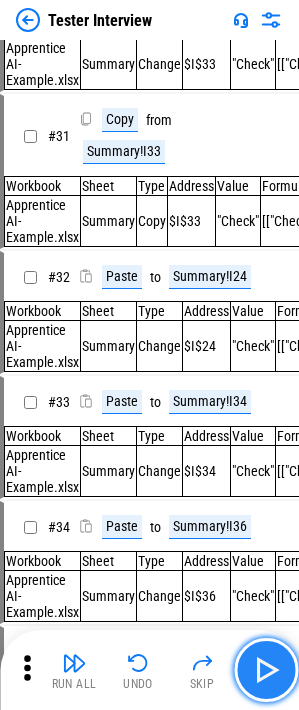 click at bounding box center (266, 670) 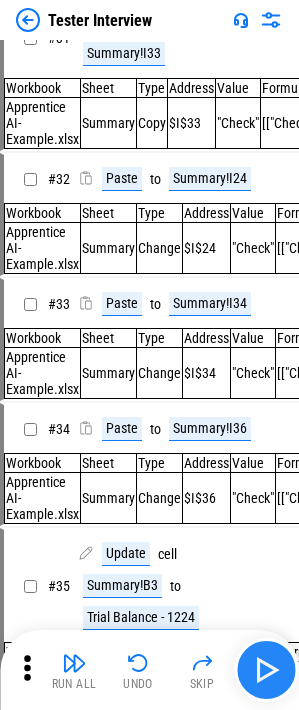 scroll, scrollTop: 5316, scrollLeft: 0, axis: vertical 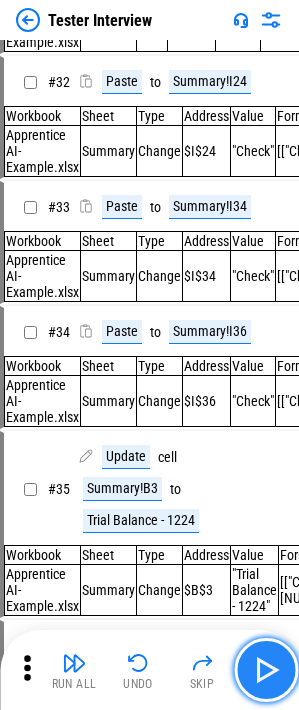 click at bounding box center [266, 670] 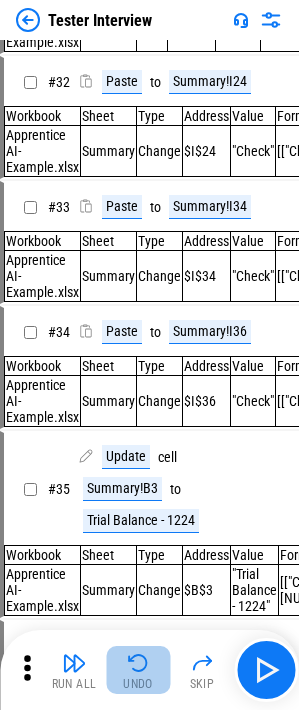 click on "Undo" at bounding box center (138, 670) 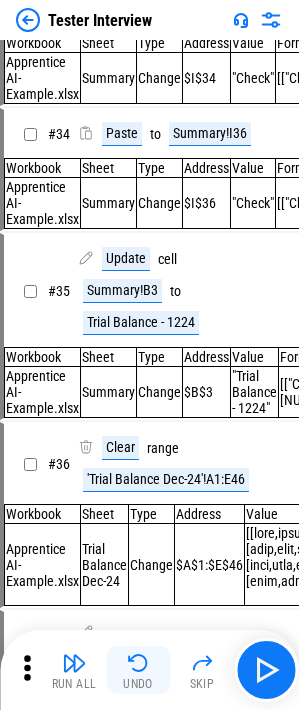 scroll, scrollTop: 5515, scrollLeft: 0, axis: vertical 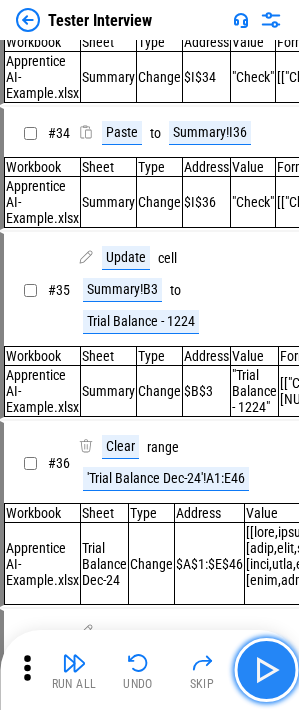 click at bounding box center [266, 670] 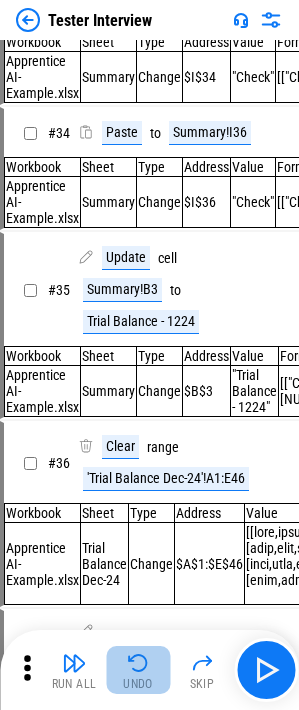 click at bounding box center (138, 663) 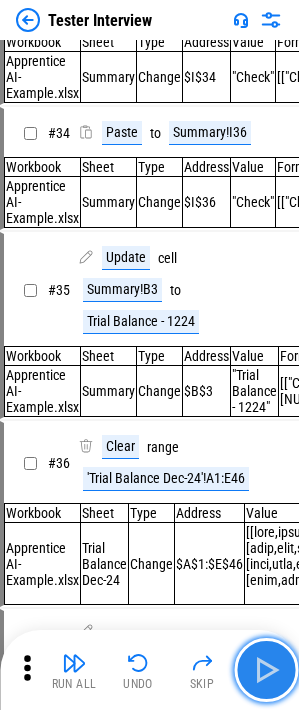 click at bounding box center (266, 670) 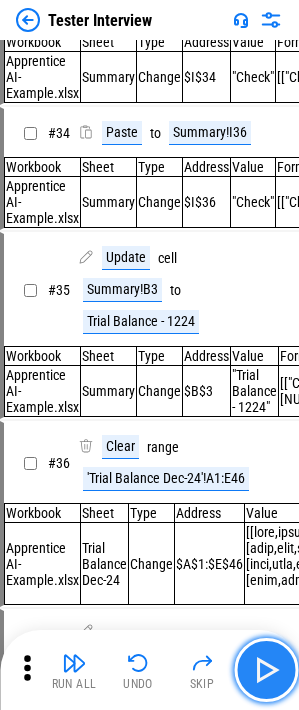 click at bounding box center [266, 670] 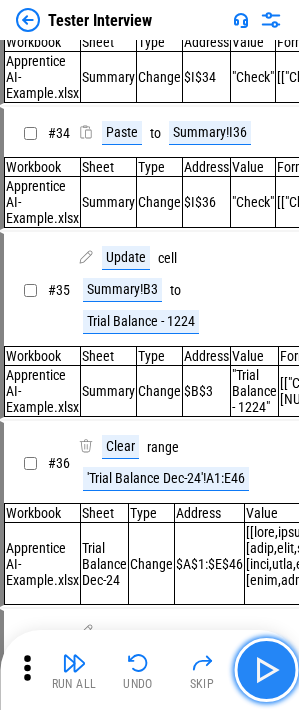 click at bounding box center [266, 670] 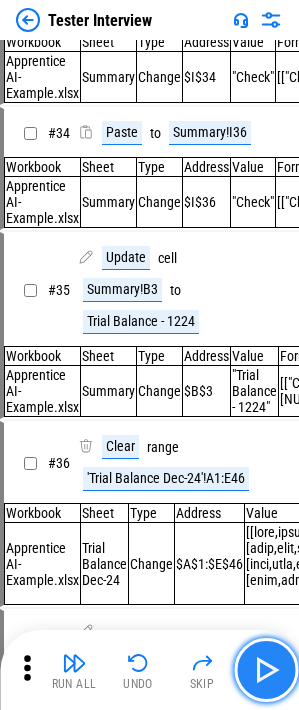 click at bounding box center [266, 670] 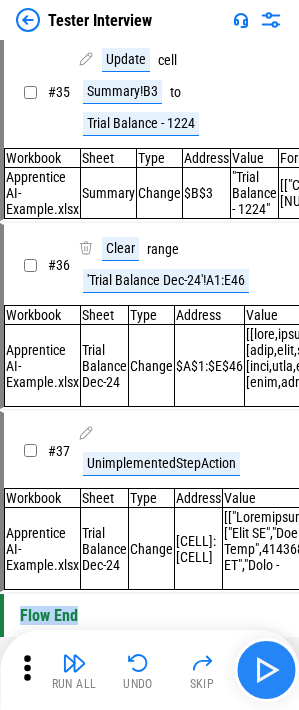 scroll, scrollTop: 5714, scrollLeft: 0, axis: vertical 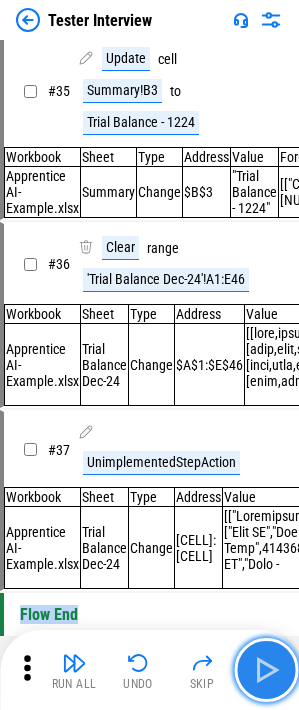 click at bounding box center (266, 670) 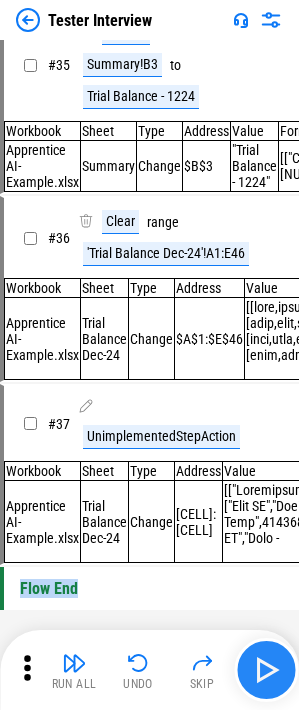 scroll, scrollTop: 5909, scrollLeft: 0, axis: vertical 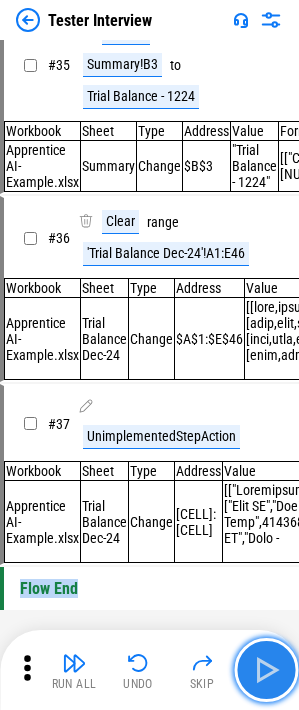 click at bounding box center (266, 670) 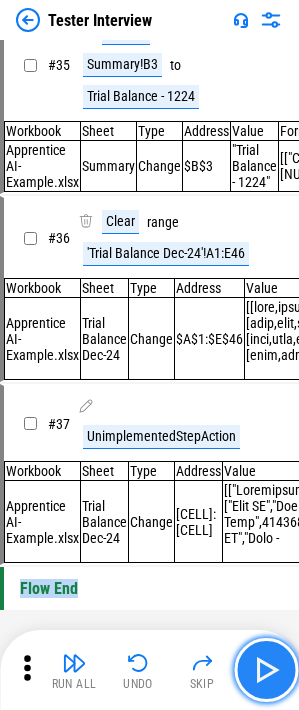 click at bounding box center (266, 670) 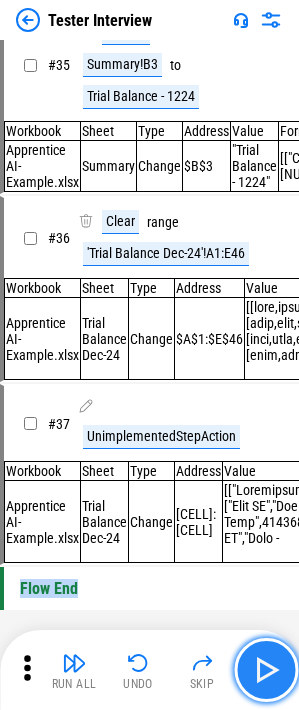 click at bounding box center (266, 670) 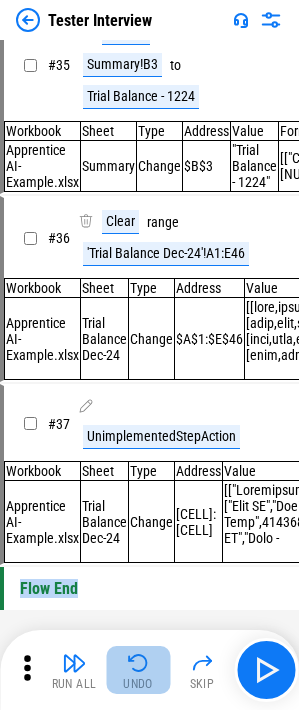 click on "Undo" at bounding box center (138, 670) 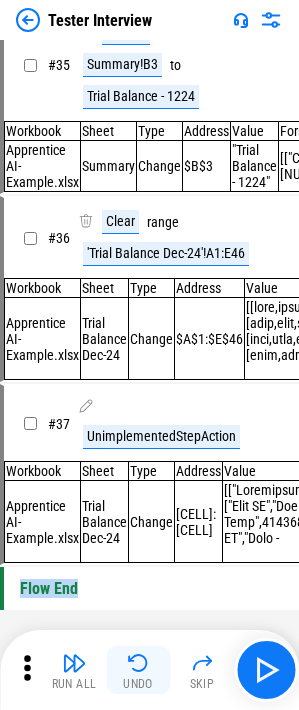 click on "Undo" at bounding box center (138, 670) 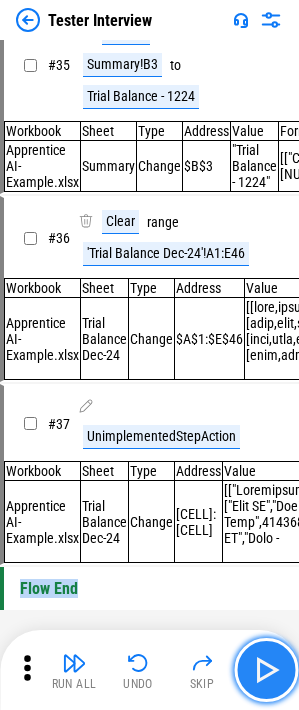 click at bounding box center (266, 670) 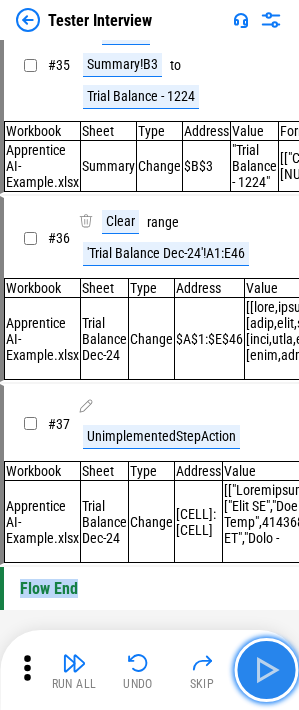 click at bounding box center [266, 670] 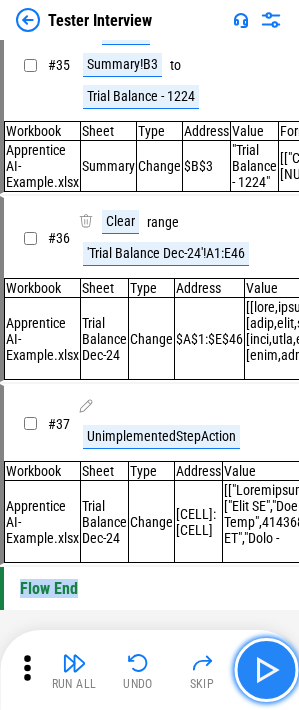 click at bounding box center [266, 670] 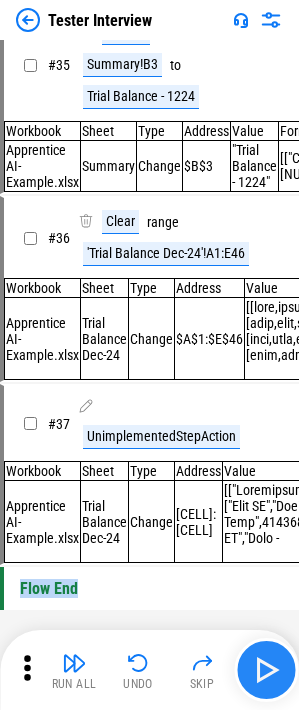 scroll, scrollTop: 6251, scrollLeft: 0, axis: vertical 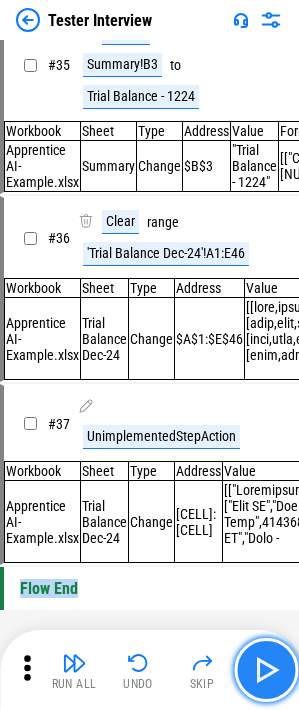 click at bounding box center [266, 670] 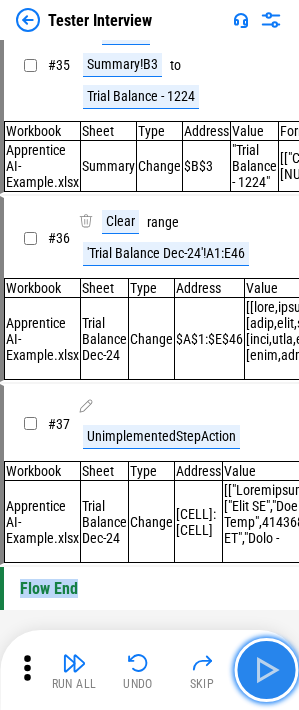 click at bounding box center (266, 670) 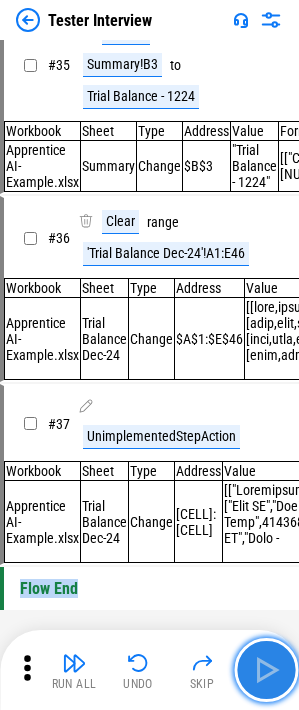 click at bounding box center (266, 670) 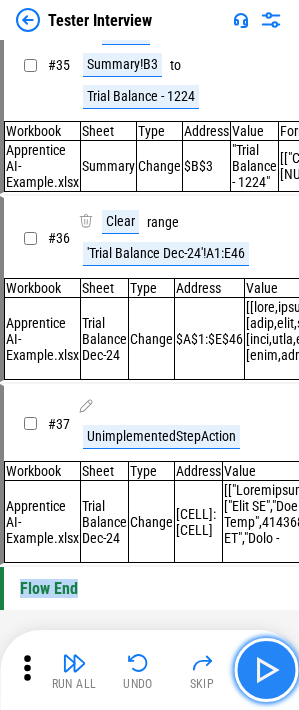 click at bounding box center [266, 670] 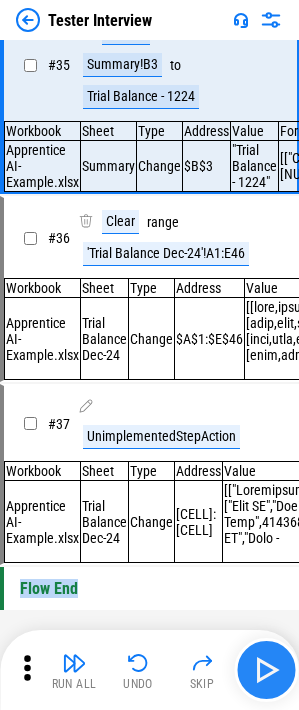 scroll, scrollTop: 6609, scrollLeft: 0, axis: vertical 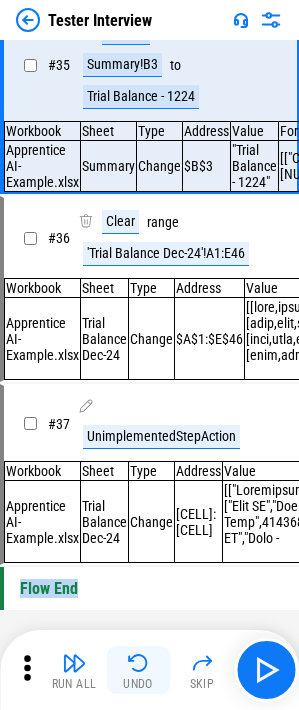 click on "Undo" at bounding box center [138, 670] 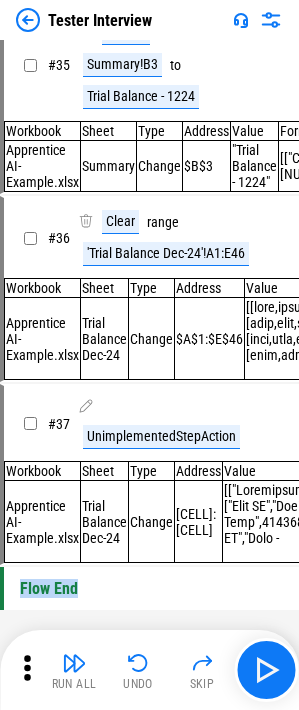 drag, startPoint x: 43, startPoint y: 684, endPoint x: 137, endPoint y: 670, distance: 95.036835 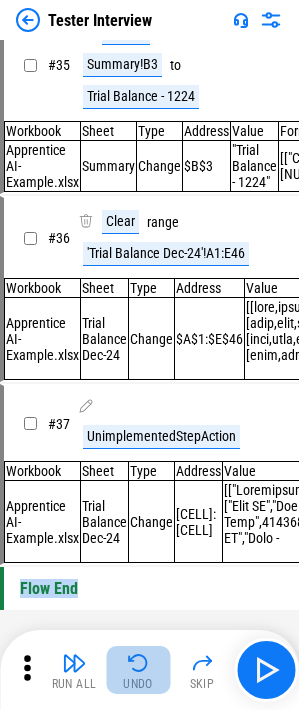 click at bounding box center (138, 663) 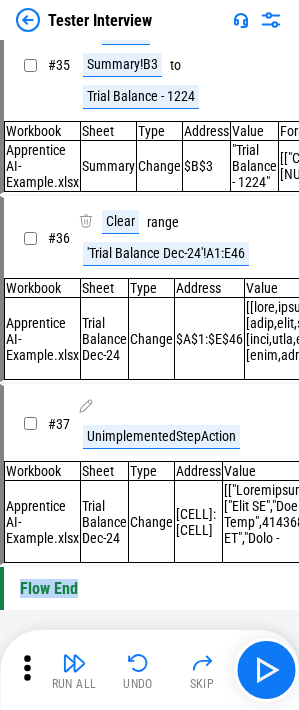 scroll, scrollTop: 5714, scrollLeft: 0, axis: vertical 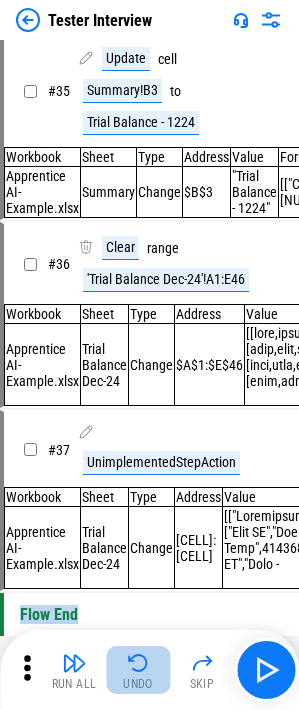 click at bounding box center [138, 663] 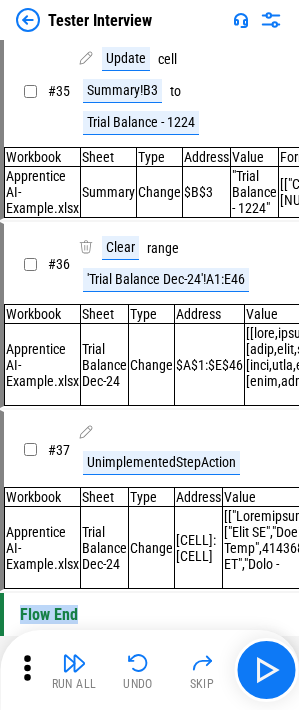 click at bounding box center (138, 663) 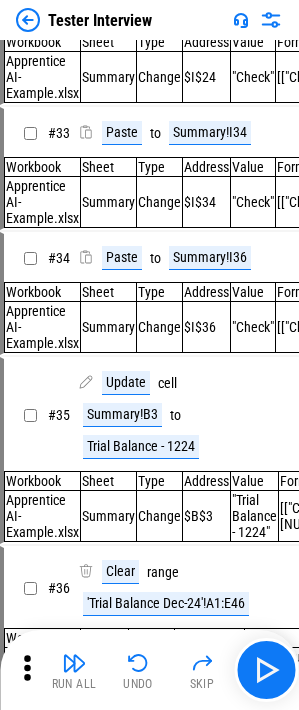 scroll, scrollTop: 5316, scrollLeft: 0, axis: vertical 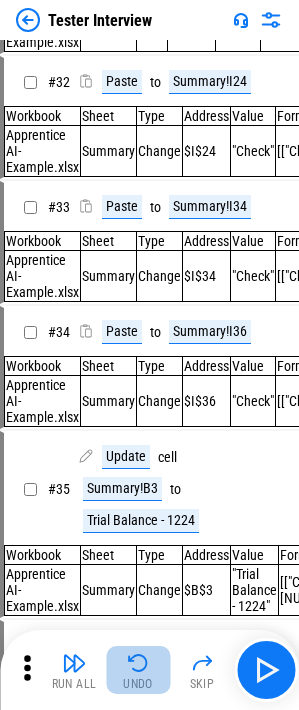 click at bounding box center [138, 663] 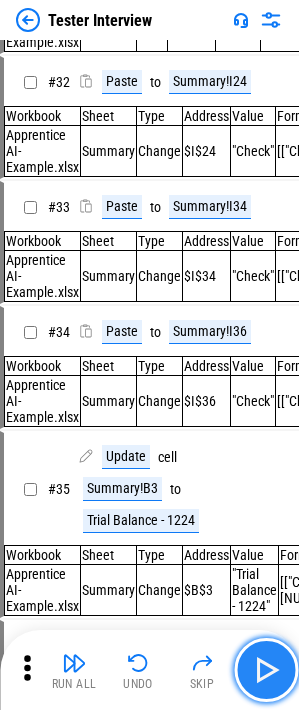 click at bounding box center (266, 670) 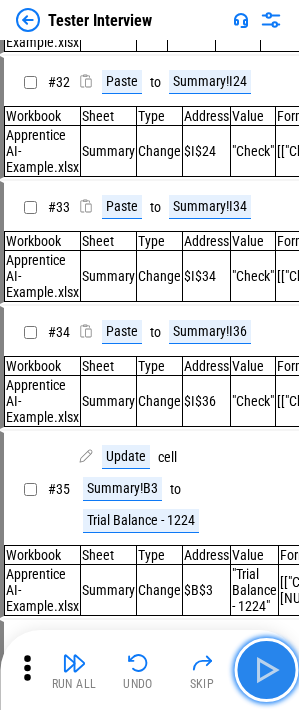 click at bounding box center [266, 670] 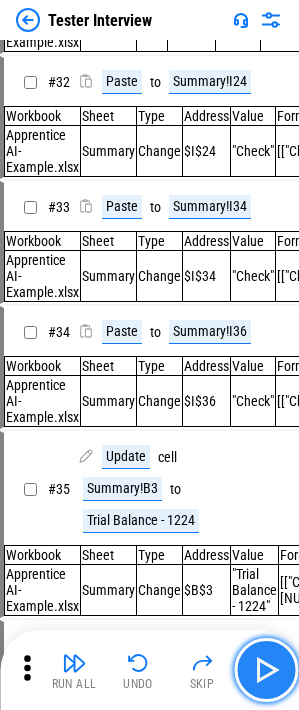 click at bounding box center [266, 670] 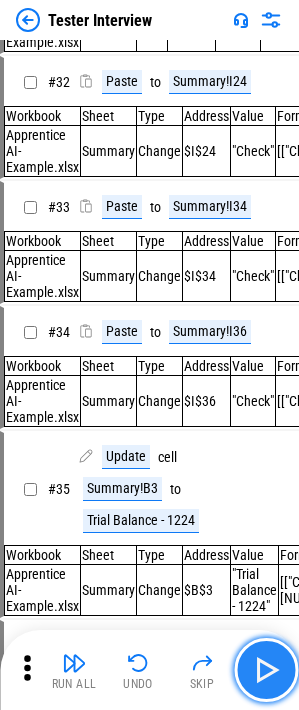 click at bounding box center [266, 670] 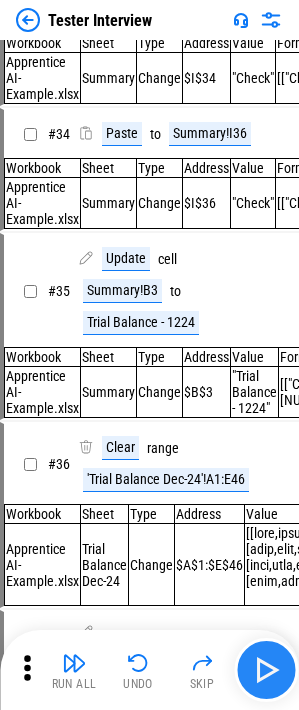 scroll, scrollTop: 5515, scrollLeft: 0, axis: vertical 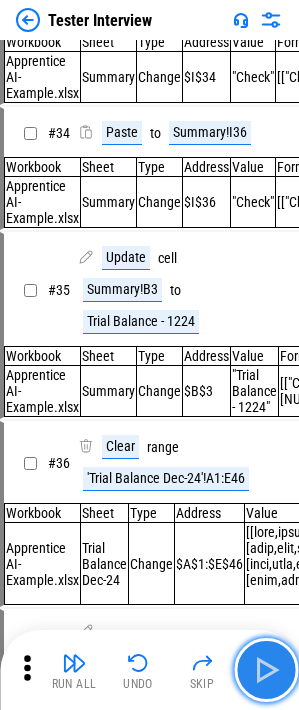 click at bounding box center [266, 670] 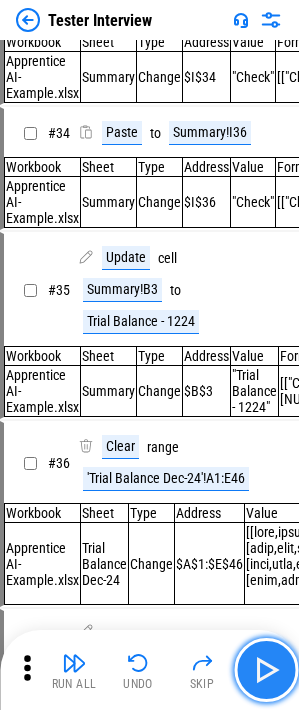 click at bounding box center [266, 670] 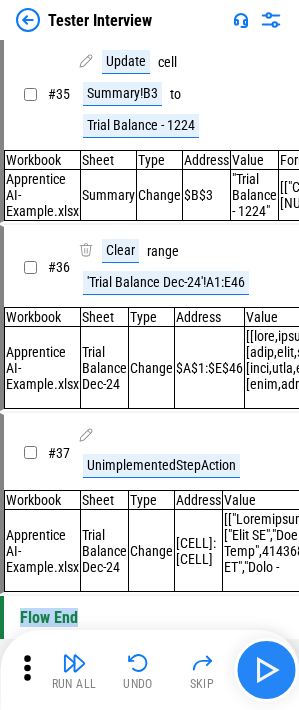 scroll, scrollTop: 5714, scrollLeft: 0, axis: vertical 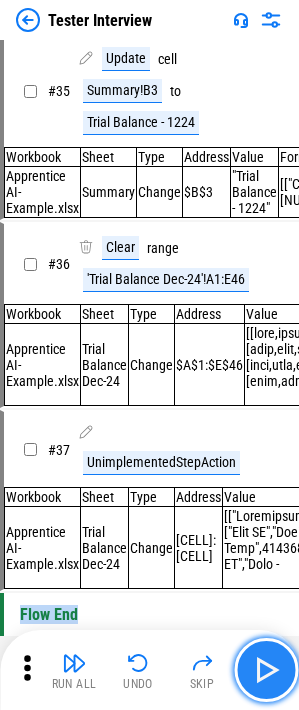click at bounding box center (266, 670) 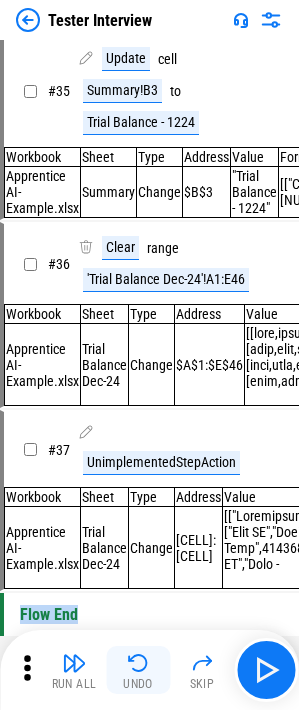 click on "Undo" at bounding box center (138, 684) 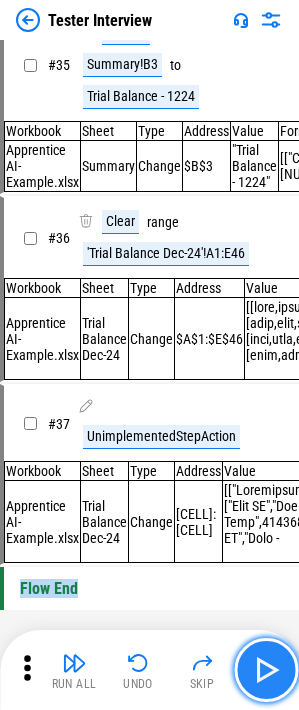 click at bounding box center (266, 670) 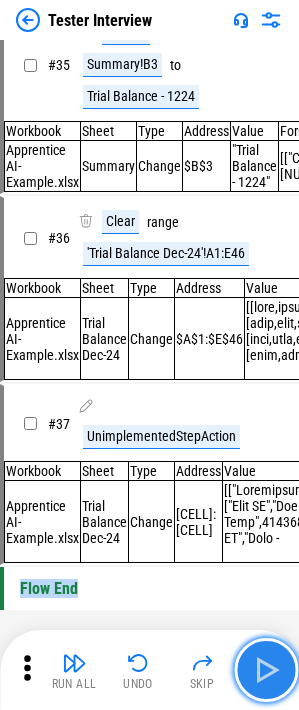 click at bounding box center [266, 670] 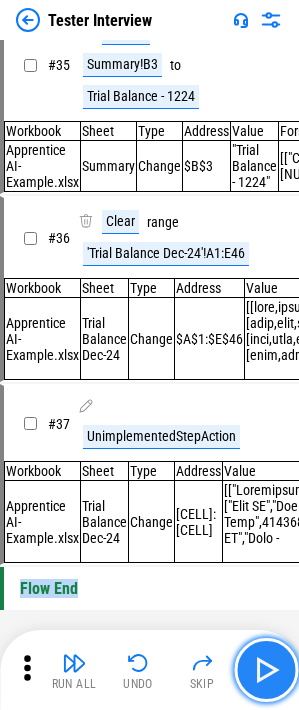 click at bounding box center (266, 670) 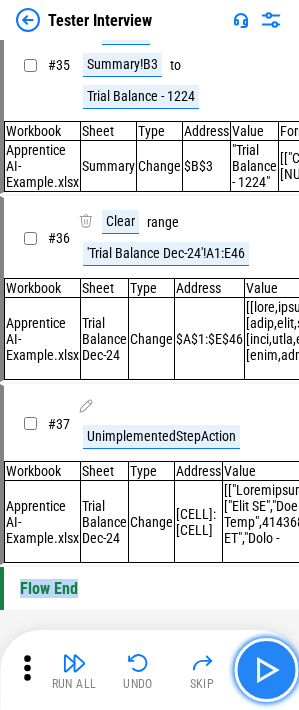 click at bounding box center (266, 670) 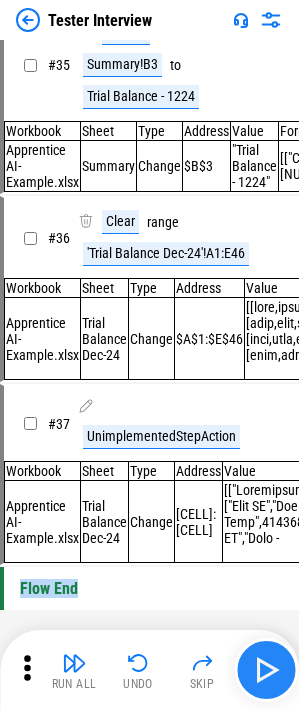 scroll, scrollTop: 6088, scrollLeft: 0, axis: vertical 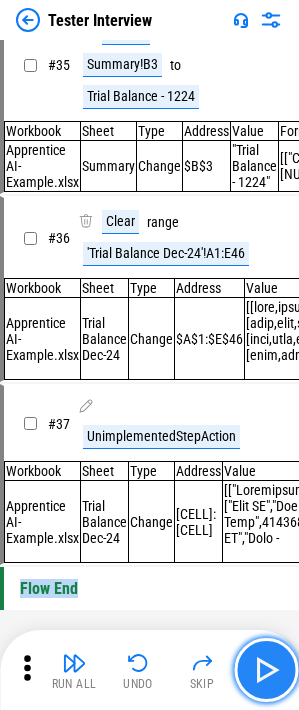 click at bounding box center [266, 670] 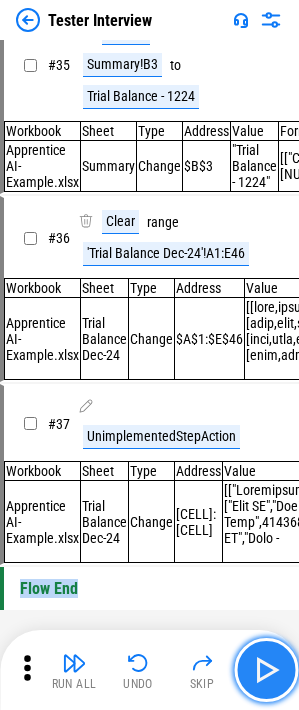 click at bounding box center (266, 670) 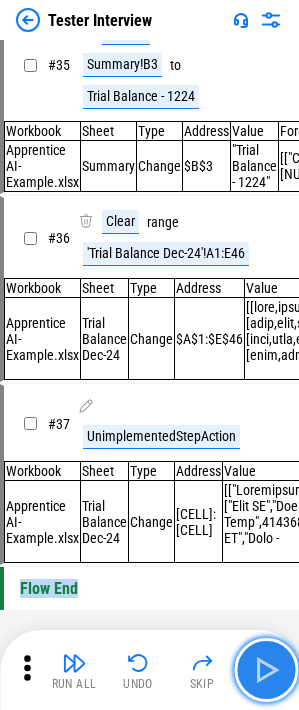 click at bounding box center [266, 670] 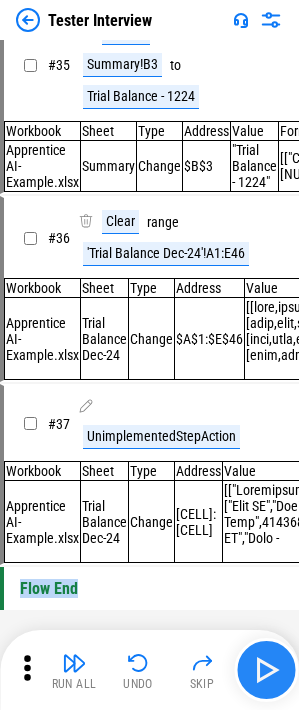 scroll, scrollTop: 6414, scrollLeft: 0, axis: vertical 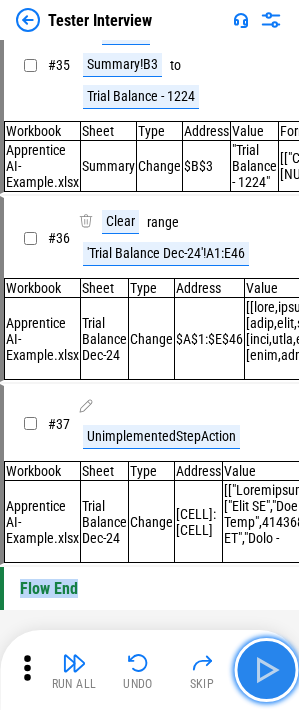 click at bounding box center (266, 670) 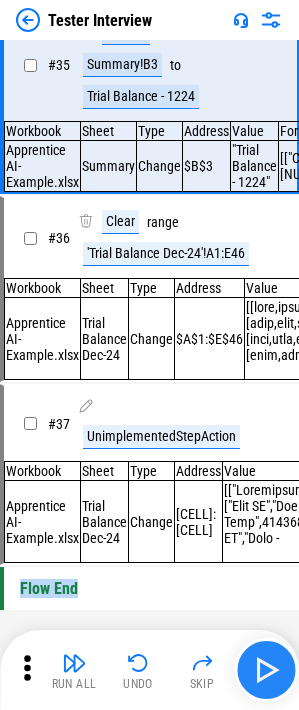 scroll, scrollTop: 6609, scrollLeft: 0, axis: vertical 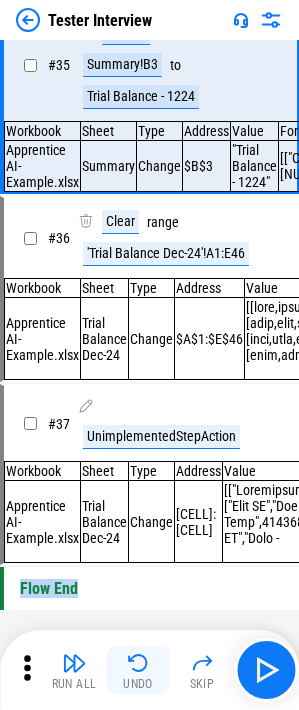 click on "Undo" at bounding box center [138, 684] 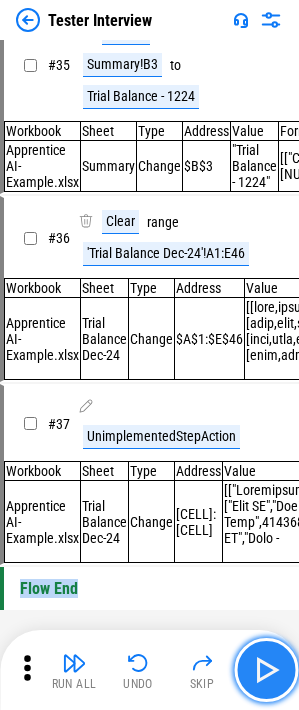 click at bounding box center [266, 670] 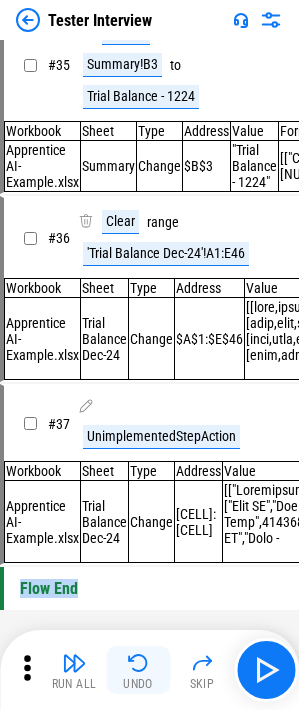 click on "Undo" at bounding box center (138, 670) 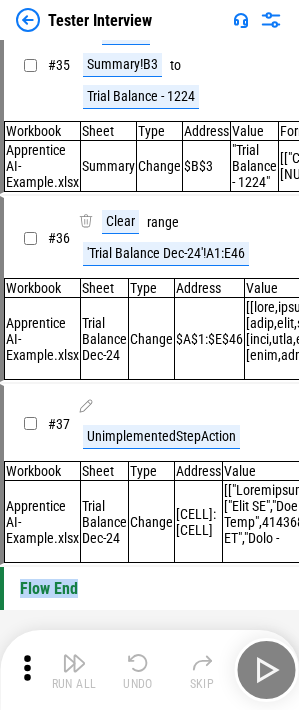 click on "Undo" at bounding box center [138, 670] 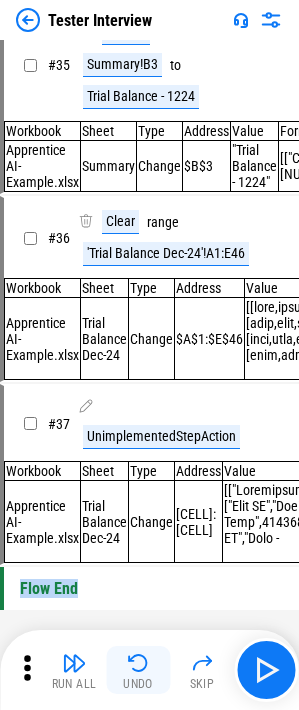 click on "Undo" at bounding box center [138, 670] 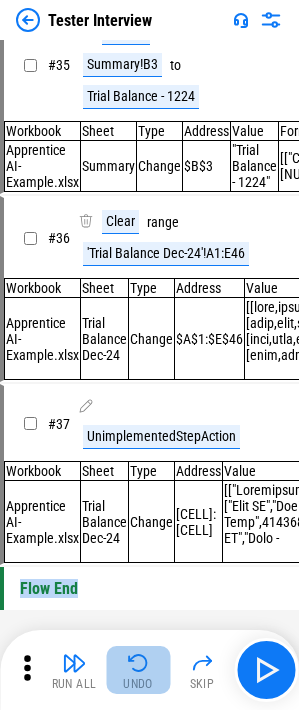 click on "Undo" at bounding box center [138, 670] 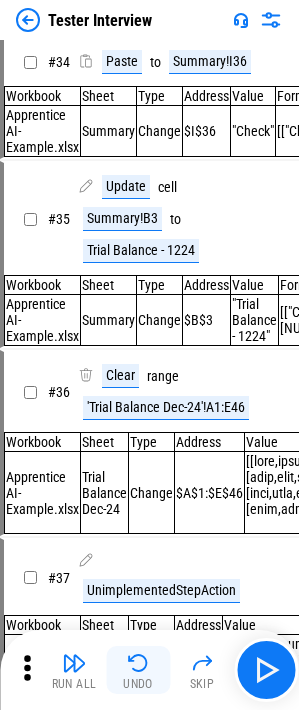 scroll, scrollTop: 5515, scrollLeft: 0, axis: vertical 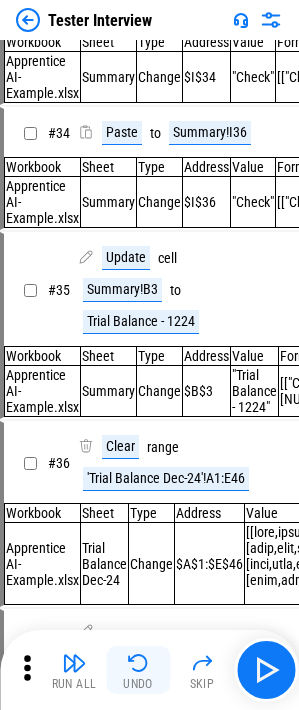 click at bounding box center [138, 663] 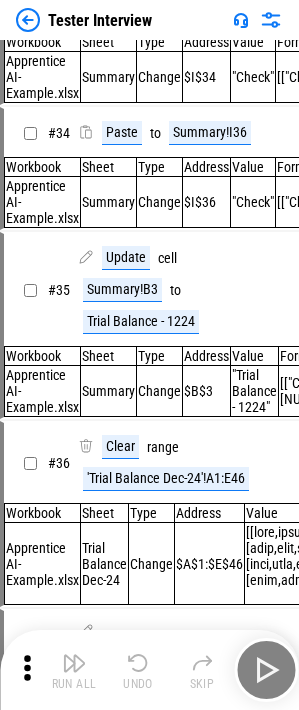 click at bounding box center [138, 663] 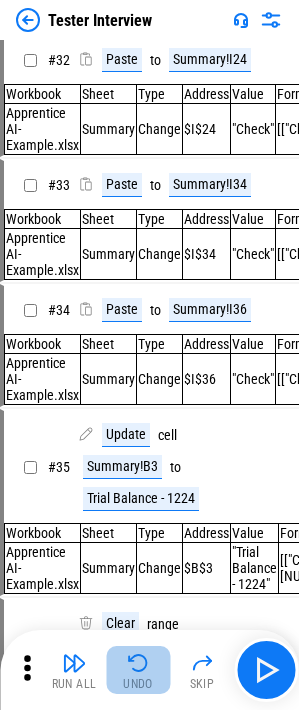 click at bounding box center [138, 663] 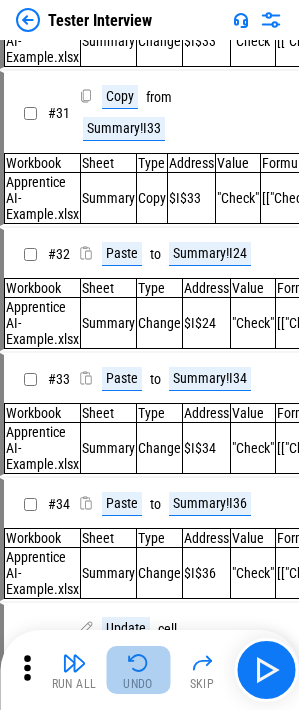 click at bounding box center (138, 663) 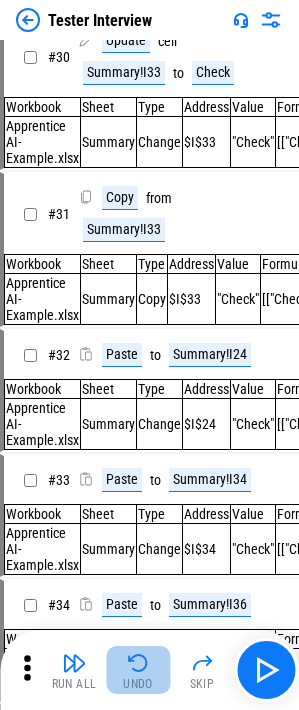 click at bounding box center [138, 663] 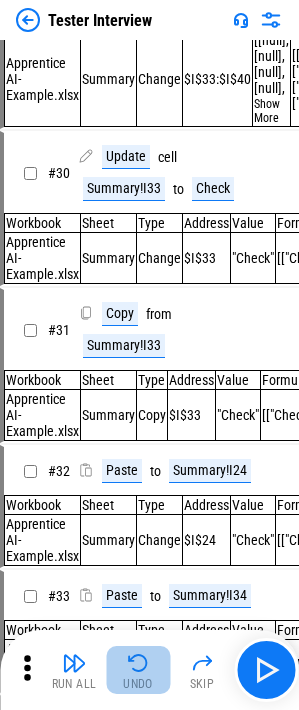 click at bounding box center [138, 663] 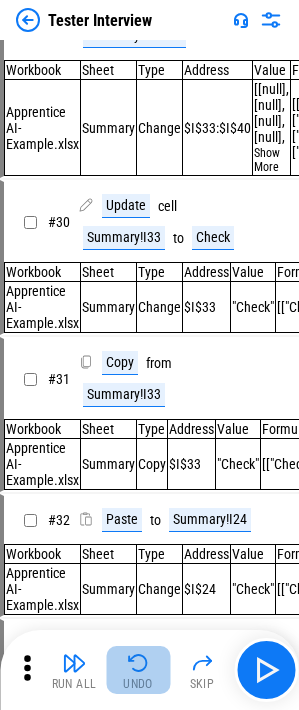 click at bounding box center [138, 663] 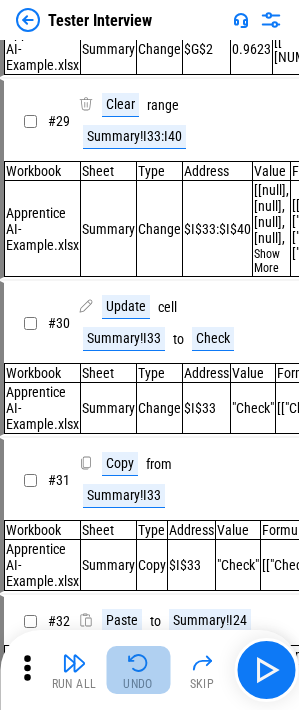 click on "Run All Undo Skip" at bounding box center (151, 670) 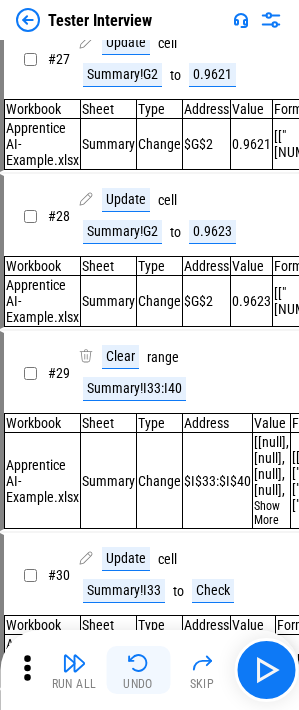 click at bounding box center [138, 663] 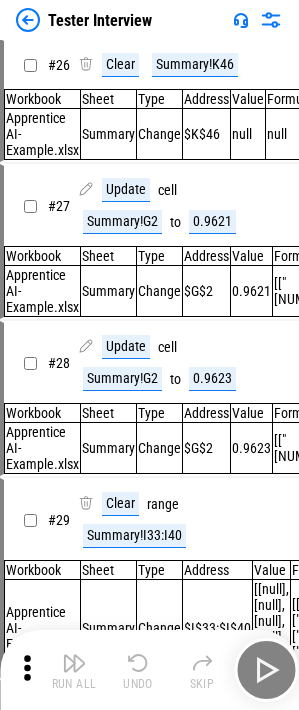 click on "Run All Undo Skip" at bounding box center [151, 670] 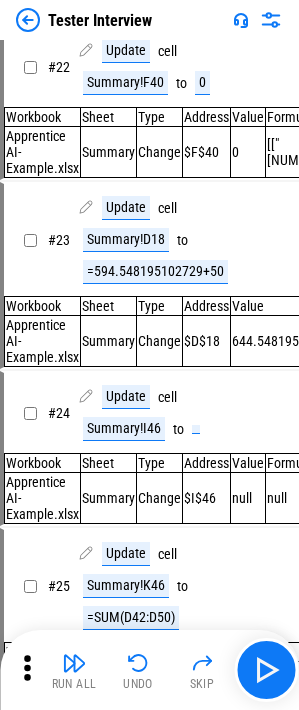 scroll, scrollTop: 3604, scrollLeft: 0, axis: vertical 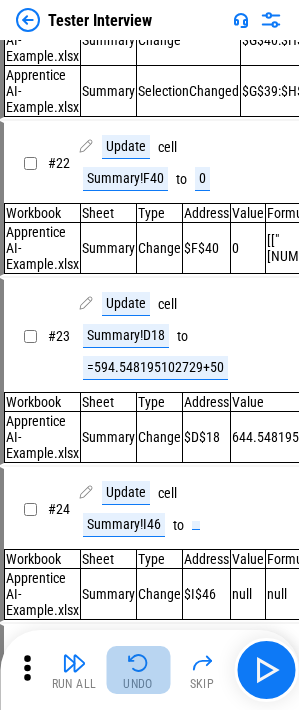 click at bounding box center [138, 663] 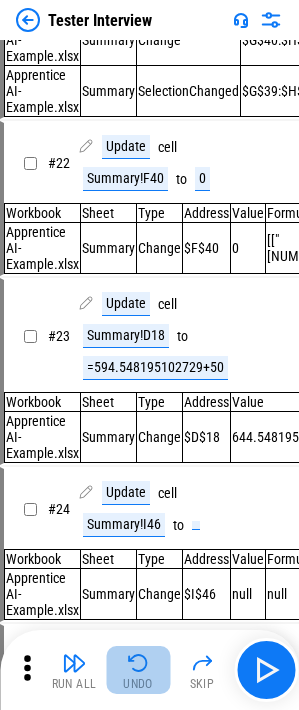 click at bounding box center (138, 663) 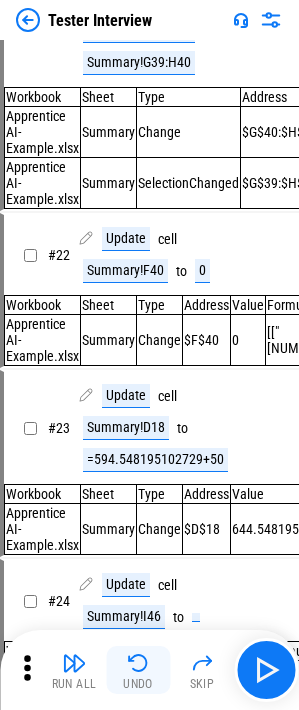 click at bounding box center [138, 663] 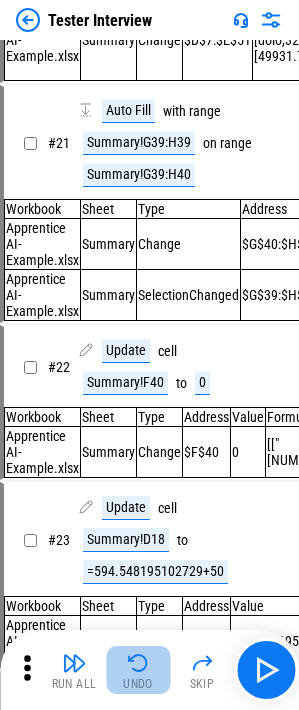 click at bounding box center [138, 663] 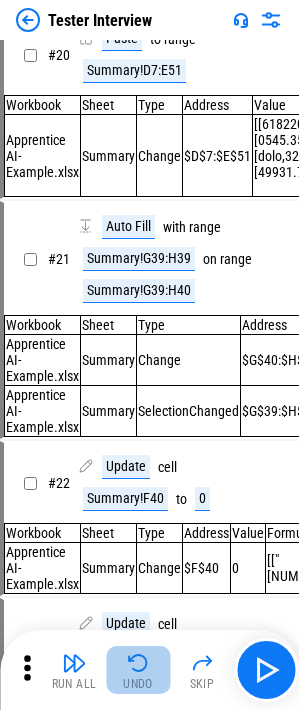 click at bounding box center [138, 663] 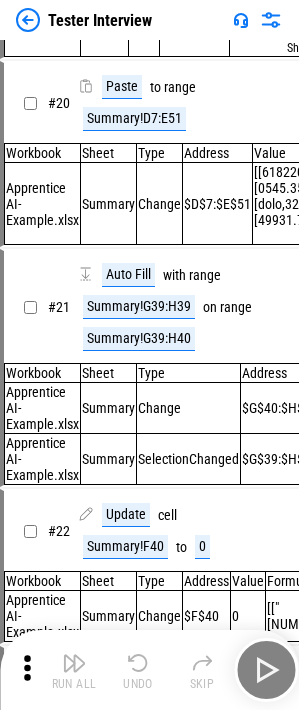 click on "Run All Undo Skip" at bounding box center [151, 670] 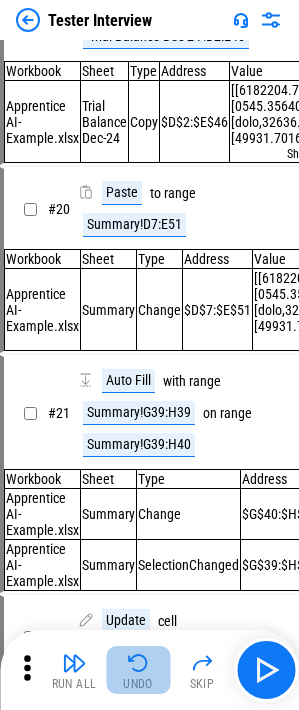 click at bounding box center [138, 663] 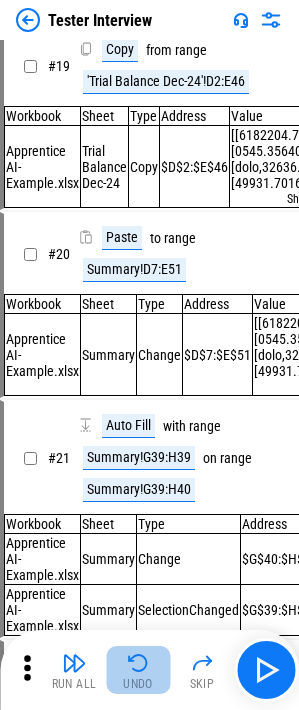 click at bounding box center [138, 663] 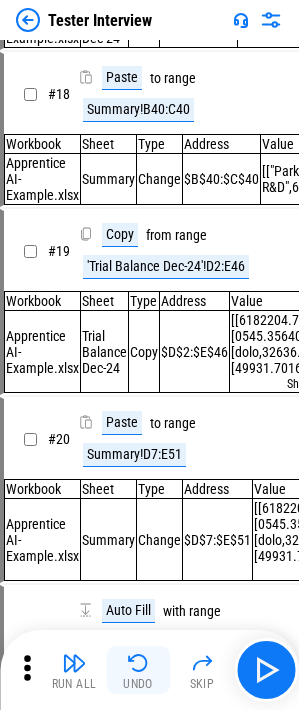 click at bounding box center (138, 663) 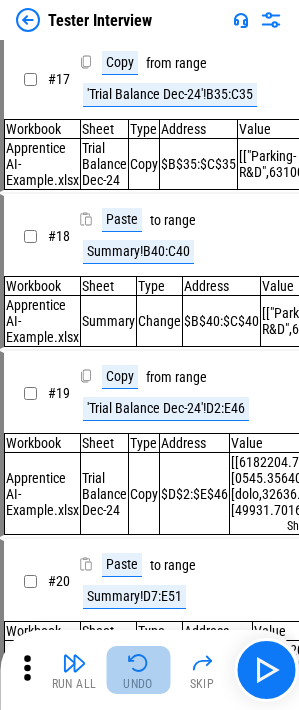 click at bounding box center [138, 663] 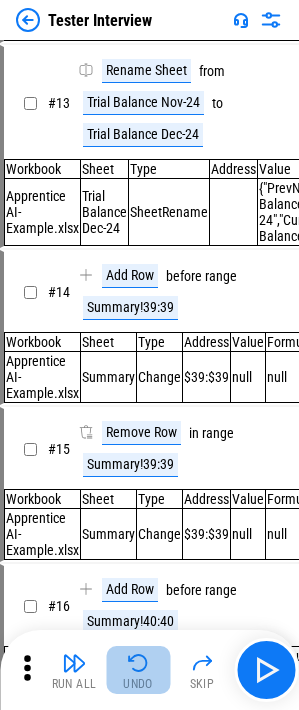 click at bounding box center [138, 663] 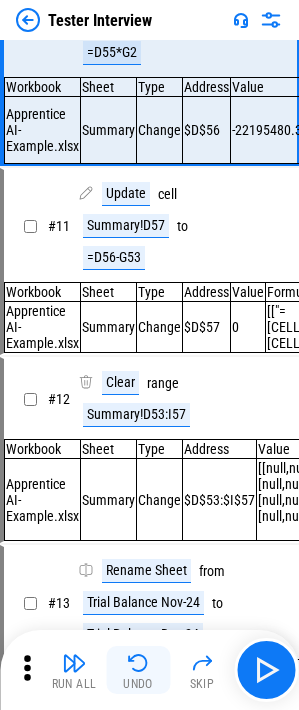 click at bounding box center [138, 663] 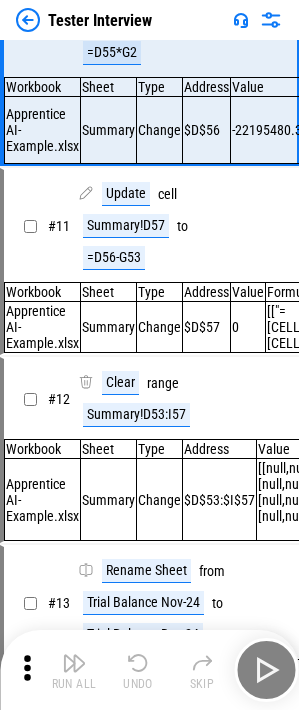 click at bounding box center (138, 663) 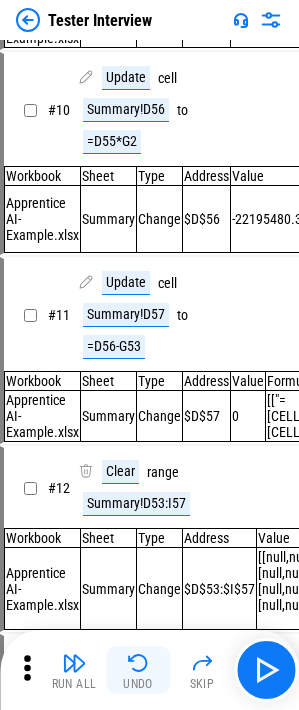 click at bounding box center [138, 663] 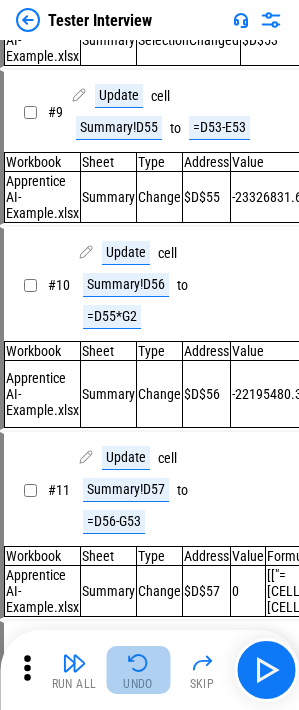 click at bounding box center [138, 663] 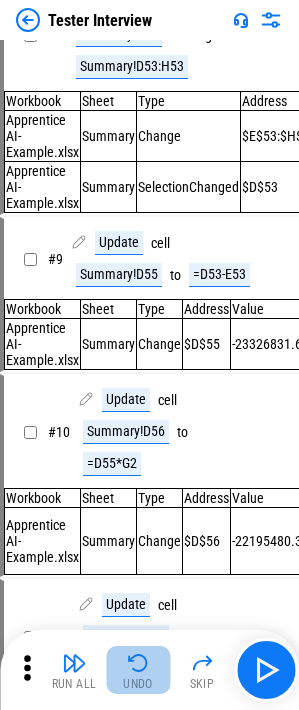 click at bounding box center (138, 663) 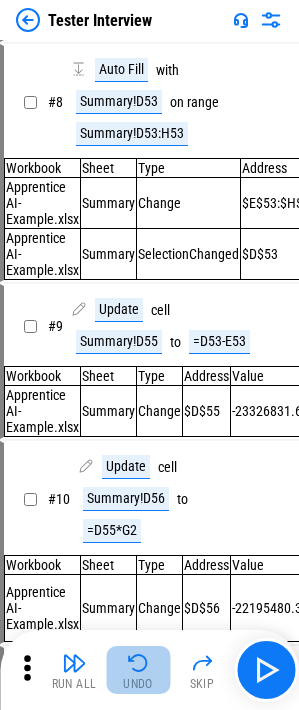 click on "Run All Undo Skip" at bounding box center (151, 670) 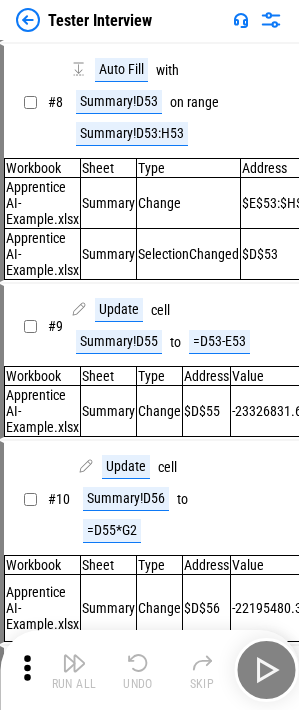 click on "Run All Undo Skip" at bounding box center [151, 670] 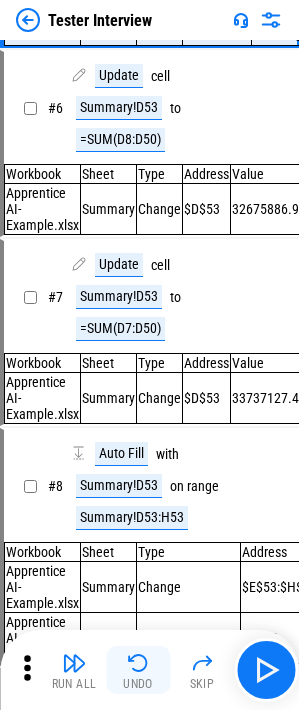click at bounding box center (138, 663) 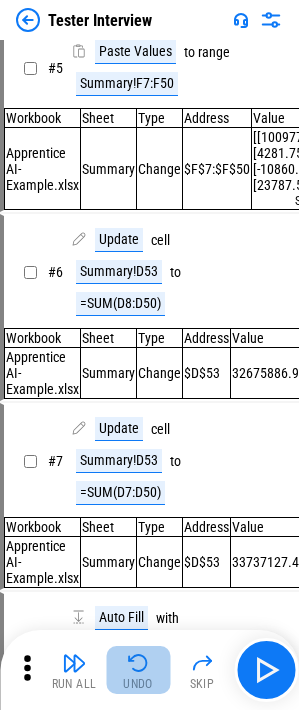 click at bounding box center (138, 663) 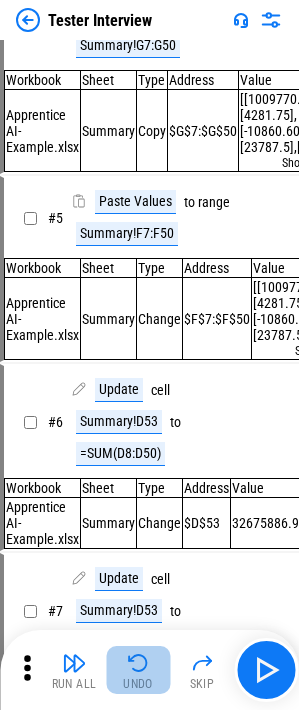 click at bounding box center (138, 663) 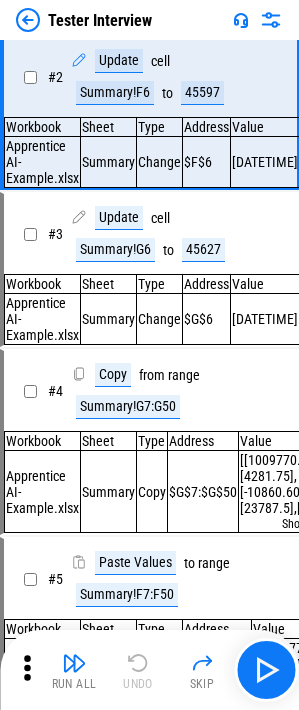 scroll, scrollTop: 0, scrollLeft: 0, axis: both 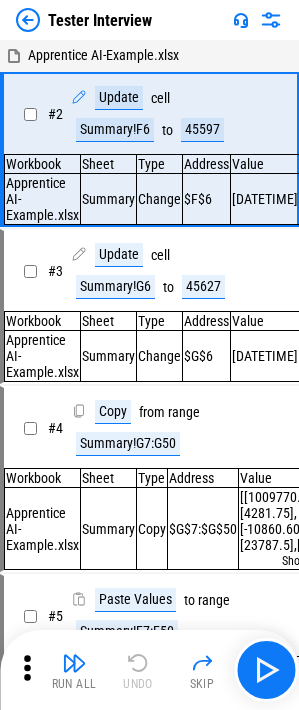 click on "Run All Undo Skip" at bounding box center (151, 670) 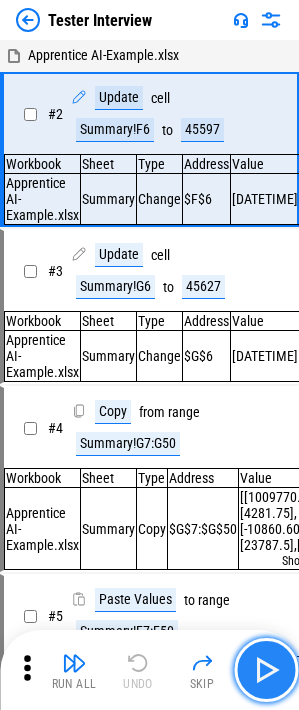 click at bounding box center [266, 670] 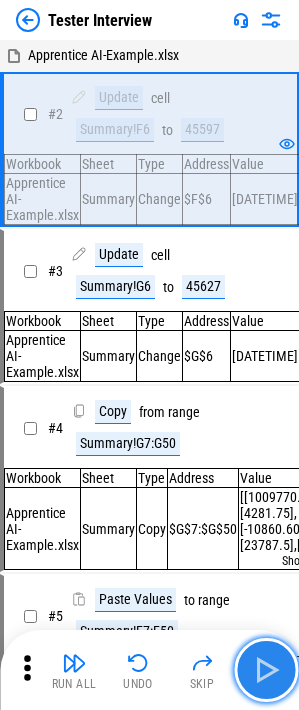 click at bounding box center (266, 670) 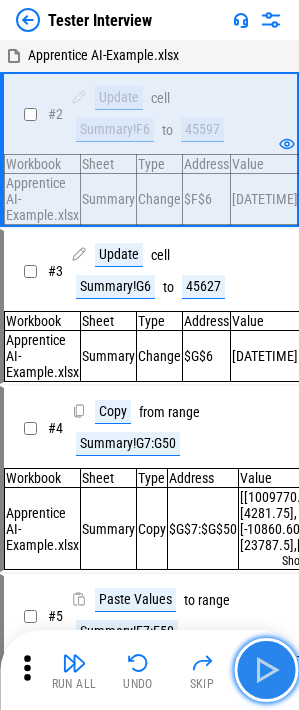 click at bounding box center [266, 670] 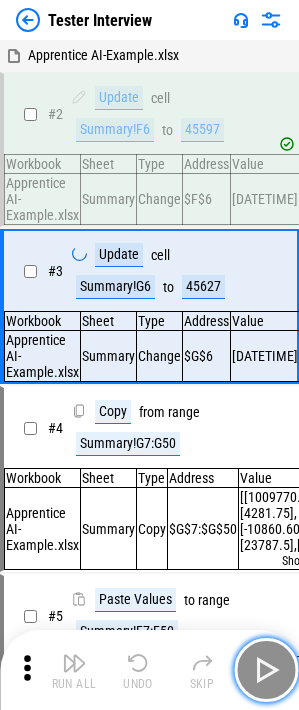 click at bounding box center (266, 670) 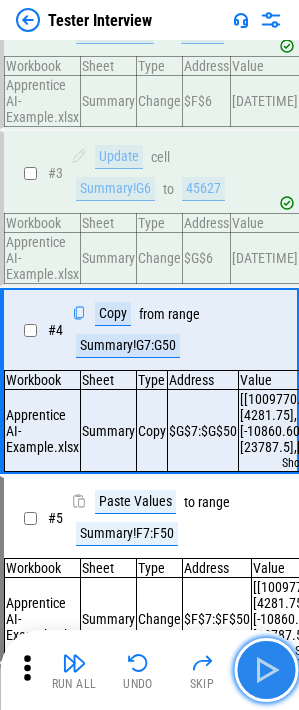 click at bounding box center (266, 670) 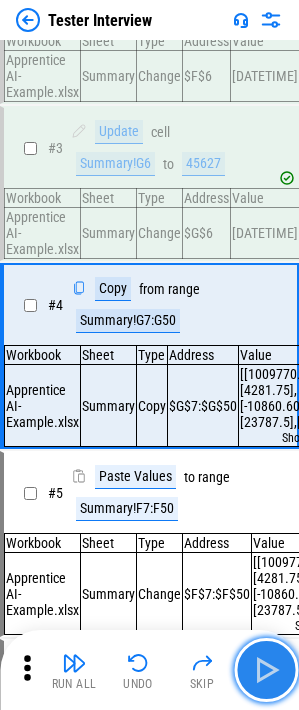 click at bounding box center (266, 670) 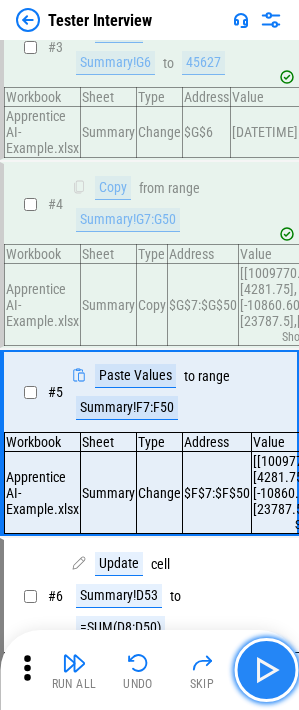 click at bounding box center (266, 670) 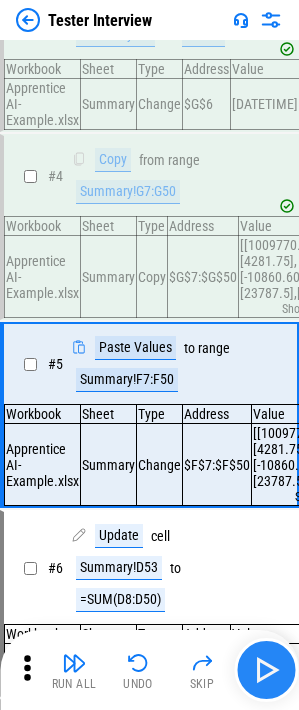 click on "Run All Undo Skip" at bounding box center (151, 670) 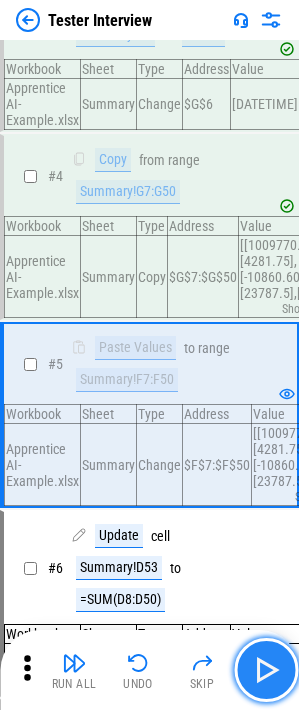 click at bounding box center (266, 670) 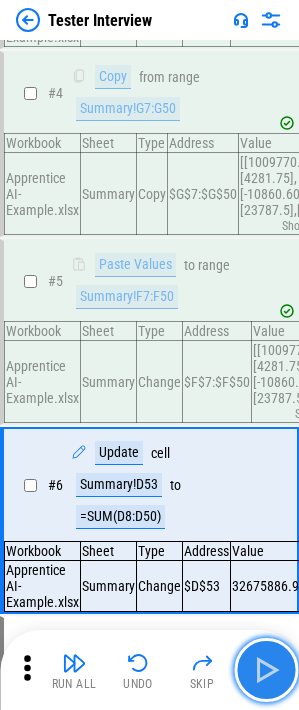 click at bounding box center [266, 670] 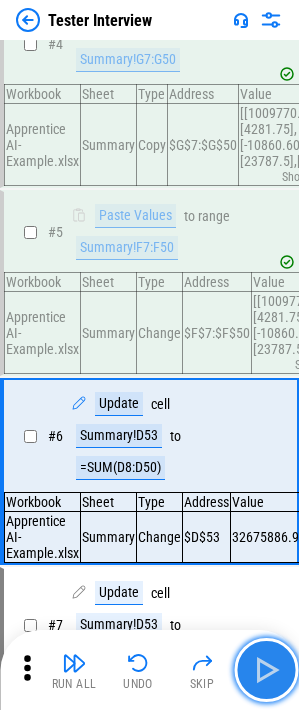 click at bounding box center (266, 670) 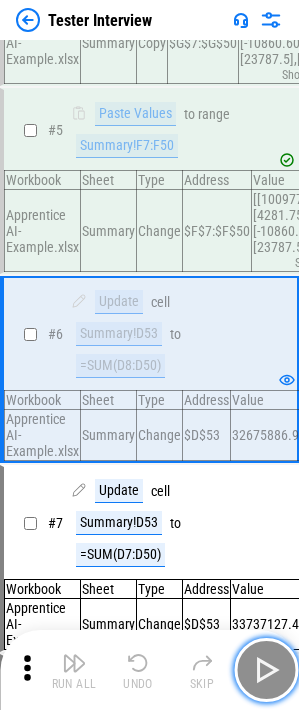click at bounding box center [266, 670] 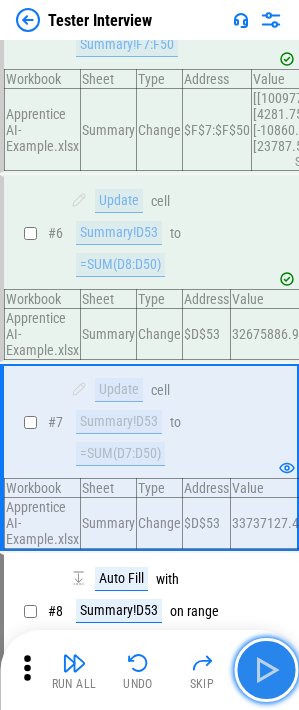 click at bounding box center [266, 670] 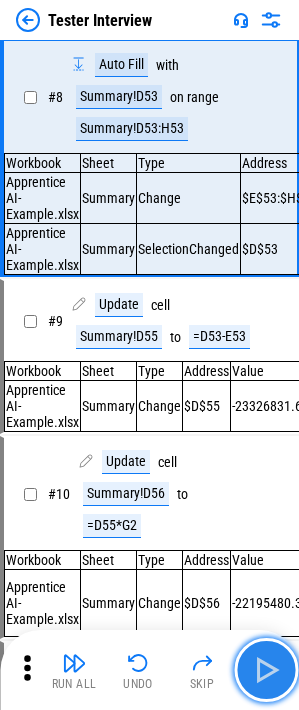 click at bounding box center (266, 670) 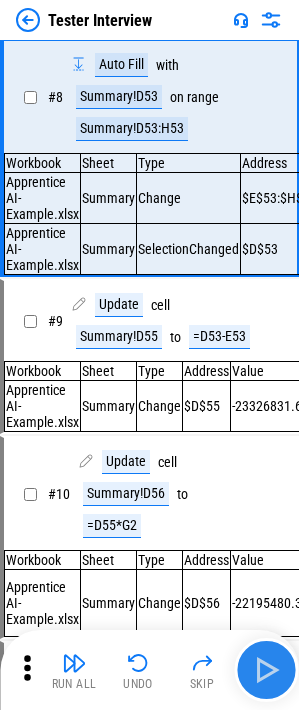 scroll, scrollTop: 1108, scrollLeft: 0, axis: vertical 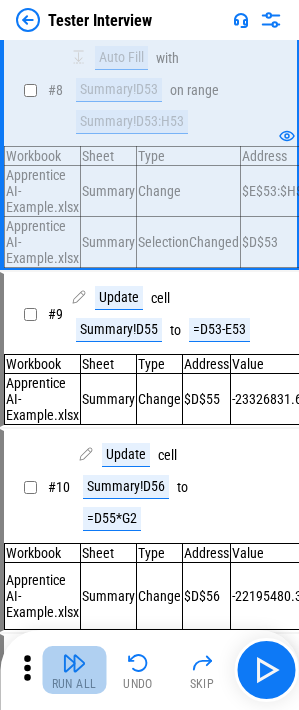 click on "Run All" at bounding box center [74, 684] 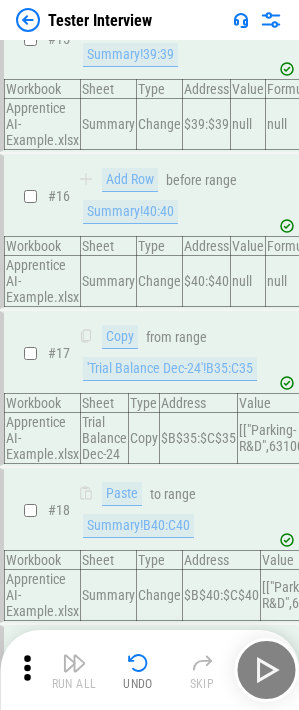 click on "Undo" at bounding box center (138, 670) 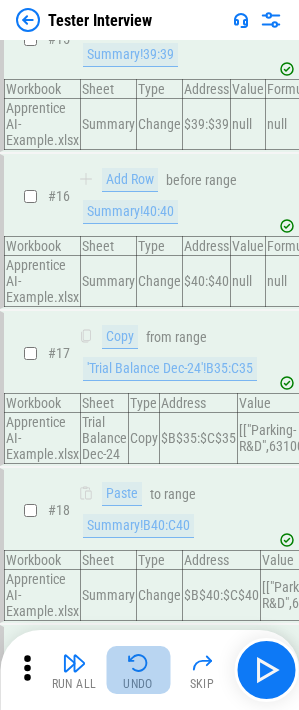 scroll, scrollTop: 2810, scrollLeft: 0, axis: vertical 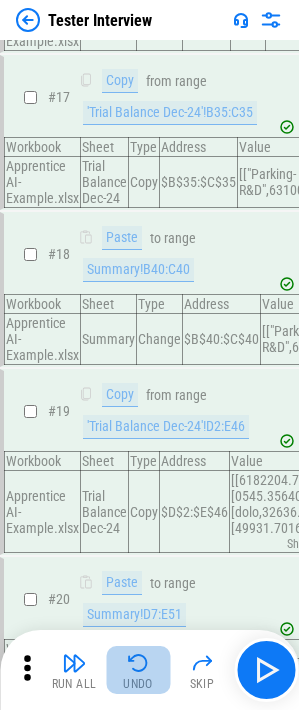 click on "Undo" at bounding box center [138, 670] 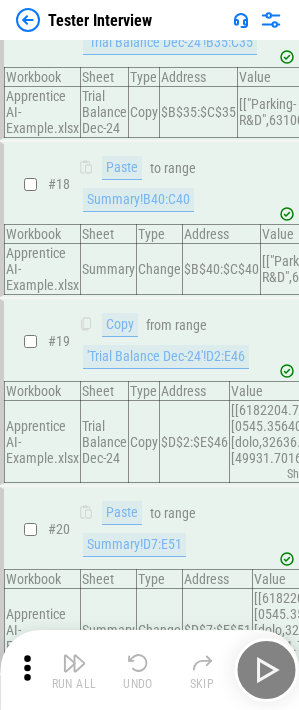 click on "Run All Undo Skip" at bounding box center (151, 670) 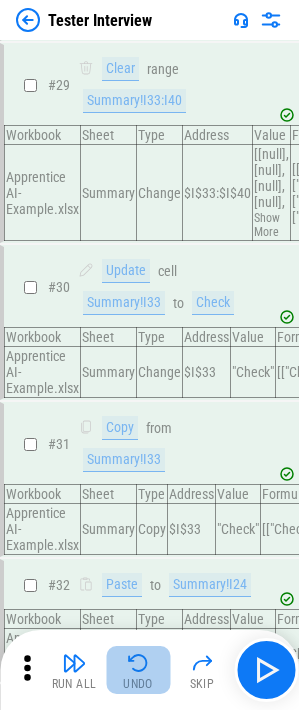 click at bounding box center [138, 663] 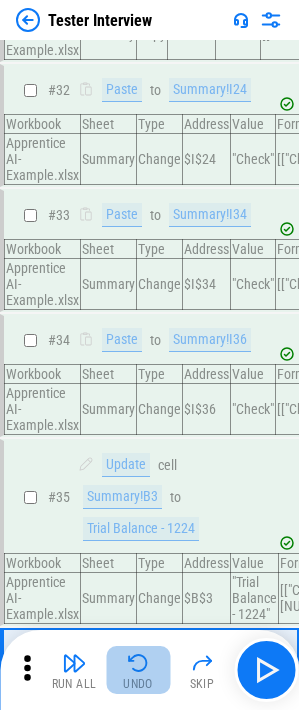 click at bounding box center (138, 663) 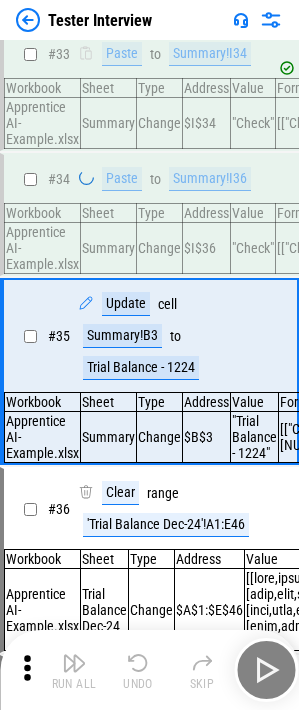 click at bounding box center [138, 663] 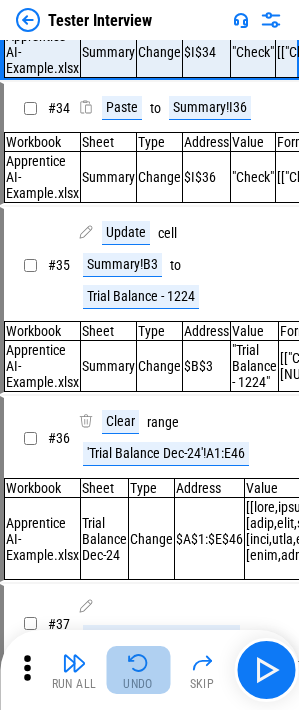 click at bounding box center [138, 663] 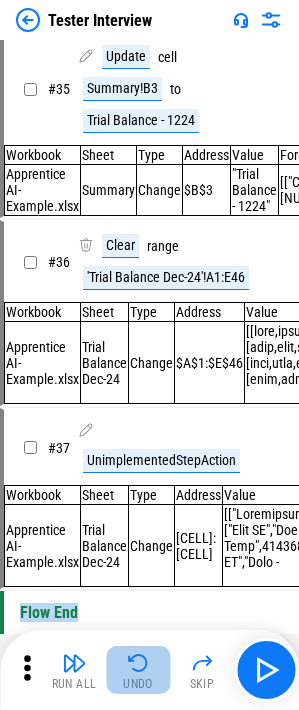 click at bounding box center [138, 663] 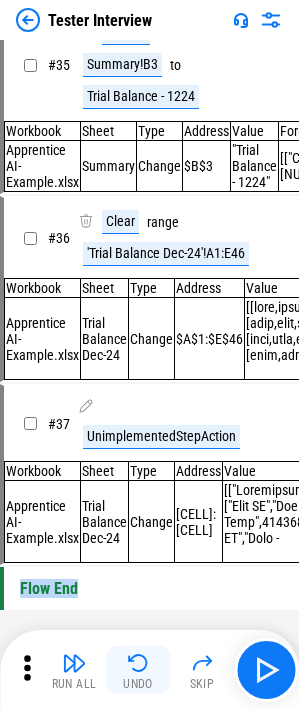 click at bounding box center (138, 663) 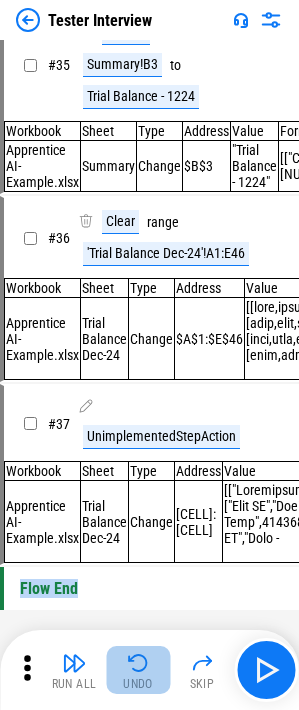 click at bounding box center (138, 663) 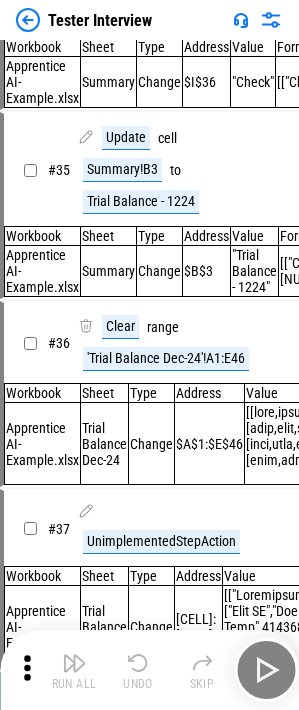 click at bounding box center (138, 663) 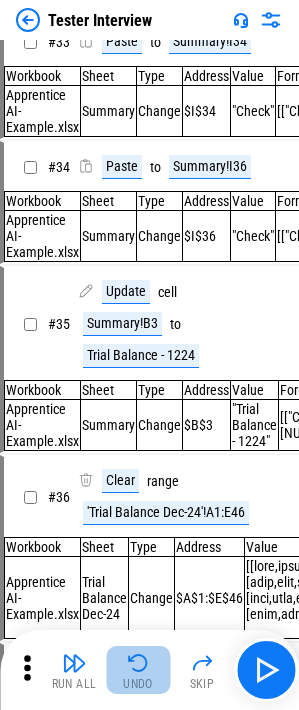 click at bounding box center (138, 663) 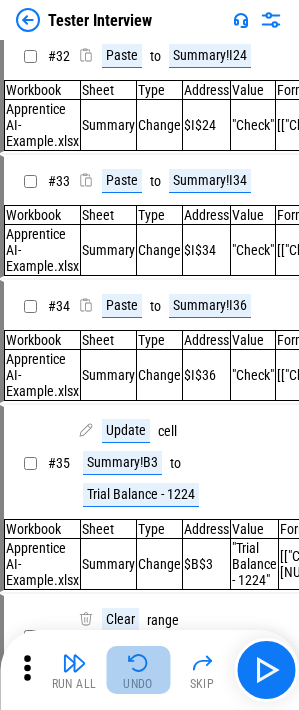 click at bounding box center (138, 663) 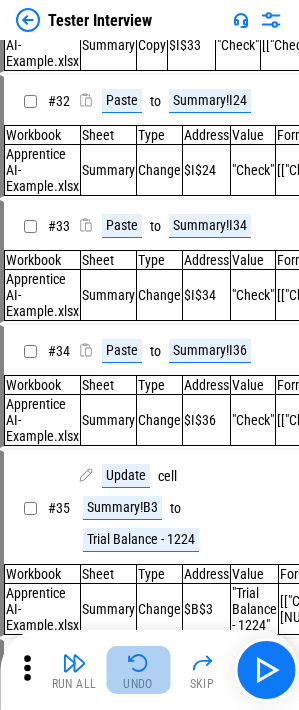 click at bounding box center [138, 663] 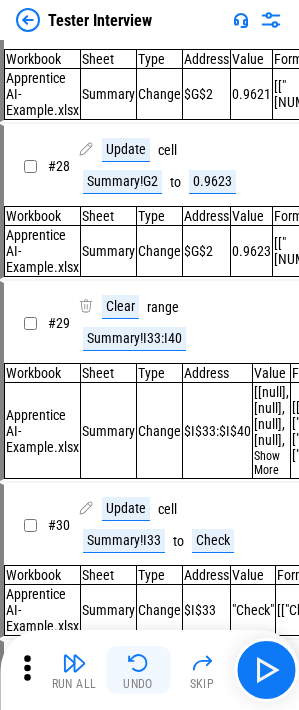 scroll, scrollTop: 4536, scrollLeft: 0, axis: vertical 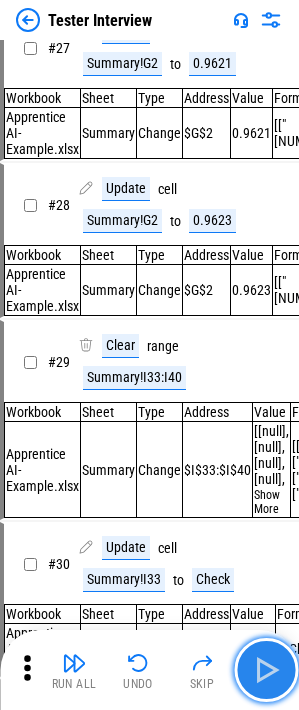 click at bounding box center [266, 670] 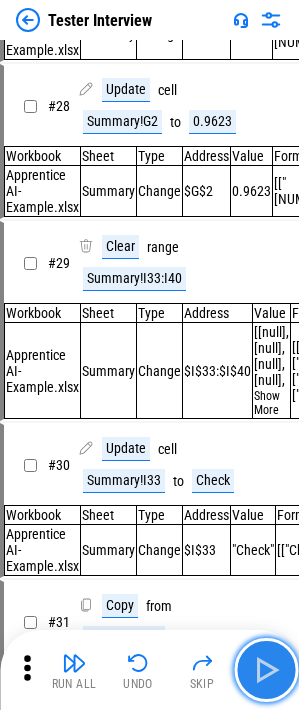 click at bounding box center (266, 670) 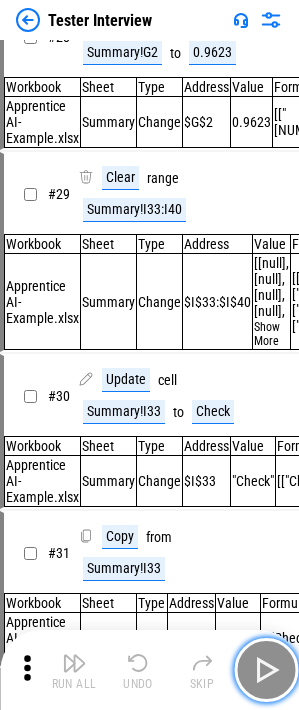 click at bounding box center [266, 670] 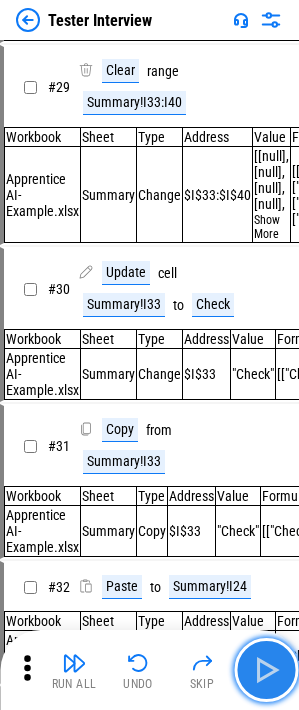 click at bounding box center (266, 670) 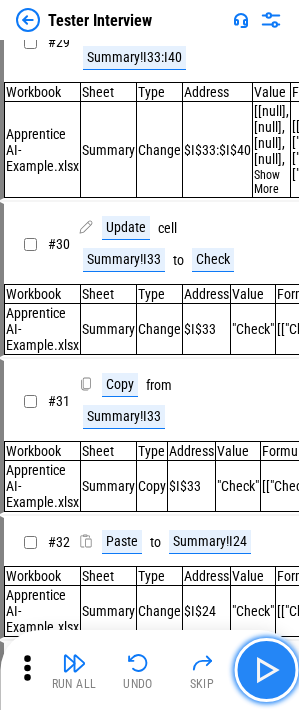 click at bounding box center [266, 670] 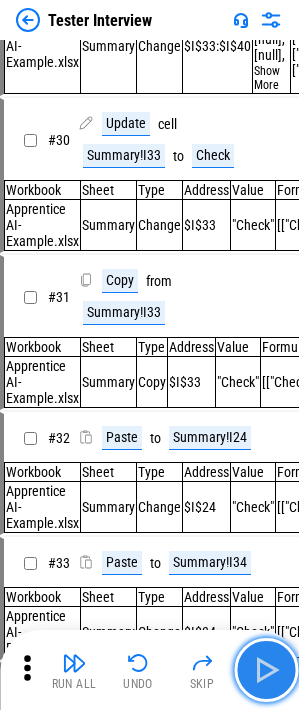 click at bounding box center (266, 670) 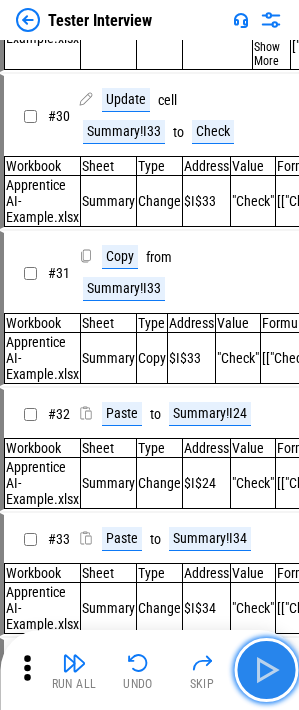 click at bounding box center (266, 670) 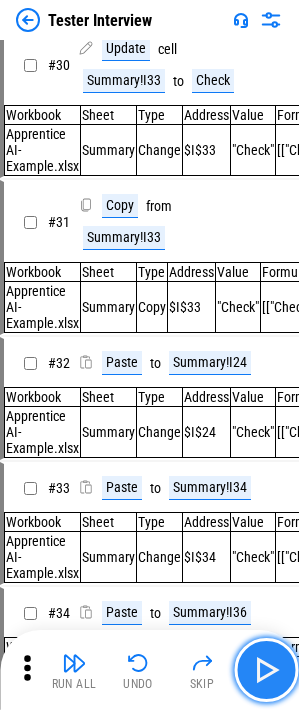 click at bounding box center (266, 670) 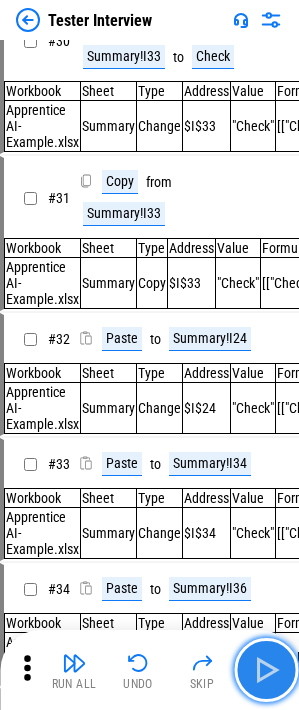 click at bounding box center [266, 670] 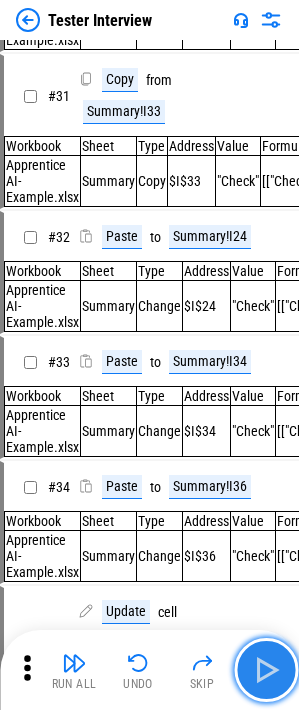click at bounding box center (266, 670) 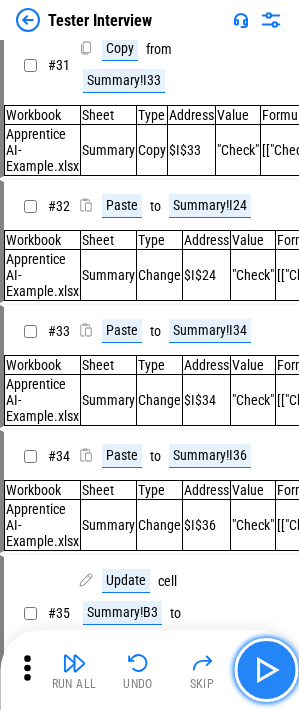 click at bounding box center [266, 670] 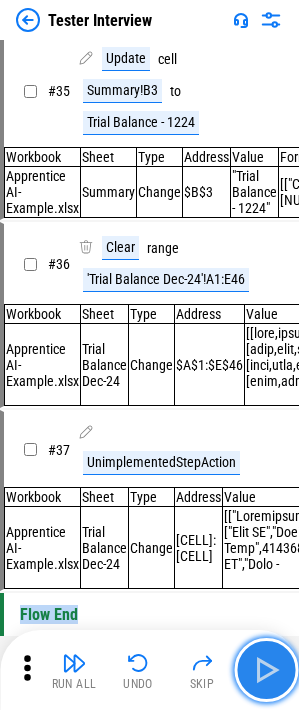 click at bounding box center (266, 670) 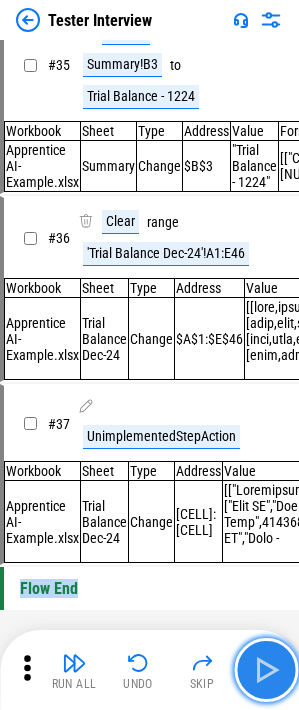 click at bounding box center (266, 670) 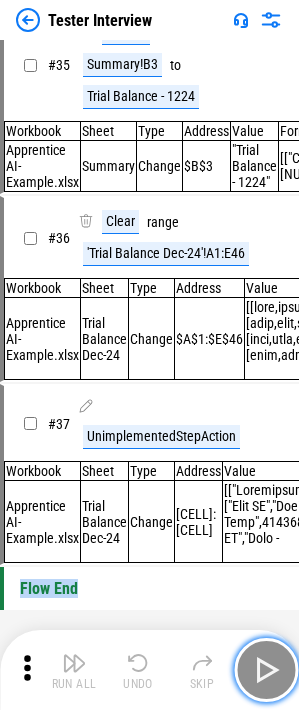 click at bounding box center (266, 670) 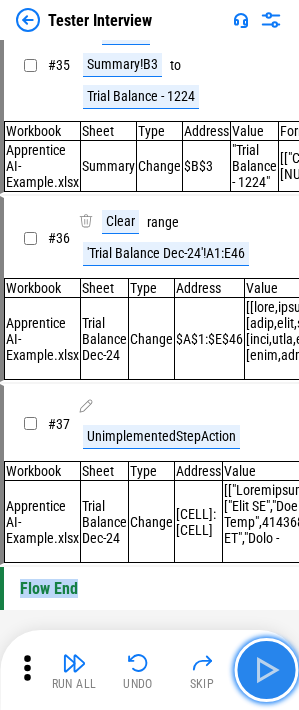 click at bounding box center [266, 670] 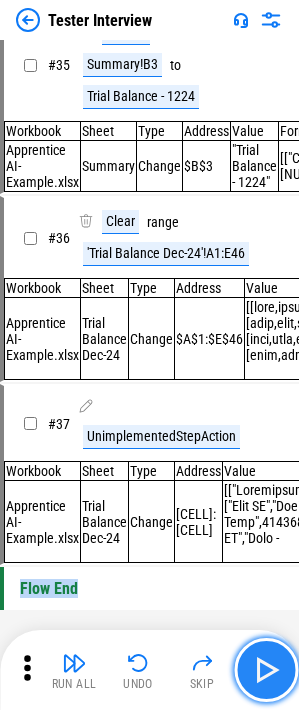 click at bounding box center (266, 670) 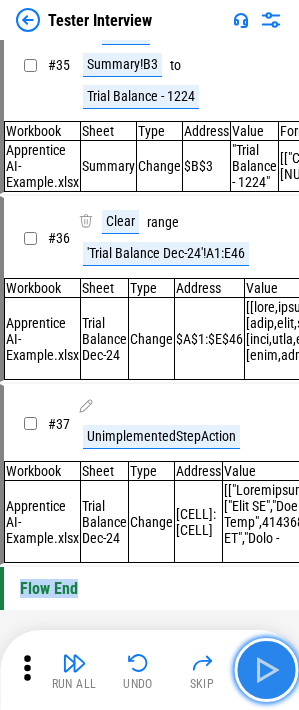 click at bounding box center [266, 670] 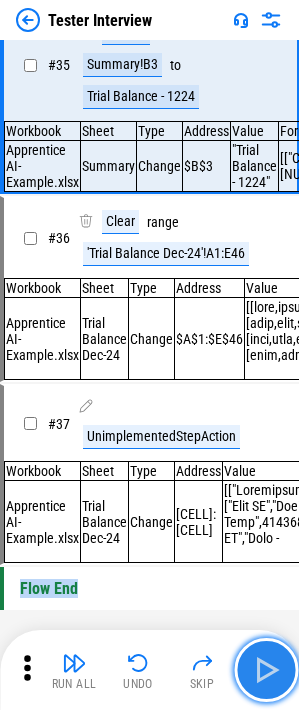 click at bounding box center [266, 670] 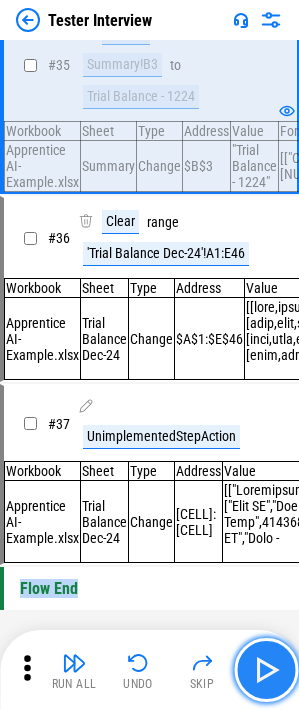 click at bounding box center (266, 670) 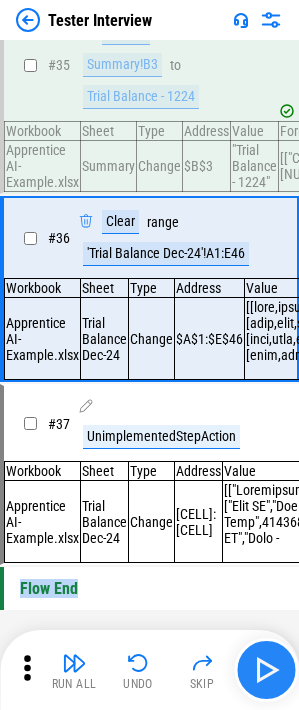 scroll, scrollTop: 6820, scrollLeft: 0, axis: vertical 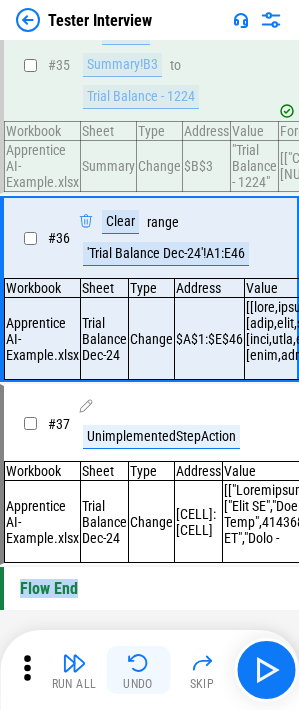 click at bounding box center (138, 663) 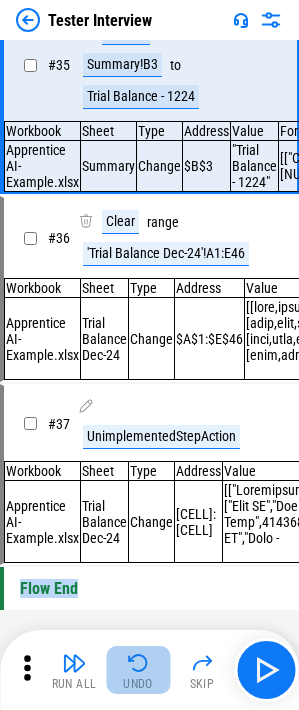 click at bounding box center [138, 663] 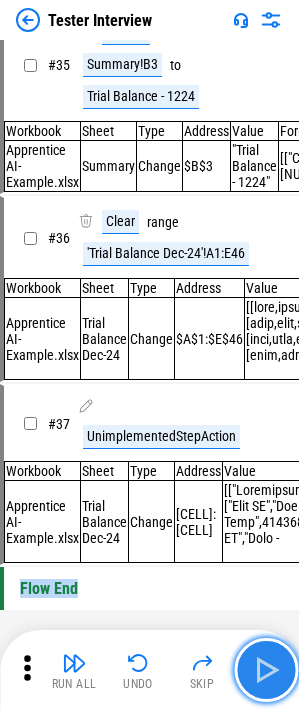 click at bounding box center [266, 670] 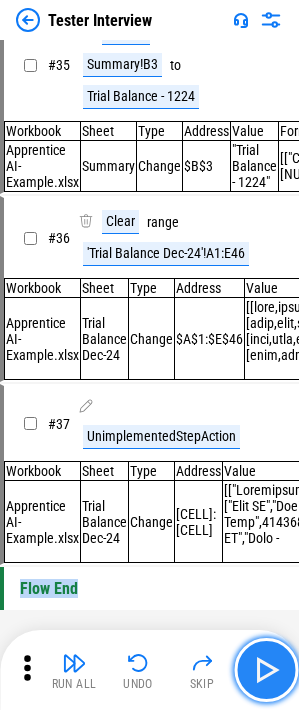click at bounding box center (266, 670) 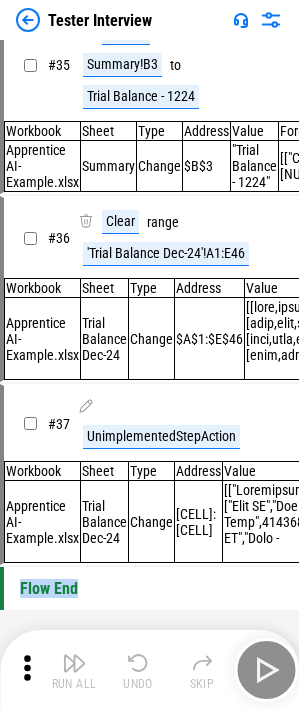 scroll, scrollTop: 6609, scrollLeft: 0, axis: vertical 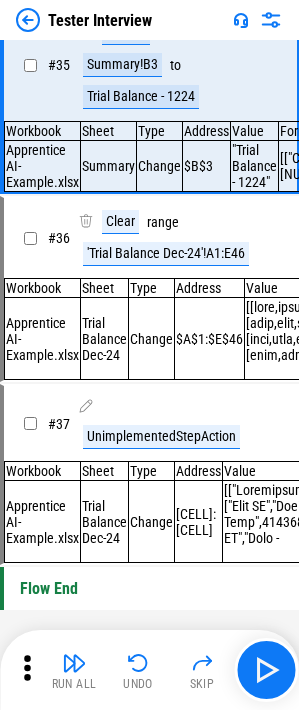 click on "Run All Undo Skip" at bounding box center (151, 670) 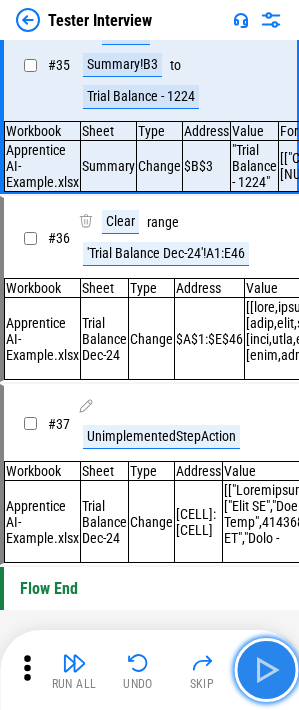 click at bounding box center [266, 670] 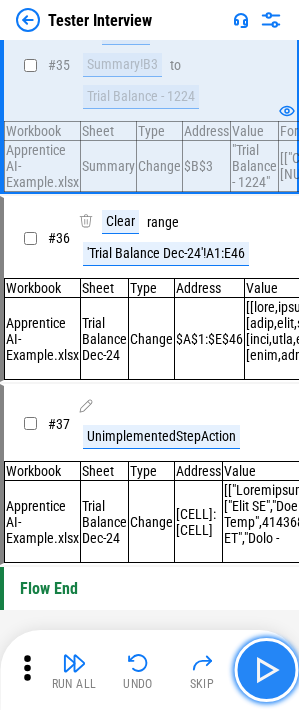 click at bounding box center [266, 670] 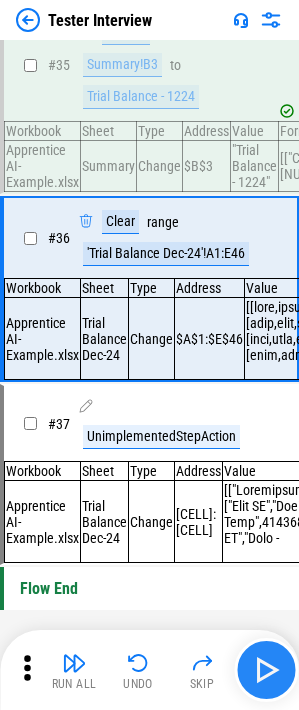 scroll, scrollTop: 6820, scrollLeft: 0, axis: vertical 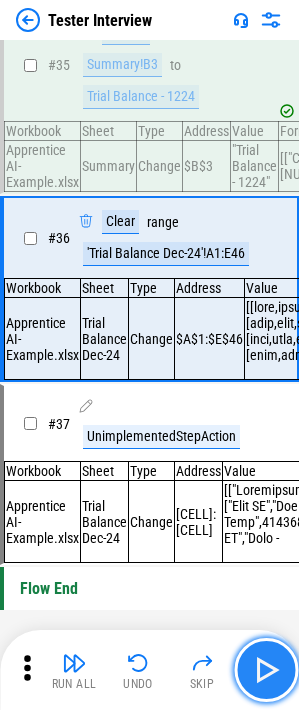 click at bounding box center (266, 670) 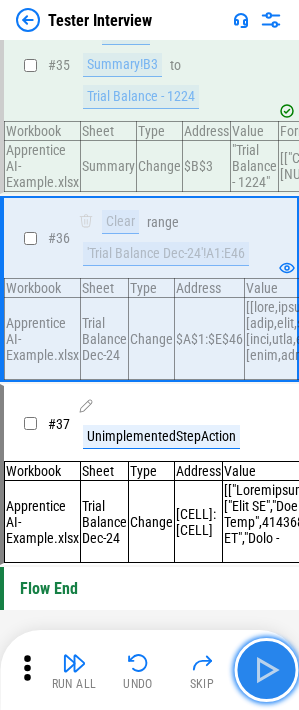 click at bounding box center [266, 670] 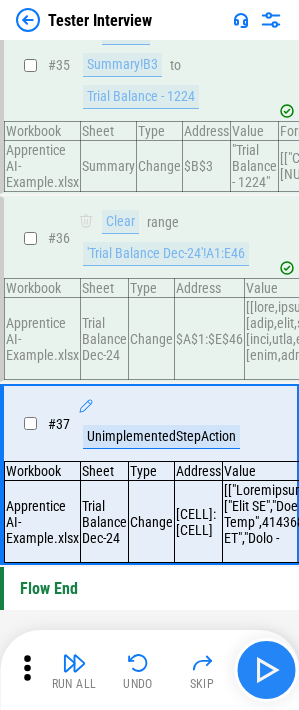 scroll, scrollTop: 6896, scrollLeft: 0, axis: vertical 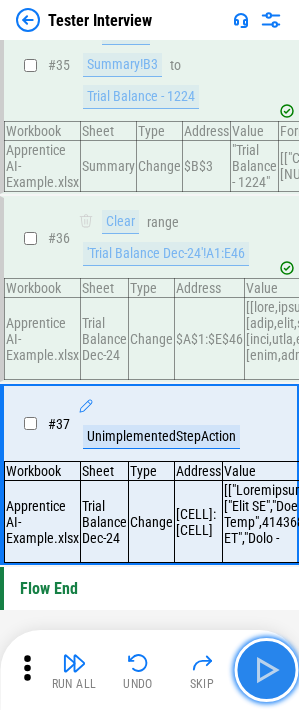 click at bounding box center (266, 670) 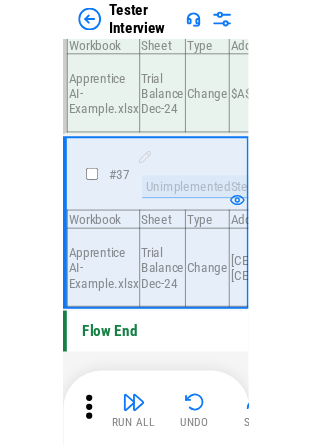 scroll, scrollTop: 6586, scrollLeft: 0, axis: vertical 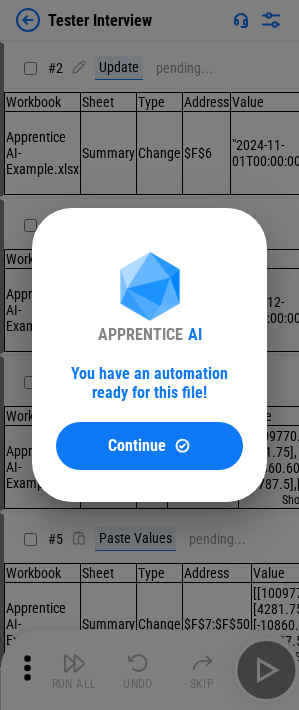 click on "APPRENTICE AI You have an automation ready for this file! Continue" at bounding box center [149, 355] 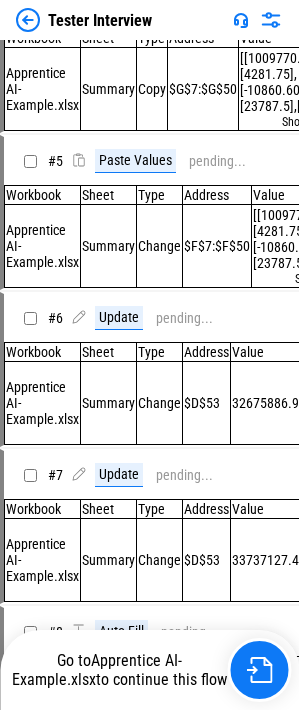scroll, scrollTop: 400, scrollLeft: 0, axis: vertical 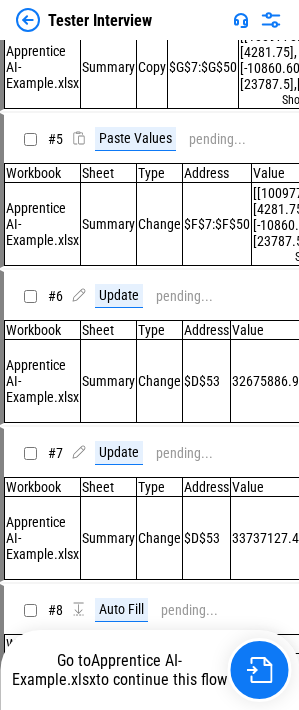 click on "$D$53" at bounding box center (207, 538) 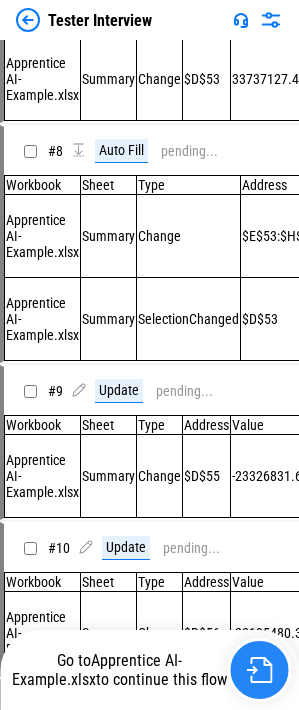 scroll, scrollTop: 1000, scrollLeft: 0, axis: vertical 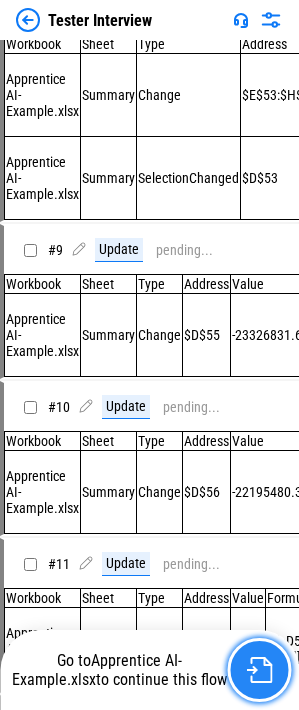 click at bounding box center (259, 670) 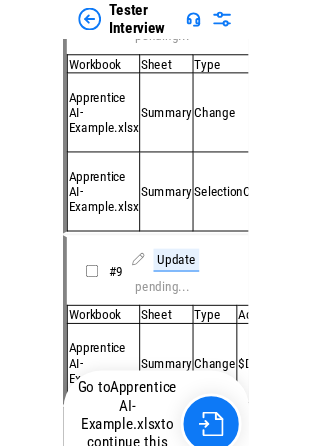 scroll, scrollTop: 1000, scrollLeft: 0, axis: vertical 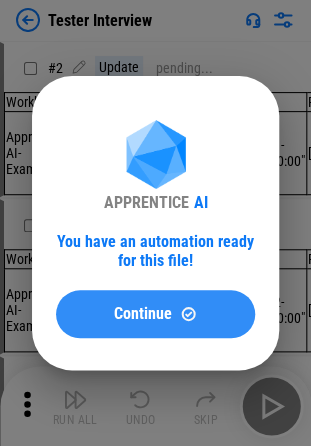 click on "Continue" at bounding box center [155, 314] 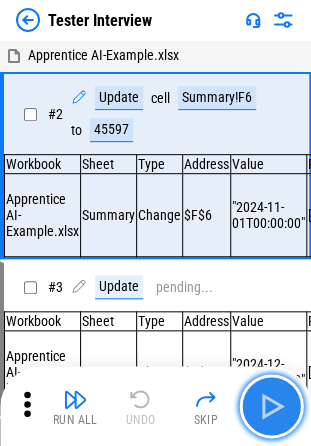 click at bounding box center [271, 406] 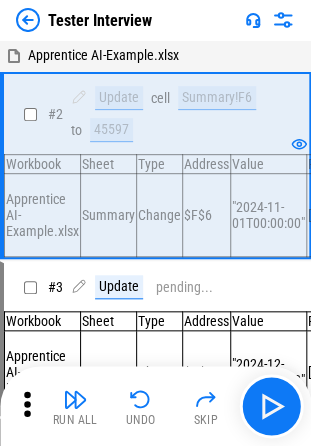 scroll, scrollTop: 48, scrollLeft: 0, axis: vertical 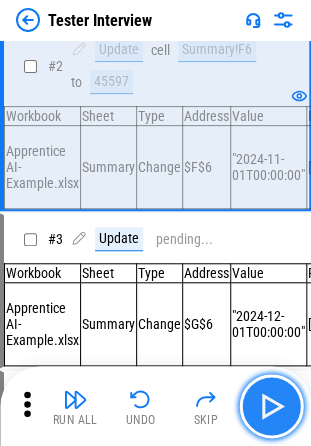 click at bounding box center [271, 406] 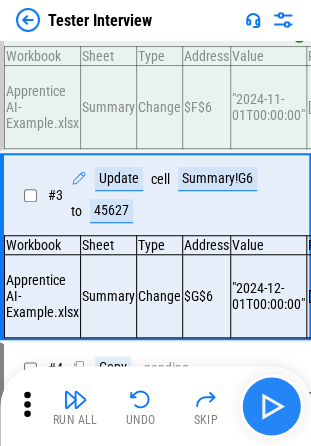 scroll, scrollTop: 135, scrollLeft: 0, axis: vertical 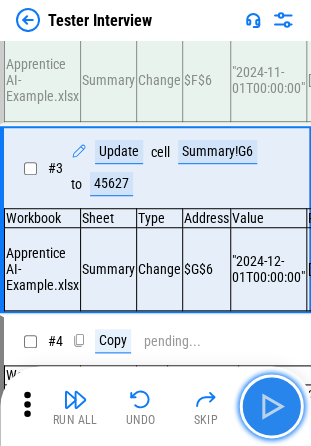 click at bounding box center [271, 406] 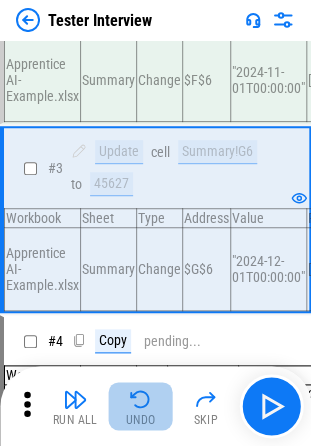click on "Undo" at bounding box center (141, 406) 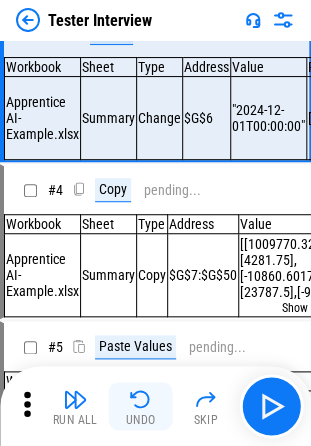 scroll, scrollTop: 310, scrollLeft: 0, axis: vertical 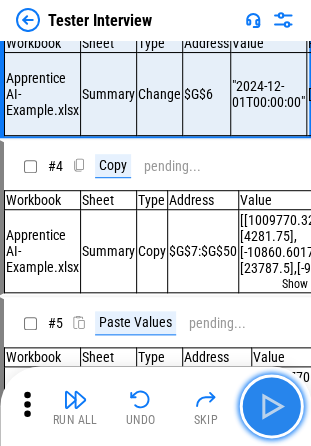 click at bounding box center [271, 406] 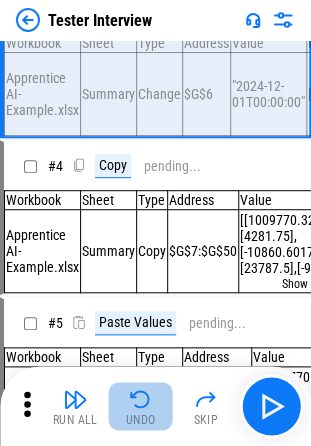 click on "Undo" at bounding box center (141, 420) 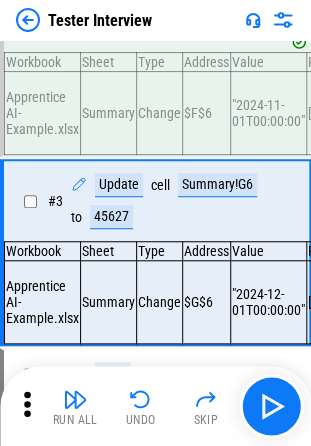 scroll, scrollTop: 101, scrollLeft: 0, axis: vertical 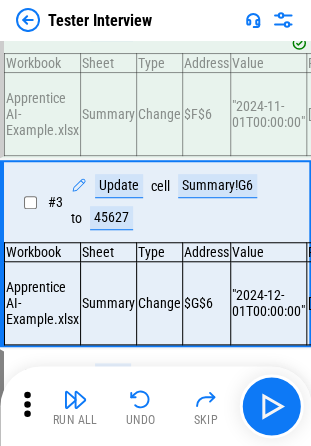 click on "Update" at bounding box center [119, 154] 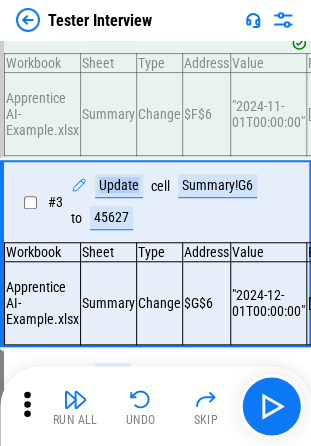 click on "Update" at bounding box center (119, 154) 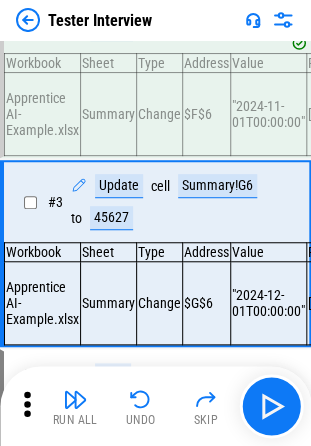 click on "Summary!G6" at bounding box center [217, 154] 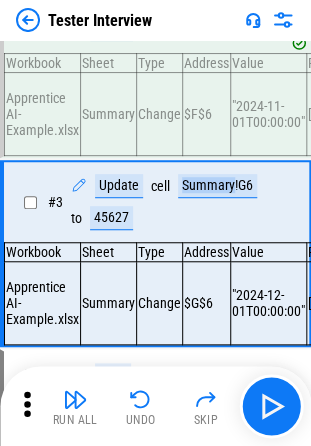 click on "Summary!G6" at bounding box center [217, 154] 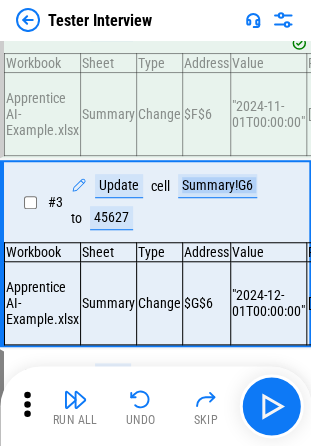 click on "Summary!G6" at bounding box center (217, 154) 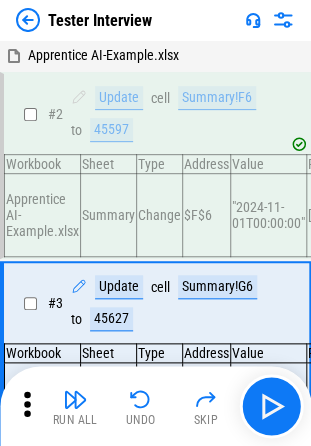 click on "Summary!F6" at bounding box center (217, 98) 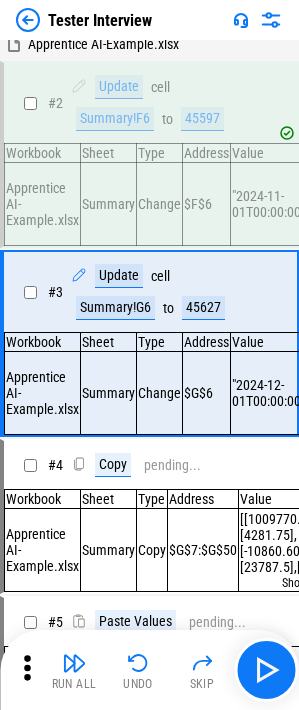 scroll, scrollTop: 0, scrollLeft: 0, axis: both 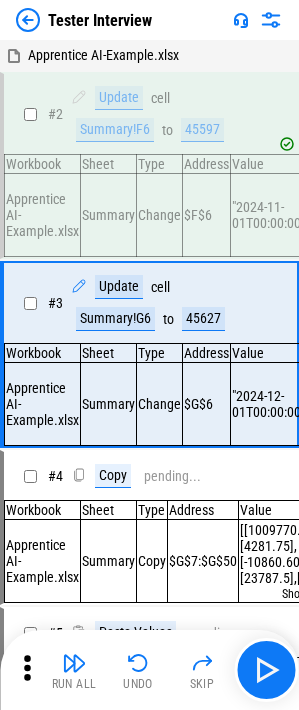 click on "Summary!G6" at bounding box center [115, 287] 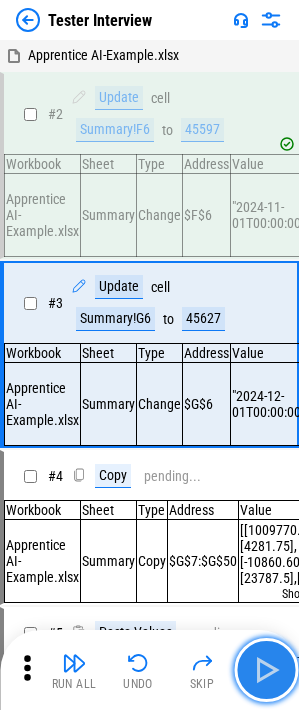 click at bounding box center [266, 670] 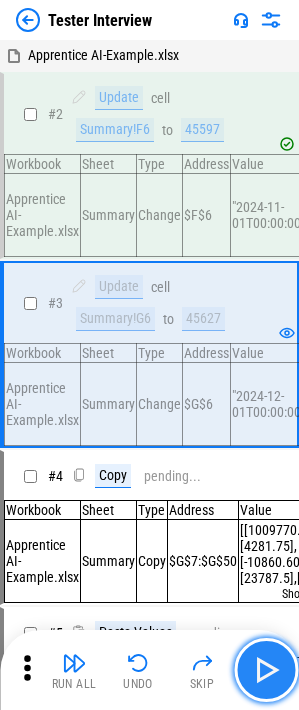 click at bounding box center (266, 670) 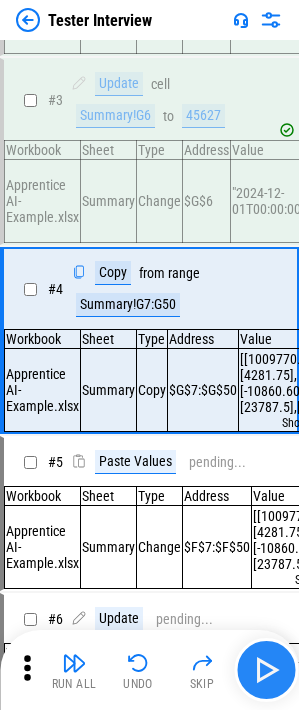 scroll, scrollTop: 204, scrollLeft: 0, axis: vertical 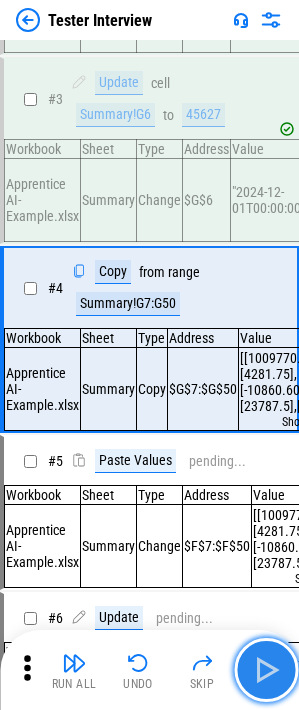 click at bounding box center (266, 670) 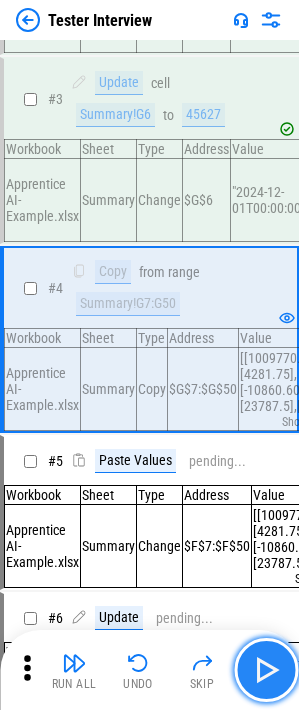 click at bounding box center [266, 670] 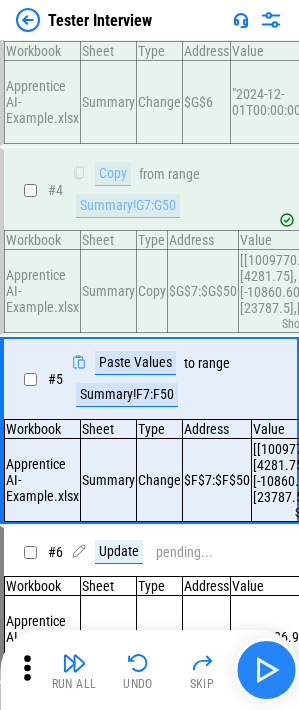 scroll, scrollTop: 399, scrollLeft: 0, axis: vertical 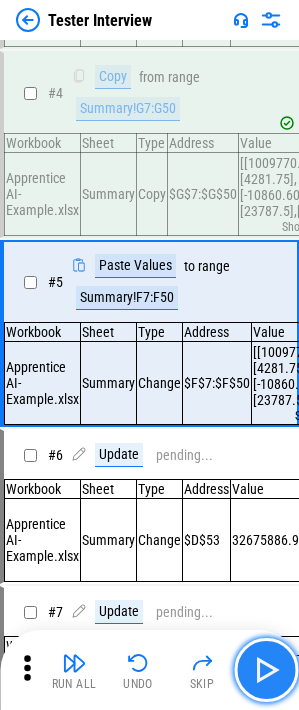 click at bounding box center [266, 670] 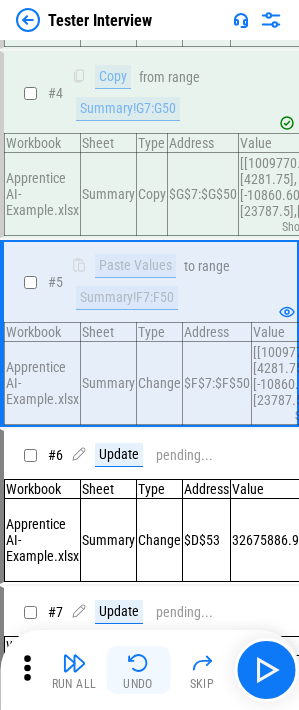 click at bounding box center (138, 663) 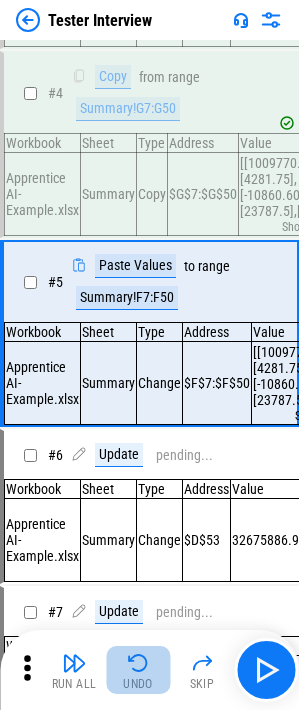click at bounding box center [138, 663] 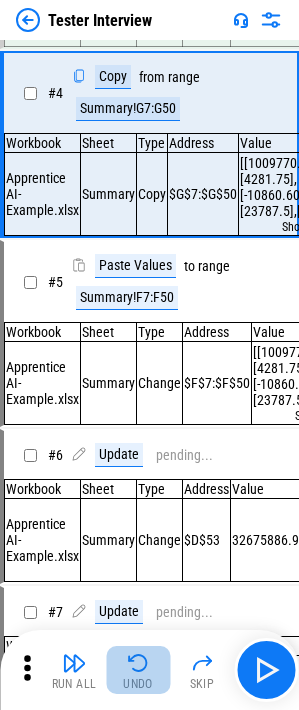 click at bounding box center [138, 663] 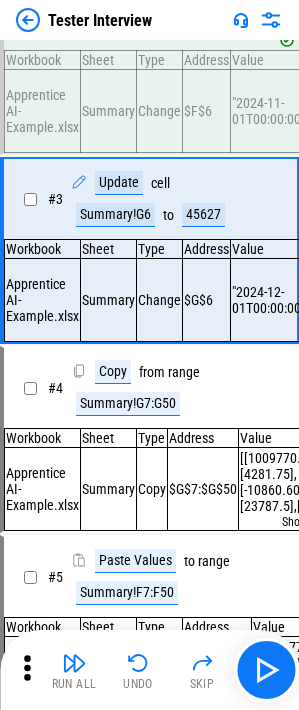 click at bounding box center [138, 663] 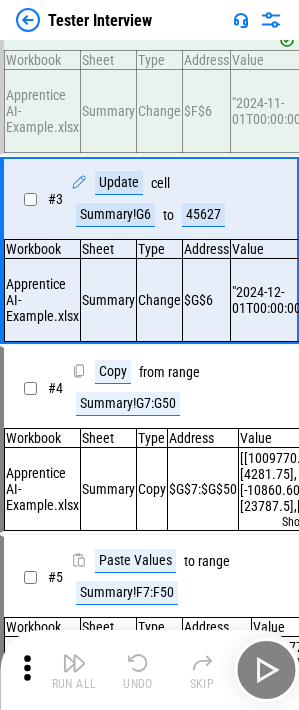 scroll, scrollTop: 15, scrollLeft: 0, axis: vertical 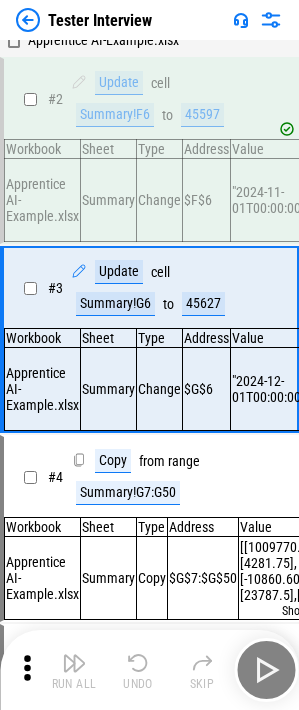 click on "Run All Undo Skip" at bounding box center (151, 670) 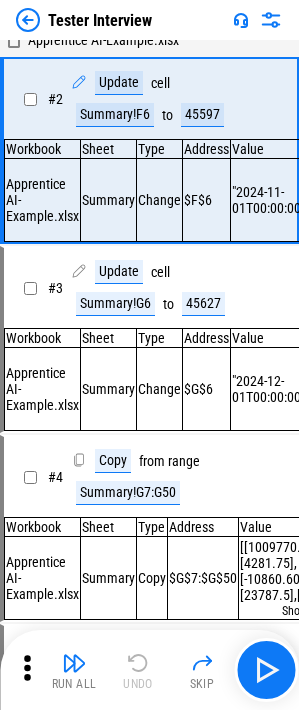 click on "Run All Undo Skip" at bounding box center (151, 670) 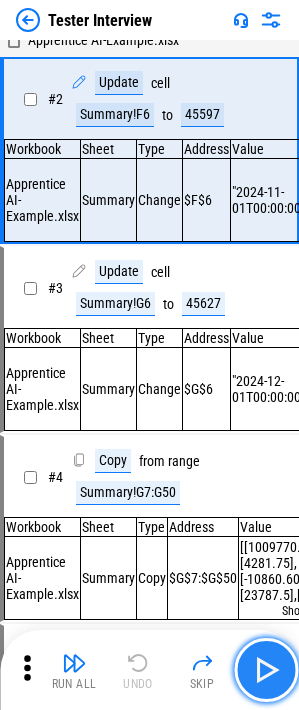 click at bounding box center [266, 670] 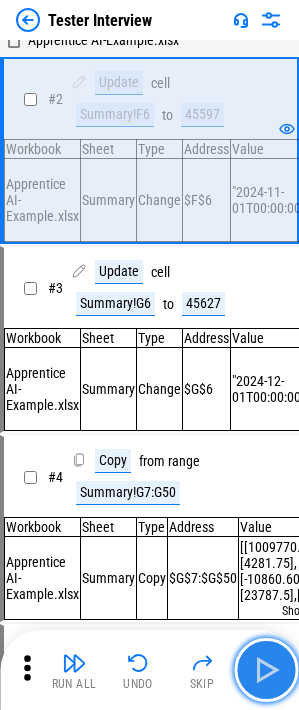 click at bounding box center [266, 670] 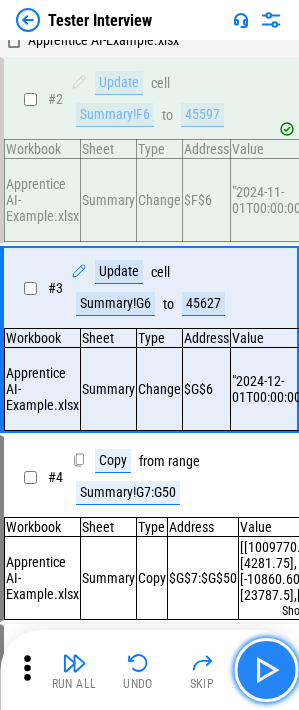 click at bounding box center [266, 670] 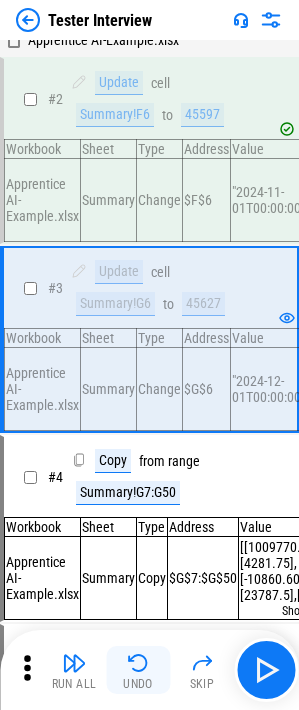 click on "Undo" at bounding box center (138, 670) 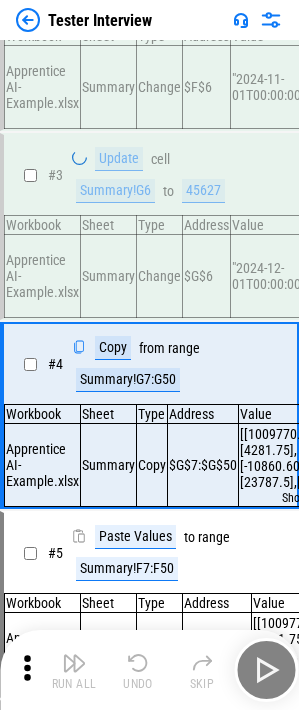 click on "Run All Undo Skip" at bounding box center [151, 670] 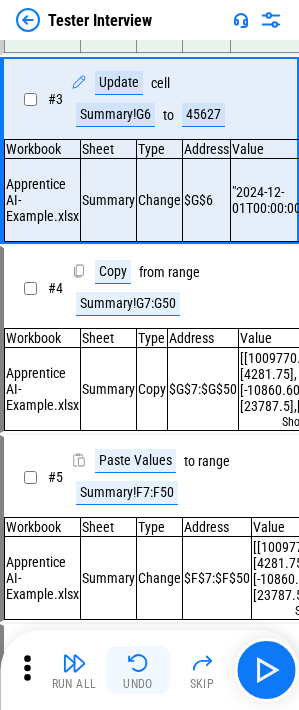 click on "Undo" at bounding box center [138, 670] 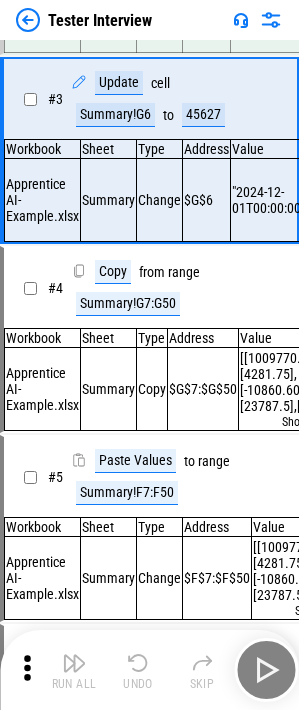 click on "Run All Undo Skip" at bounding box center [151, 670] 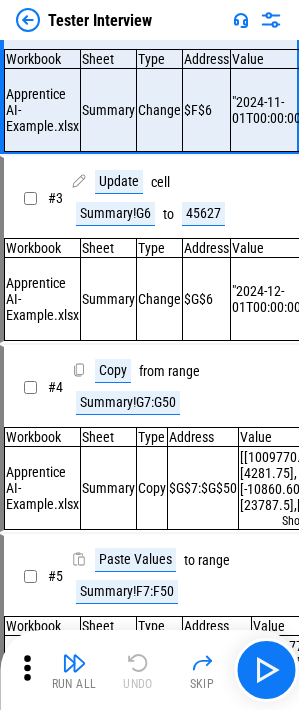 scroll, scrollTop: 0, scrollLeft: 0, axis: both 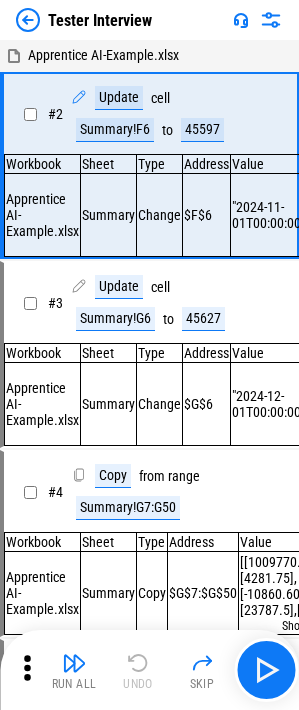 click on "Run All Undo Skip" at bounding box center [151, 670] 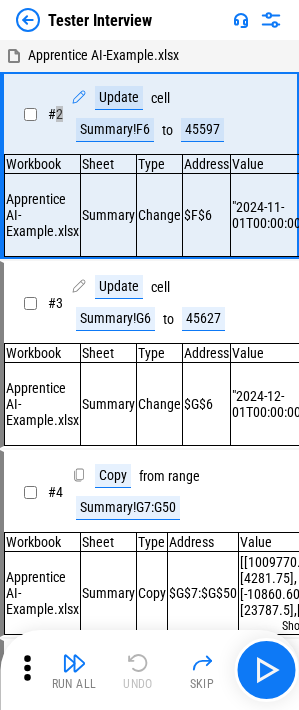 drag, startPoint x: 66, startPoint y: 114, endPoint x: 54, endPoint y: 114, distance: 12 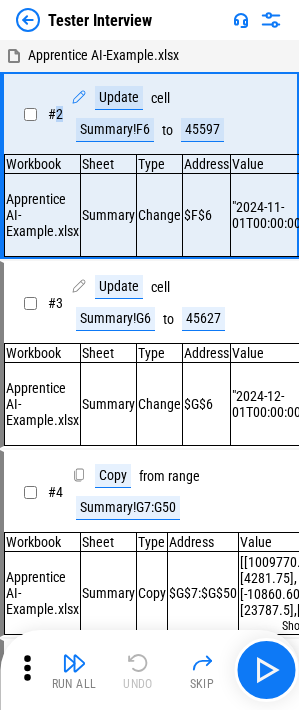 click on "# 2 Update cell Summary!F6 to 45597" at bounding box center (140, 114) 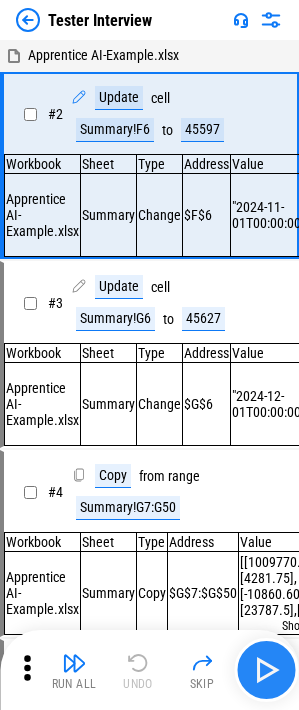 click at bounding box center (266, 670) 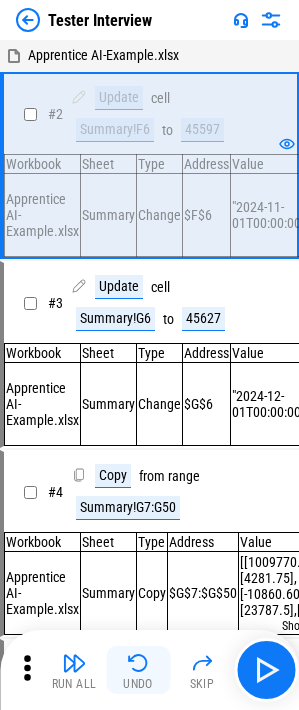 click on "Undo" at bounding box center (138, 670) 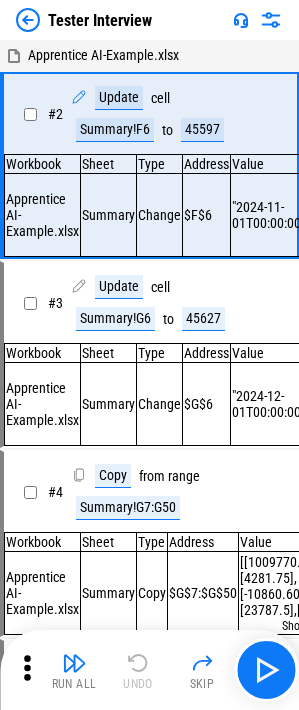 click on "Update" at bounding box center (119, 98) 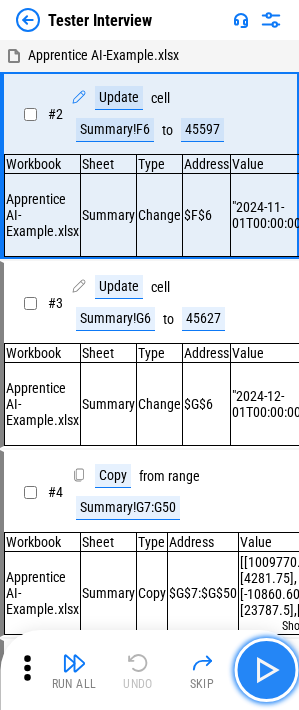 click at bounding box center (266, 670) 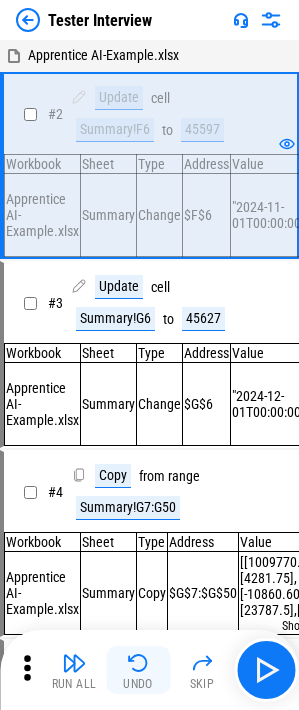 click at bounding box center (138, 663) 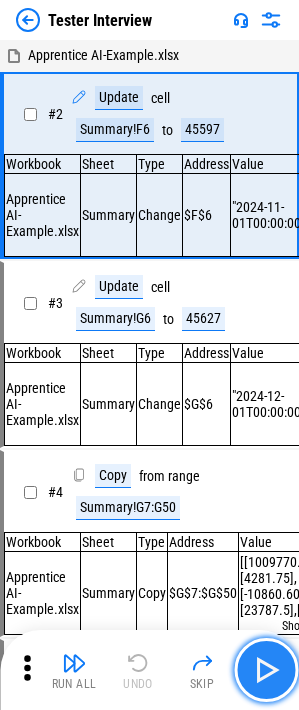 click at bounding box center (266, 670) 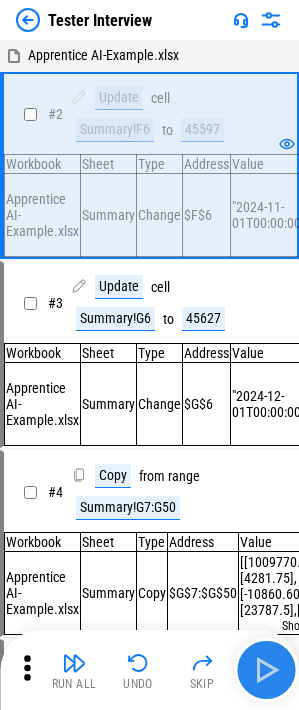click at bounding box center (266, 670) 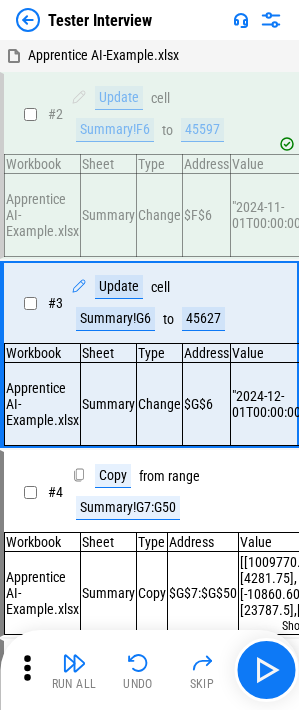 click on "Update" at bounding box center (119, 255) 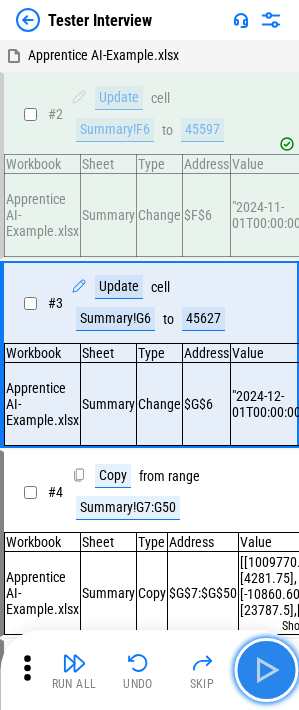 click at bounding box center [266, 670] 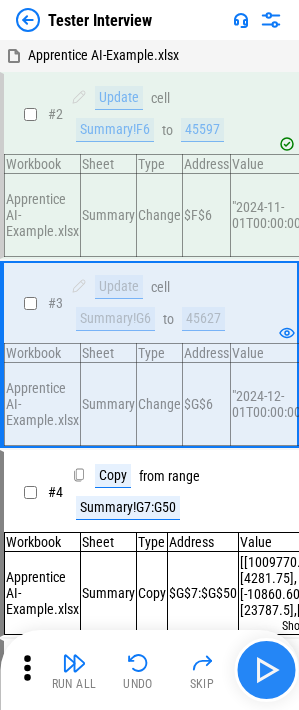 click at bounding box center (266, 670) 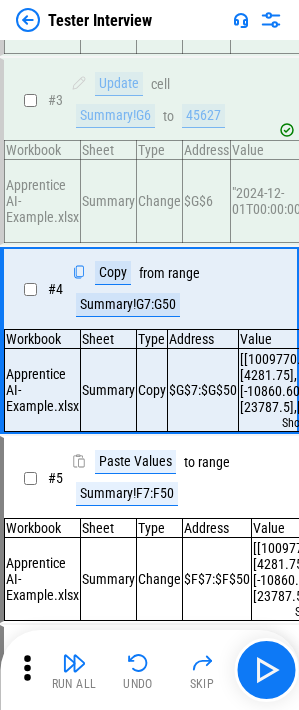 scroll, scrollTop: 204, scrollLeft: 0, axis: vertical 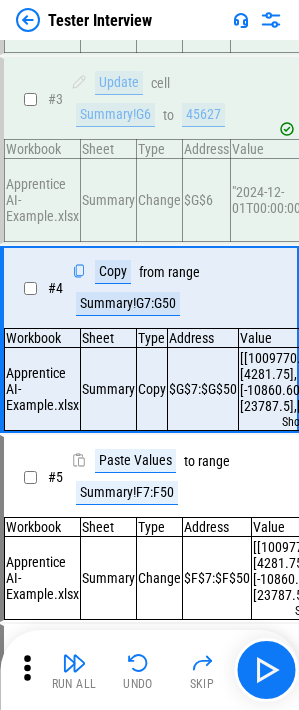 click on "Copy" at bounding box center [113, 208] 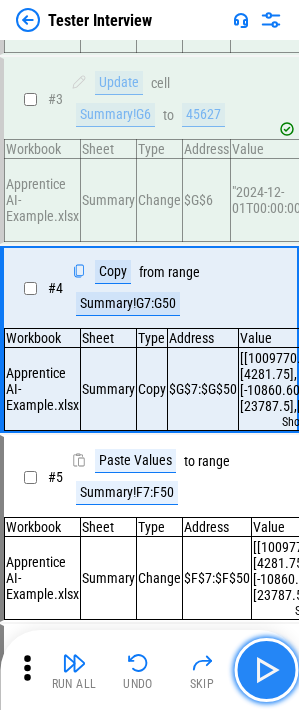 click at bounding box center [266, 670] 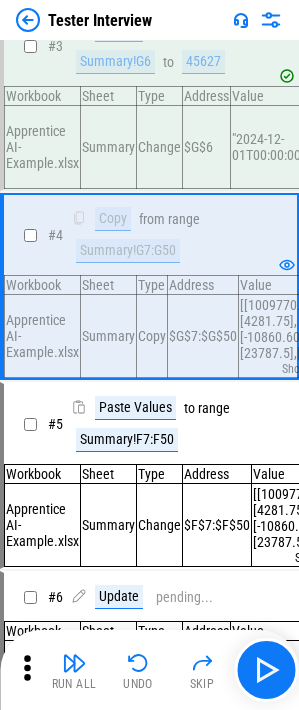 scroll, scrollTop: 304, scrollLeft: 0, axis: vertical 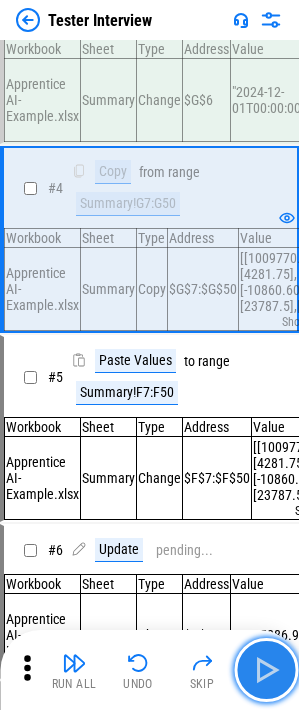 click at bounding box center [266, 670] 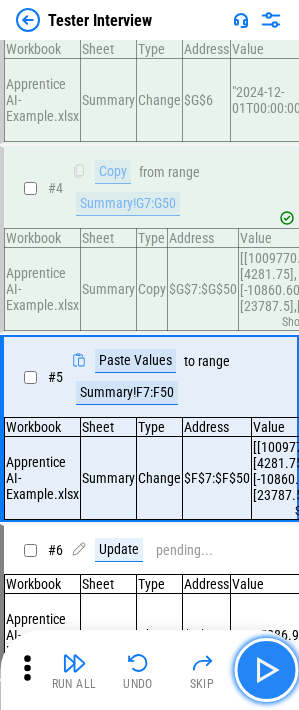 click at bounding box center (266, 670) 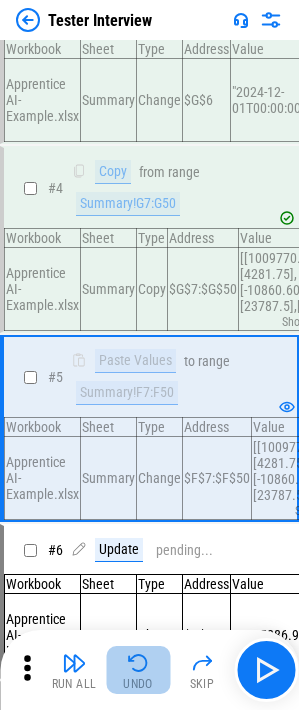 click on "Undo" at bounding box center (138, 670) 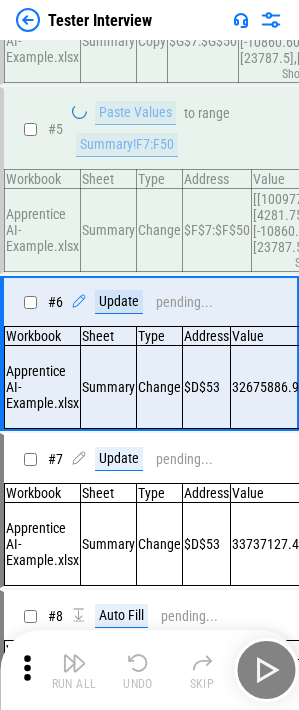 scroll, scrollTop: 578, scrollLeft: 0, axis: vertical 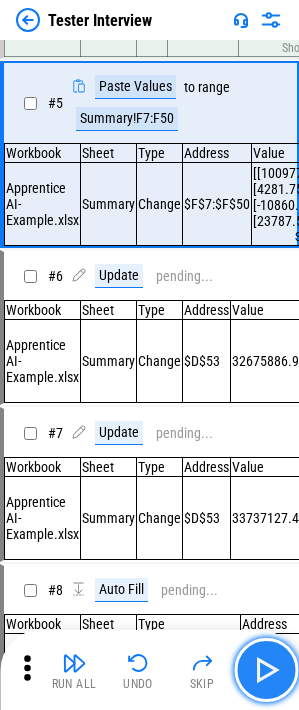 click at bounding box center (266, 670) 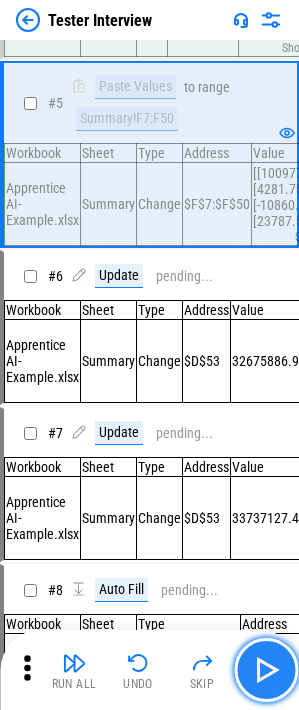 click at bounding box center (266, 670) 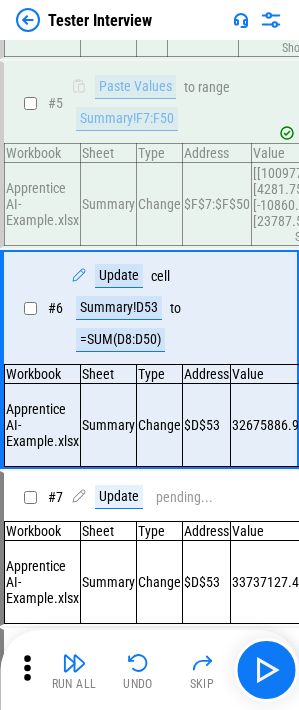 click on "Summary!D53" at bounding box center [119, 242] 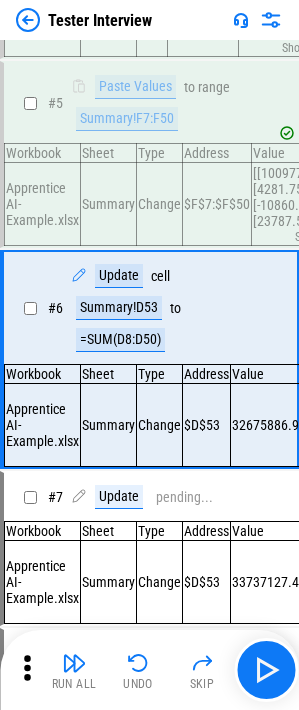 click on "Summary!D53" at bounding box center [119, 242] 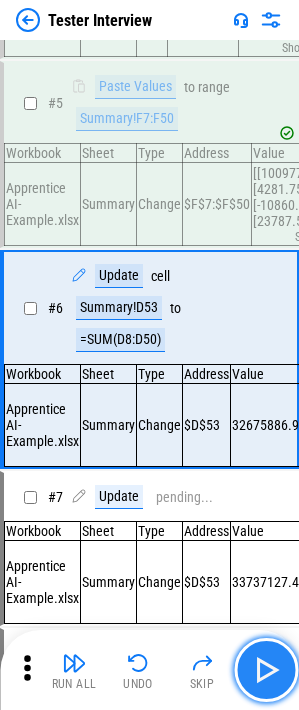 click at bounding box center [266, 670] 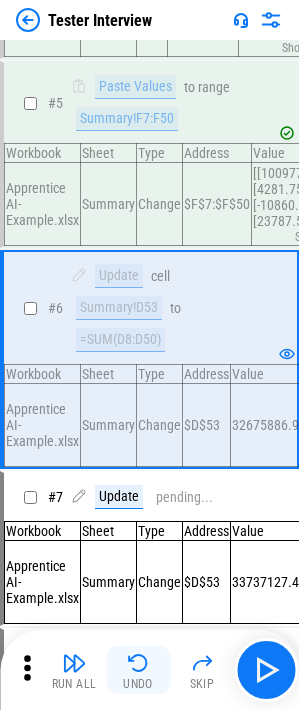 click on "Undo" at bounding box center (138, 670) 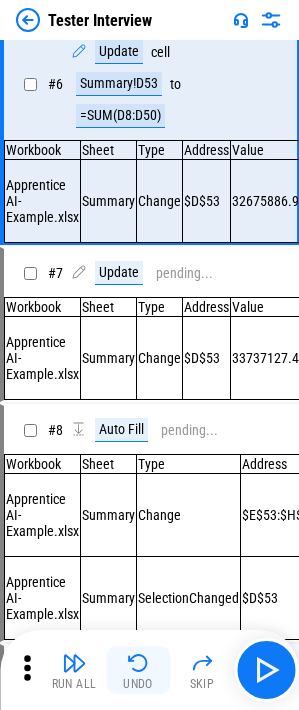 scroll, scrollTop: 805, scrollLeft: 0, axis: vertical 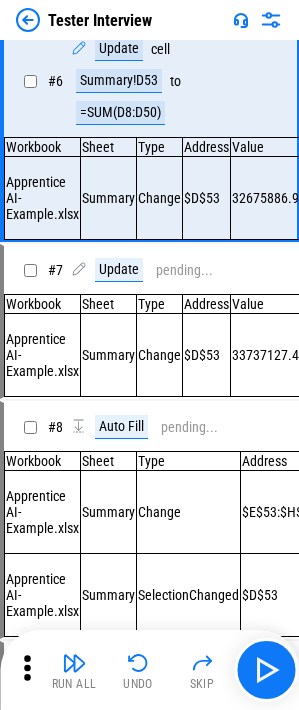 click on "Summary!D53" at bounding box center (119, 15) 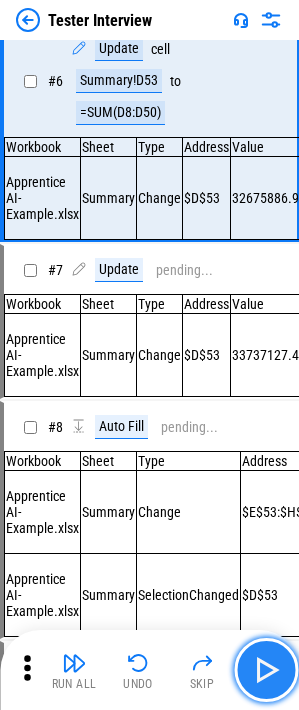click at bounding box center (266, 670) 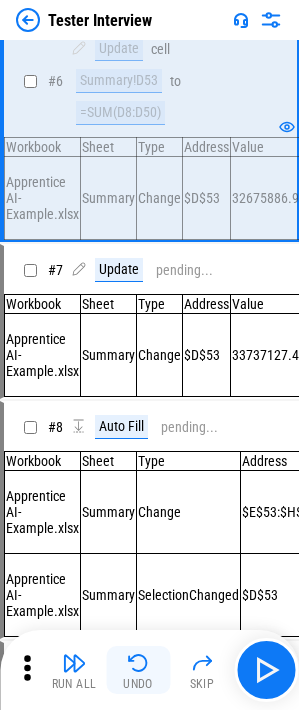 click at bounding box center (138, 663) 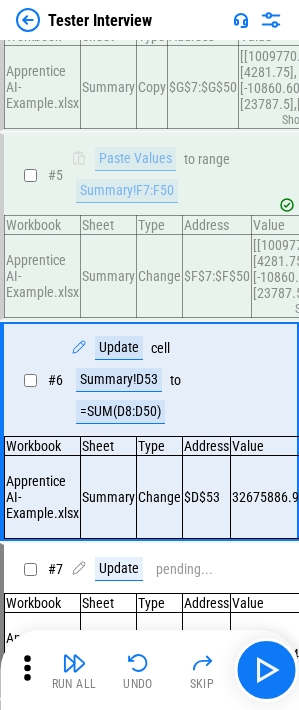 scroll, scrollTop: 505, scrollLeft: 0, axis: vertical 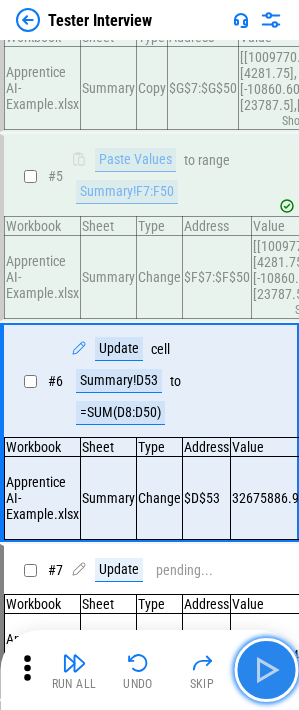 click at bounding box center (266, 670) 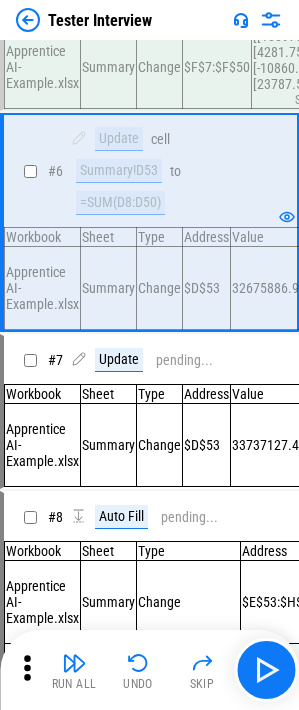 scroll, scrollTop: 905, scrollLeft: 0, axis: vertical 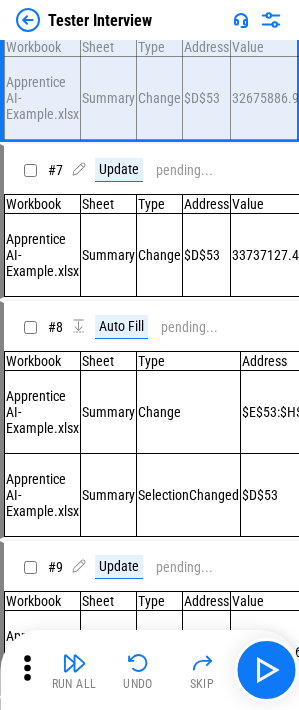 drag, startPoint x: 252, startPoint y: 667, endPoint x: 238, endPoint y: 542, distance: 125.781555 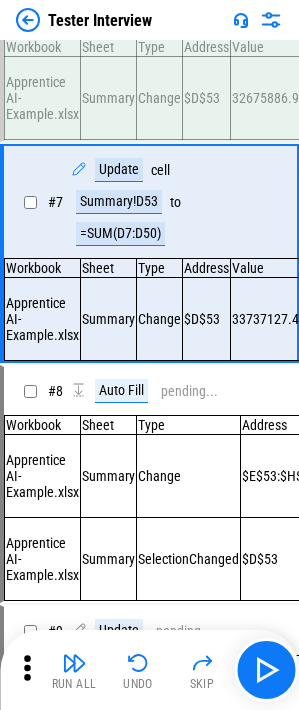click on "Summary!D53" at bounding box center (119, 104) 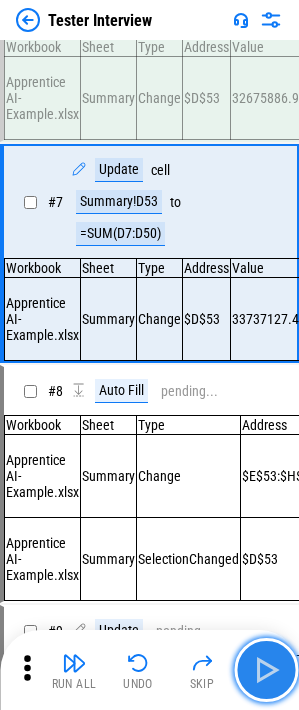 click at bounding box center [266, 670] 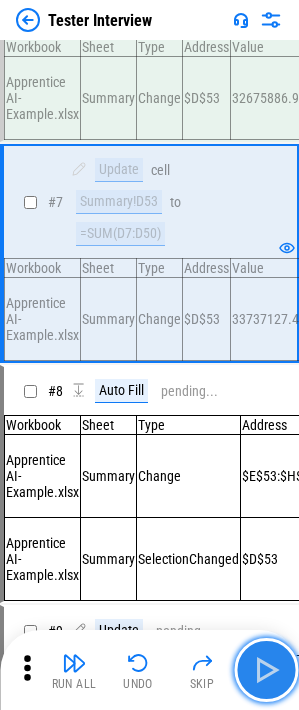 drag, startPoint x: 261, startPoint y: 641, endPoint x: 233, endPoint y: 629, distance: 30.463093 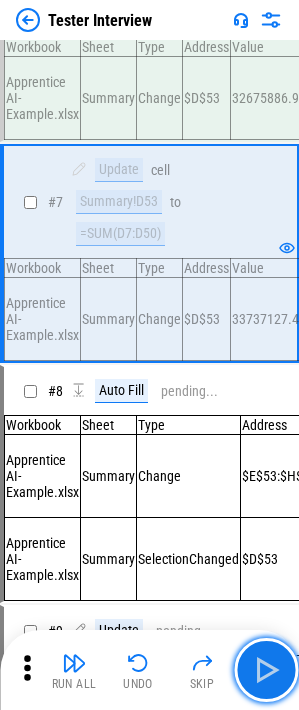 click at bounding box center [266, 670] 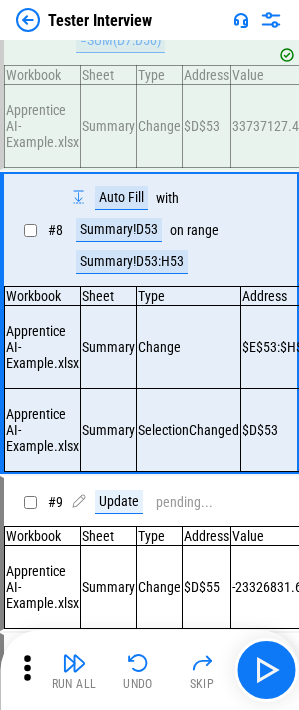 scroll, scrollTop: 1108, scrollLeft: 0, axis: vertical 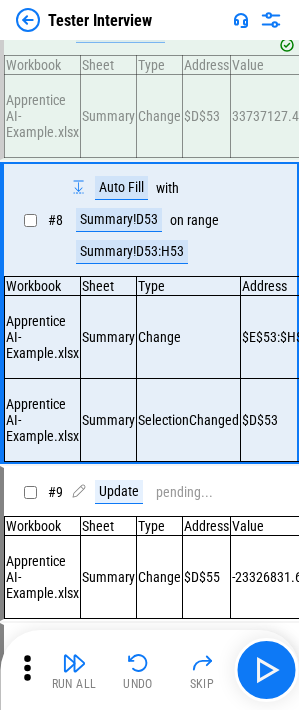 click on "Auto Fill" at bounding box center [121, 58] 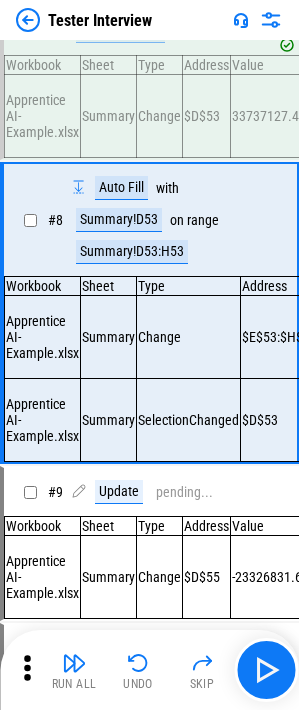 click on "Summary!D53" at bounding box center [119, 90] 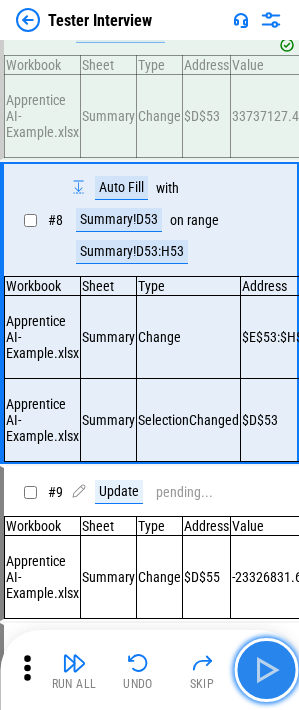 click at bounding box center [266, 670] 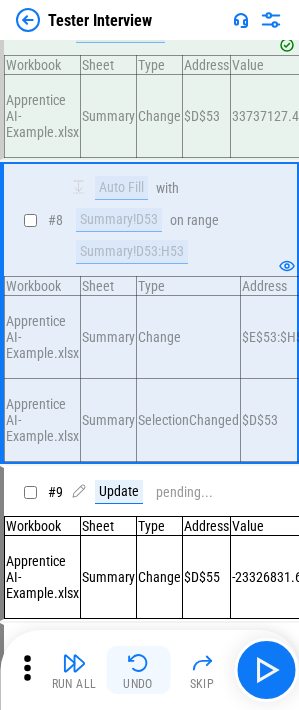 click at bounding box center [138, 663] 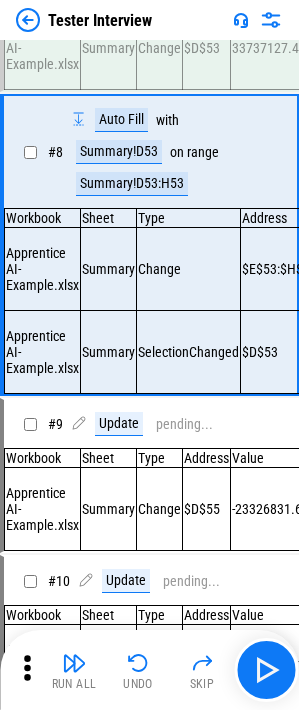 scroll, scrollTop: 1147, scrollLeft: 0, axis: vertical 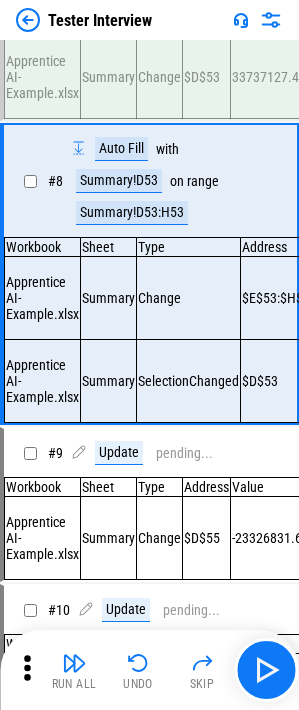 click on "Summary!D53:H53" at bounding box center (132, 83) 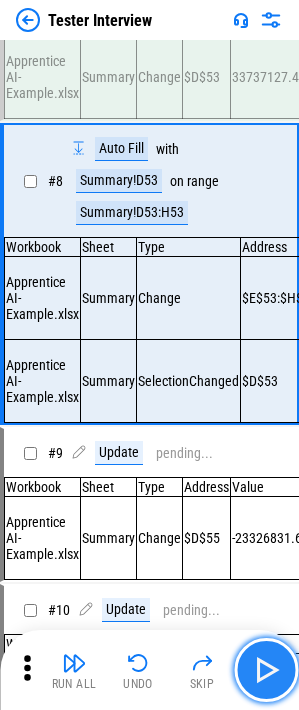 click at bounding box center [266, 670] 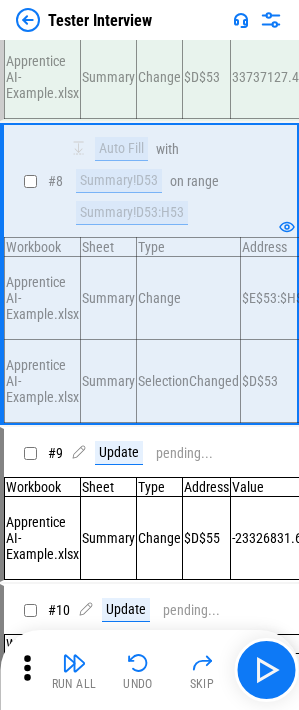 click on "SelectionChanged" at bounding box center [189, 203] 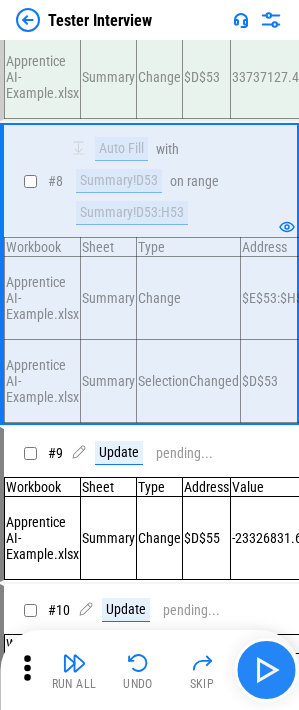 click at bounding box center [266, 670] 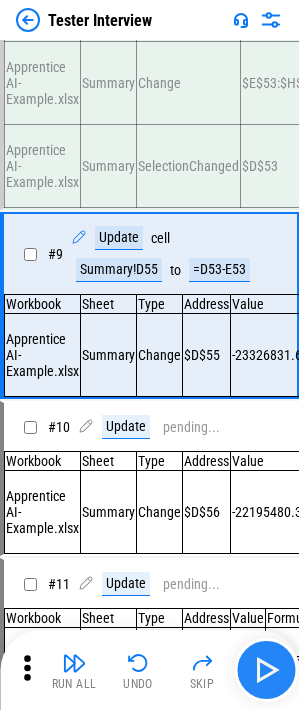 scroll, scrollTop: 1363, scrollLeft: 0, axis: vertical 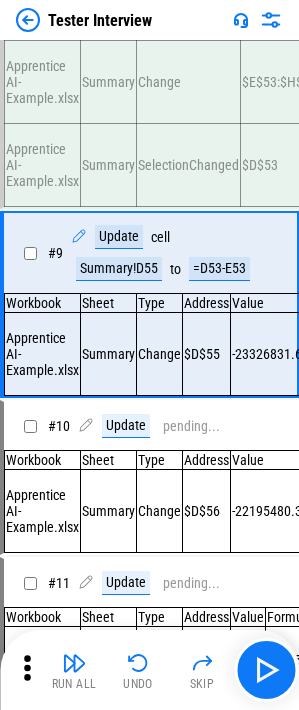 click on "Update" at bounding box center [119, 43] 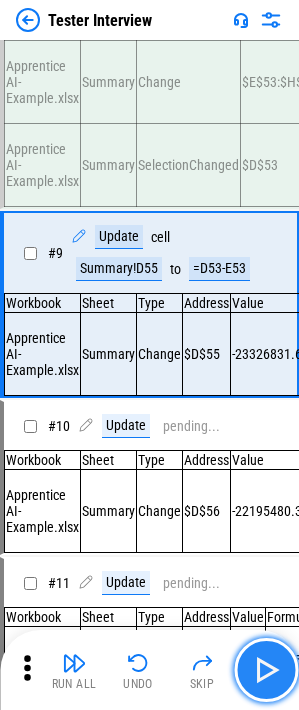 click at bounding box center [266, 670] 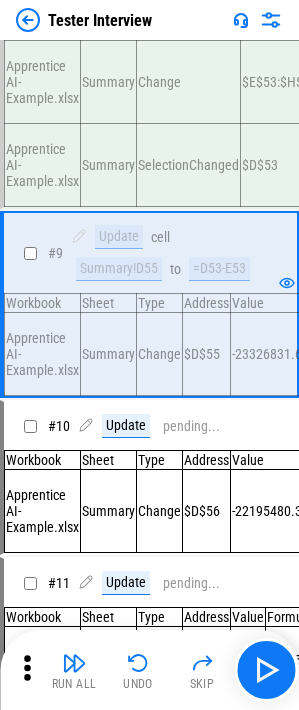 click on "# 9 Update cell Summary!D55 to =D53-E53" at bounding box center [140, 59] 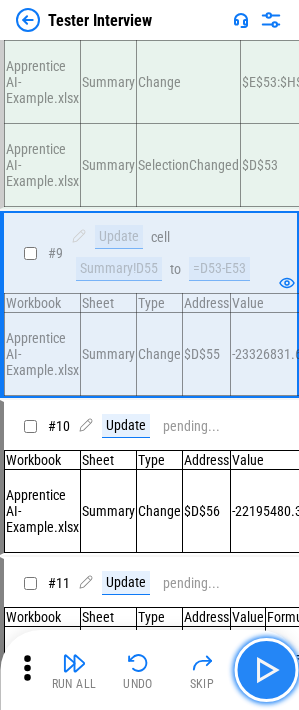 click at bounding box center [266, 670] 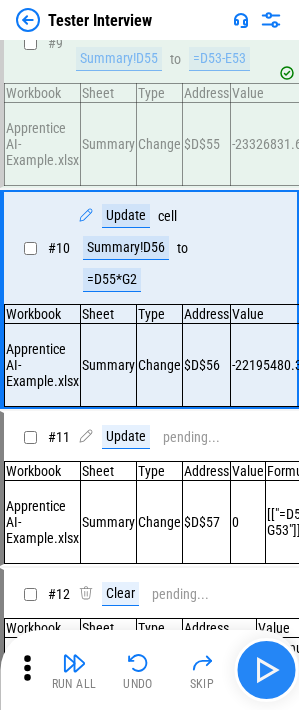 scroll, scrollTop: 1574, scrollLeft: 0, axis: vertical 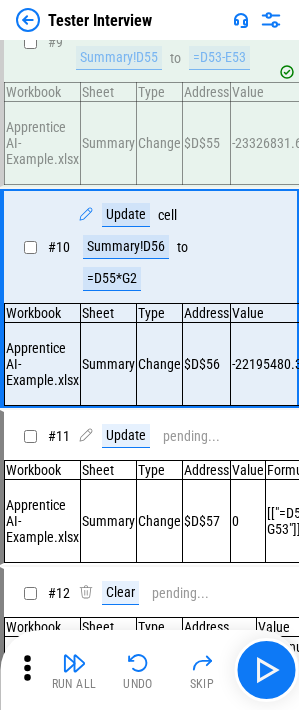click on "Summary!D56" at bounding box center (126, 21) 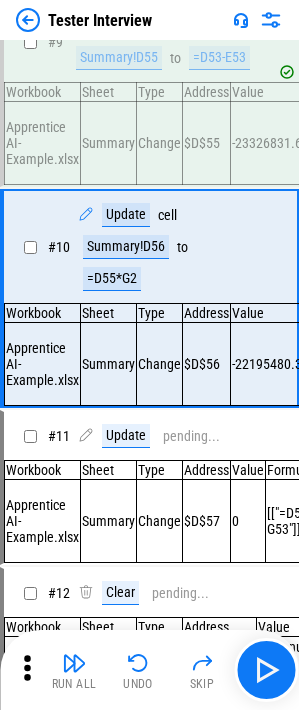 click on "=D55*G2" at bounding box center (112, 53) 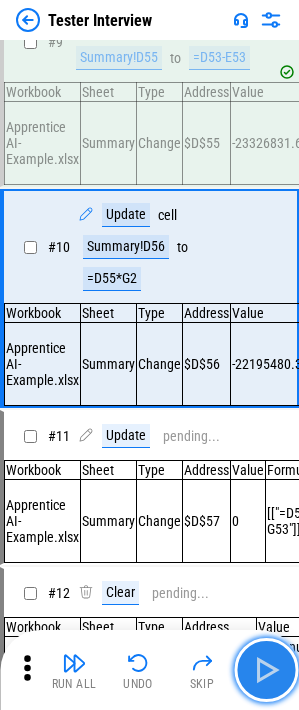 click at bounding box center (266, 670) 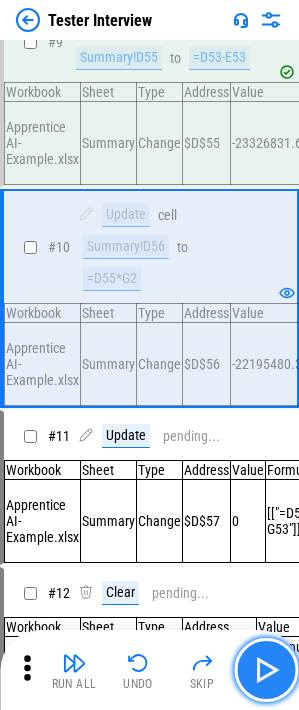 click at bounding box center [266, 670] 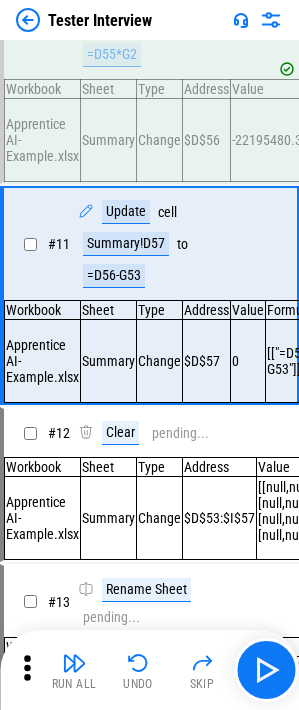 scroll, scrollTop: 1801, scrollLeft: 0, axis: vertical 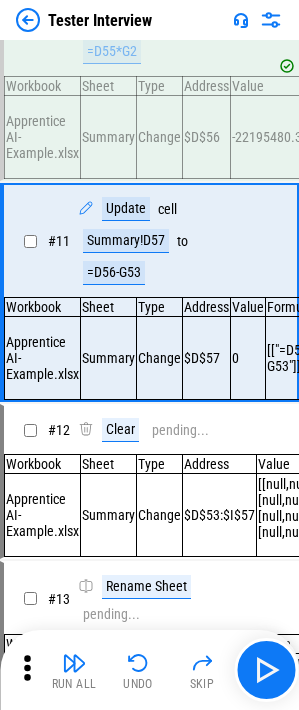 click on "Summary!D57" at bounding box center (126, -17) 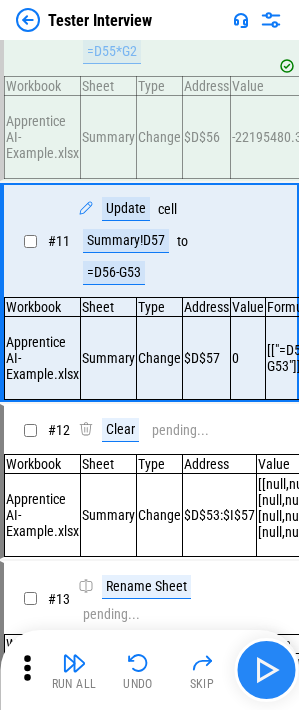click at bounding box center [266, 670] 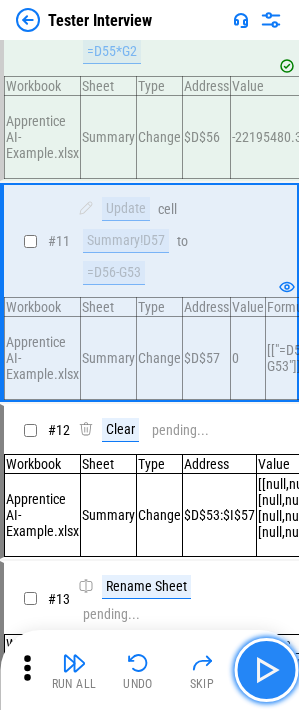click at bounding box center (266, 670) 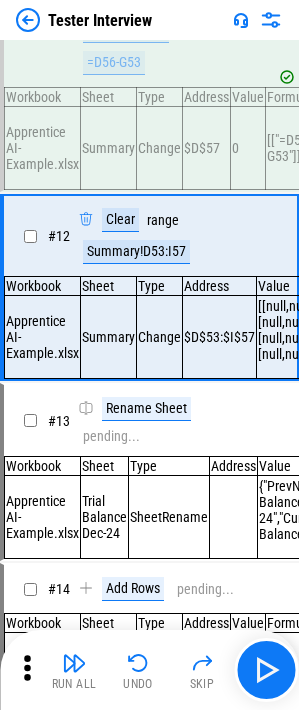 scroll, scrollTop: 2012, scrollLeft: 0, axis: vertical 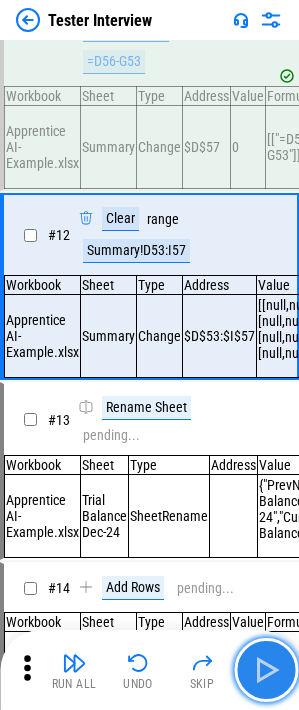 click at bounding box center (266, 670) 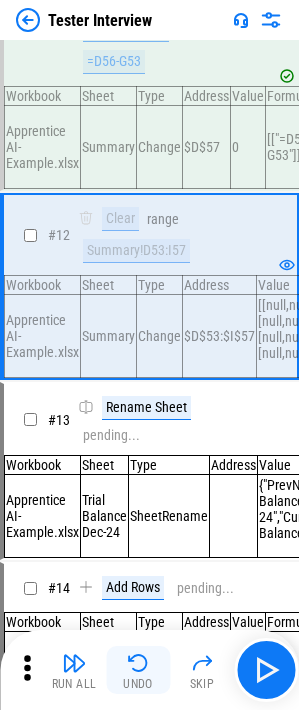 click on "Undo" at bounding box center [138, 670] 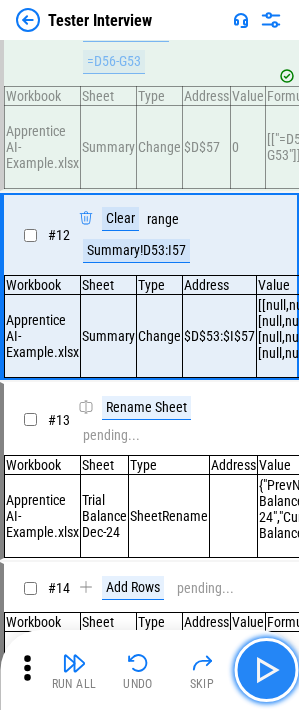 click at bounding box center (266, 670) 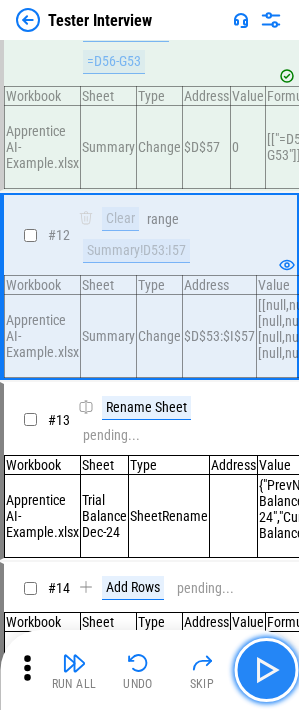click at bounding box center (266, 670) 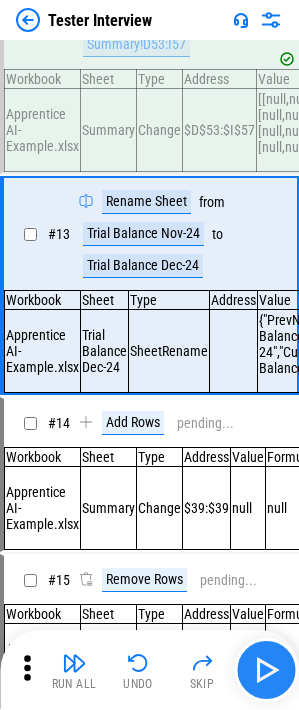 scroll, scrollTop: 2223, scrollLeft: 0, axis: vertical 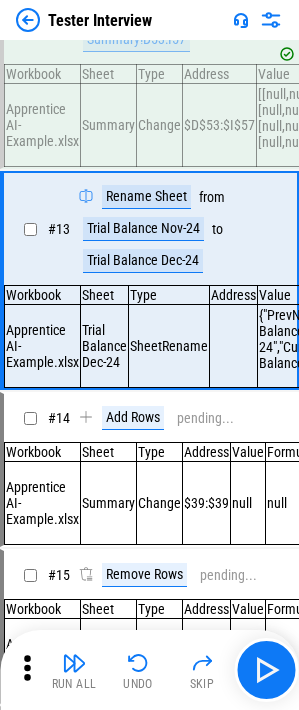click on "Trial Balance Nov-24" at bounding box center [143, -62] 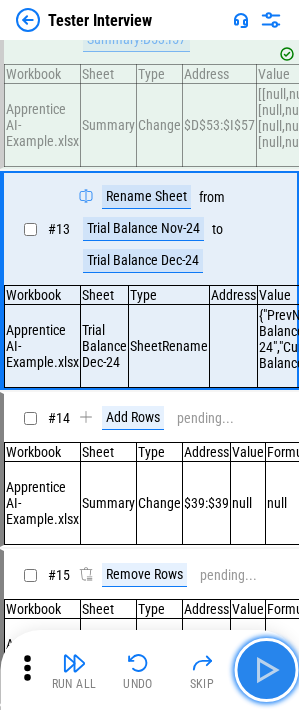 click at bounding box center (266, 670) 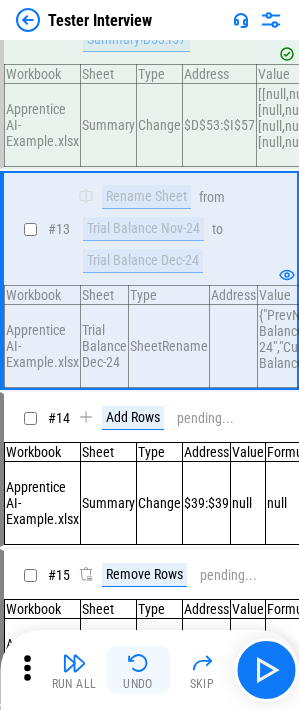 click at bounding box center [138, 663] 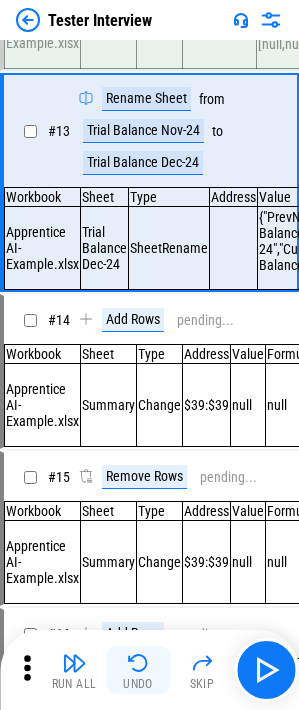scroll, scrollTop: 2418, scrollLeft: 0, axis: vertical 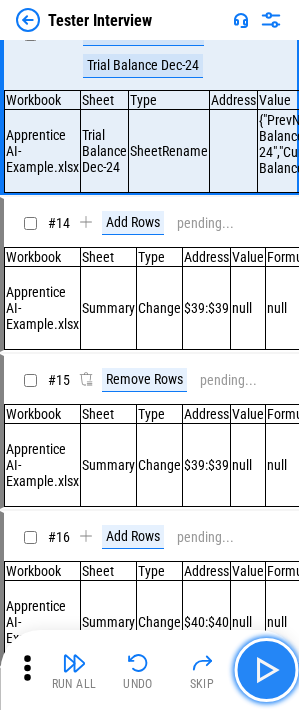 click at bounding box center [266, 670] 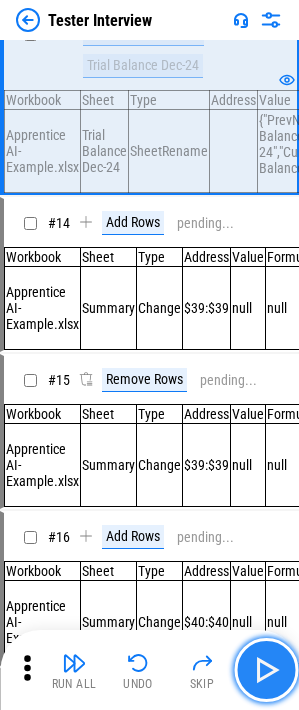 click at bounding box center [266, 670] 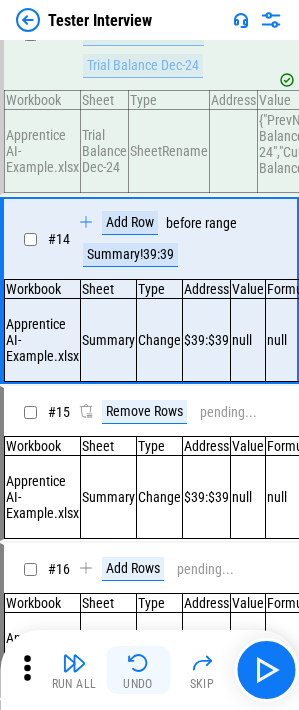 click on "Undo" at bounding box center [138, 670] 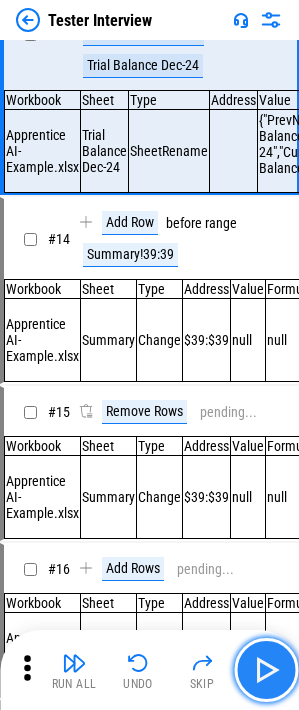 click at bounding box center (266, 670) 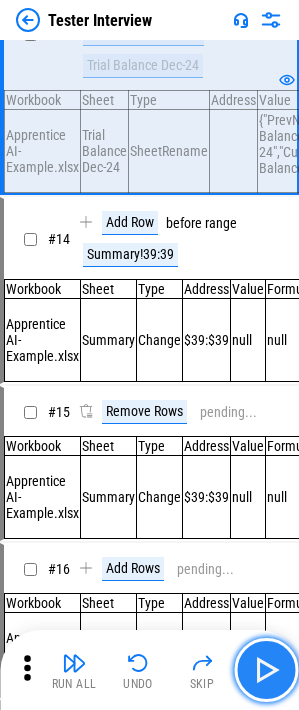 click at bounding box center [266, 670] 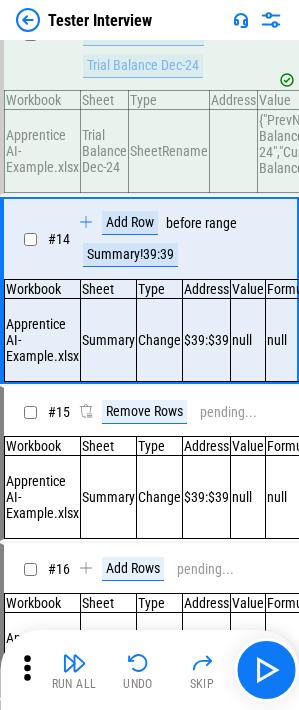 click on "Summary!39:39" at bounding box center [130, -38] 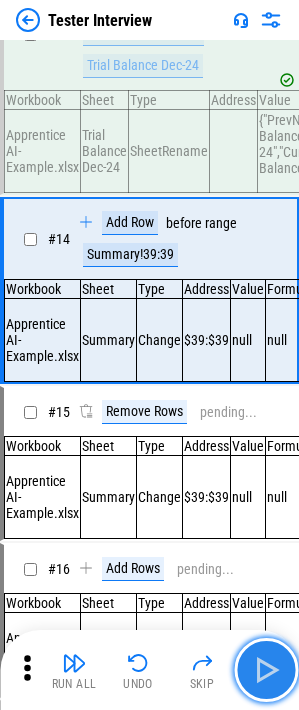 click at bounding box center (266, 670) 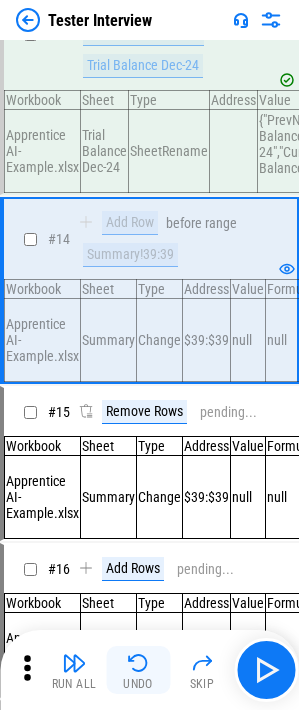 click at bounding box center (138, 663) 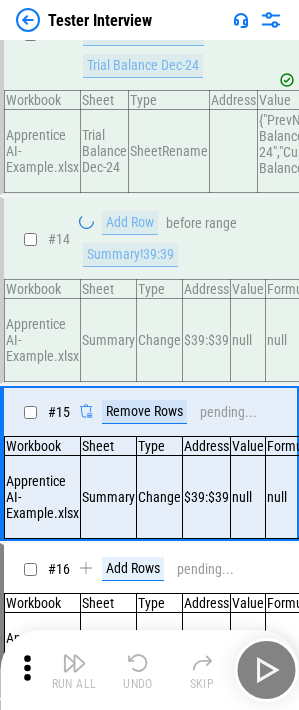 scroll, scrollTop: 2613, scrollLeft: 0, axis: vertical 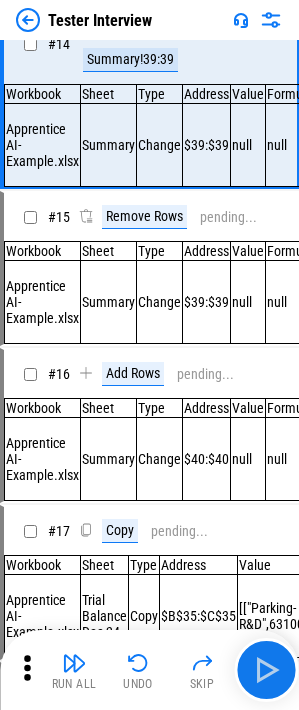 click at bounding box center (266, 670) 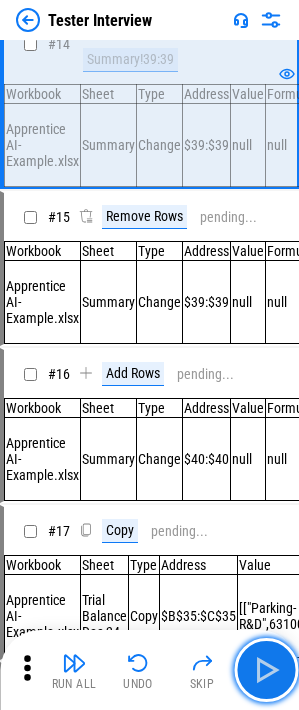 drag, startPoint x: 254, startPoint y: 652, endPoint x: 246, endPoint y: 645, distance: 10.630146 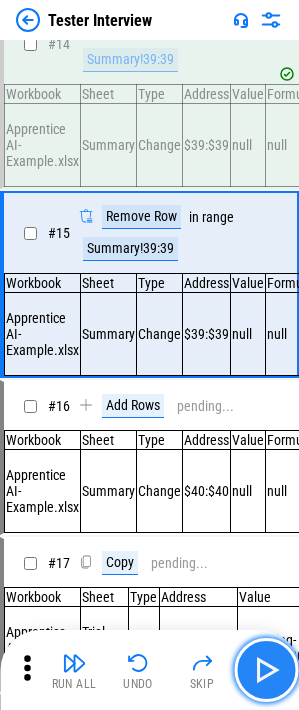 click at bounding box center [266, 670] 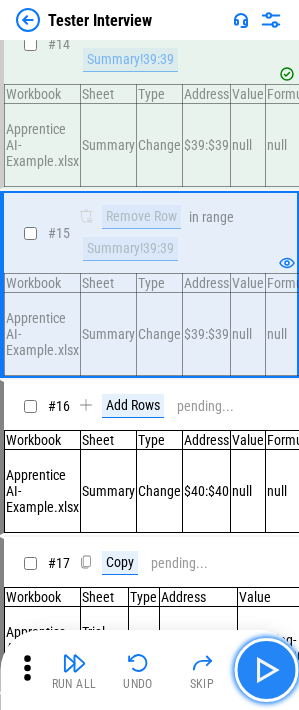 click at bounding box center [266, 670] 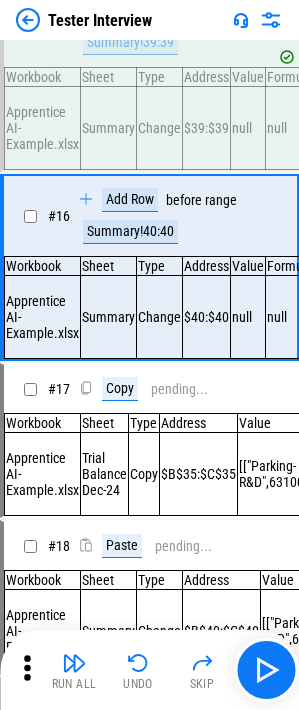 scroll, scrollTop: 2824, scrollLeft: 0, axis: vertical 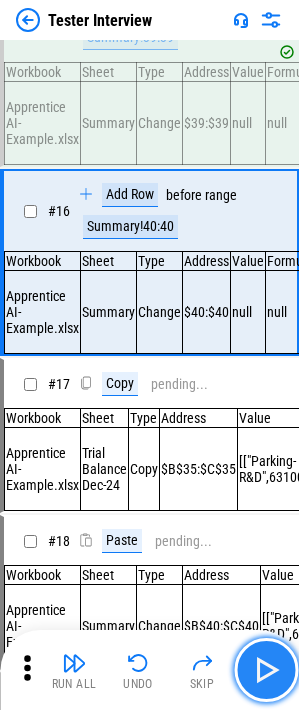 click at bounding box center (266, 670) 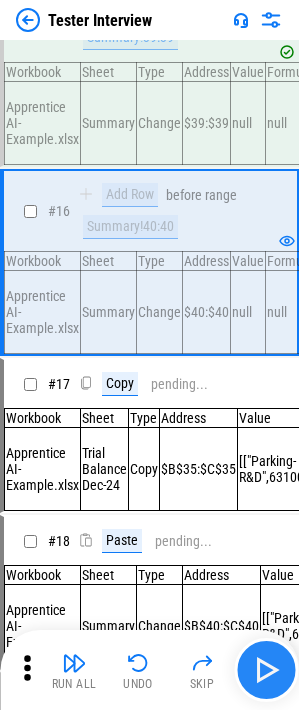 click at bounding box center [266, 670] 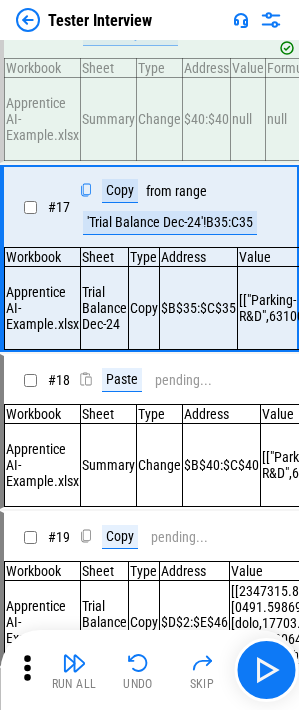 scroll, scrollTop: 3019, scrollLeft: 0, axis: vertical 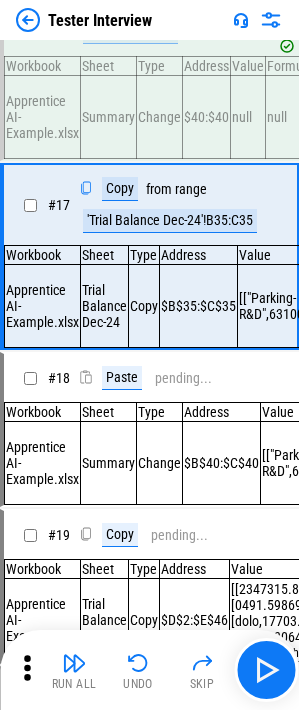 click on "'Trial Balance Dec-24'!B35:C35" at bounding box center [170, -168] 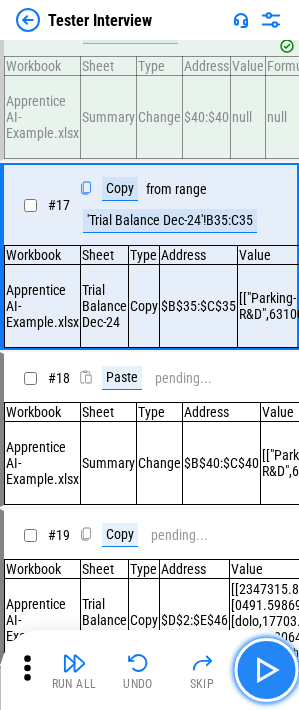 click at bounding box center (266, 670) 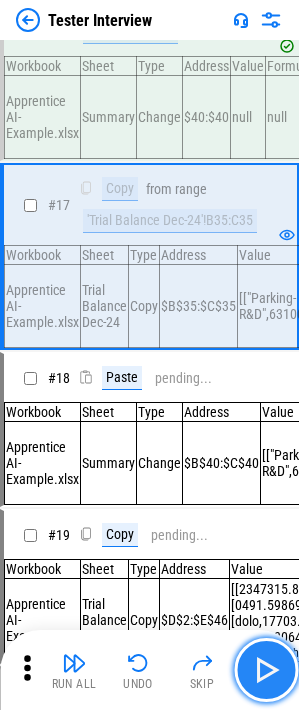 click at bounding box center (266, 670) 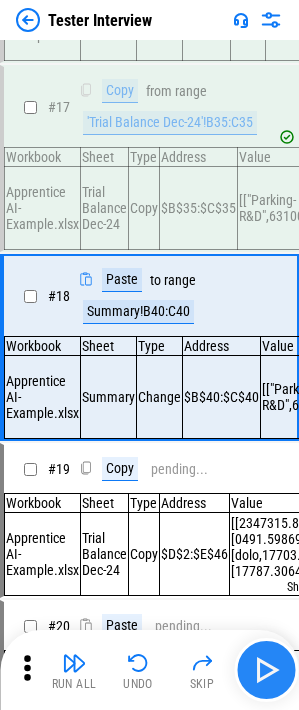 scroll, scrollTop: 3214, scrollLeft: 0, axis: vertical 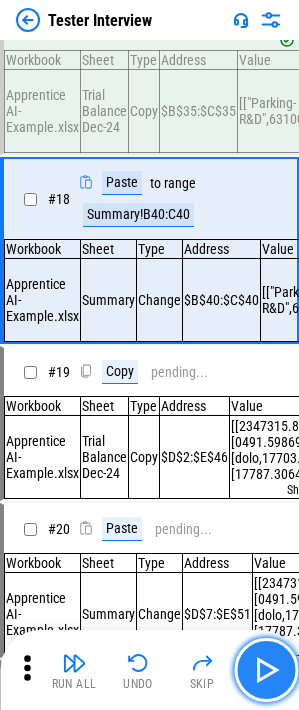click at bounding box center (266, 670) 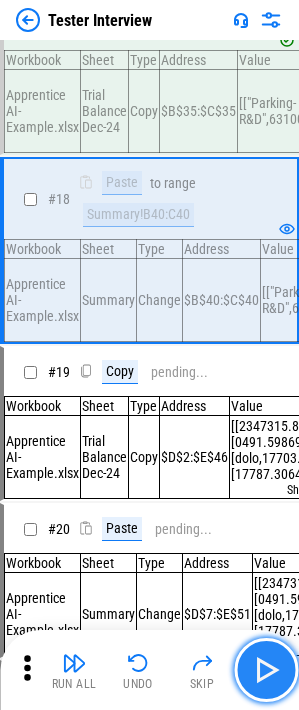 click at bounding box center [266, 670] 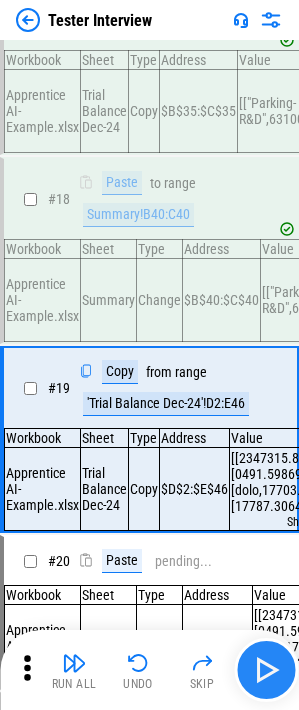 scroll, scrollTop: 3409, scrollLeft: 0, axis: vertical 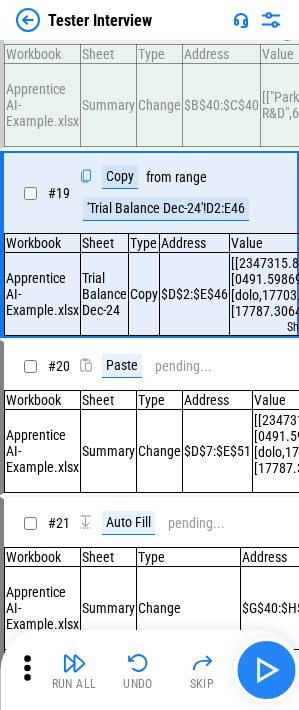 click at bounding box center [266, 670] 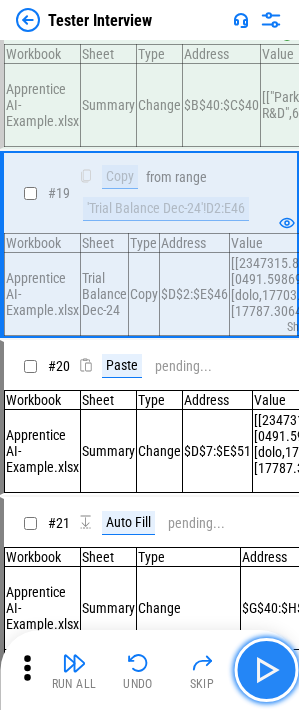 click at bounding box center (266, 670) 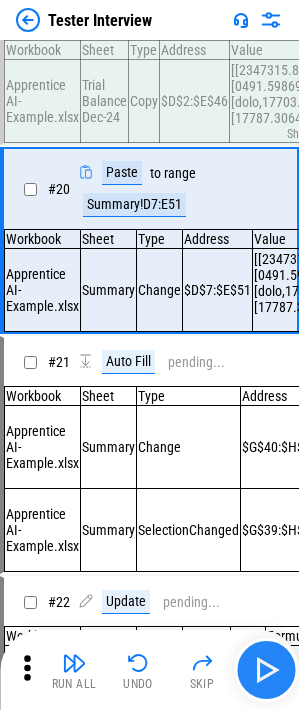 scroll, scrollTop: 3604, scrollLeft: 0, axis: vertical 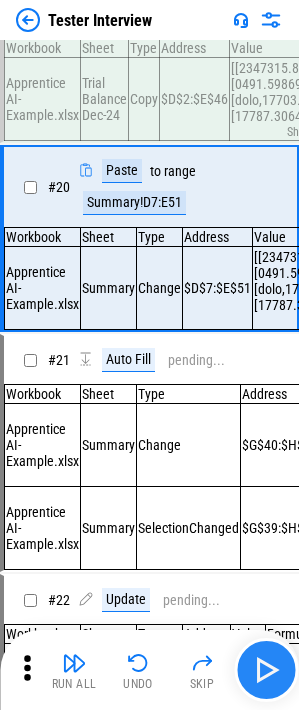 click at bounding box center (266, 670) 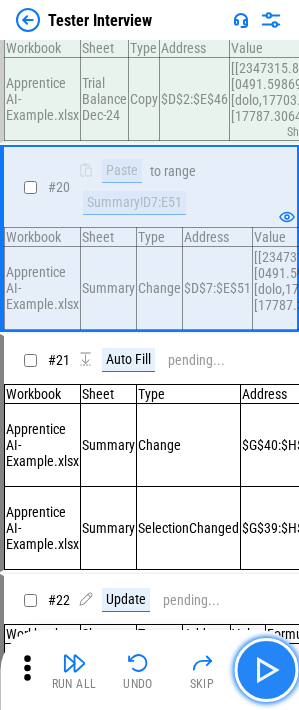 click at bounding box center (266, 670) 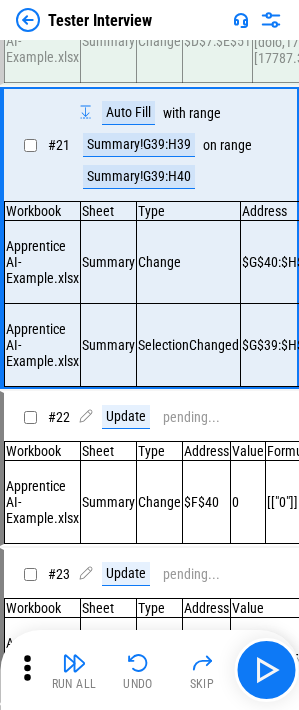 scroll, scrollTop: 3859, scrollLeft: 0, axis: vertical 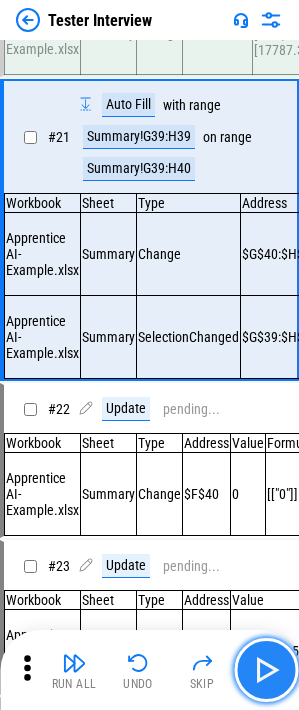 click at bounding box center [266, 670] 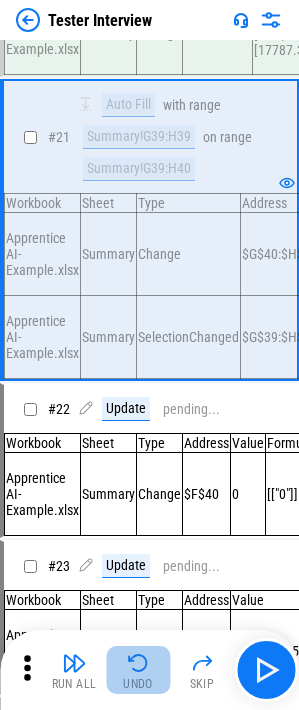 click on "Undo" at bounding box center (138, 670) 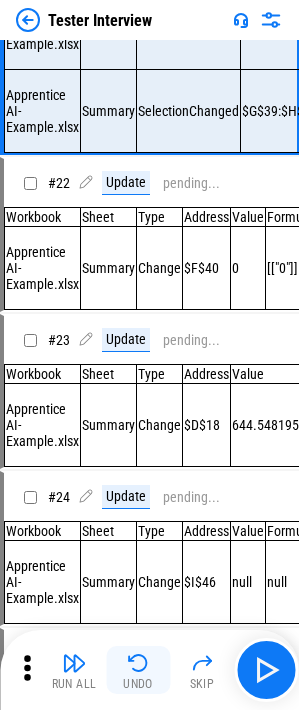 scroll, scrollTop: 4098, scrollLeft: 0, axis: vertical 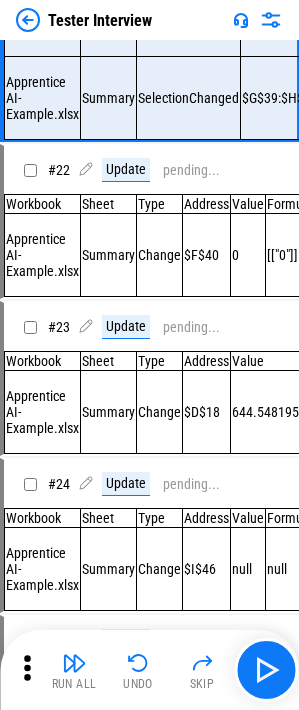drag, startPoint x: 160, startPoint y: 158, endPoint x: 146, endPoint y: 44, distance: 114.85643 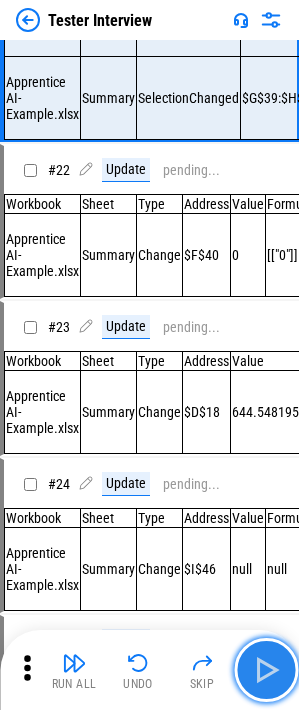 click at bounding box center [266, 670] 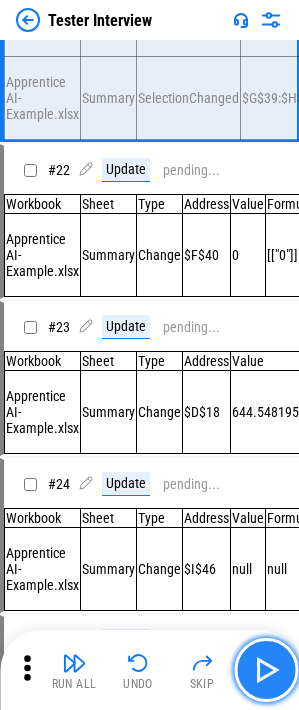 click at bounding box center [266, 670] 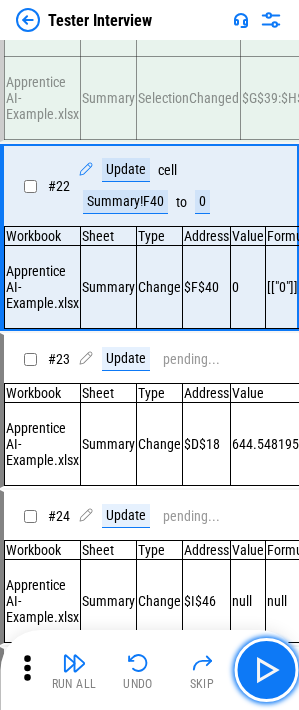 click at bounding box center (266, 670) 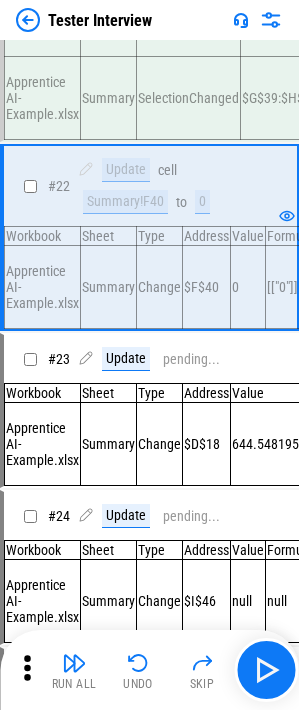 scroll, scrollTop: 4058, scrollLeft: 0, axis: vertical 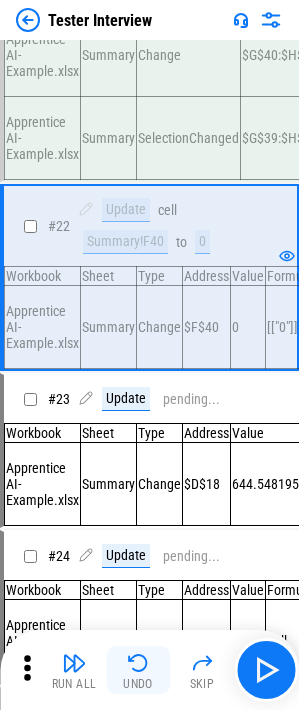 click at bounding box center (138, 663) 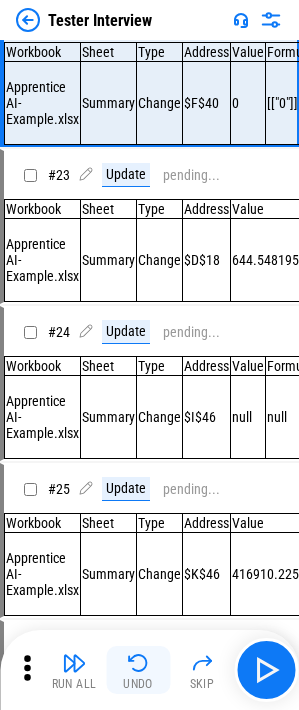 scroll, scrollTop: 4293, scrollLeft: 0, axis: vertical 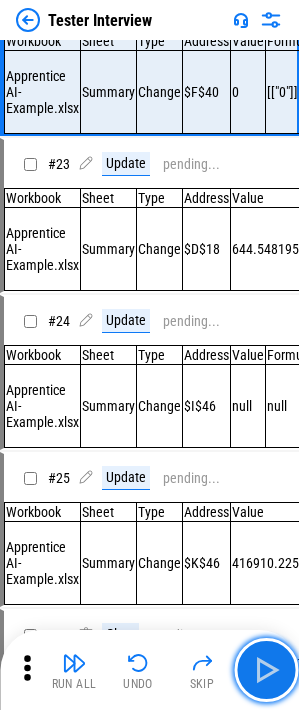click at bounding box center (266, 670) 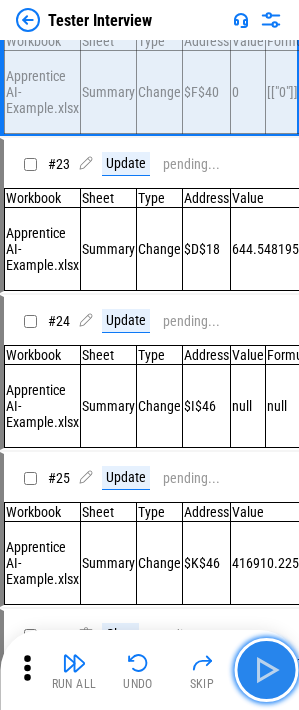 click at bounding box center [266, 670] 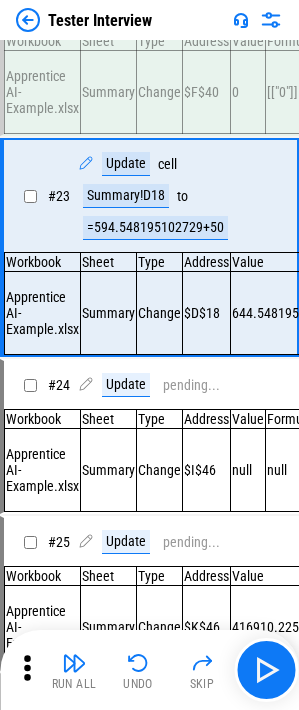 click on "Update" at bounding box center [126, -387] 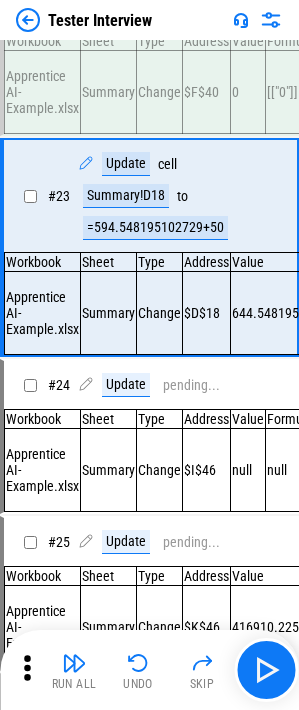 click on "Summary!D18" at bounding box center [126, -355] 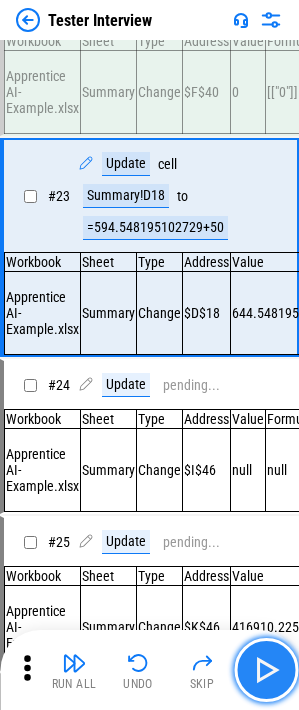 click at bounding box center [266, 670] 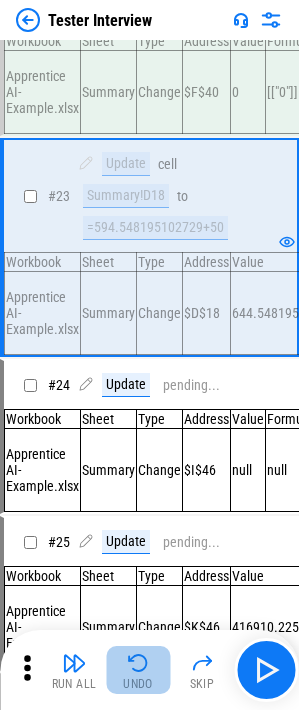 click at bounding box center [138, 663] 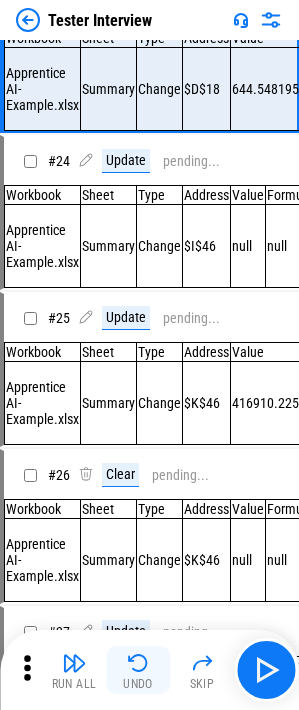 scroll, scrollTop: 4520, scrollLeft: 0, axis: vertical 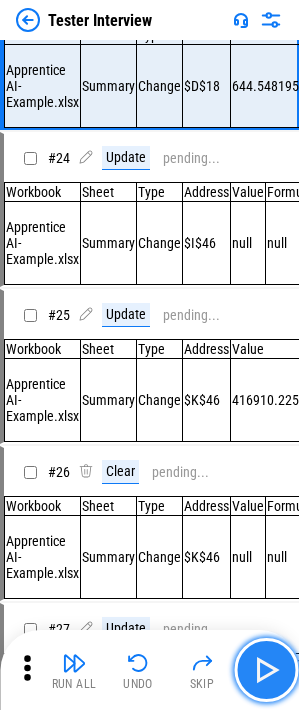 click at bounding box center [266, 670] 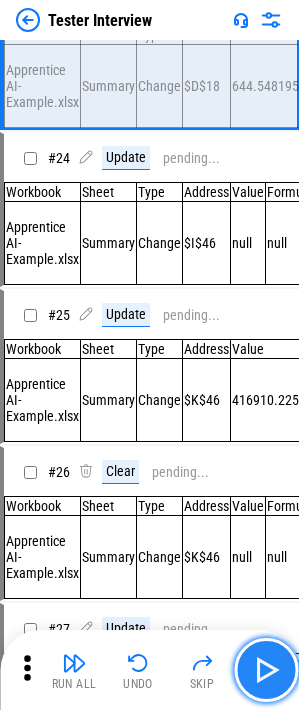 click at bounding box center (266, 670) 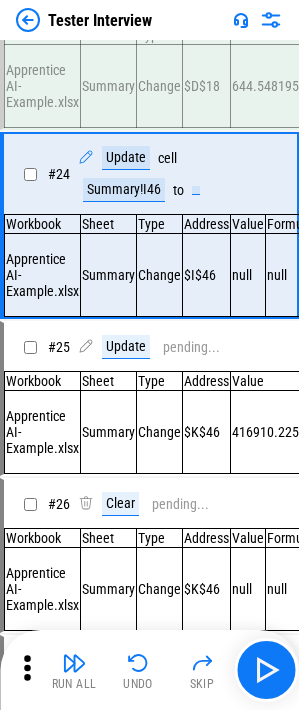 click on "Summary!I46" at bounding box center [124, -393] 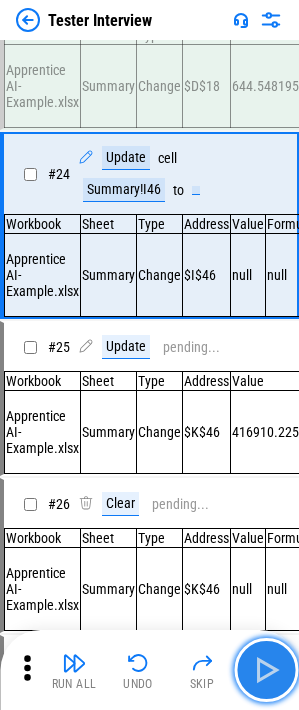 click at bounding box center [266, 670] 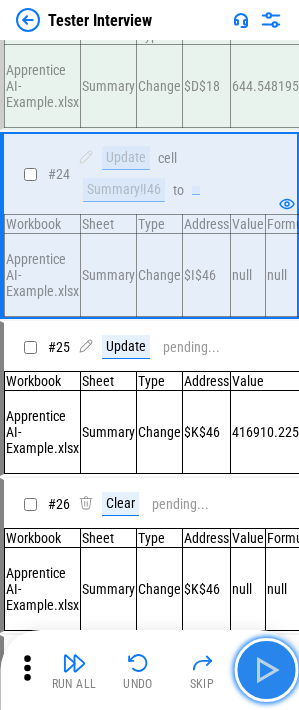click at bounding box center (266, 670) 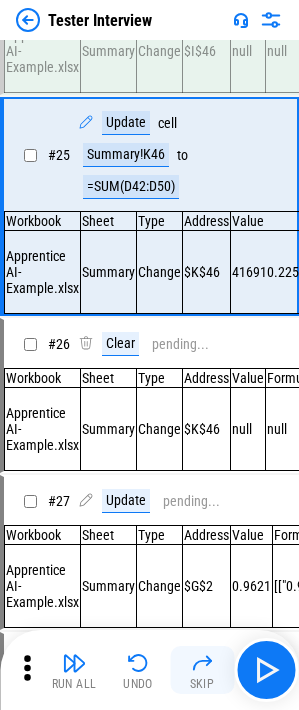 scroll, scrollTop: 4747, scrollLeft: 0, axis: vertical 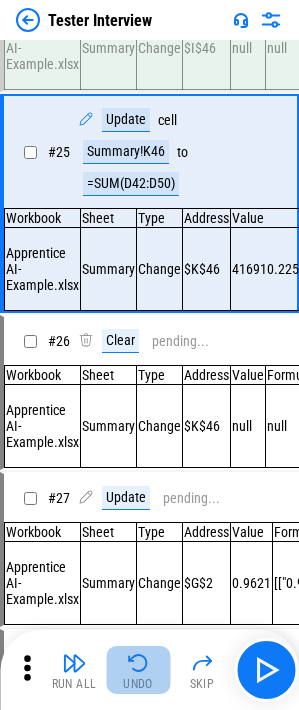 click on "Undo" at bounding box center [138, 684] 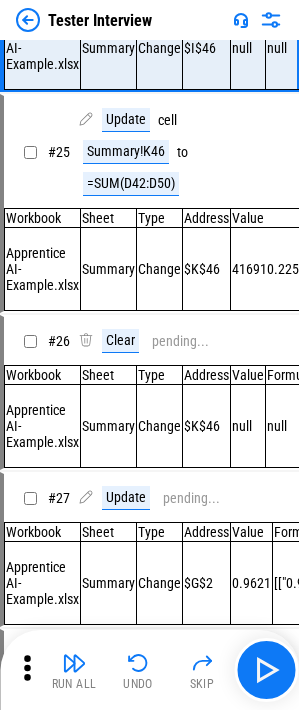 click on "Summary!I46" at bounding box center [124, -620] 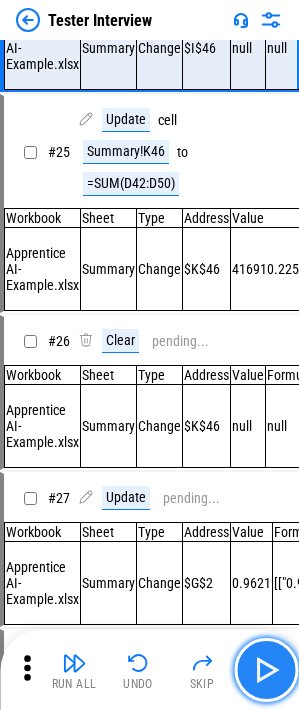 click at bounding box center (266, 670) 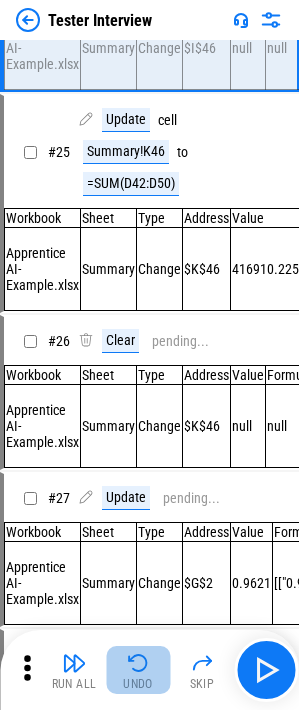 click at bounding box center [138, 663] 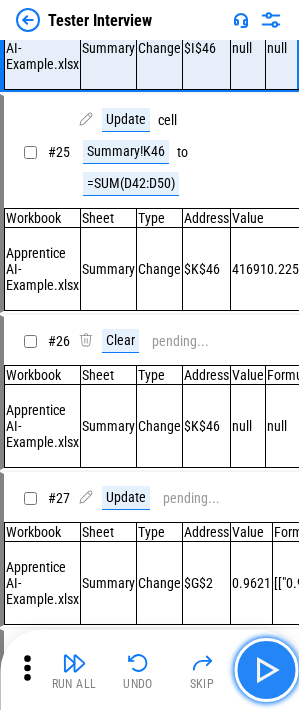 click at bounding box center [266, 670] 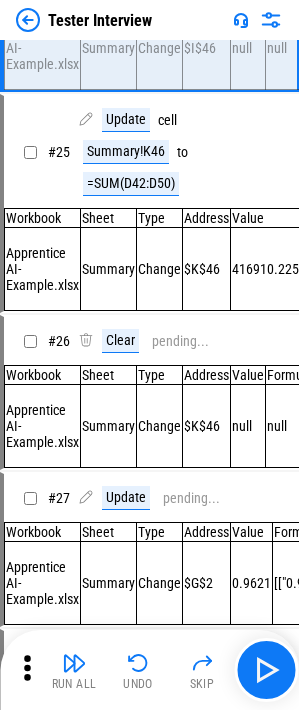 click 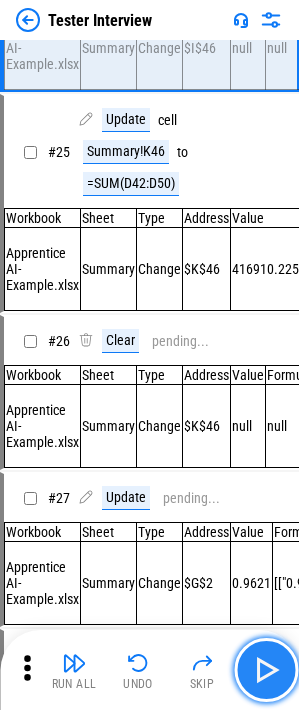 click at bounding box center [266, 670] 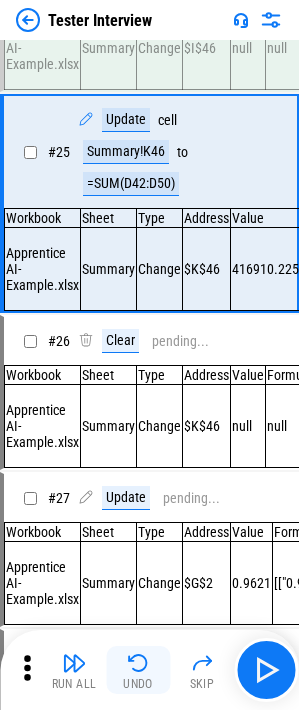 click at bounding box center (138, 663) 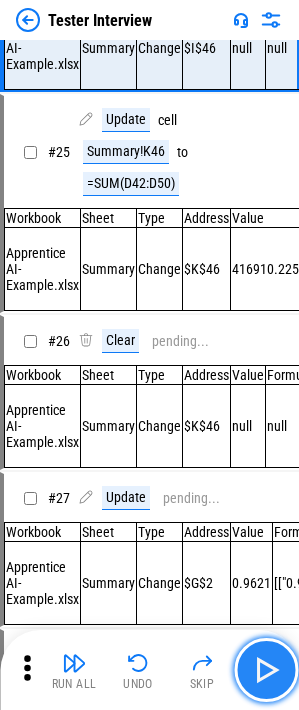 click at bounding box center [266, 670] 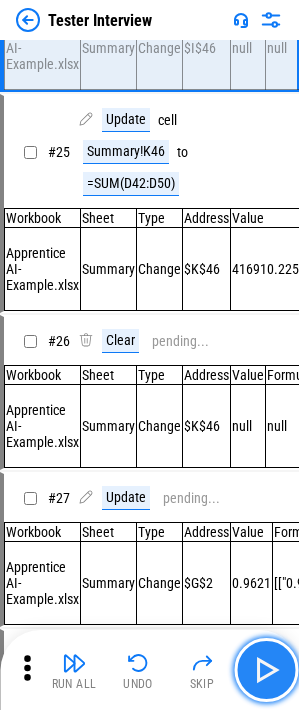 click at bounding box center [266, 670] 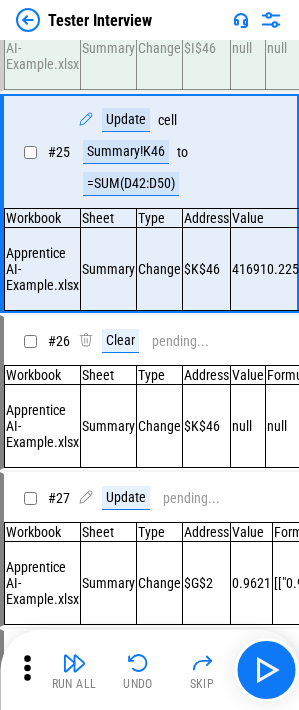 click on "=SUM(D42:D50)" at bounding box center (131, -431) 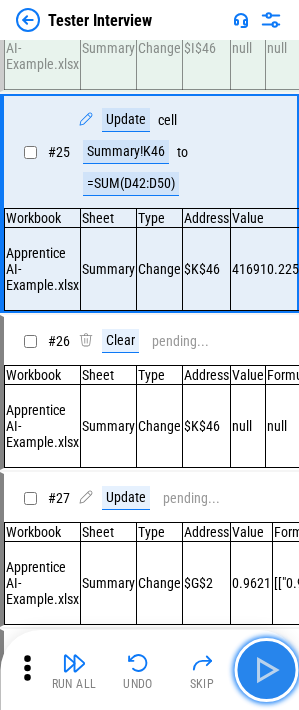 click at bounding box center [266, 670] 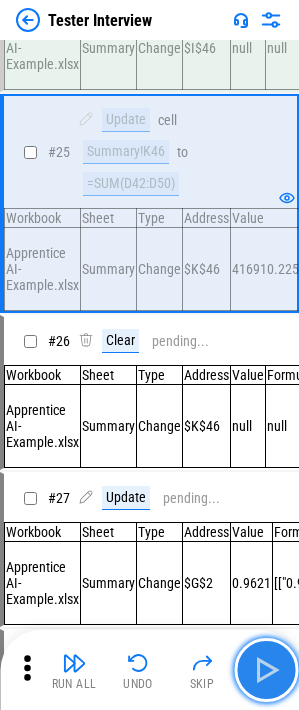 click at bounding box center [266, 670] 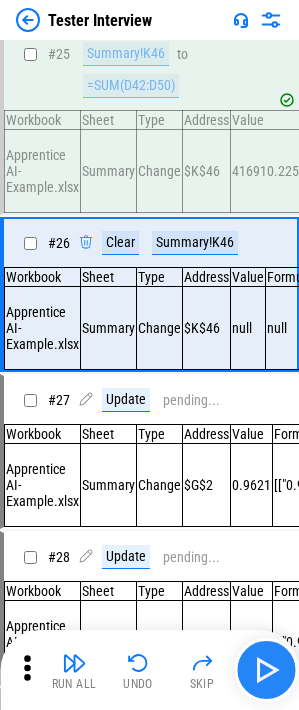 scroll, scrollTop: 4942, scrollLeft: 0, axis: vertical 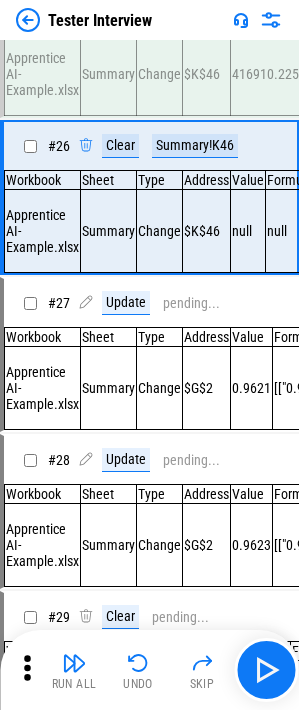 click on "Summary!K46" at bounding box center [195, -501] 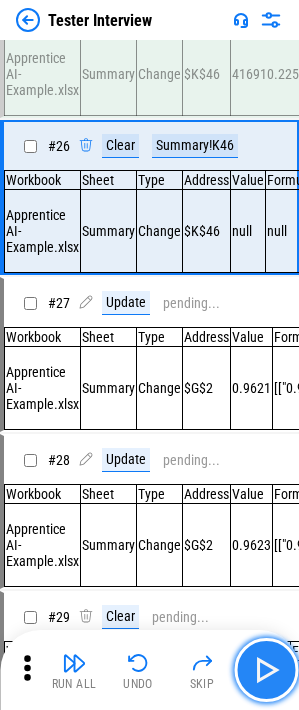 click at bounding box center (266, 670) 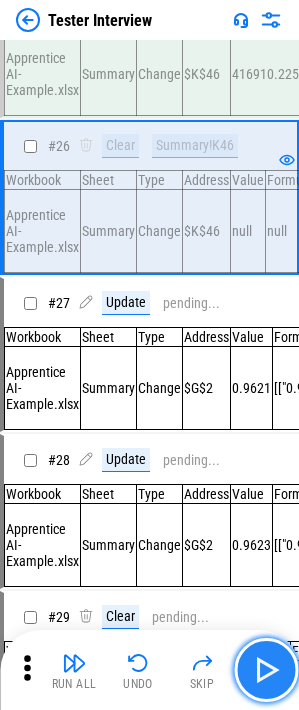 click at bounding box center (266, 670) 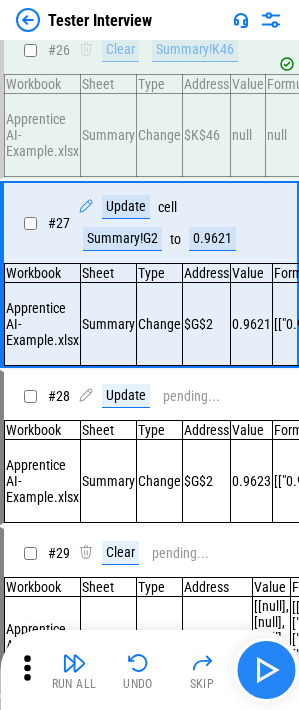 scroll, scrollTop: 5121, scrollLeft: 0, axis: vertical 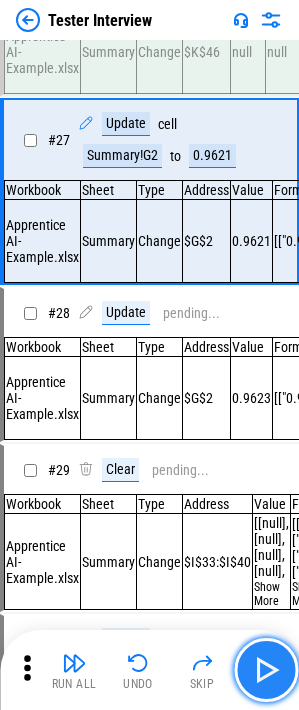 click at bounding box center [266, 670] 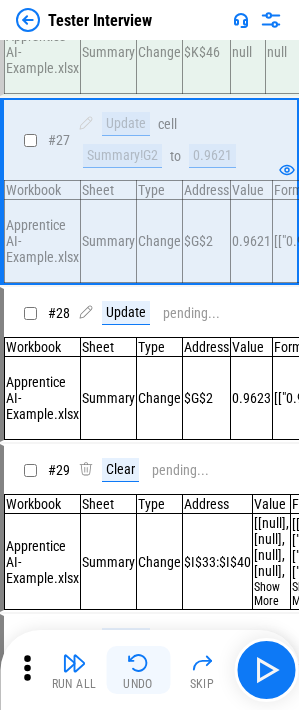 click at bounding box center [138, 663] 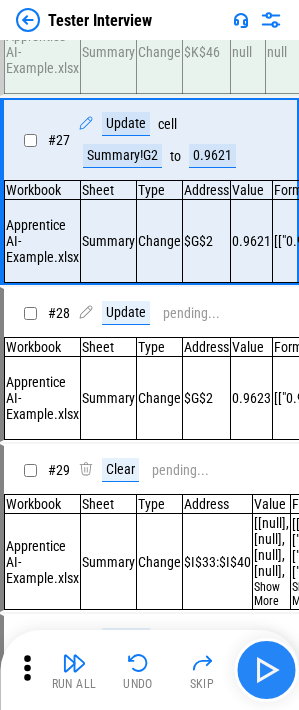 click at bounding box center [266, 670] 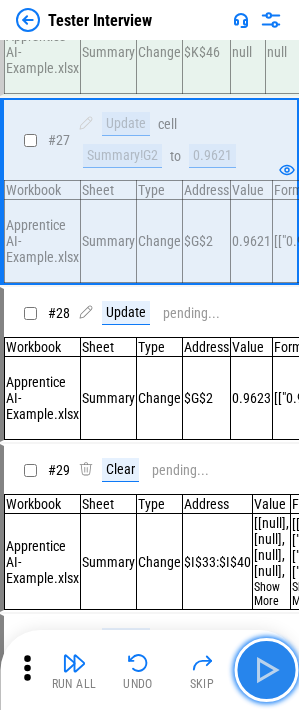 click at bounding box center (266, 670) 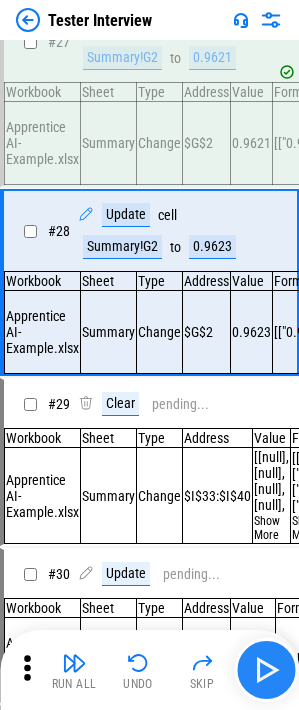 scroll, scrollTop: 5316, scrollLeft: 0, axis: vertical 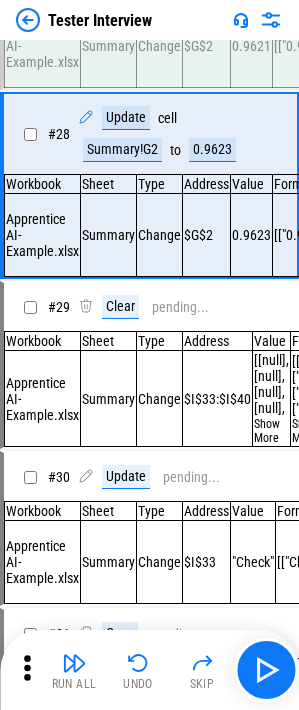 click on "Summary!G2" at bounding box center [122, -561] 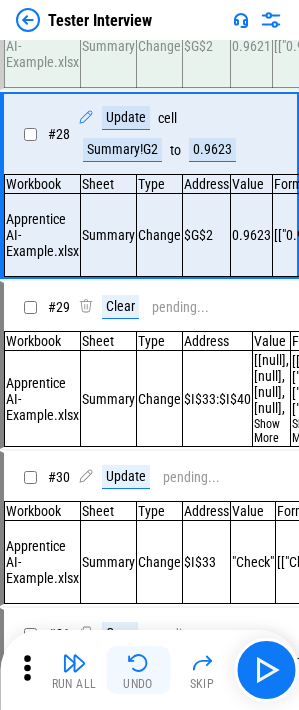 click on "Undo" at bounding box center (138, 670) 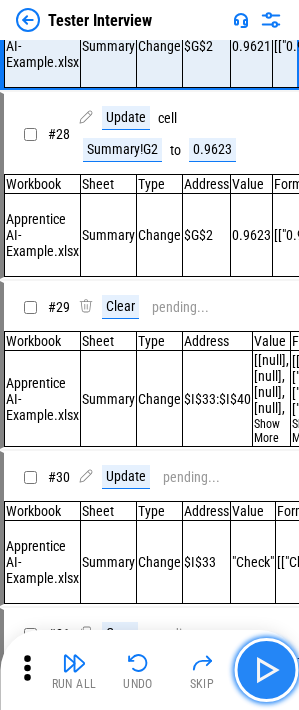 click at bounding box center (266, 670) 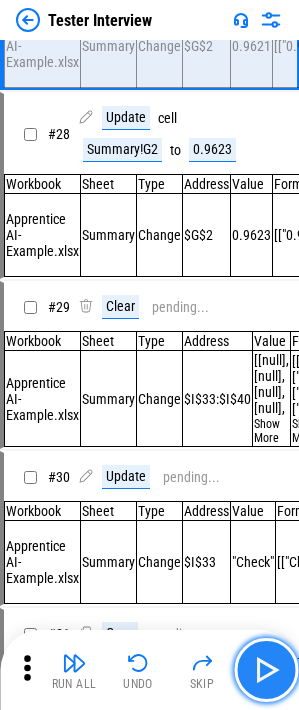 click at bounding box center [266, 670] 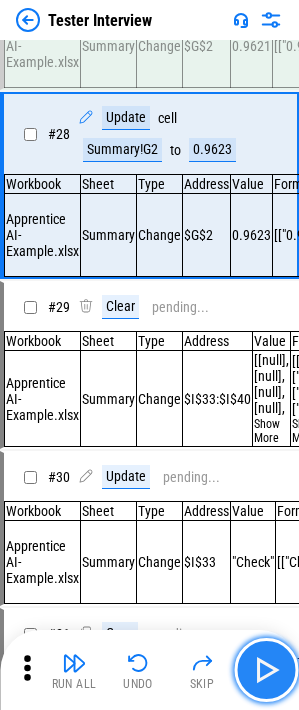 click at bounding box center (266, 670) 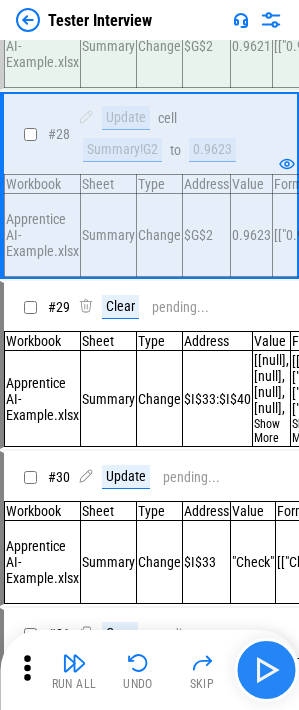 click at bounding box center (266, 670) 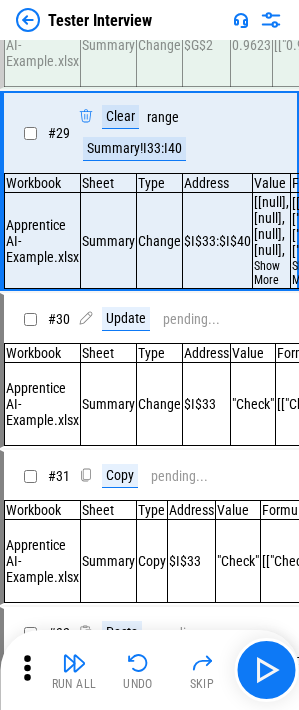 scroll, scrollTop: 5515, scrollLeft: 0, axis: vertical 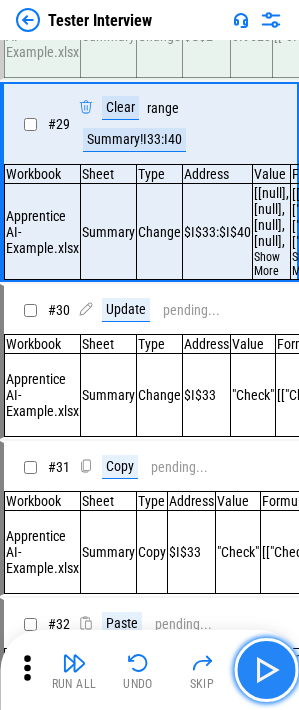 click at bounding box center [266, 670] 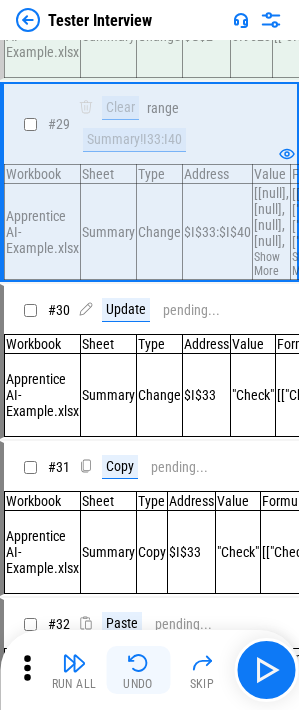 click on "Undo" at bounding box center (138, 684) 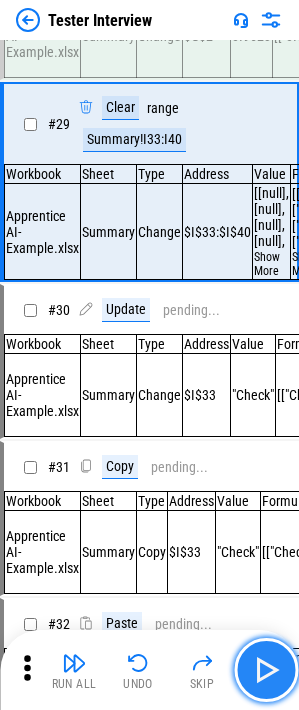 click at bounding box center (266, 670) 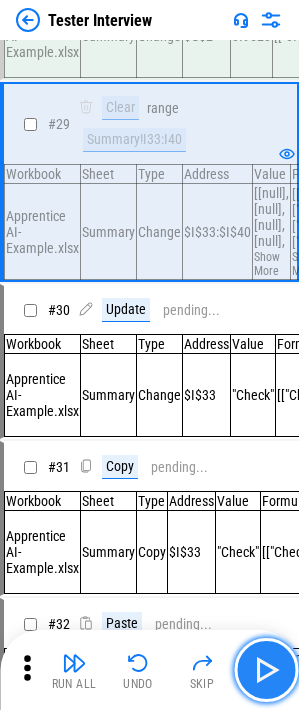 click at bounding box center [266, 670] 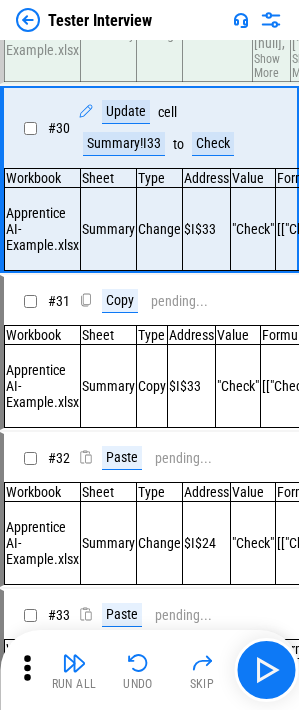 scroll, scrollTop: 5714, scrollLeft: 0, axis: vertical 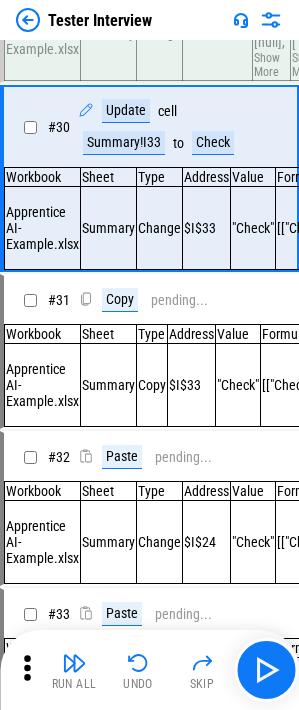 click on "Summary!I33" at bounding box center (124, -524) 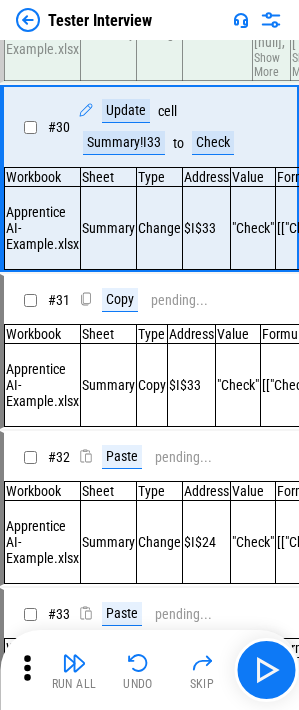 click on "Check" at bounding box center [213, -524] 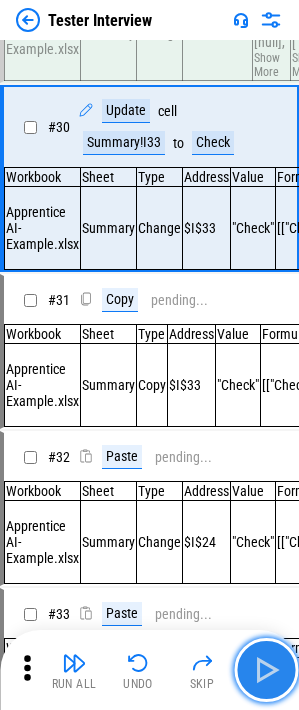 click at bounding box center [266, 670] 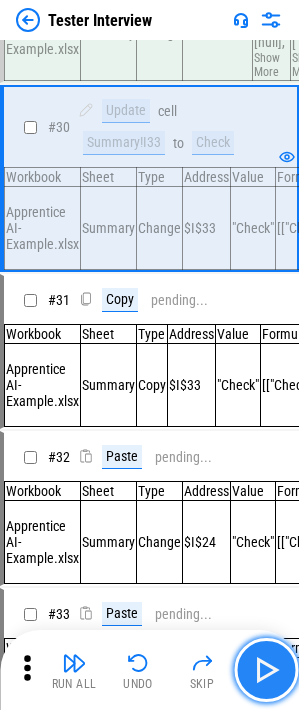 click at bounding box center [266, 670] 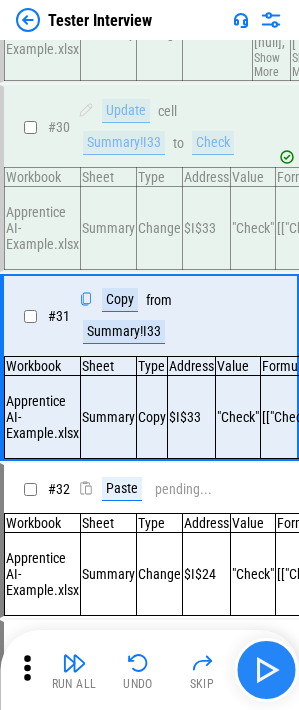 scroll, scrollTop: 5909, scrollLeft: 0, axis: vertical 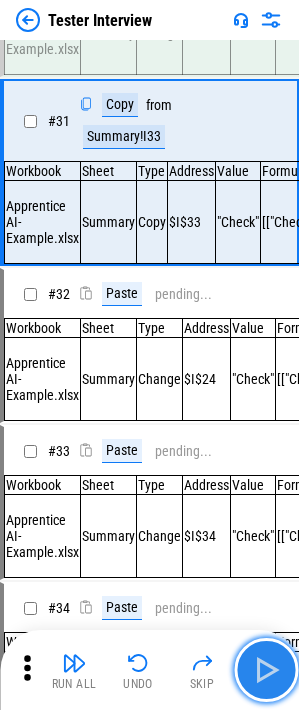 click at bounding box center [266, 670] 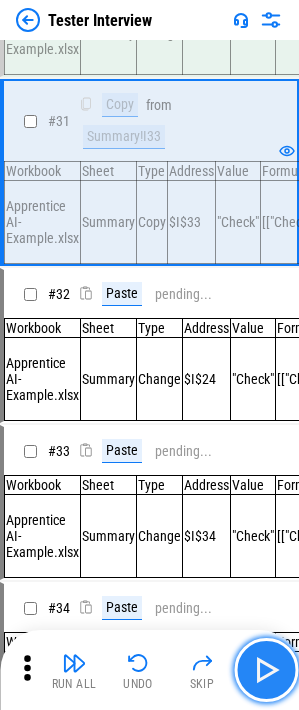 click at bounding box center [266, 670] 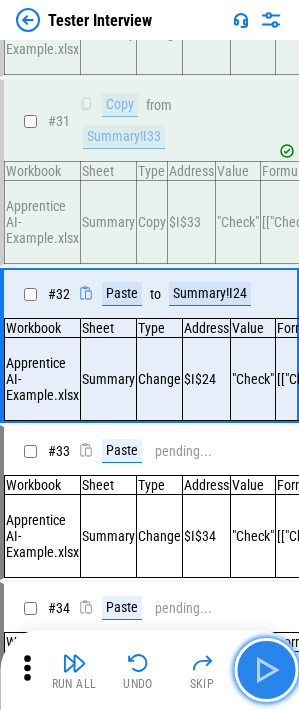 click at bounding box center (266, 670) 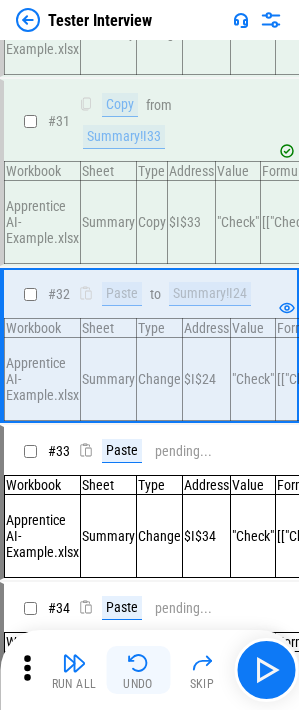 click at bounding box center (138, 663) 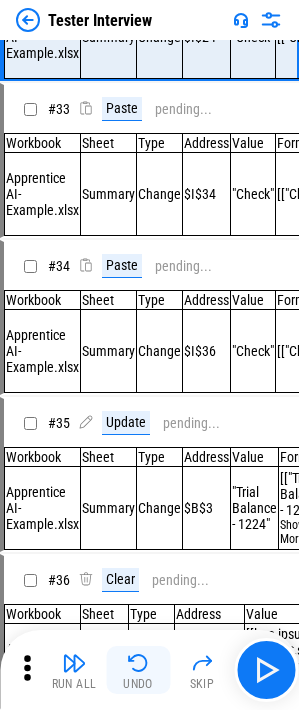 click at bounding box center [138, 663] 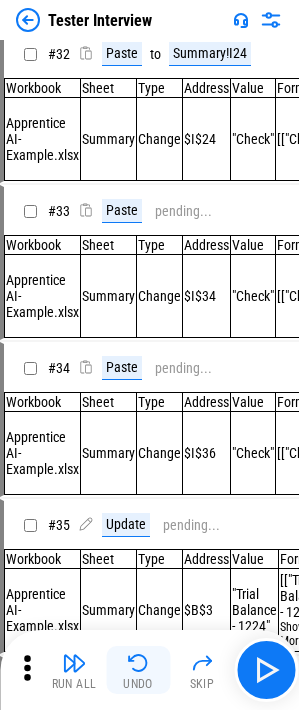 scroll, scrollTop: 5909, scrollLeft: 0, axis: vertical 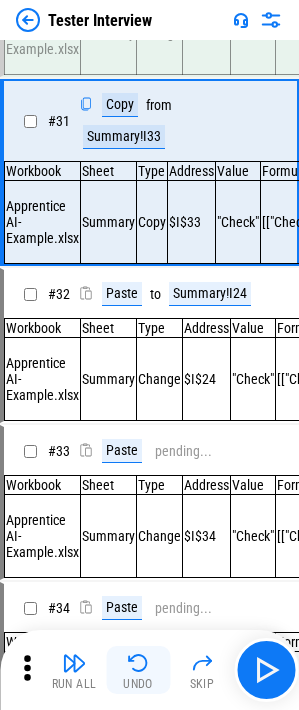 click at bounding box center [138, 663] 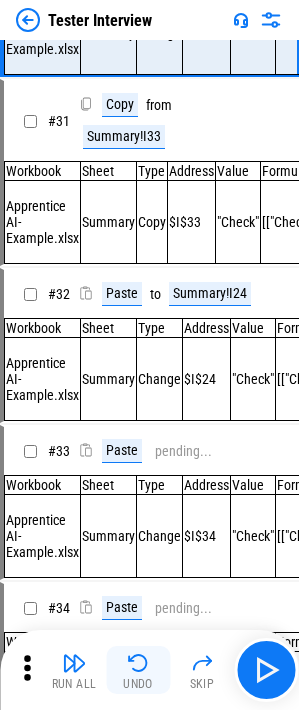 click at bounding box center [138, 663] 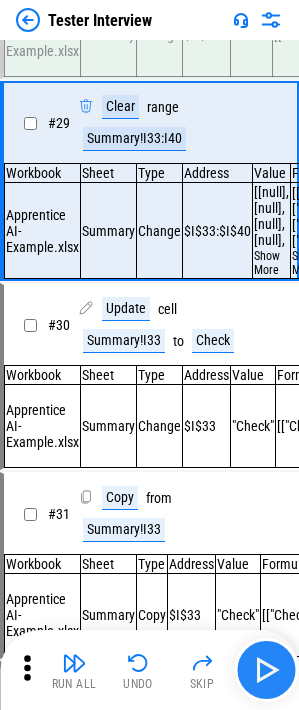 scroll, scrollTop: 5515, scrollLeft: 0, axis: vertical 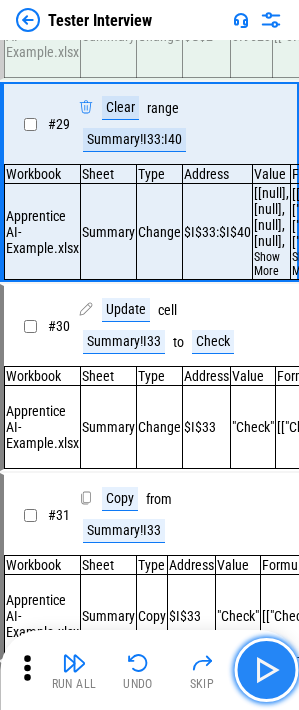 click at bounding box center (266, 670) 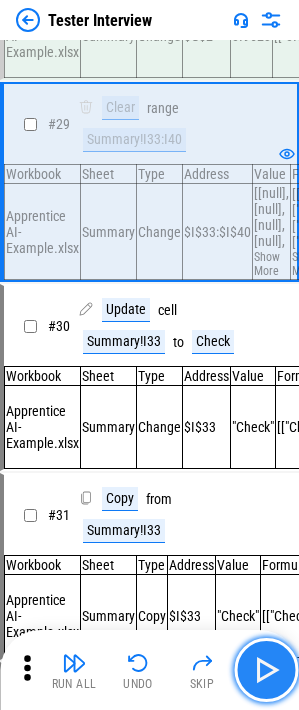 click at bounding box center (266, 670) 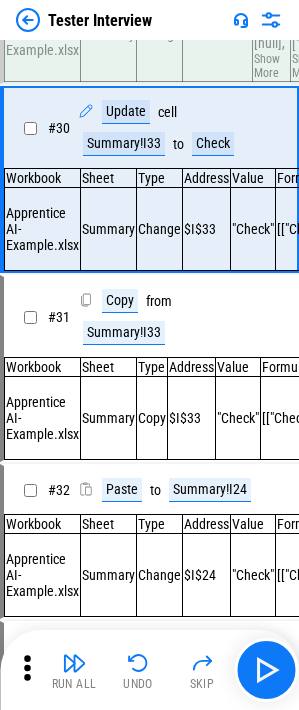 scroll, scrollTop: 5714, scrollLeft: 0, axis: vertical 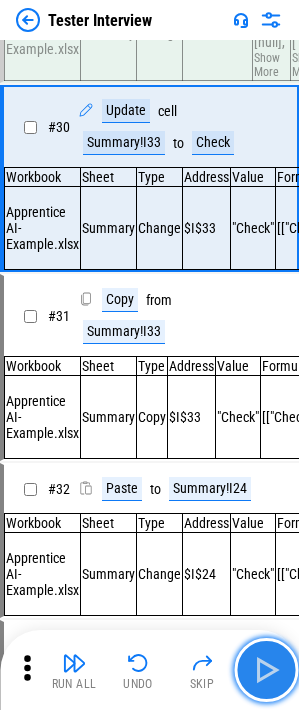 click at bounding box center [266, 670] 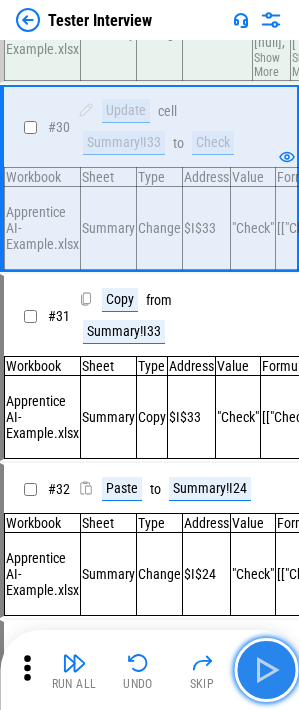 click at bounding box center (266, 670) 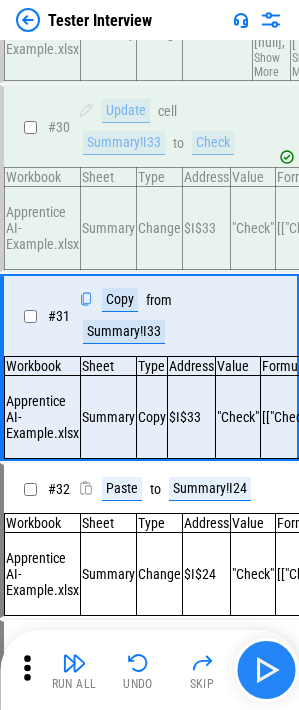 scroll, scrollTop: 5909, scrollLeft: 0, axis: vertical 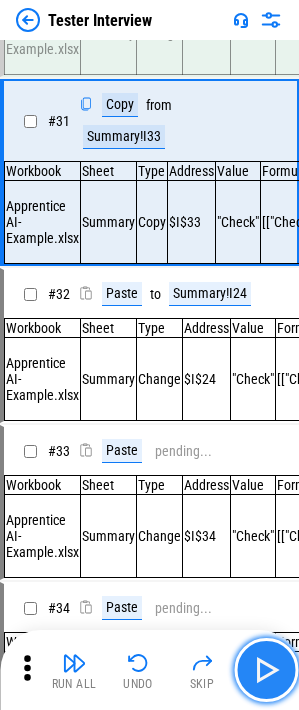 click at bounding box center (266, 670) 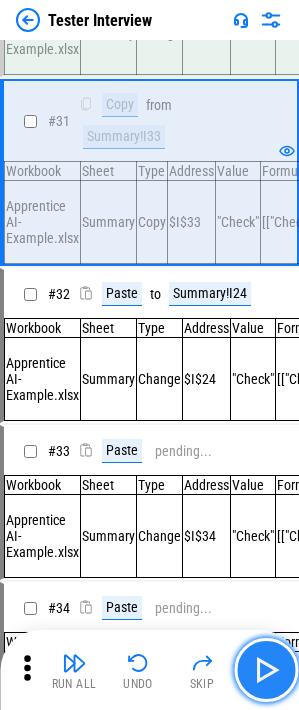 click at bounding box center (266, 670) 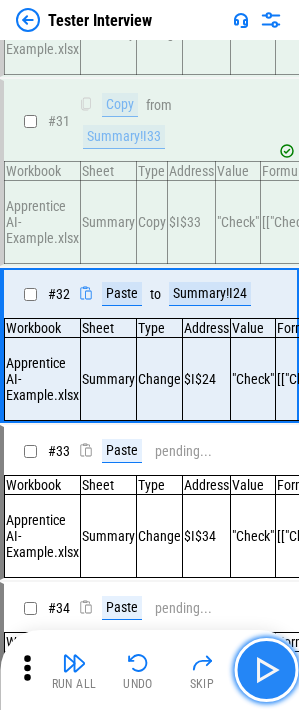 click at bounding box center [266, 670] 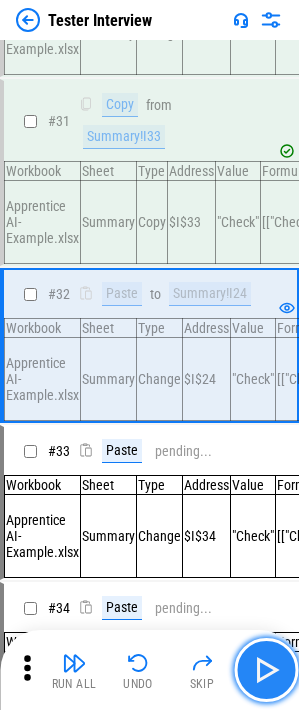 click at bounding box center (266, 670) 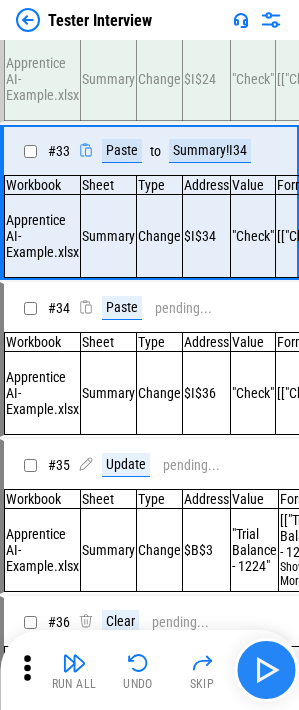 scroll, scrollTop: 6251, scrollLeft: 0, axis: vertical 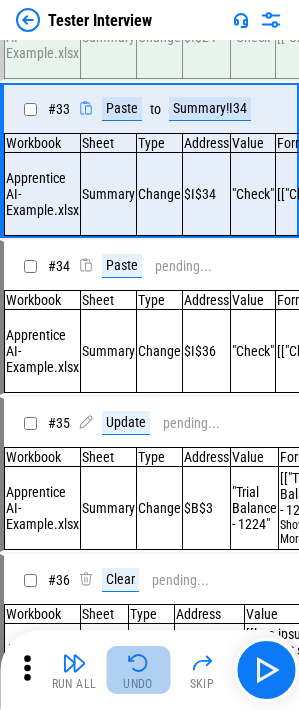 click on "Undo" at bounding box center [138, 684] 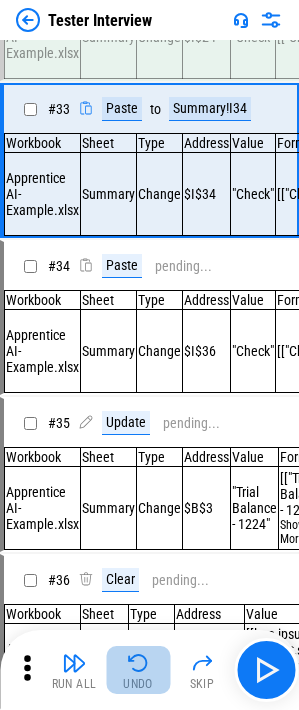 click on "Run All Undo Skip" at bounding box center [151, 670] 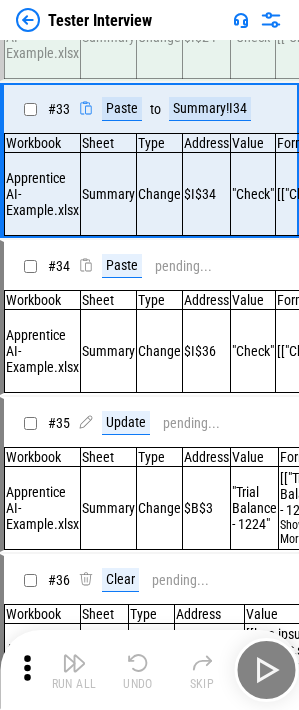 click on "Run All Undo Skip" at bounding box center (151, 670) 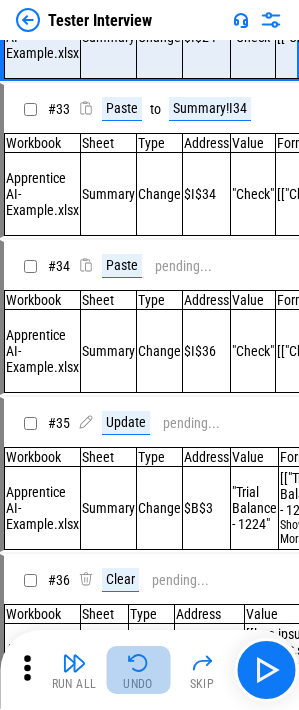 click on "Undo" at bounding box center (138, 684) 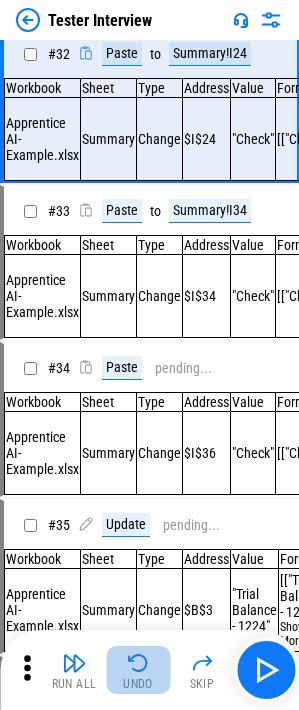 click on "Undo" at bounding box center (138, 684) 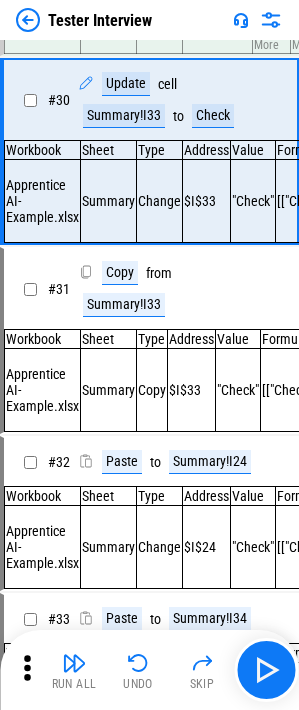 scroll, scrollTop: 5714, scrollLeft: 0, axis: vertical 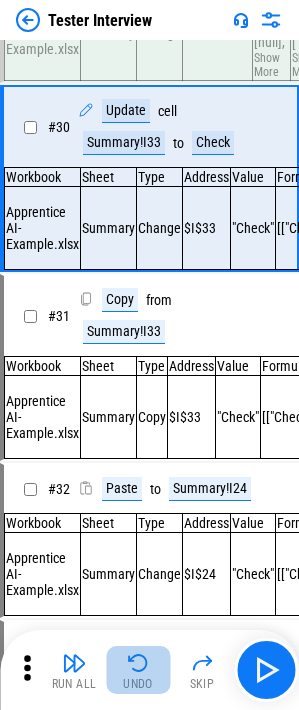 click on "Undo" at bounding box center [138, 684] 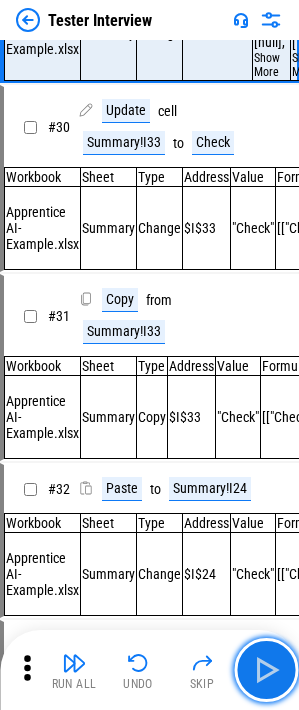 click at bounding box center [266, 670] 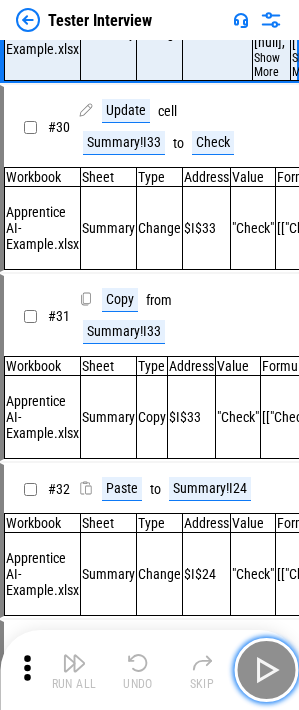 click at bounding box center [266, 670] 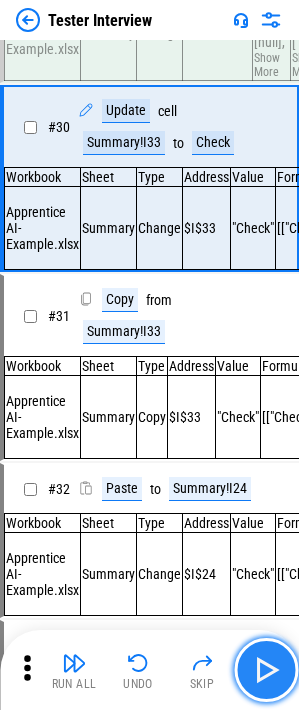 click at bounding box center (266, 670) 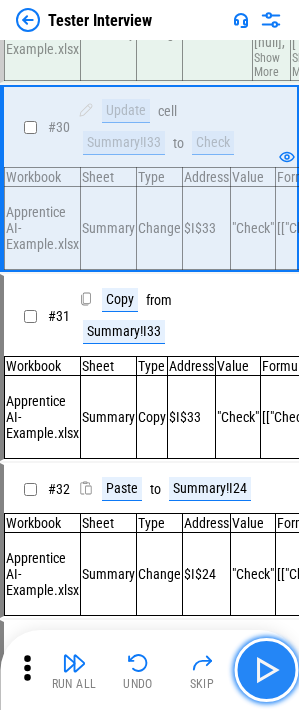 click at bounding box center (266, 670) 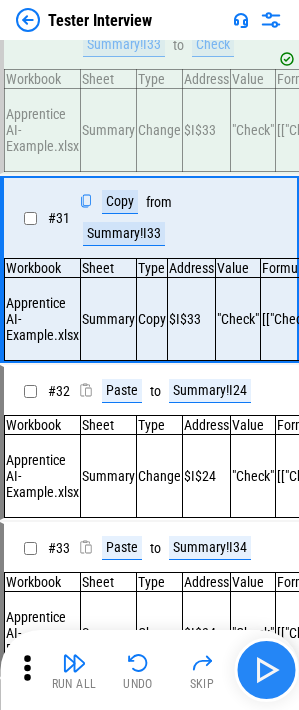 scroll, scrollTop: 5909, scrollLeft: 0, axis: vertical 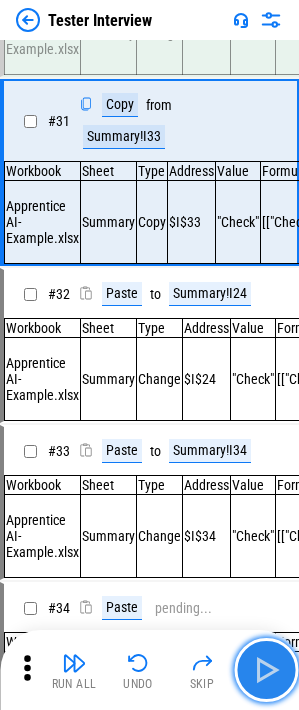 click at bounding box center [266, 670] 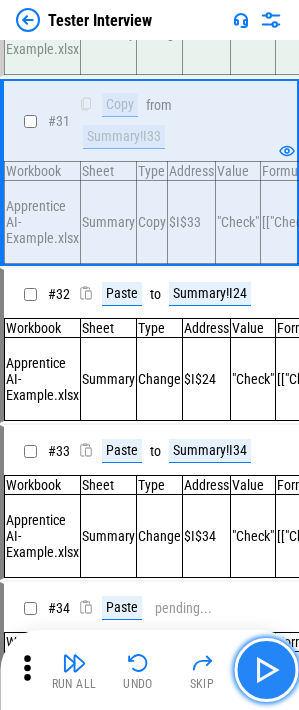 click at bounding box center [266, 670] 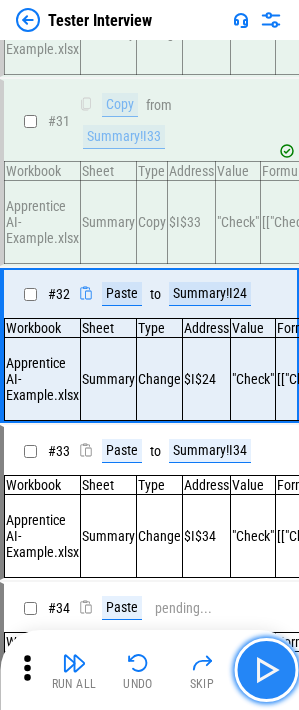click at bounding box center [266, 670] 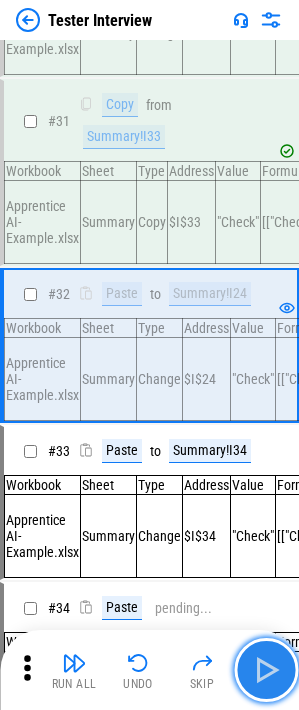 click at bounding box center (266, 670) 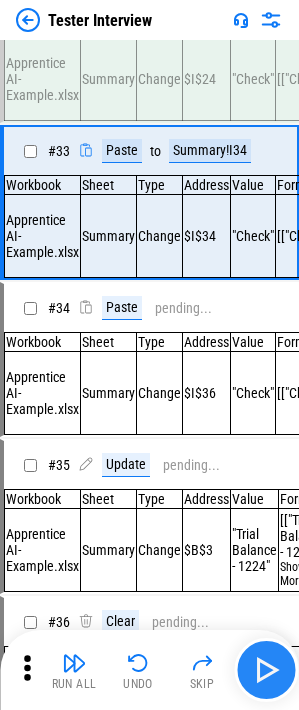 scroll, scrollTop: 6251, scrollLeft: 0, axis: vertical 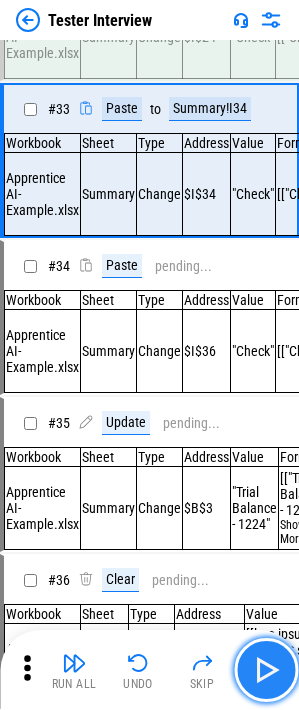 click at bounding box center [266, 670] 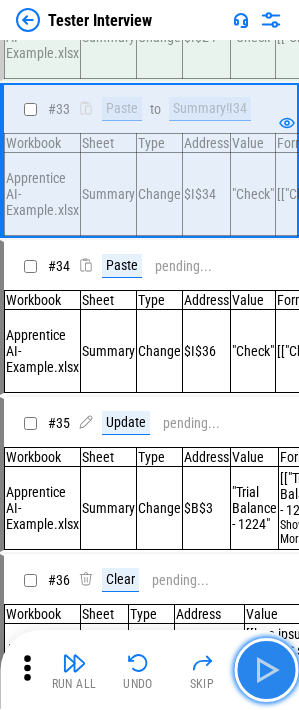 click at bounding box center (266, 670) 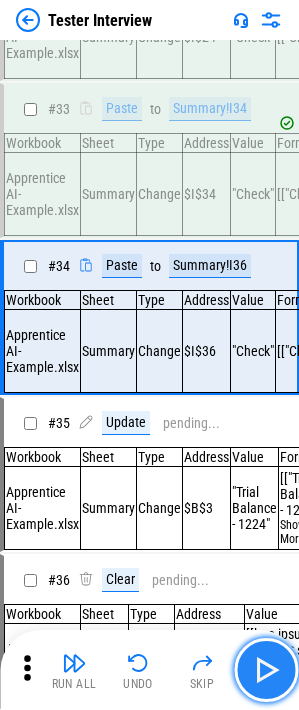 click at bounding box center [266, 670] 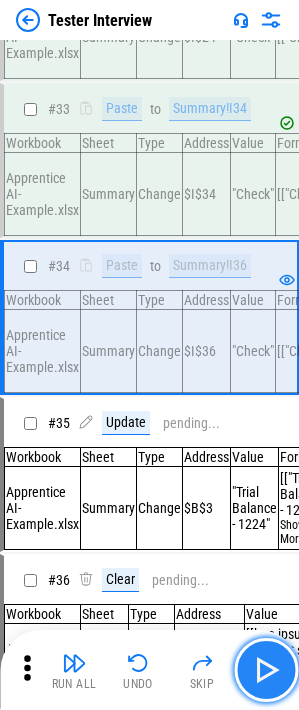 click at bounding box center (266, 670) 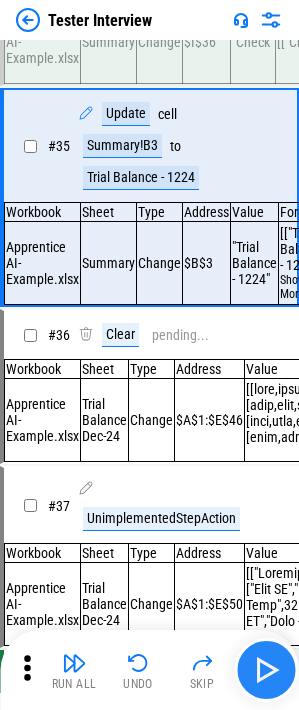 scroll, scrollTop: 6613, scrollLeft: 0, axis: vertical 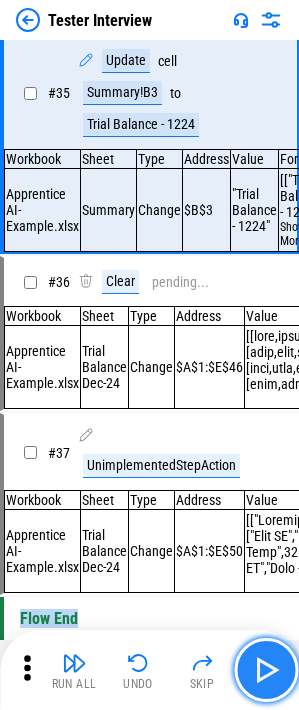 click at bounding box center [266, 670] 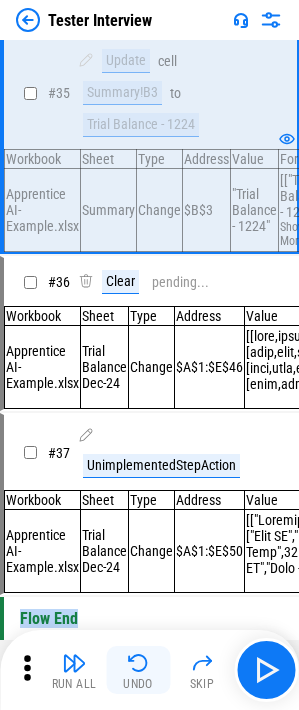 click on "Undo" at bounding box center [138, 670] 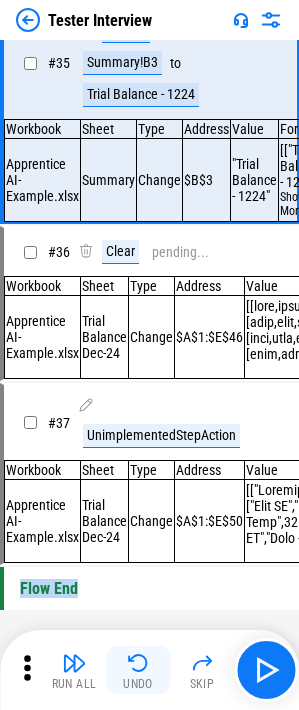 scroll, scrollTop: 6812, scrollLeft: 0, axis: vertical 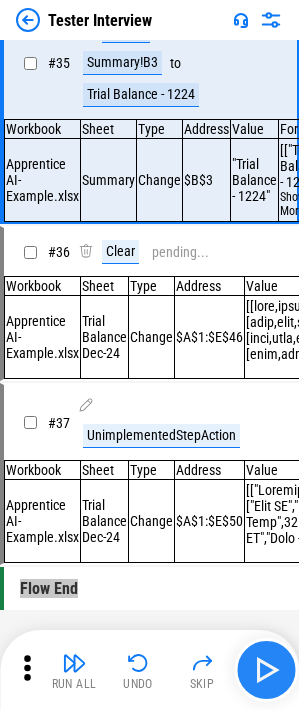 click at bounding box center [266, 670] 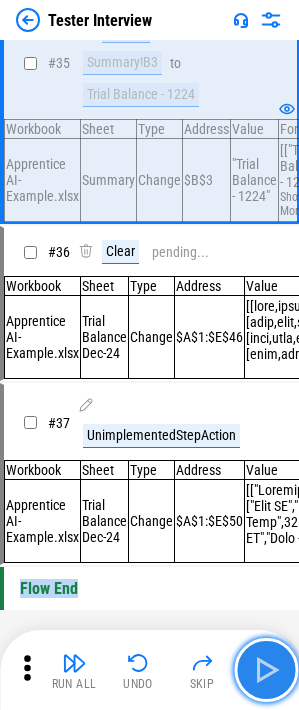click at bounding box center (266, 670) 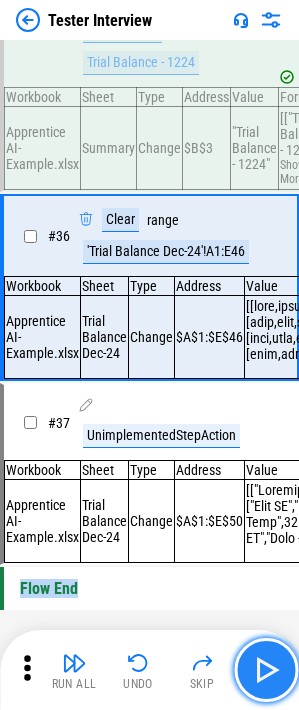 click at bounding box center [266, 670] 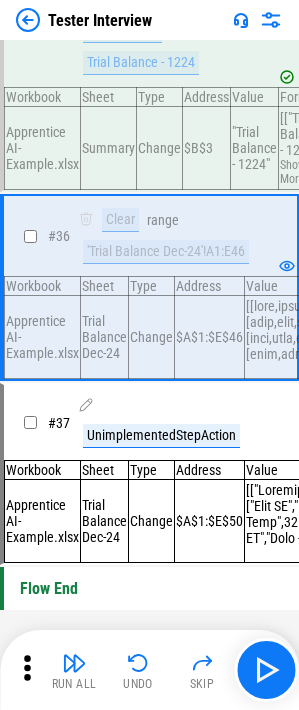 click on "Run All Undo Skip" at bounding box center [149, 670] 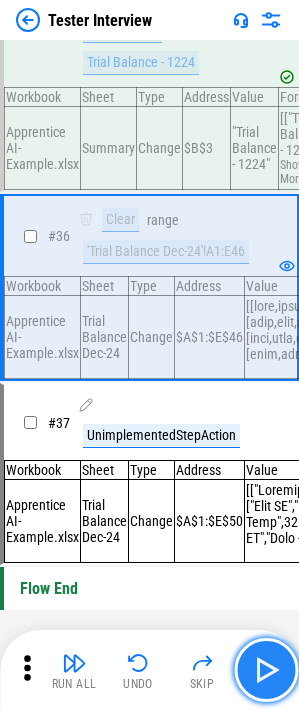 click at bounding box center (266, 670) 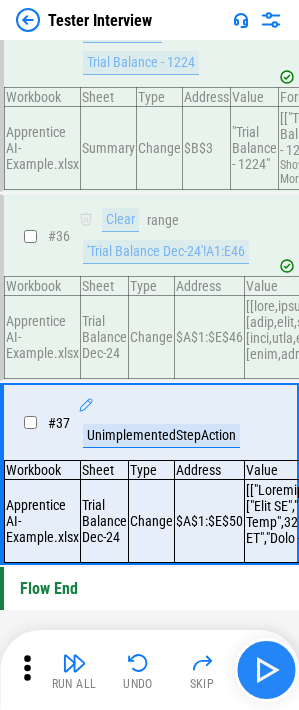 scroll, scrollTop: 6904, scrollLeft: 0, axis: vertical 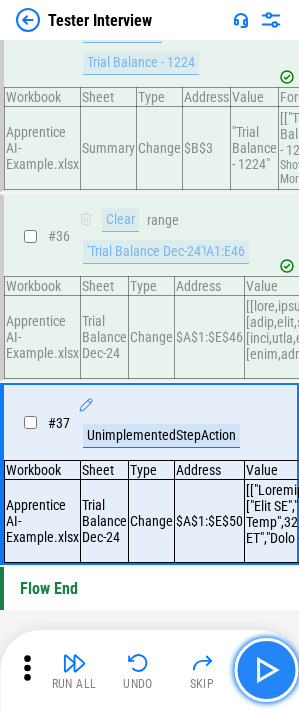 click at bounding box center [266, 670] 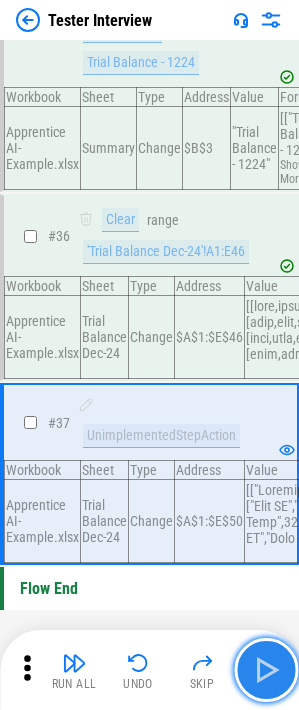 click at bounding box center (266, 670) 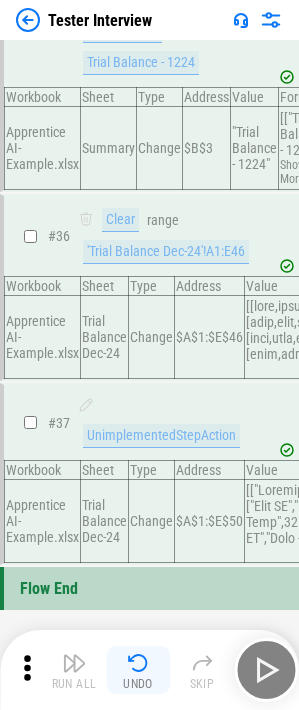 click at bounding box center [138, 663] 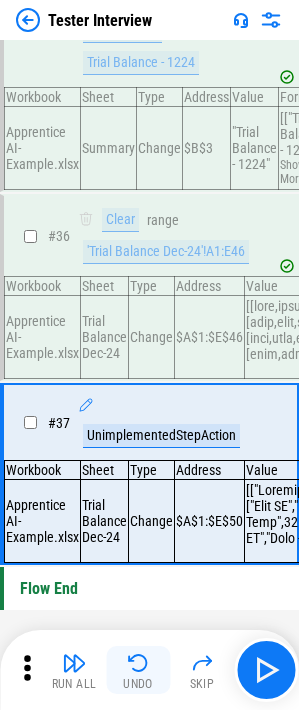 click on "Undo" at bounding box center (138, 670) 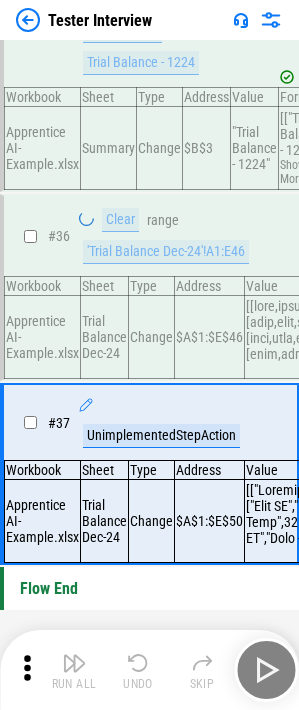 click on "Run All Undo Skip" at bounding box center (151, 670) 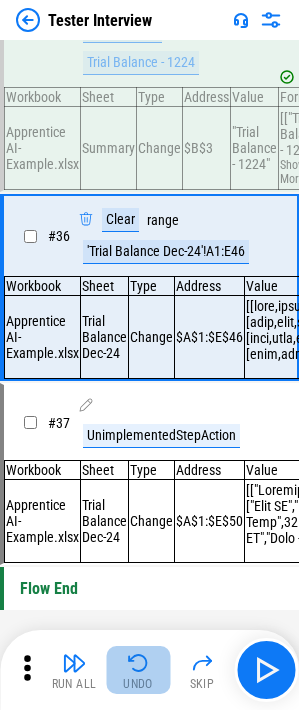 click at bounding box center (138, 663) 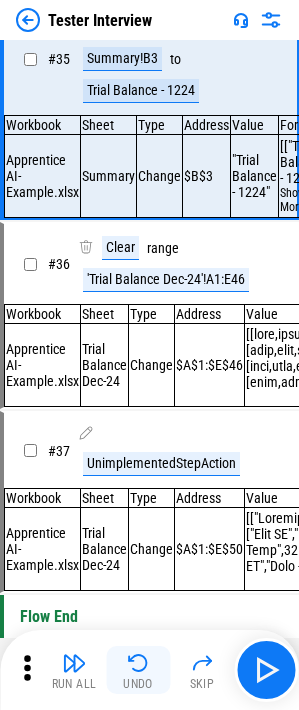 scroll, scrollTop: 6613, scrollLeft: 0, axis: vertical 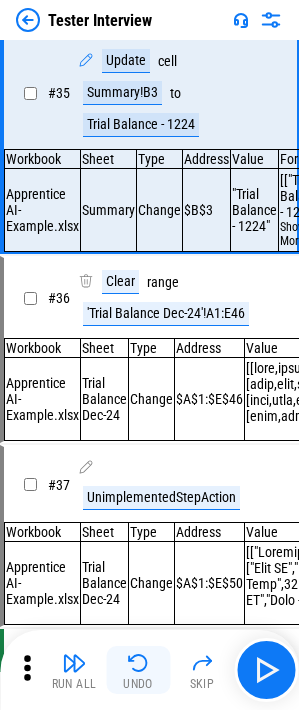 click at bounding box center [138, 663] 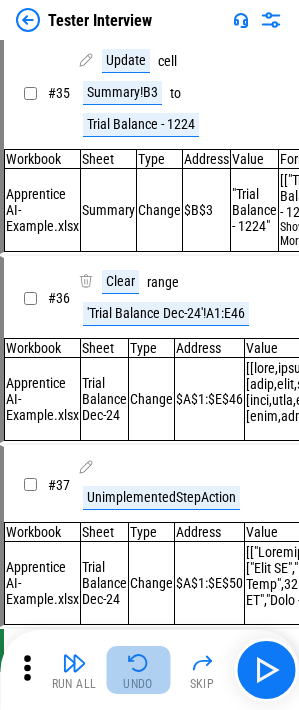 click at bounding box center [138, 663] 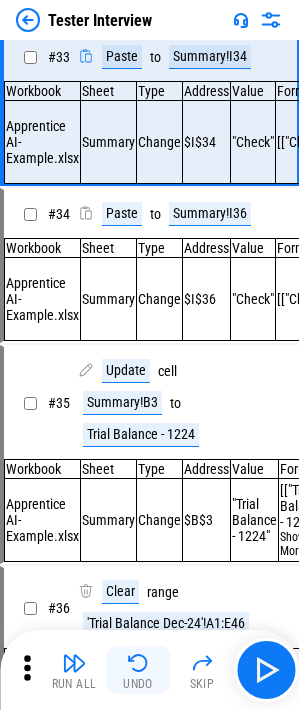 scroll, scrollTop: 6251, scrollLeft: 0, axis: vertical 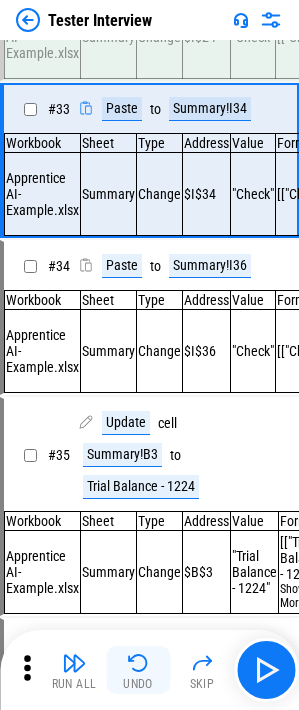 click at bounding box center [138, 663] 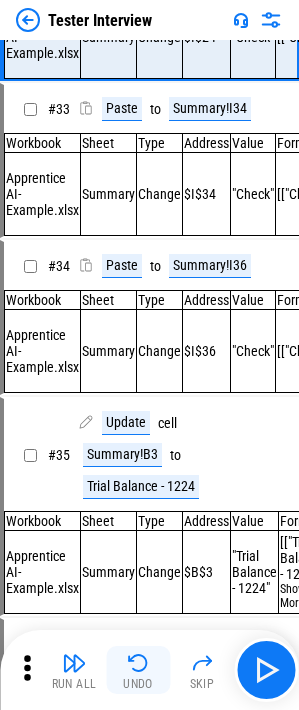 click at bounding box center (138, 663) 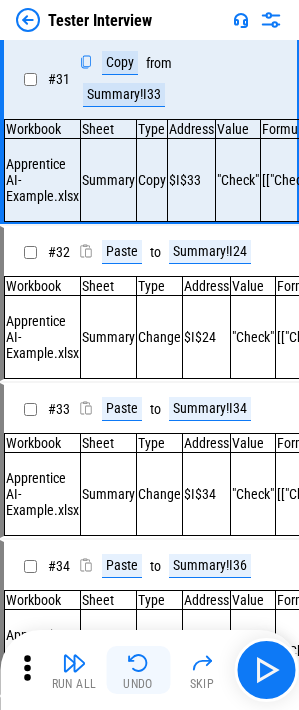 scroll, scrollTop: 5909, scrollLeft: 0, axis: vertical 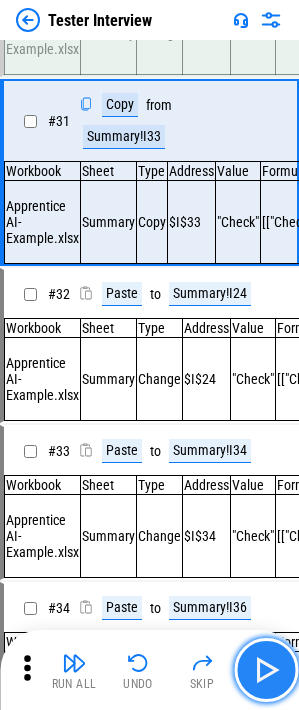 click at bounding box center (266, 670) 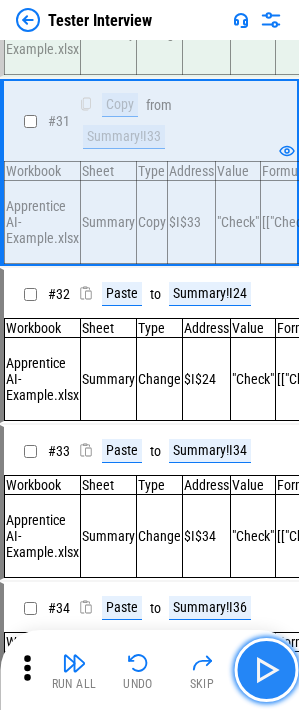 click at bounding box center [266, 670] 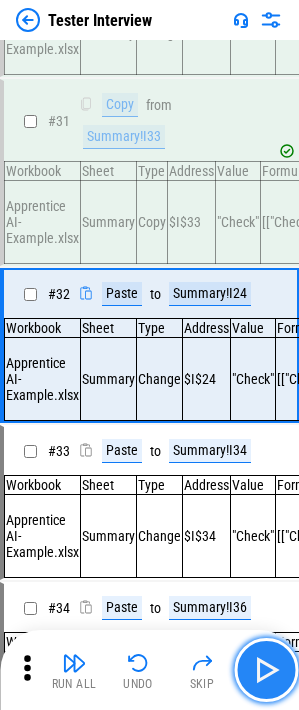 click at bounding box center (266, 670) 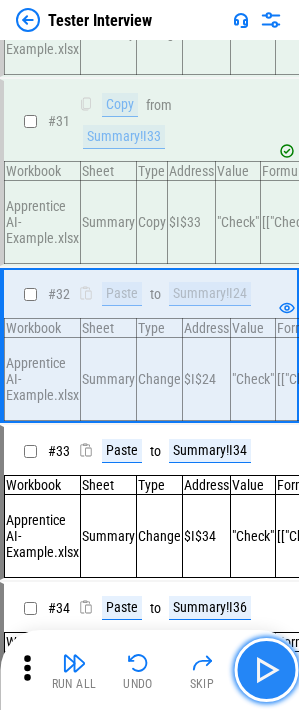 click at bounding box center [266, 670] 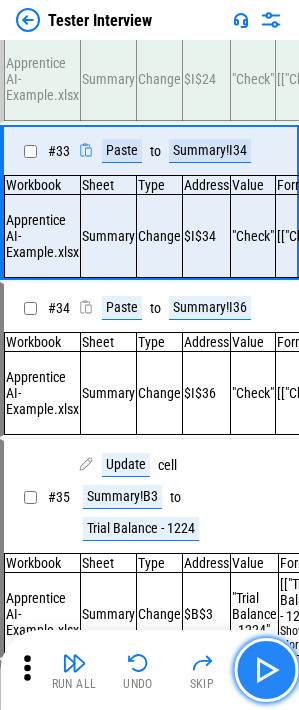 scroll, scrollTop: 6251, scrollLeft: 0, axis: vertical 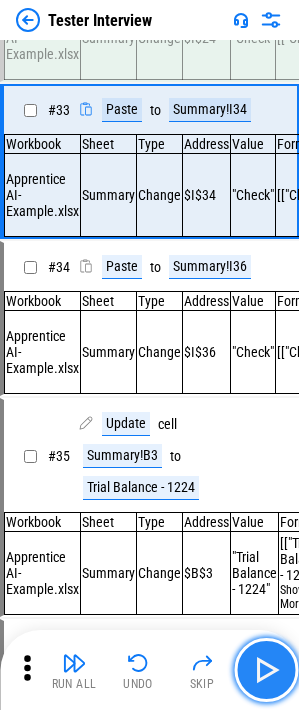 click at bounding box center [266, 670] 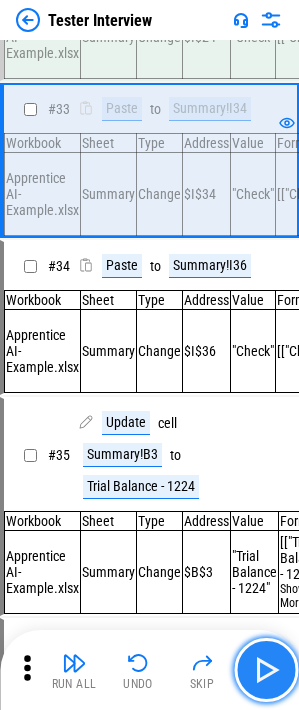 click at bounding box center (266, 670) 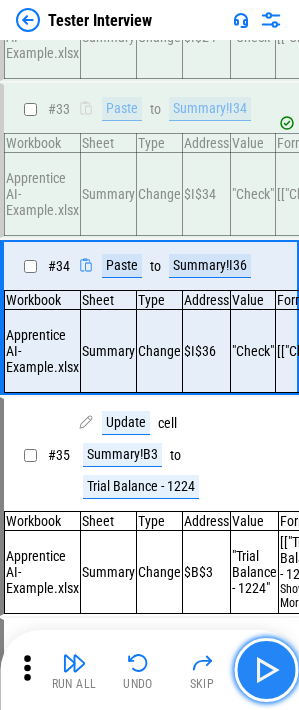 click at bounding box center (266, 670) 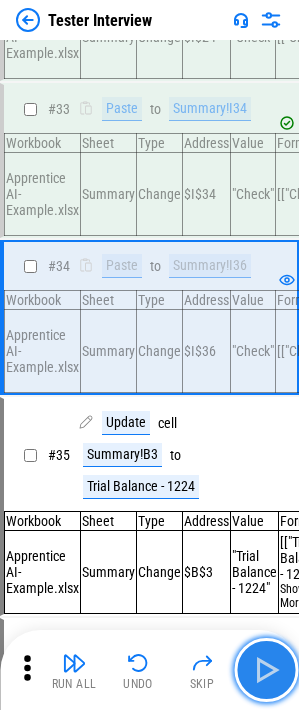 click at bounding box center (266, 670) 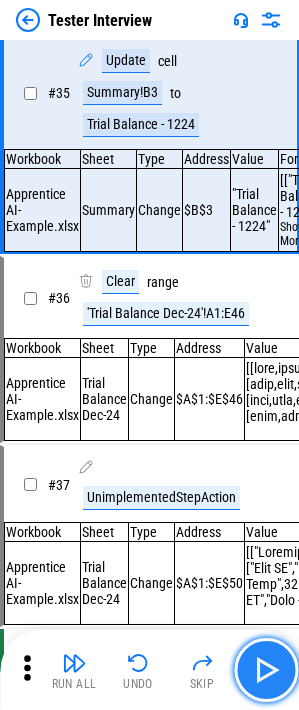 click at bounding box center (266, 670) 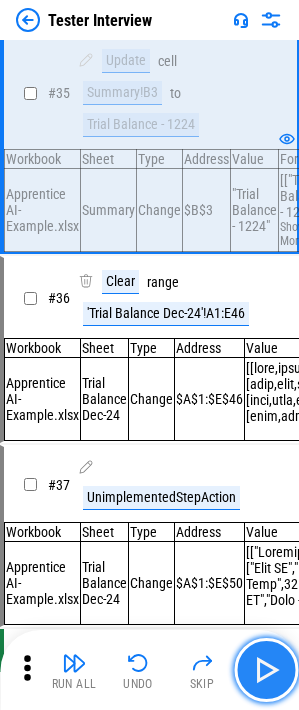click at bounding box center [266, 670] 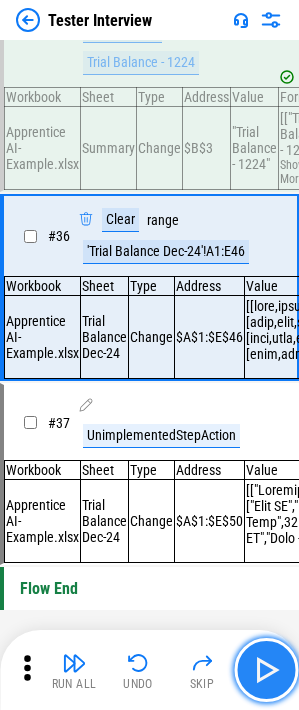 click at bounding box center [266, 670] 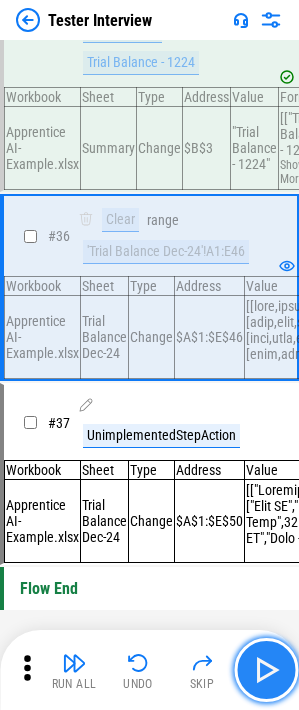 click at bounding box center [266, 670] 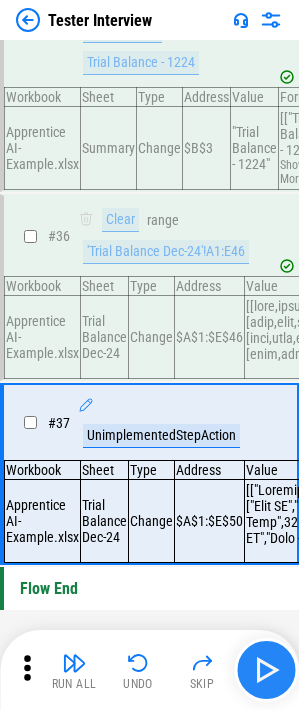scroll, scrollTop: 6904, scrollLeft: 0, axis: vertical 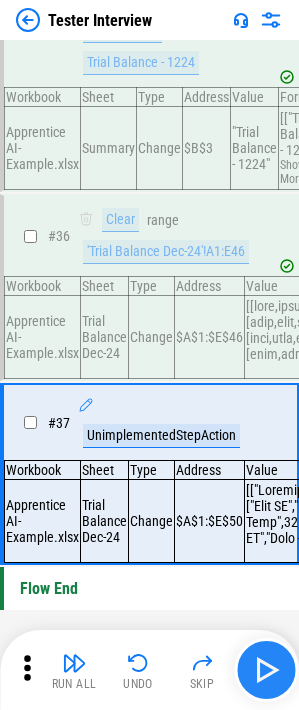 click at bounding box center (266, 670) 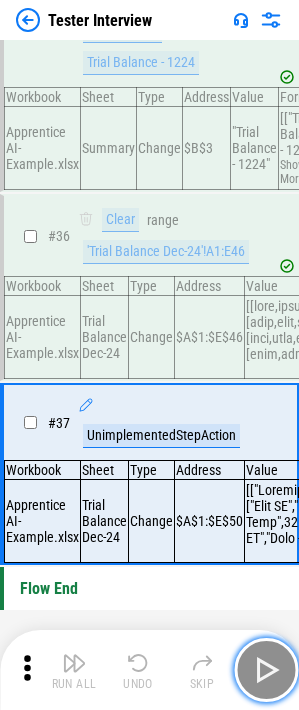 click at bounding box center (266, 670) 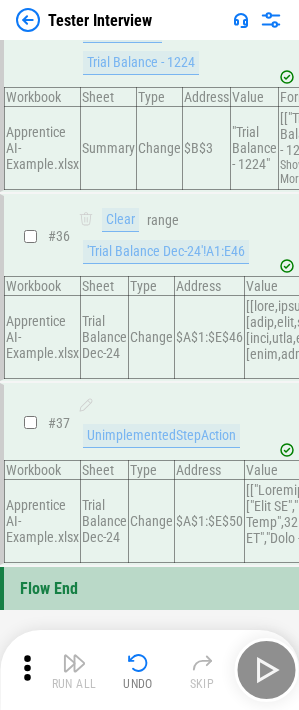 click on "Run All Undo Skip" at bounding box center (151, 670) 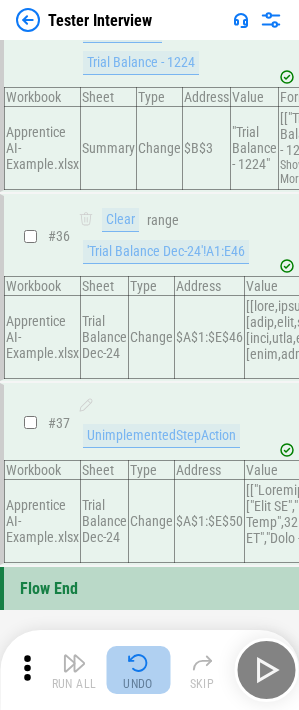 click at bounding box center [138, 663] 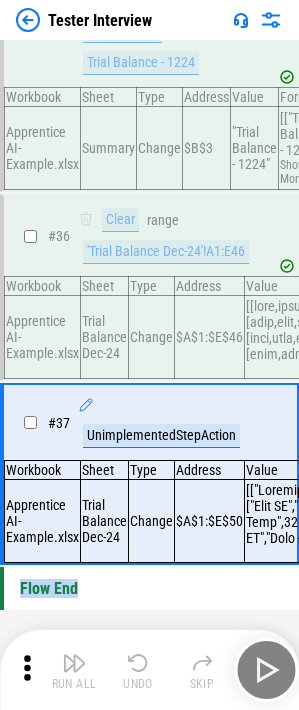 click on "Run All Undo Skip" at bounding box center (151, 670) 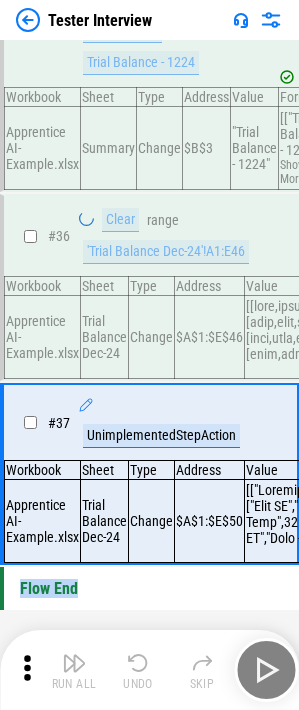 click on "Run All Undo Skip" at bounding box center [151, 670] 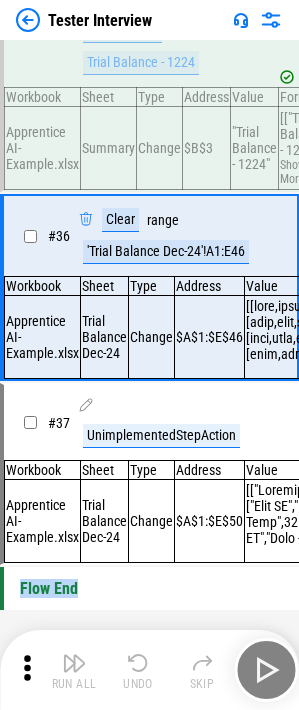 click at bounding box center [138, 663] 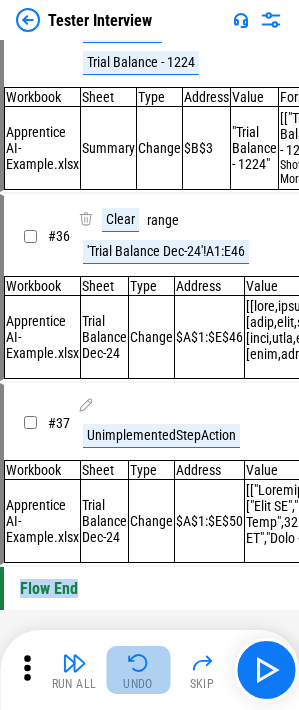 click at bounding box center (138, 663) 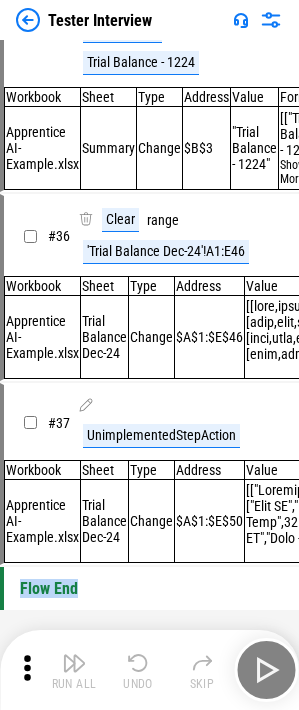click at bounding box center [138, 663] 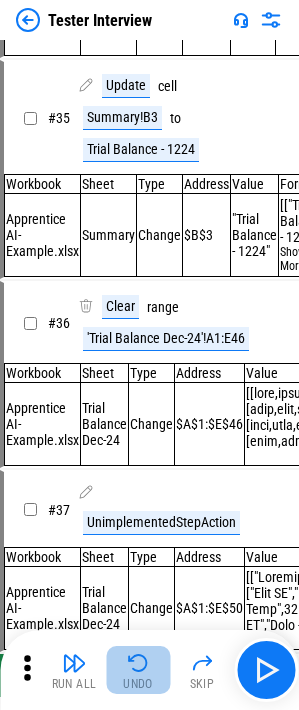 click at bounding box center (138, 663) 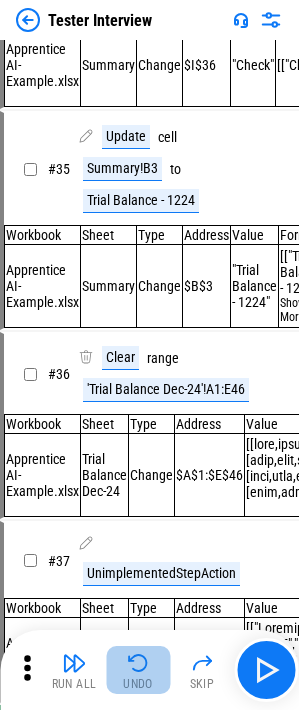 click at bounding box center (138, 663) 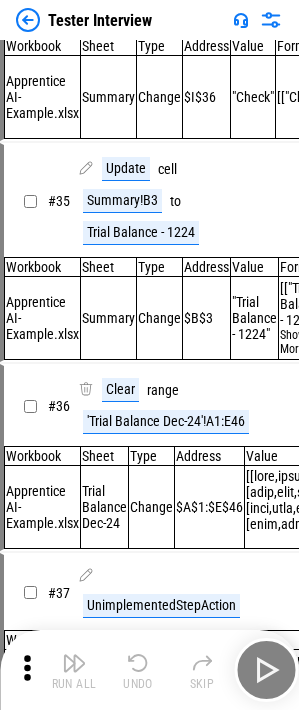 click at bounding box center [138, 663] 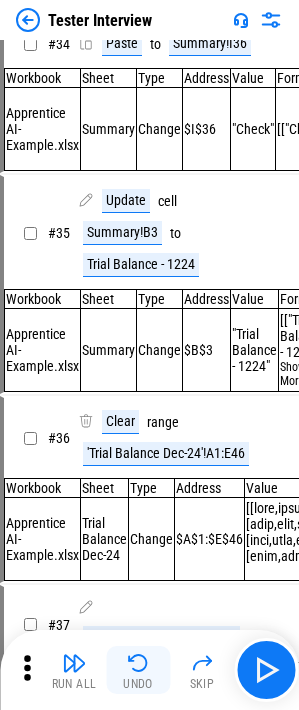 click on "Run All Undo Skip" at bounding box center (151, 670) 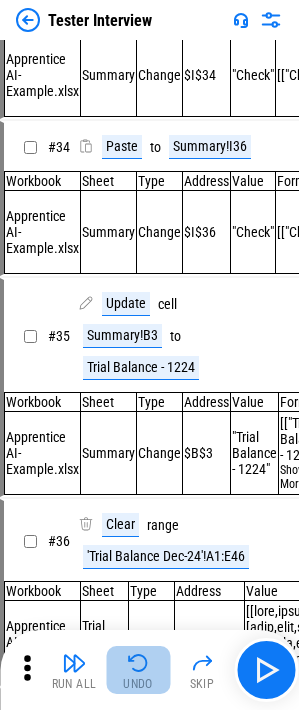 click at bounding box center [138, 663] 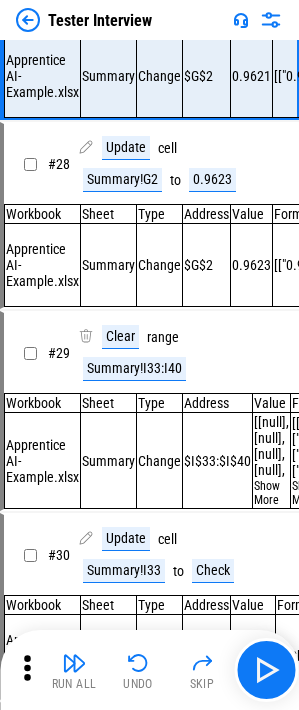 click 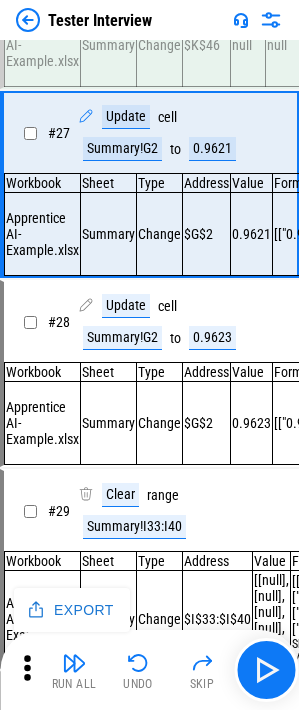 scroll, scrollTop: 5121, scrollLeft: 0, axis: vertical 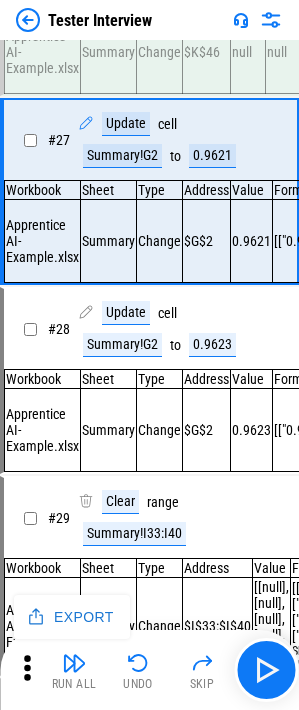 click 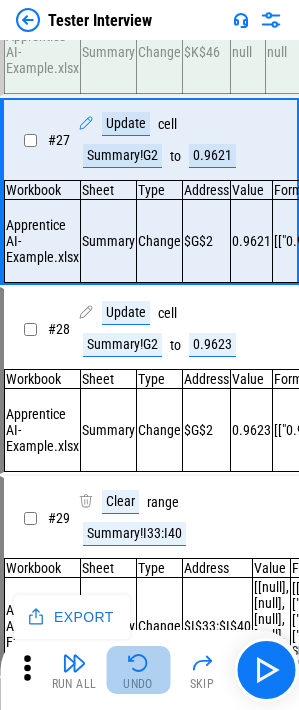 click on "Undo" at bounding box center [138, 670] 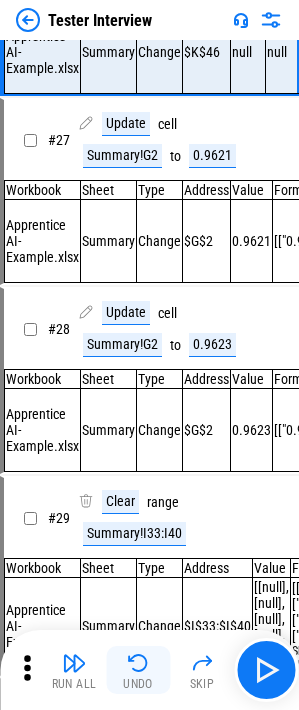 click on "Undo" at bounding box center (138, 670) 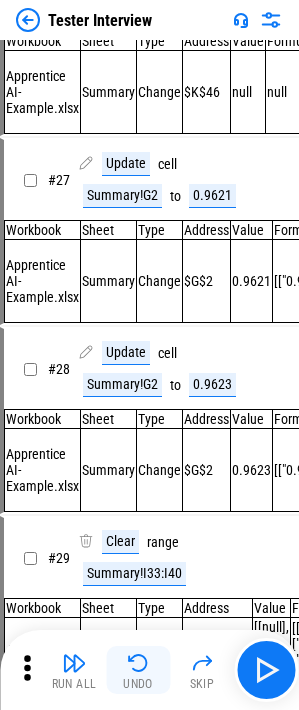 click on "Run All Undo Skip" at bounding box center [151, 670] 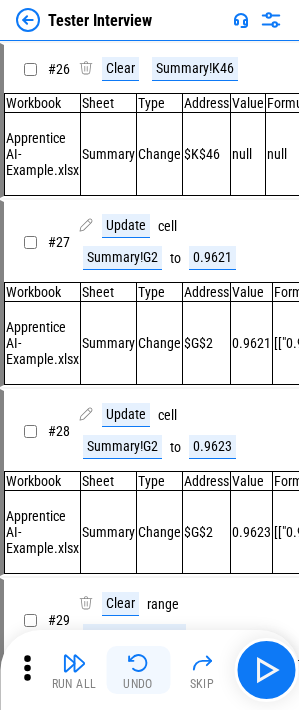 click on "Undo" at bounding box center [138, 670] 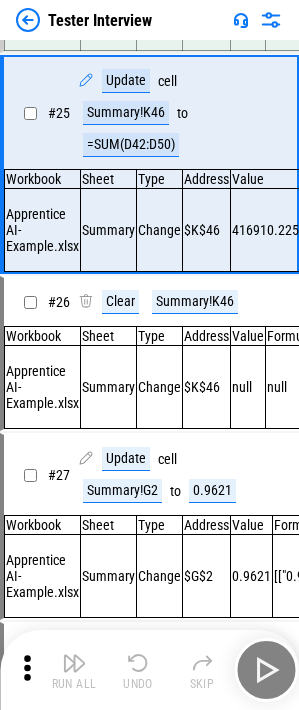 click on "Undo" at bounding box center [138, 670] 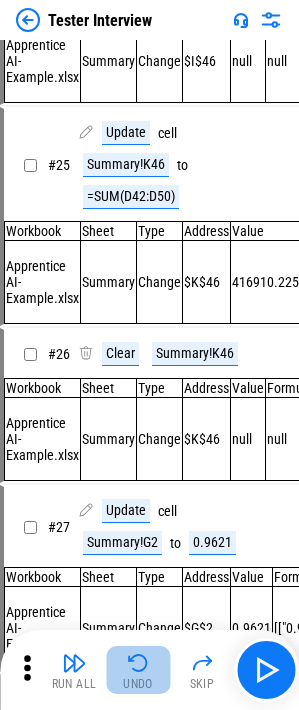 click on "Undo" at bounding box center [138, 670] 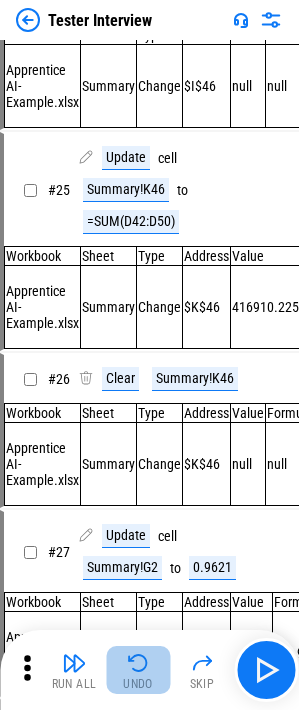 click on "Undo" at bounding box center [138, 670] 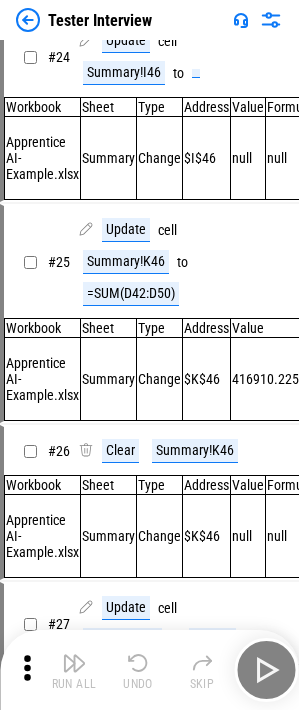 click on "Run All Undo Skip" at bounding box center [151, 670] 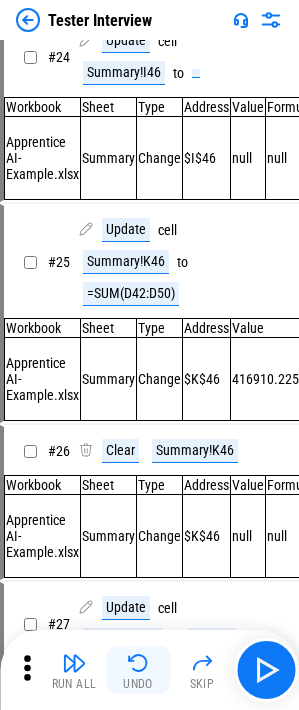 scroll, scrollTop: 4386, scrollLeft: 0, axis: vertical 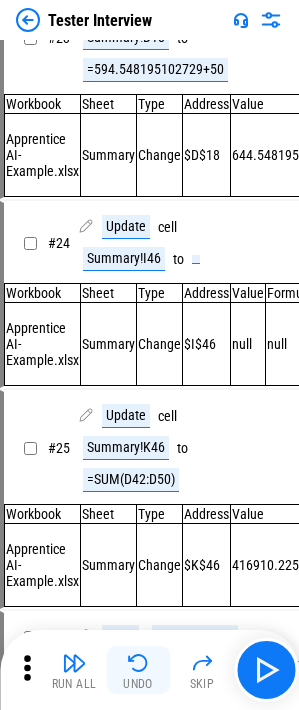 click on "Undo" at bounding box center [138, 670] 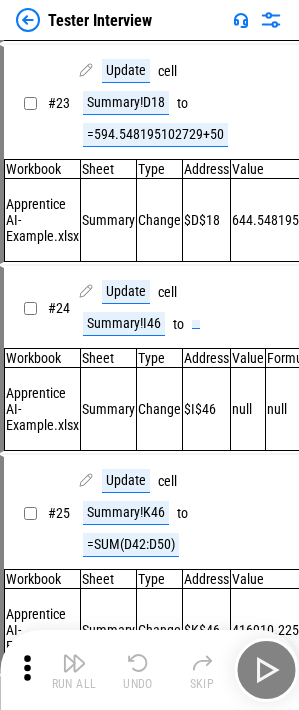 click on "Run All Undo Skip" at bounding box center [151, 670] 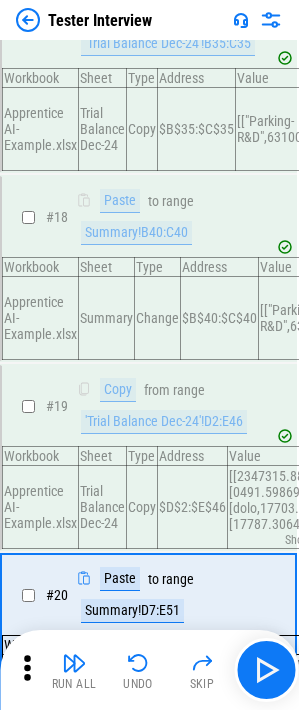 scroll, scrollTop: 3184, scrollLeft: 4, axis: both 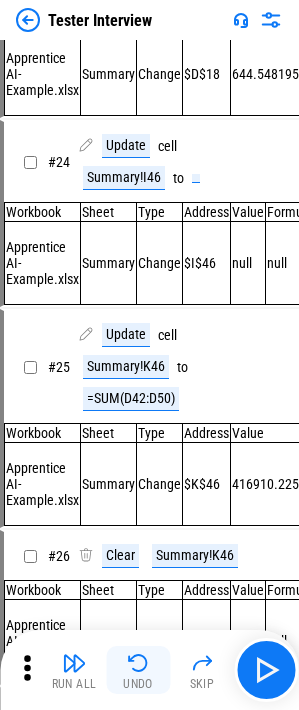 click on "Undo" at bounding box center (138, 684) 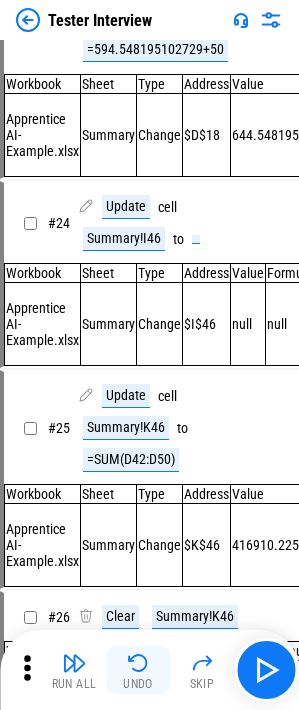 click on "Undo" at bounding box center (138, 684) 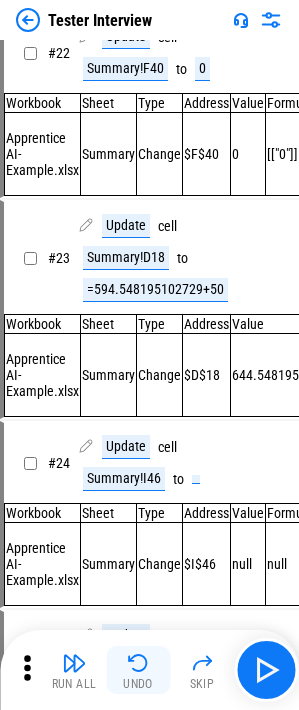 click on "Run All Undo Skip" at bounding box center (151, 670) 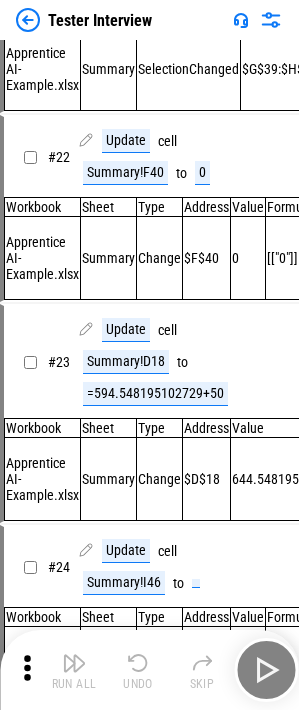 click on "Undo" at bounding box center [138, 684] 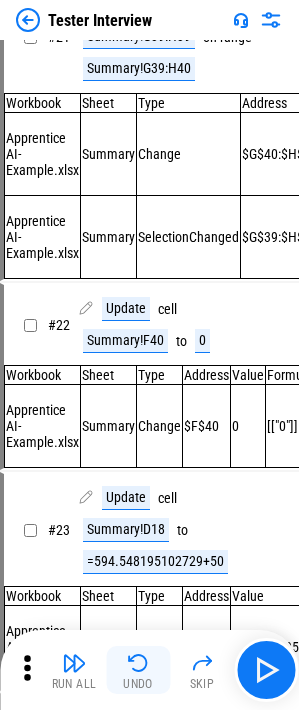 click on "Run All Undo Skip" at bounding box center [151, 670] 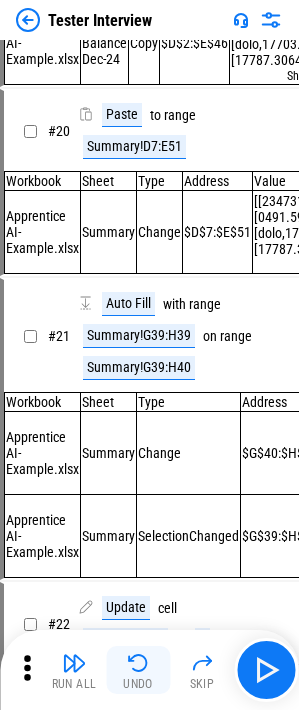 click on "Undo" at bounding box center (138, 684) 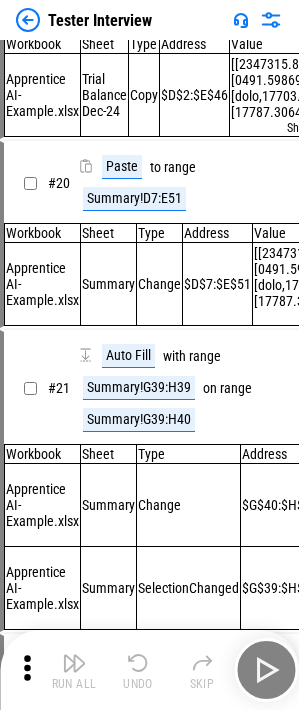 click on "Undo" at bounding box center [138, 684] 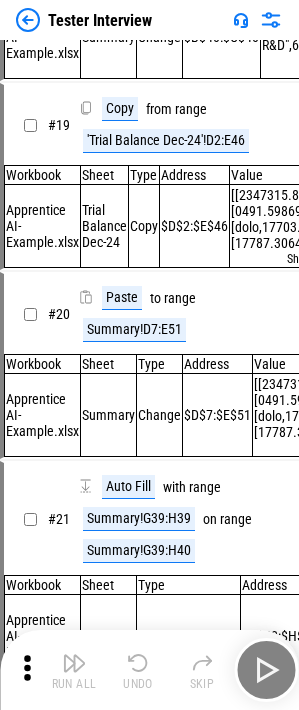 click on "Run All Undo Skip" at bounding box center (151, 670) 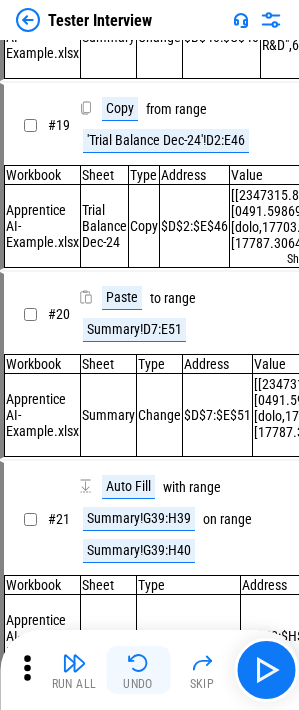 click on "Run All Undo Skip" at bounding box center (151, 670) 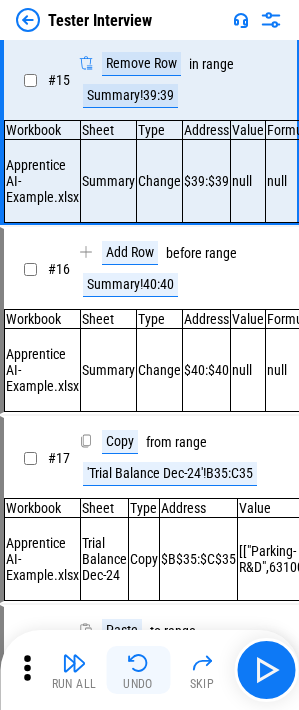 click at bounding box center (138, 663) 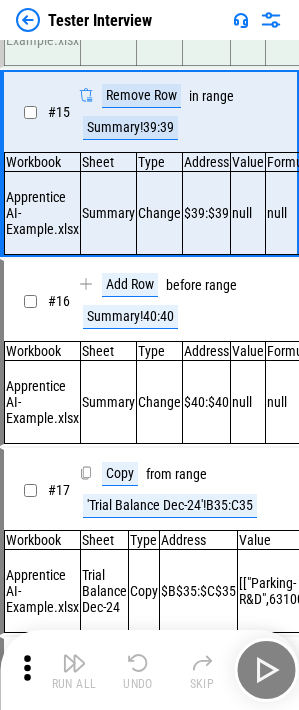 click on "Run All Undo Skip" at bounding box center [151, 670] 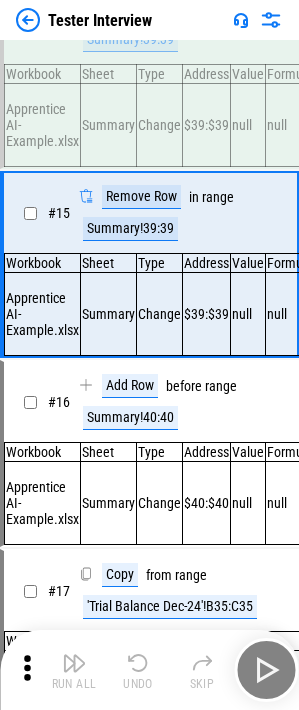 click at bounding box center [138, 663] 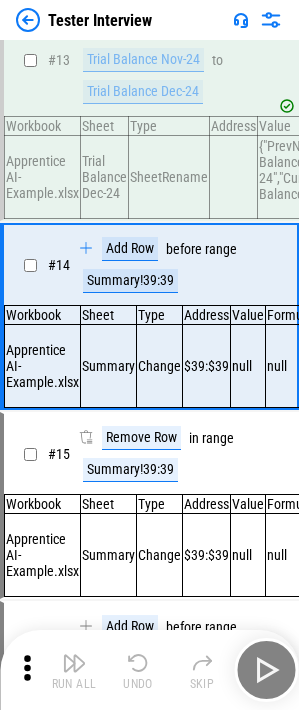 click at bounding box center (138, 663) 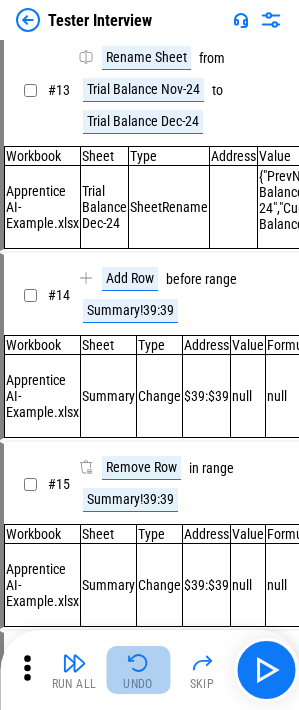 click at bounding box center [138, 663] 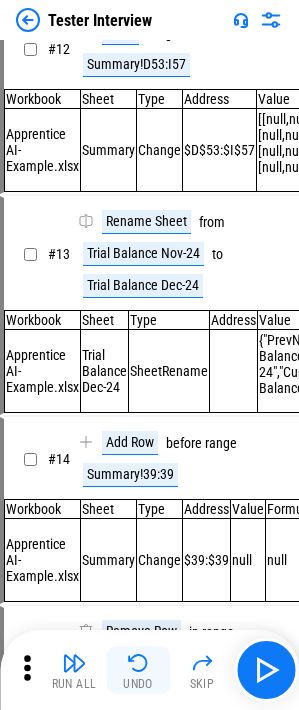 click on "Run All Undo Skip" at bounding box center (151, 670) 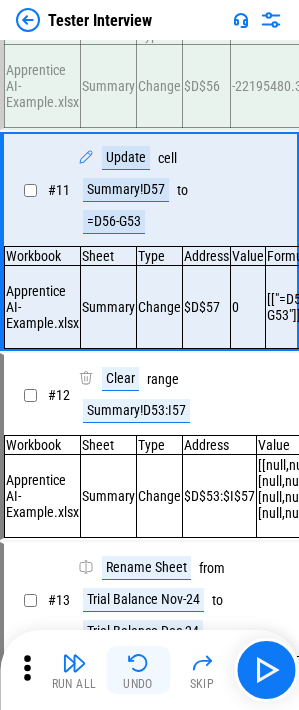 click at bounding box center [138, 663] 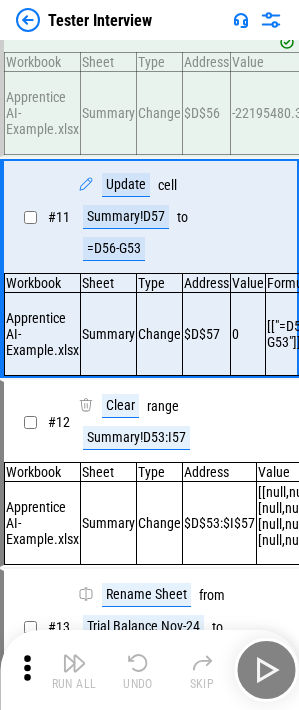 click at bounding box center (138, 663) 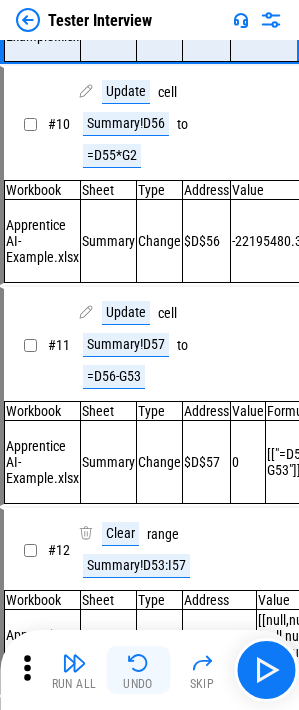 click at bounding box center (138, 663) 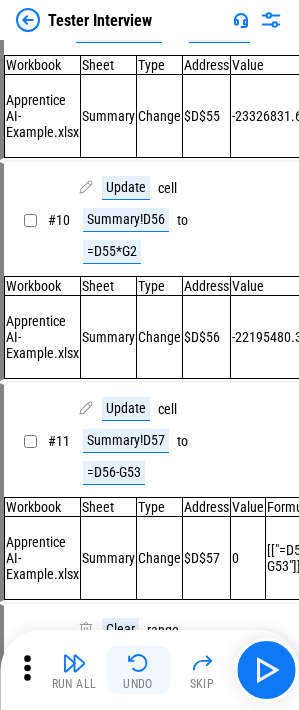 click on "Run All Undo Skip" at bounding box center [151, 670] 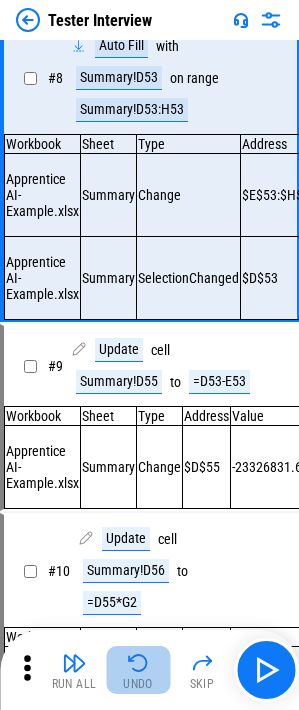 click at bounding box center (138, 663) 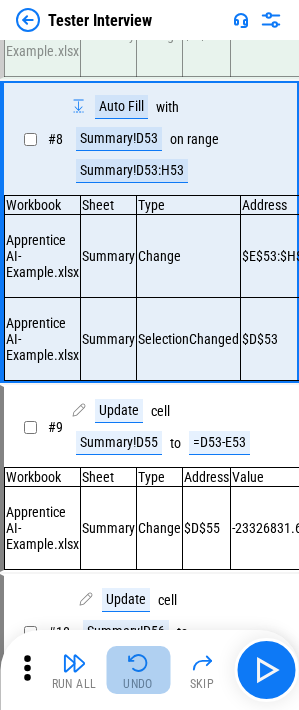 click at bounding box center (138, 663) 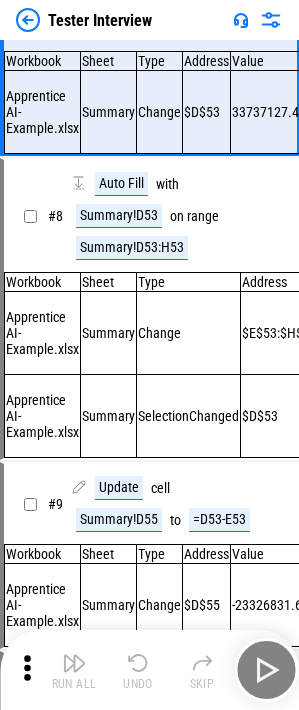 click on "Run All Undo Skip" at bounding box center (151, 670) 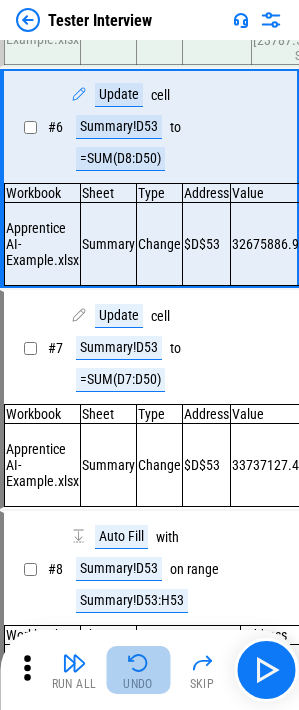 click at bounding box center [138, 663] 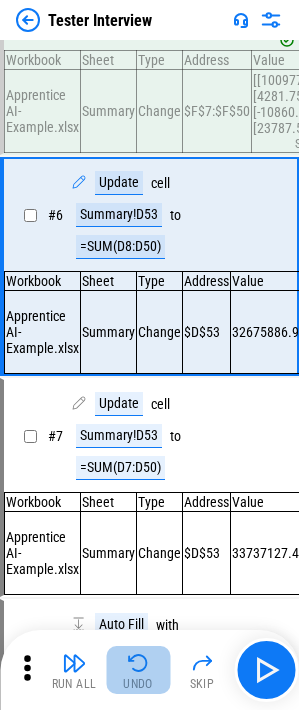 click on "Run All Undo Skip" at bounding box center [151, 670] 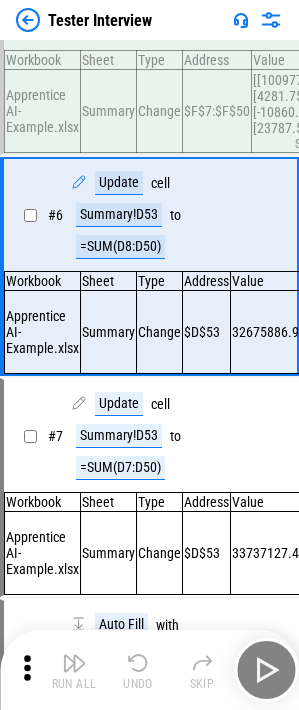 click on "Run All Undo Skip" at bounding box center (151, 670) 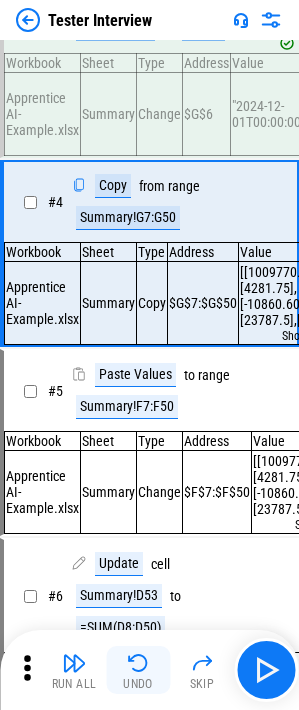 click at bounding box center (138, 663) 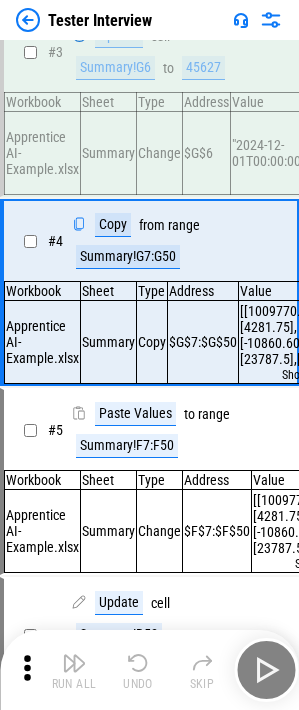 click at bounding box center (138, 663) 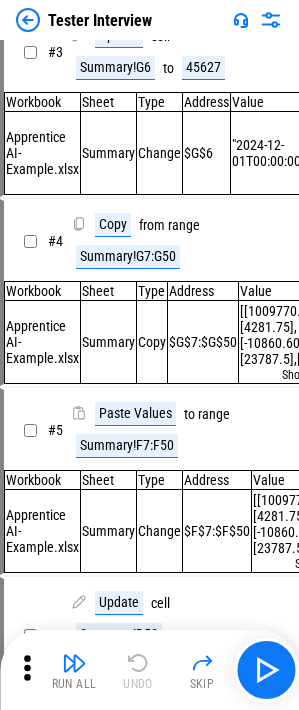 scroll, scrollTop: 49, scrollLeft: 0, axis: vertical 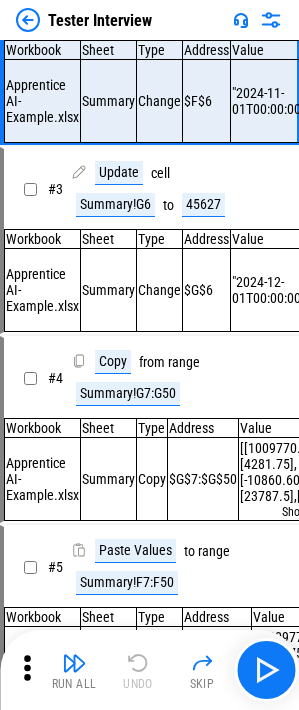 click on "Run All Undo Skip" at bounding box center (151, 670) 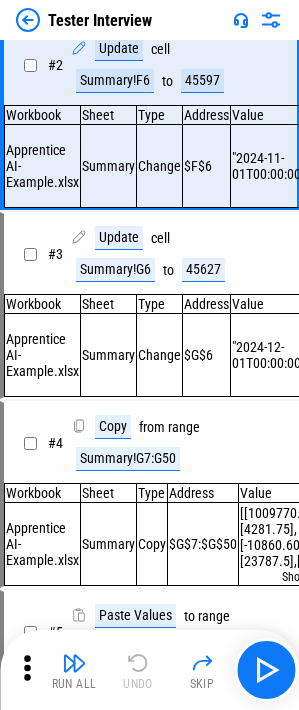 scroll, scrollTop: 0, scrollLeft: 0, axis: both 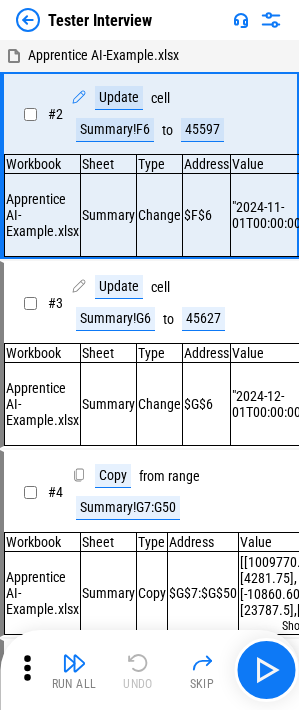 click on "Run All Undo Skip" at bounding box center (151, 670) 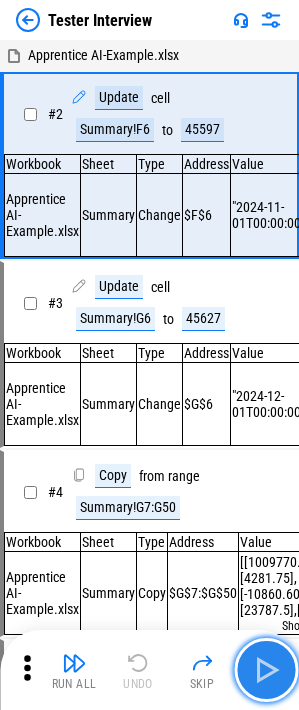 click at bounding box center [266, 670] 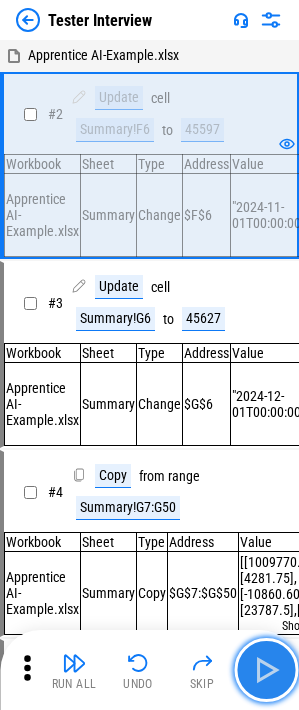 click at bounding box center (266, 670) 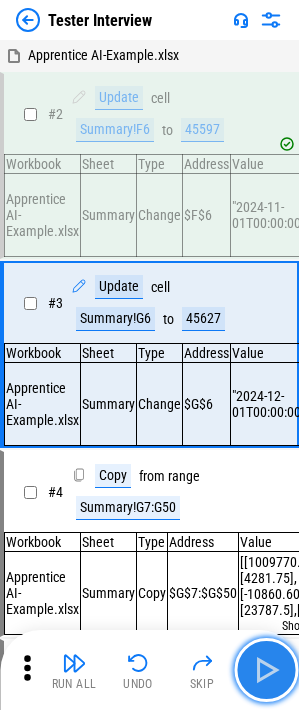 click at bounding box center [266, 670] 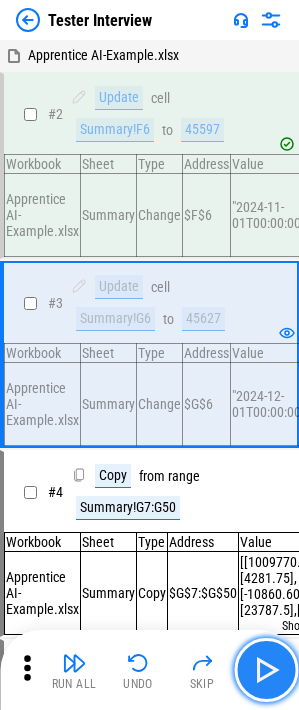 click at bounding box center (266, 670) 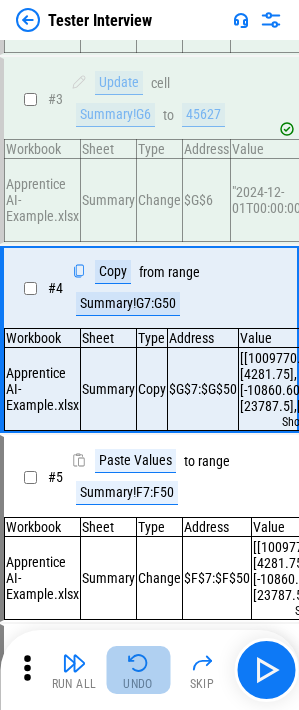 click on "Undo" at bounding box center (138, 670) 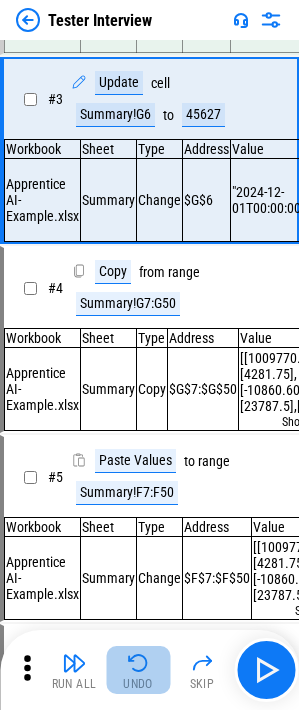 click on "Undo" at bounding box center (138, 670) 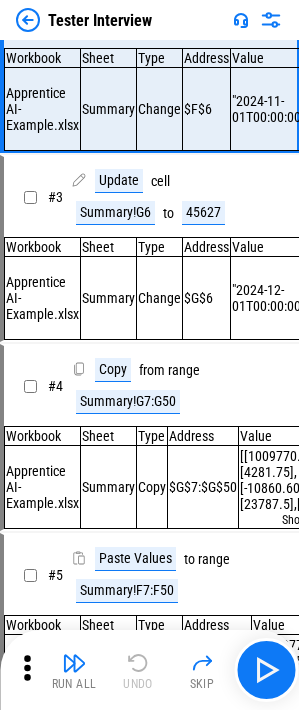 scroll, scrollTop: 0, scrollLeft: 0, axis: both 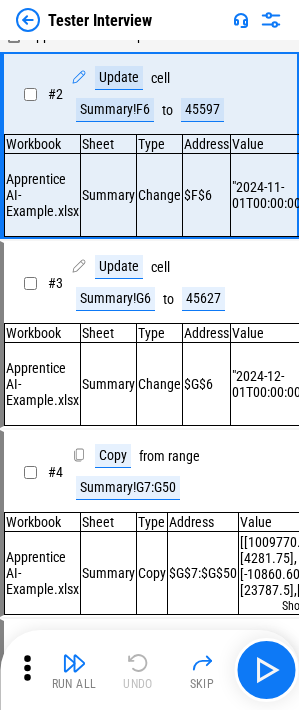 click on "Run All Undo Skip" at bounding box center (151, 670) 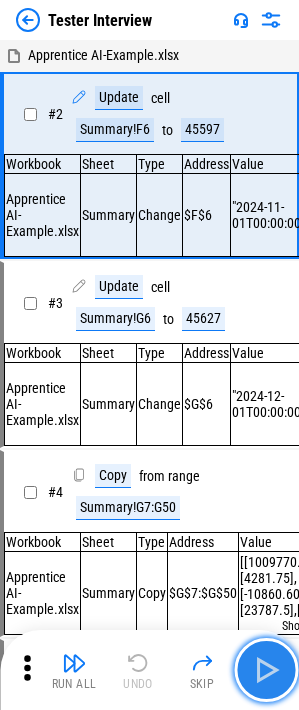 click at bounding box center (266, 670) 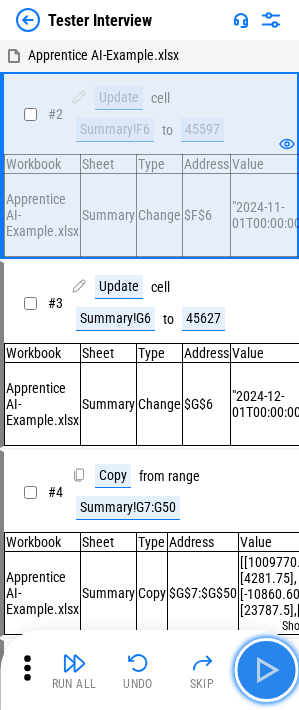 click at bounding box center [266, 670] 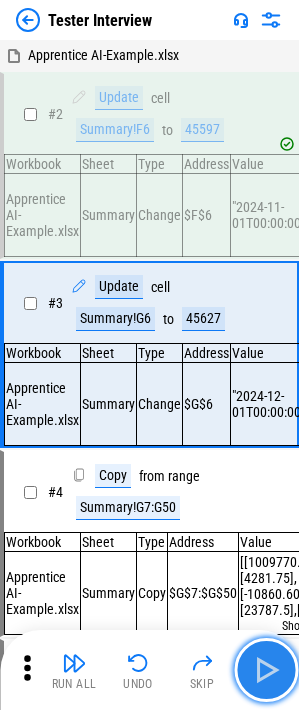 click at bounding box center (266, 670) 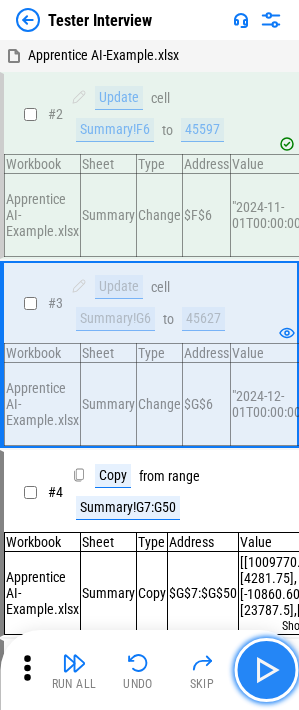 click at bounding box center [266, 670] 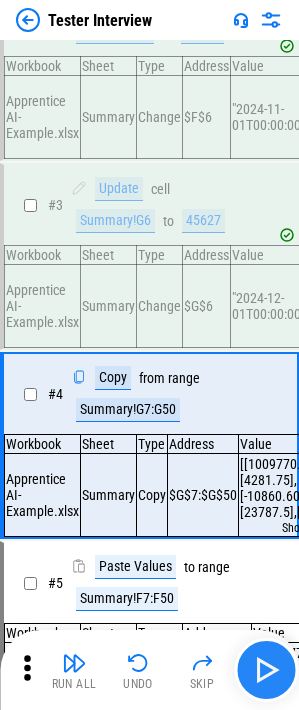 scroll, scrollTop: 204, scrollLeft: 0, axis: vertical 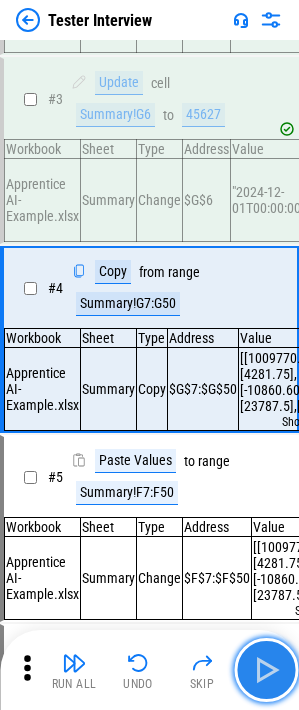 click at bounding box center (266, 670) 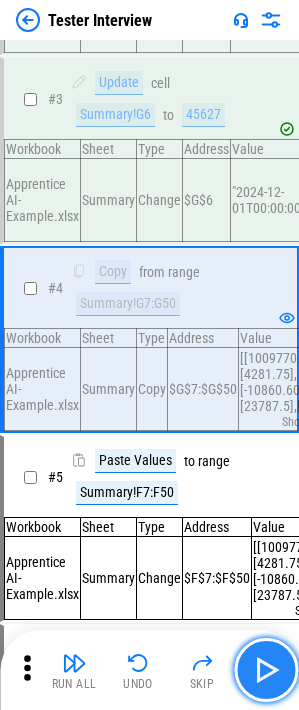 click at bounding box center (266, 670) 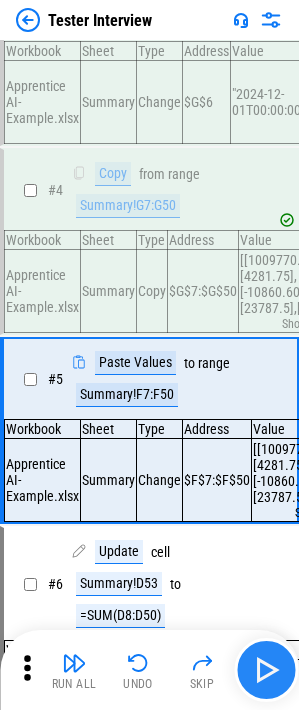 scroll, scrollTop: 399, scrollLeft: 0, axis: vertical 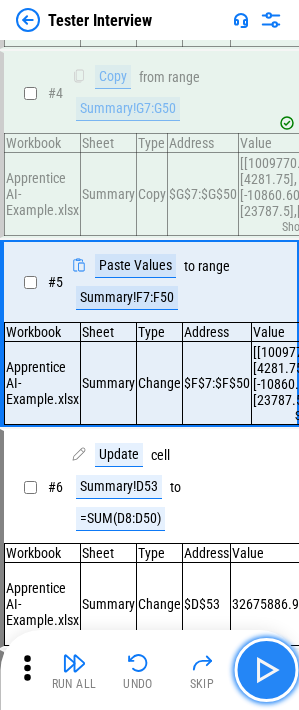 click at bounding box center [266, 670] 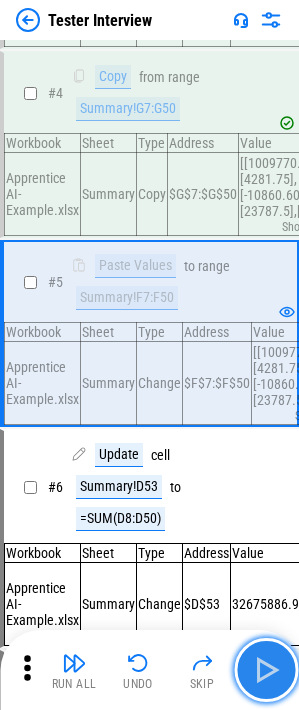 click at bounding box center [266, 670] 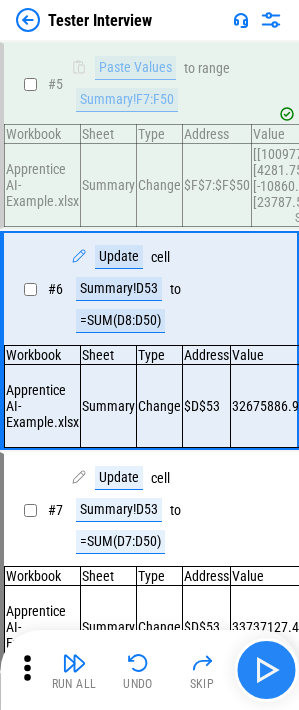 scroll, scrollTop: 610, scrollLeft: 0, axis: vertical 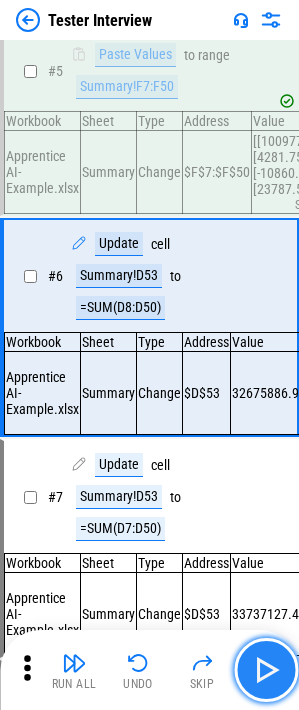 click at bounding box center [266, 670] 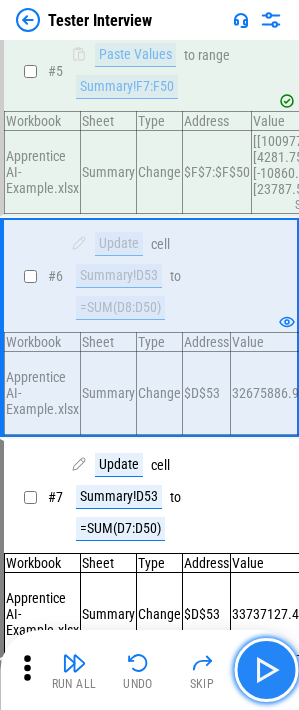 click at bounding box center (266, 670) 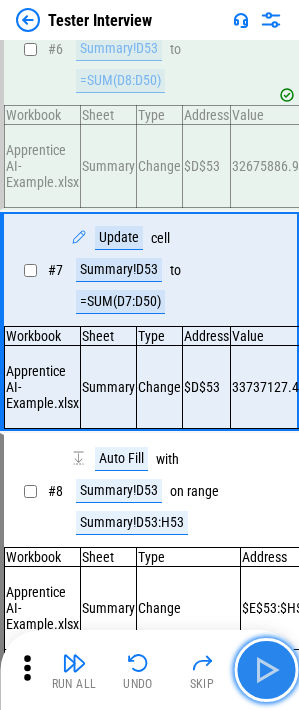 click at bounding box center [266, 670] 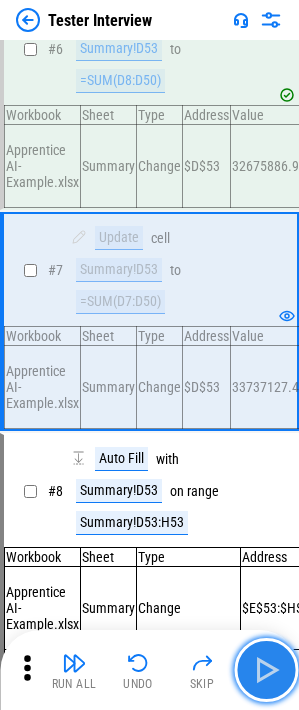 click at bounding box center [266, 670] 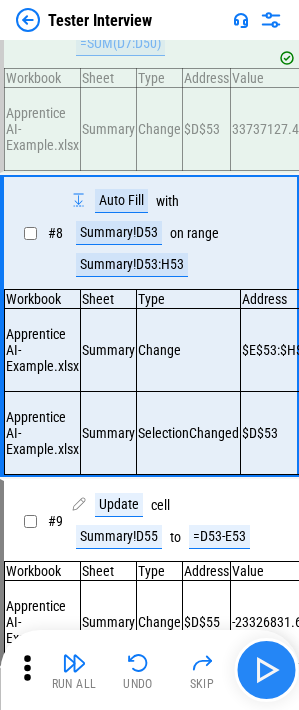 scroll, scrollTop: 1108, scrollLeft: 0, axis: vertical 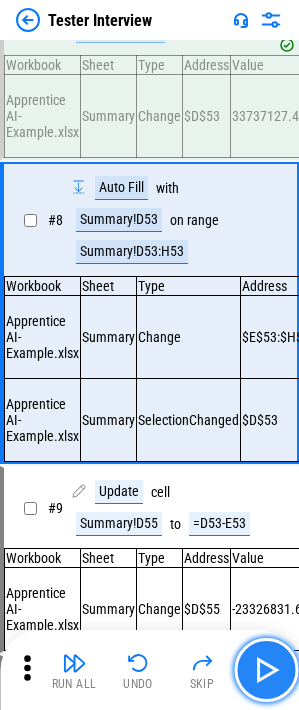 click at bounding box center [266, 670] 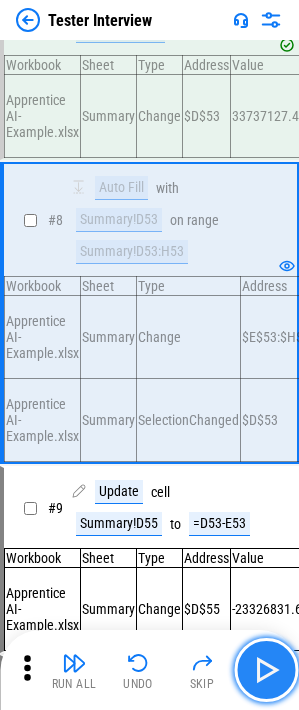 click at bounding box center (266, 670) 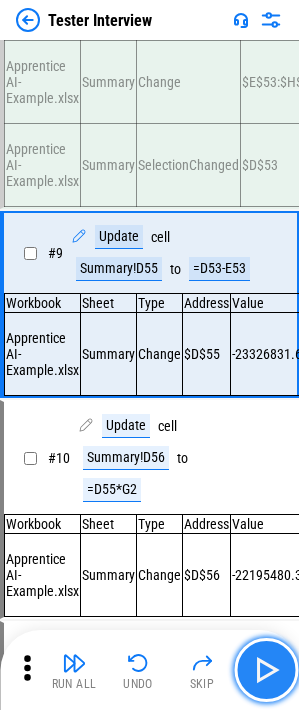 click at bounding box center (266, 670) 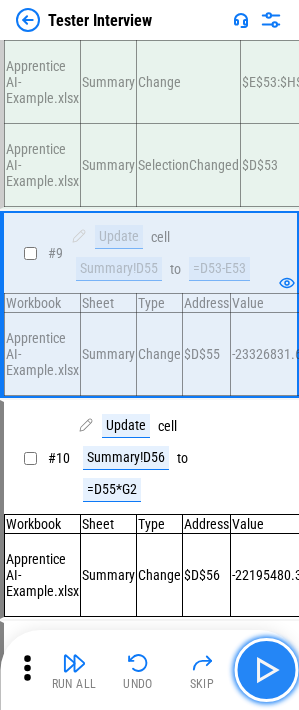 click at bounding box center (266, 670) 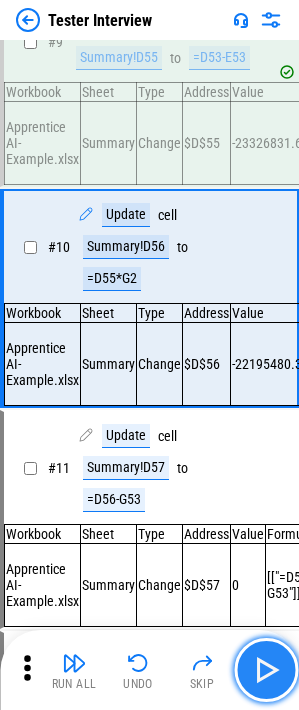 click at bounding box center [266, 670] 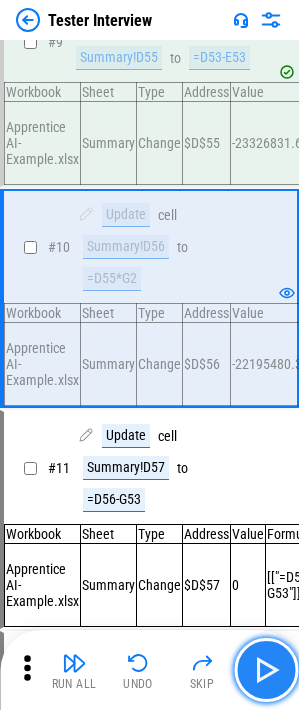 click at bounding box center (266, 670) 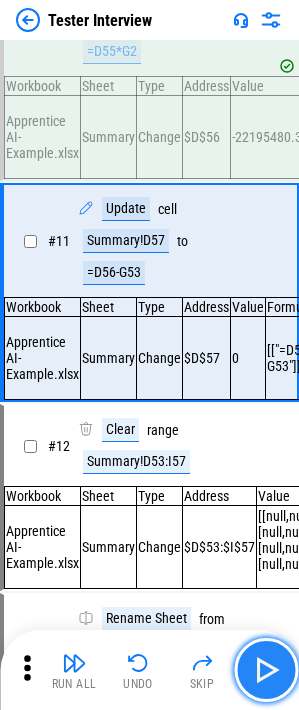 click at bounding box center (266, 670) 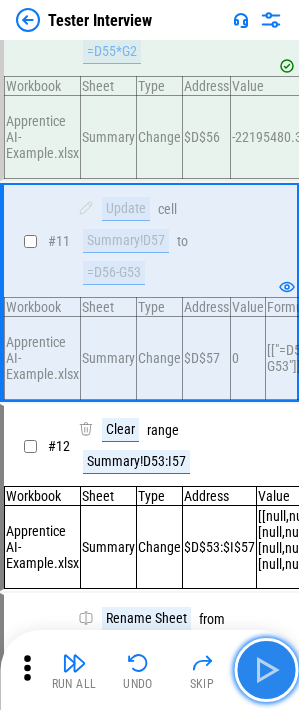 click at bounding box center (266, 670) 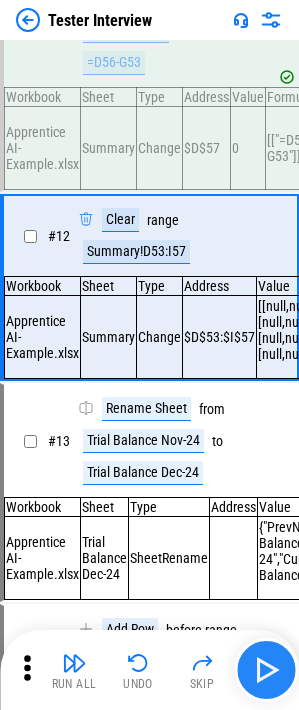 scroll, scrollTop: 2012, scrollLeft: 0, axis: vertical 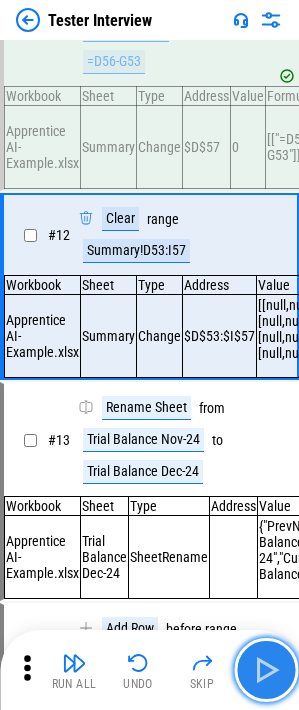 click at bounding box center (266, 670) 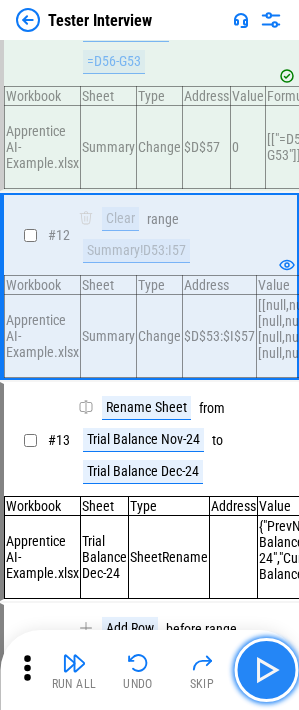 click at bounding box center [266, 670] 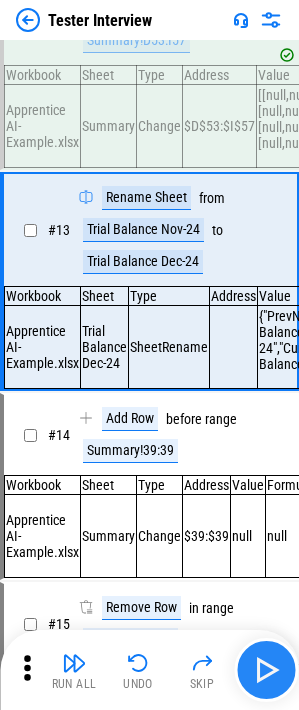 scroll, scrollTop: 2223, scrollLeft: 0, axis: vertical 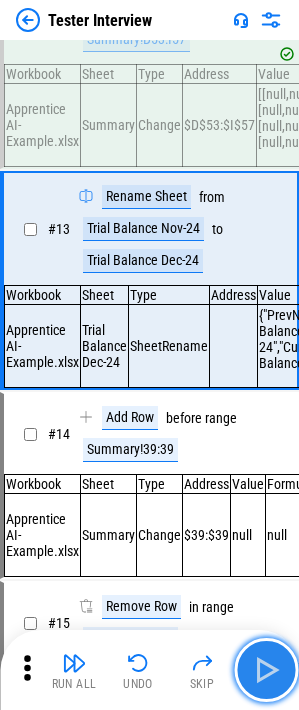 click at bounding box center (266, 670) 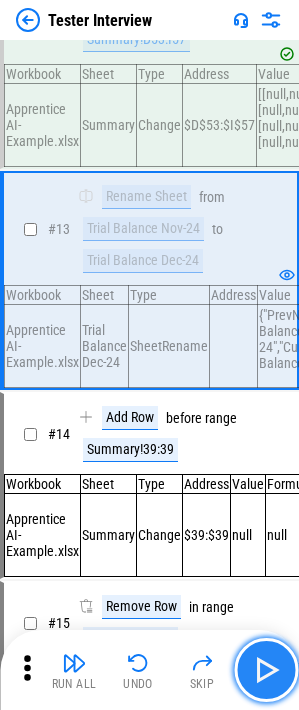 click at bounding box center [266, 670] 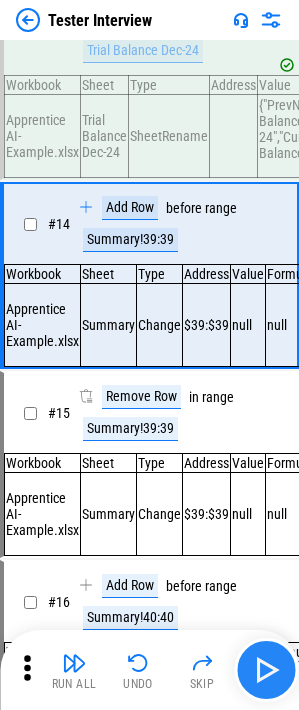 scroll, scrollTop: 2434, scrollLeft: 0, axis: vertical 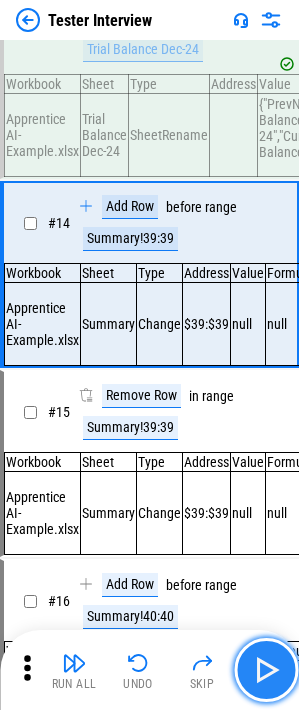click at bounding box center [266, 670] 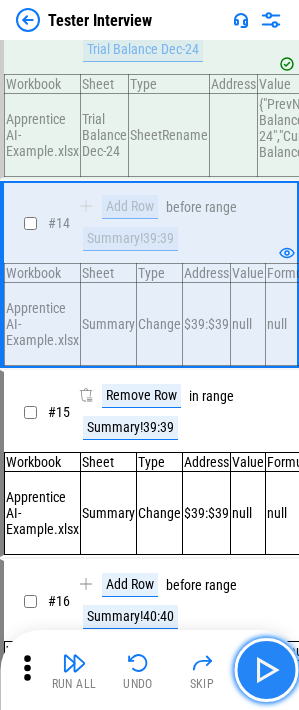 click at bounding box center [266, 670] 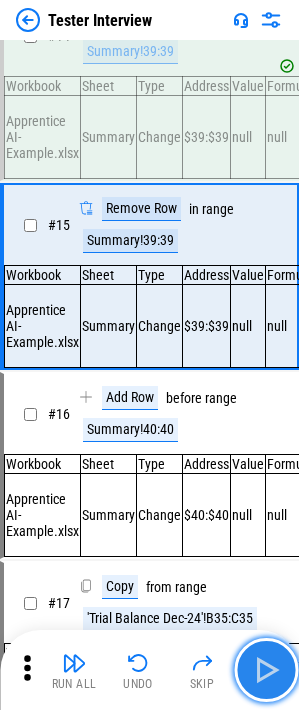 click at bounding box center (266, 670) 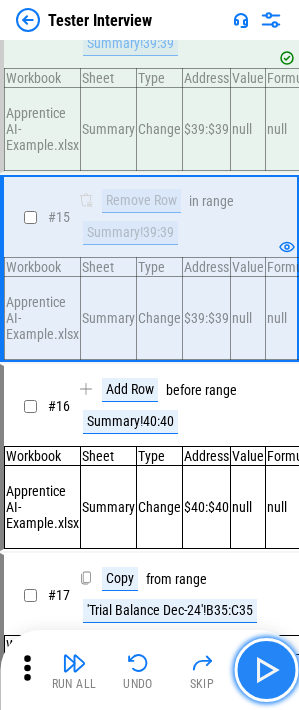 click at bounding box center [266, 670] 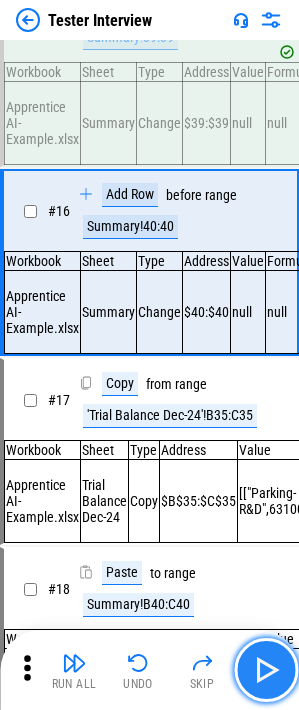 click at bounding box center [266, 670] 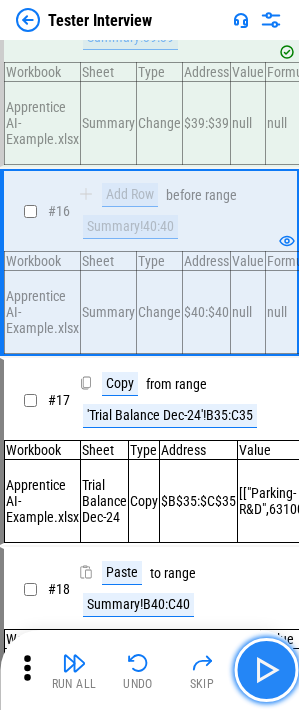 click at bounding box center [266, 670] 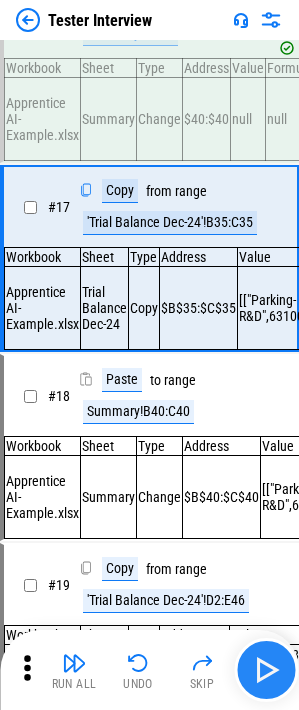 scroll, scrollTop: 3019, scrollLeft: 0, axis: vertical 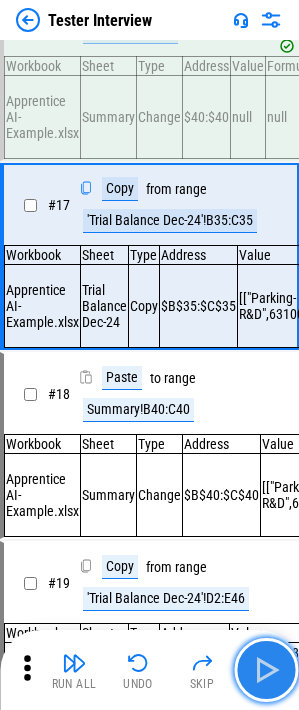 click at bounding box center [266, 670] 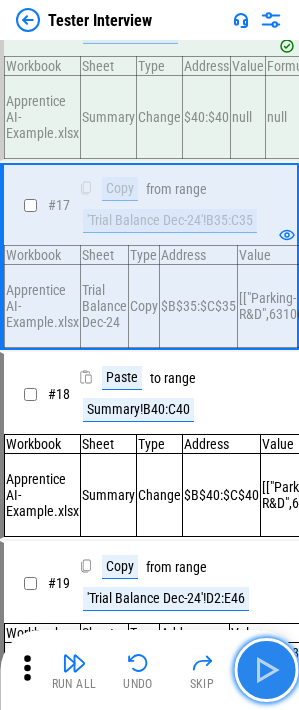 click at bounding box center [266, 670] 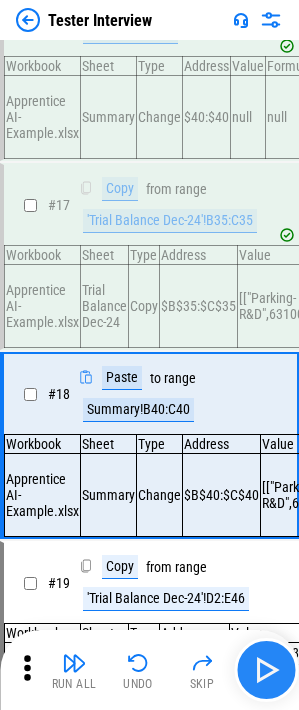 scroll, scrollTop: 3214, scrollLeft: 0, axis: vertical 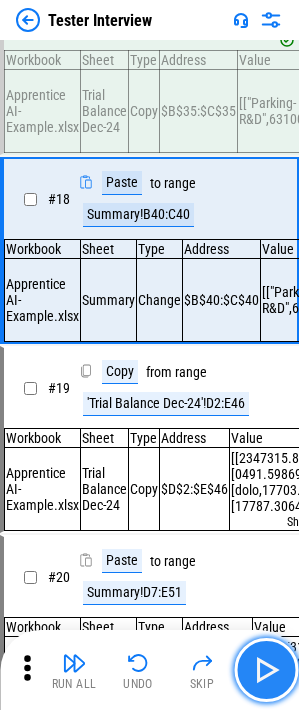 click at bounding box center [266, 670] 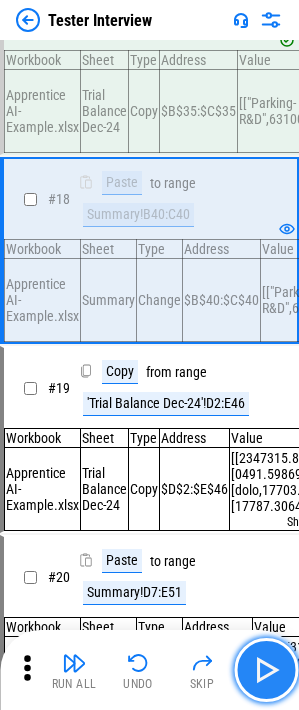 click at bounding box center [266, 670] 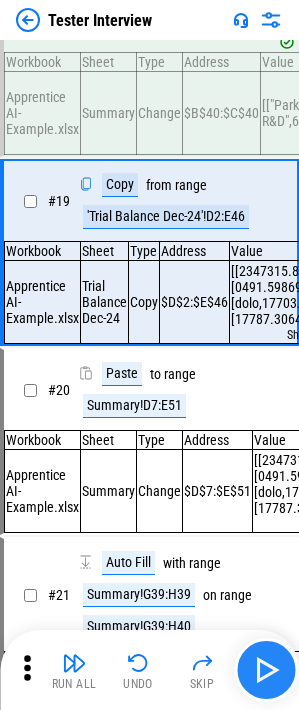 scroll, scrollTop: 3409, scrollLeft: 0, axis: vertical 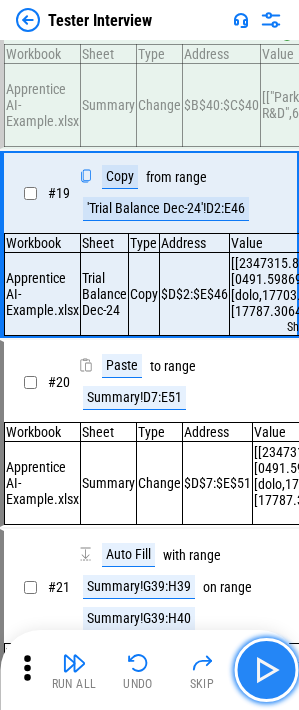 click at bounding box center [266, 670] 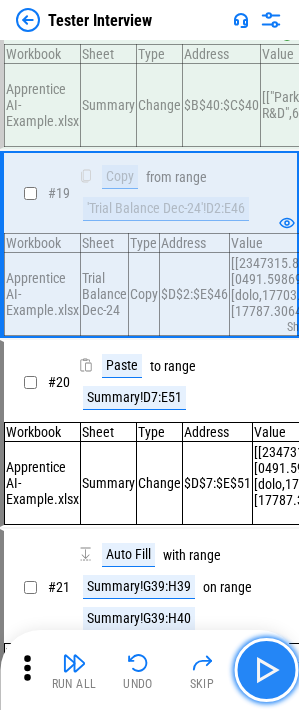 click at bounding box center [266, 670] 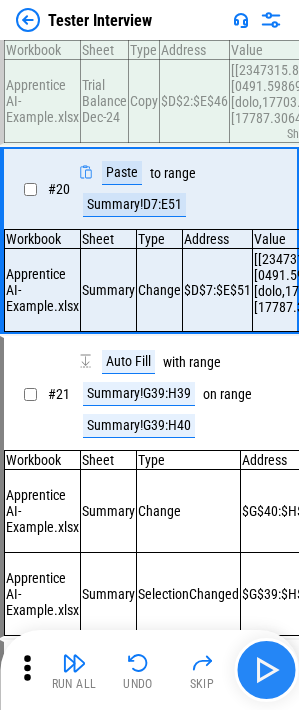 scroll, scrollTop: 3604, scrollLeft: 0, axis: vertical 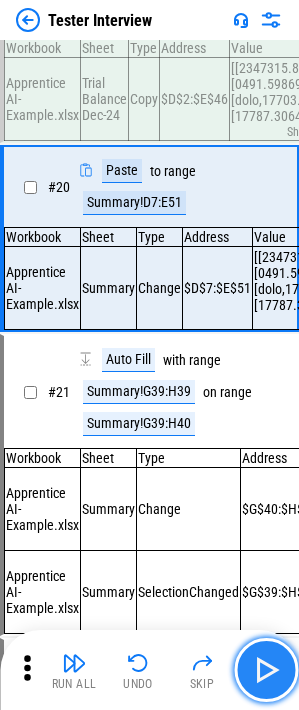 click at bounding box center (266, 670) 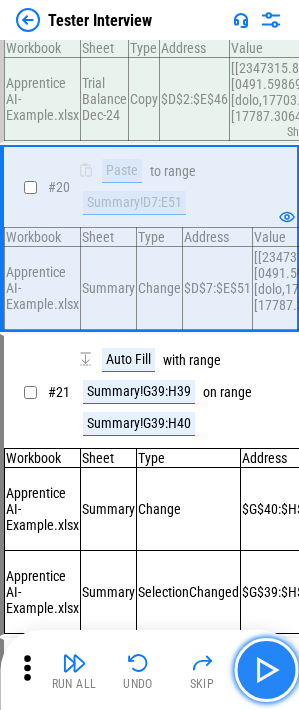 click at bounding box center (266, 670) 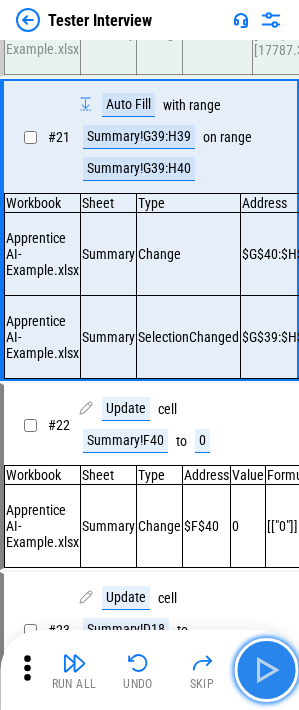 click at bounding box center (266, 670) 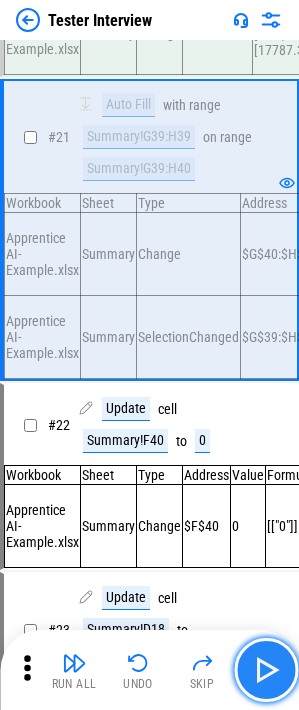 click at bounding box center [266, 670] 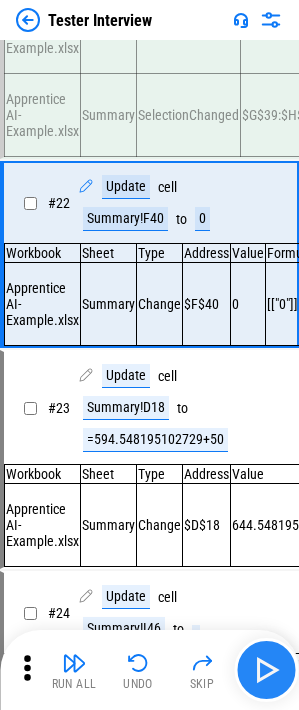 scroll, scrollTop: 4114, scrollLeft: 0, axis: vertical 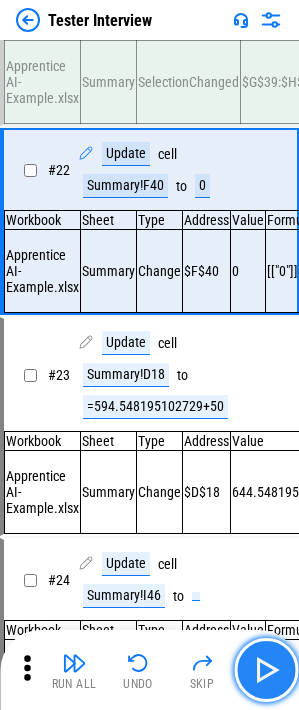 click at bounding box center [266, 670] 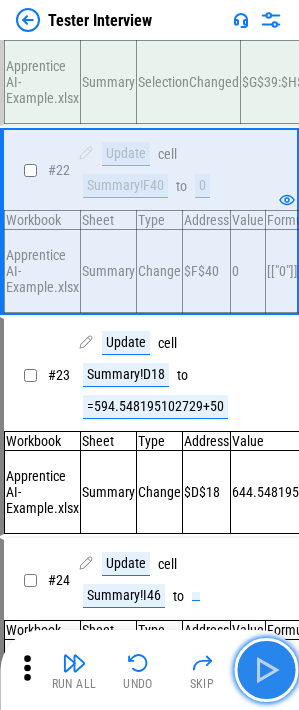 click at bounding box center [266, 670] 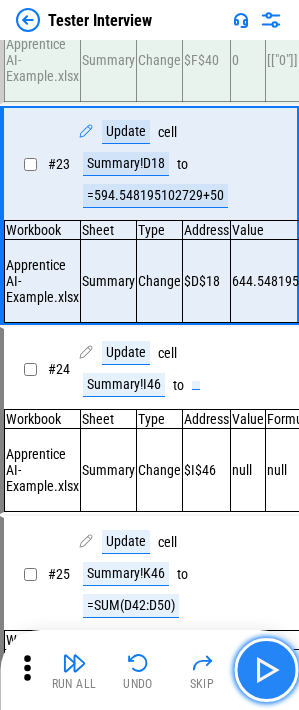 click at bounding box center [266, 670] 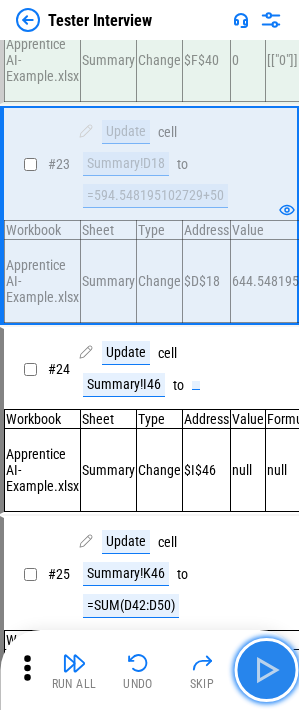 click at bounding box center (266, 670) 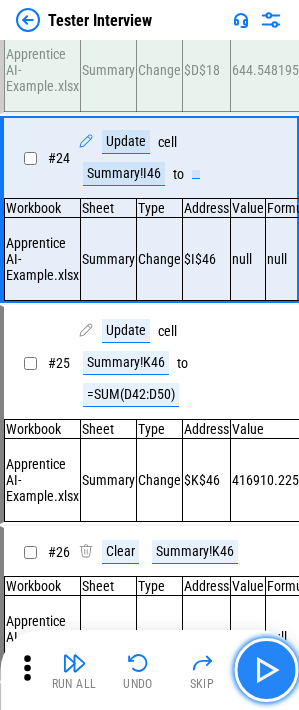 click at bounding box center [266, 670] 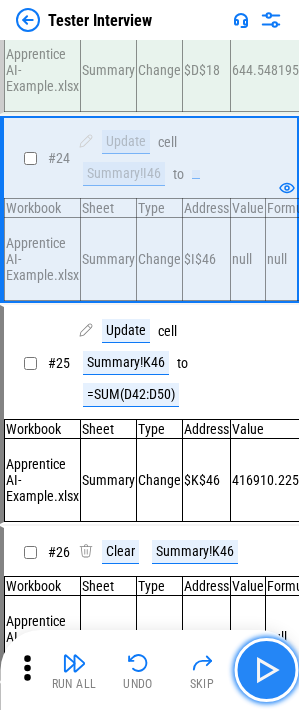 click at bounding box center (266, 670) 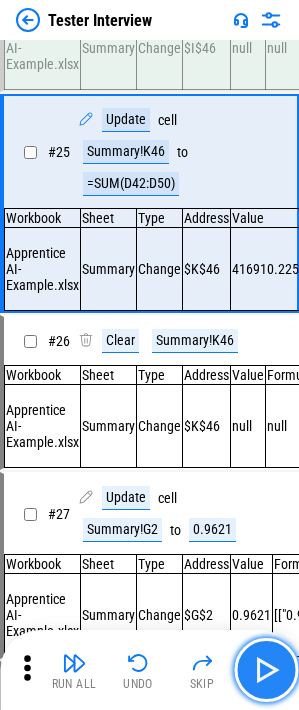 click at bounding box center [266, 670] 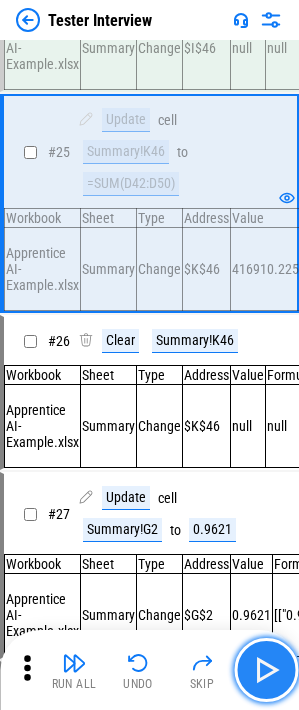 click at bounding box center (266, 670) 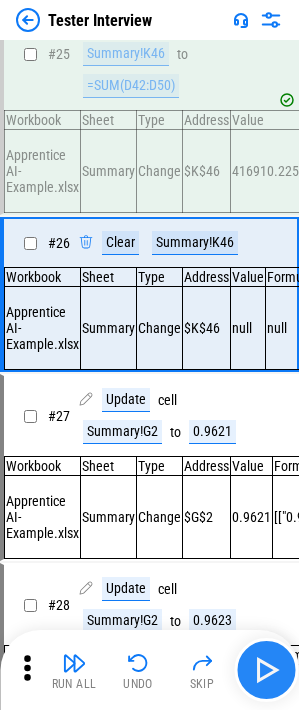 scroll, scrollTop: 4942, scrollLeft: 0, axis: vertical 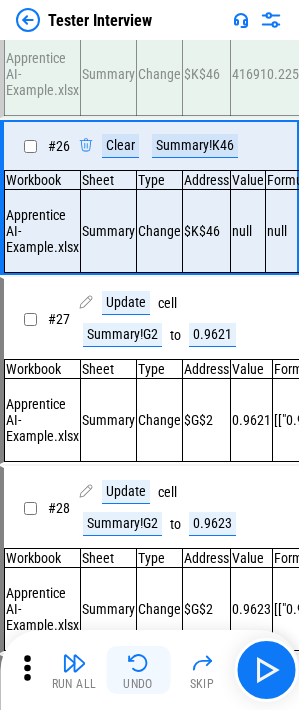 click on "Undo" at bounding box center (138, 670) 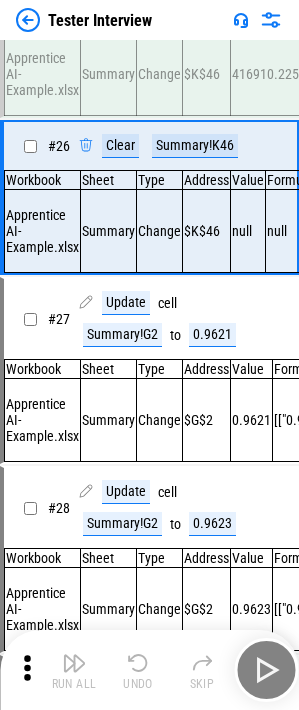 click on "Undo" at bounding box center (138, 670) 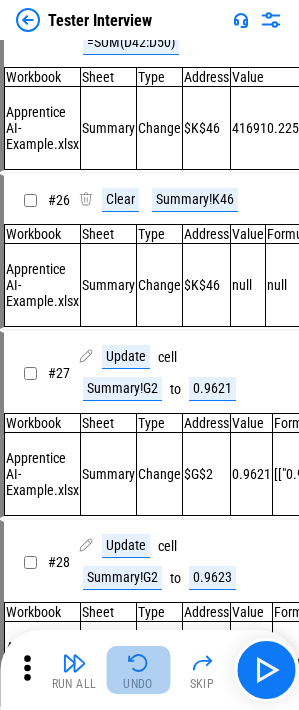click on "Undo" at bounding box center [138, 670] 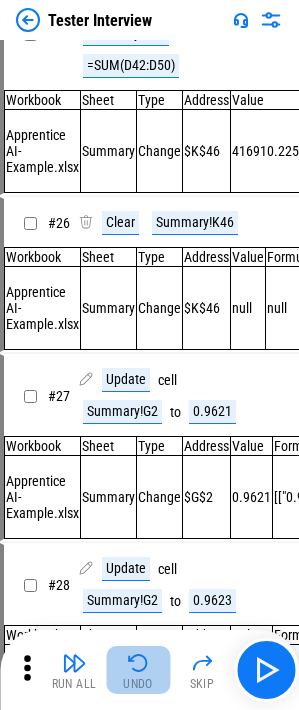 click on "Undo" at bounding box center (138, 670) 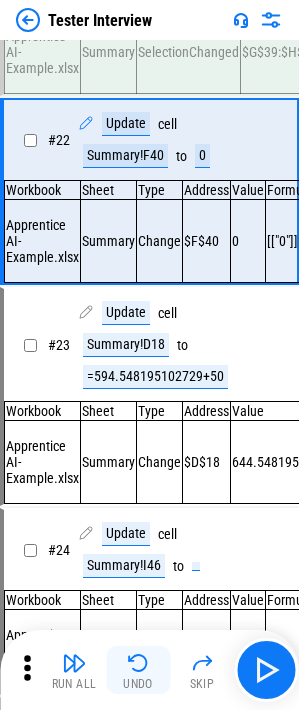 scroll, scrollTop: 4114, scrollLeft: 0, axis: vertical 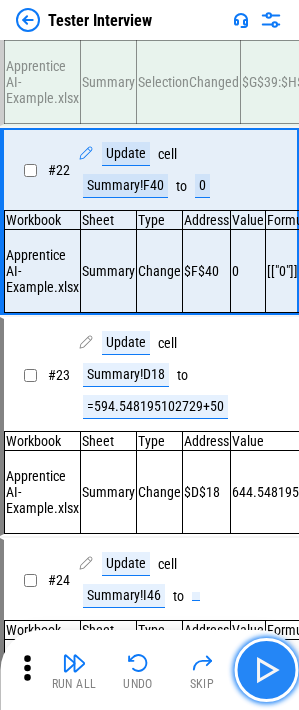 click at bounding box center (266, 670) 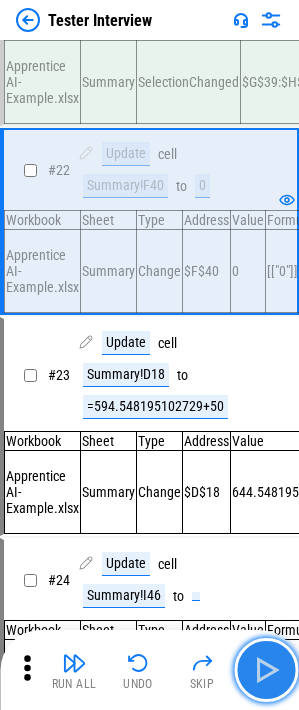 click at bounding box center [266, 670] 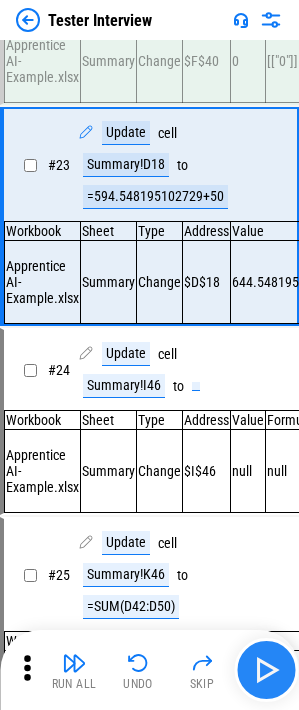 scroll, scrollTop: 4325, scrollLeft: 0, axis: vertical 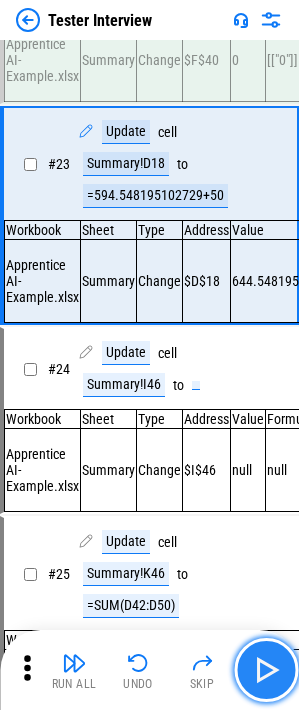 click at bounding box center [266, 670] 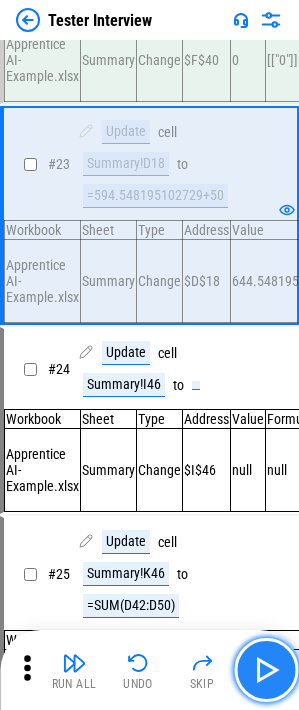 click at bounding box center [266, 670] 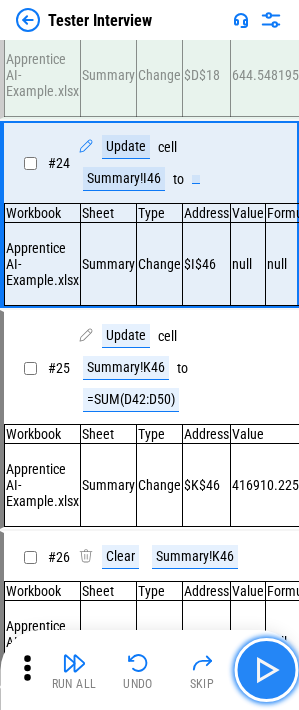 click at bounding box center (266, 670) 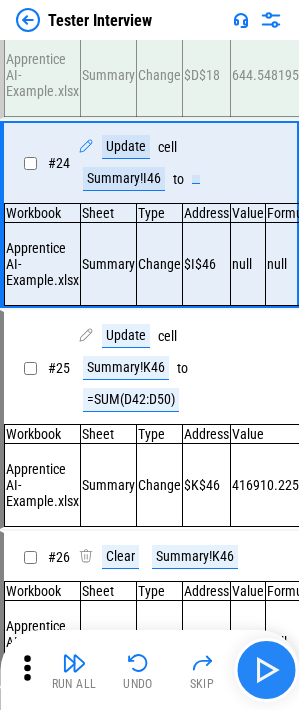 scroll, scrollTop: 4536, scrollLeft: 0, axis: vertical 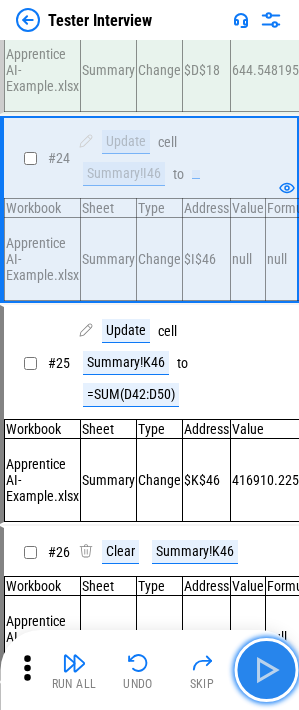 click at bounding box center [266, 670] 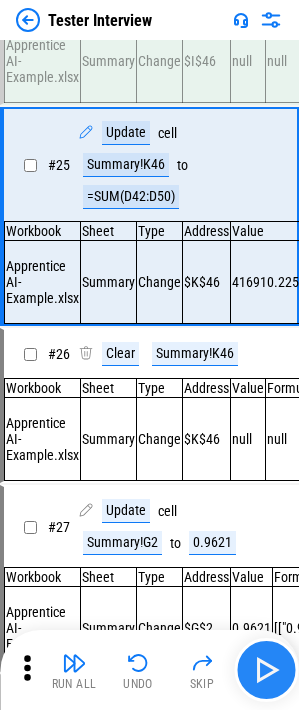 scroll, scrollTop: 4747, scrollLeft: 0, axis: vertical 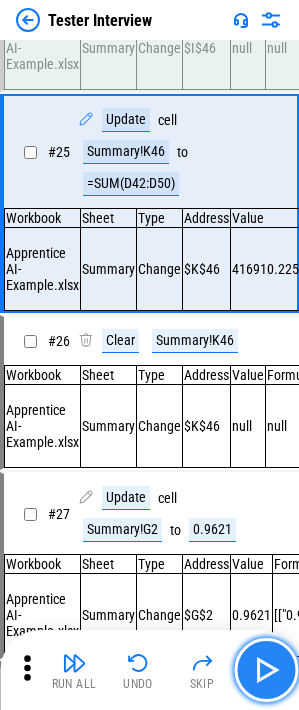 click at bounding box center (266, 670) 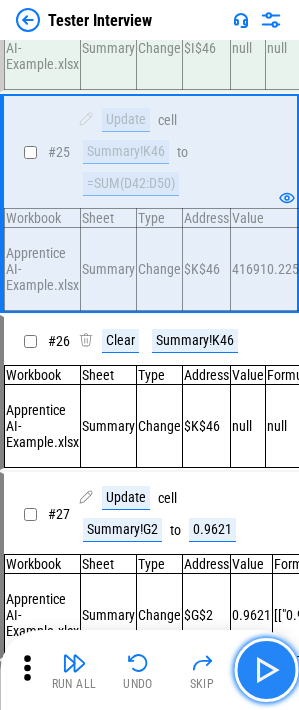 click at bounding box center (266, 670) 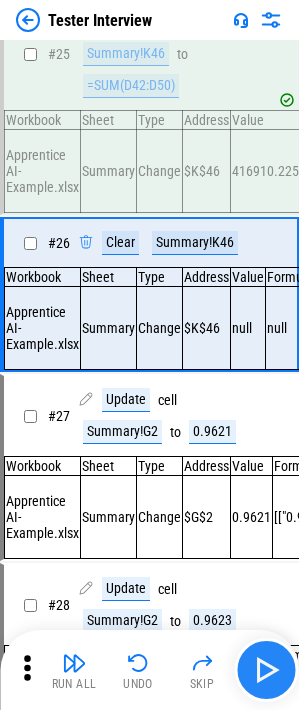 scroll, scrollTop: 4942, scrollLeft: 0, axis: vertical 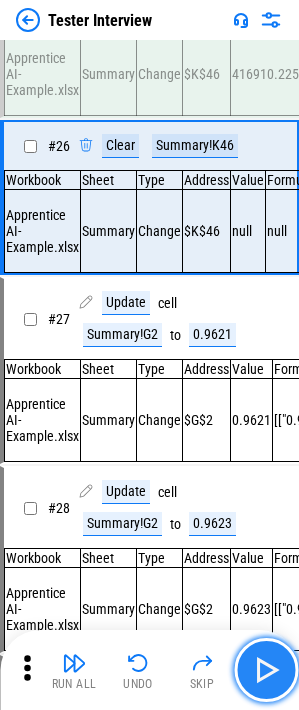 click at bounding box center (266, 670) 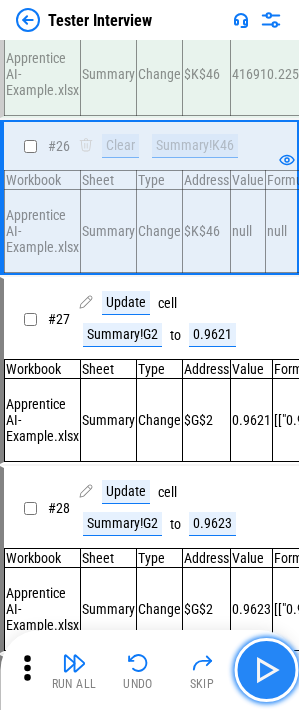 click at bounding box center (266, 670) 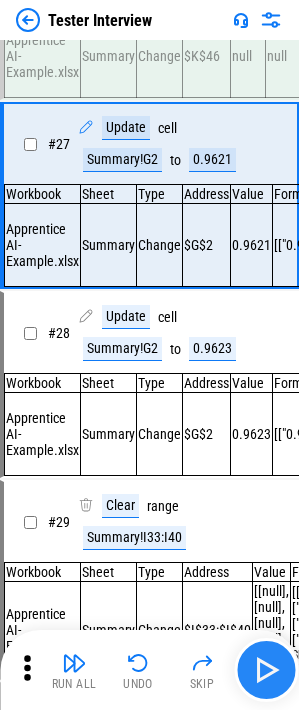 scroll, scrollTop: 5121, scrollLeft: 0, axis: vertical 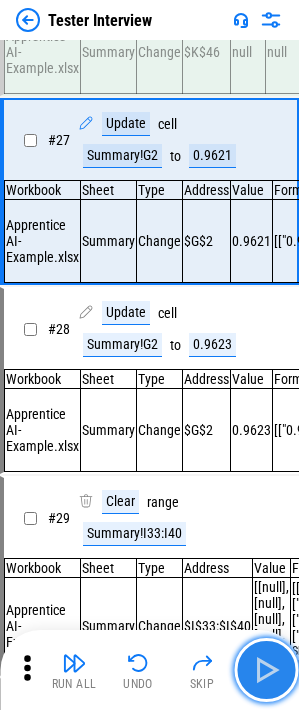 click at bounding box center [266, 670] 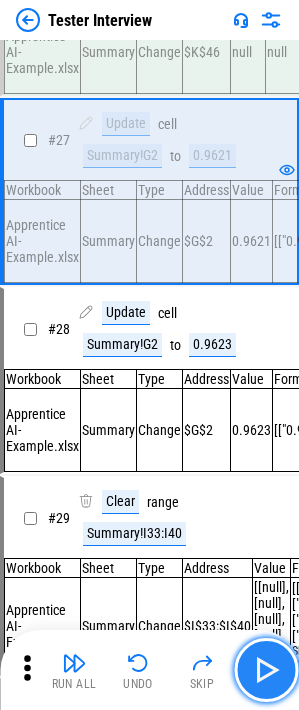 click at bounding box center (266, 670) 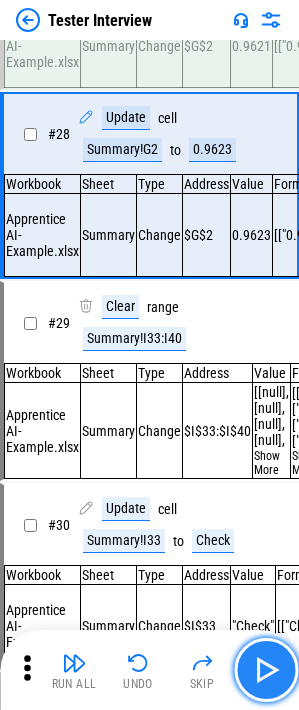 click at bounding box center (266, 670) 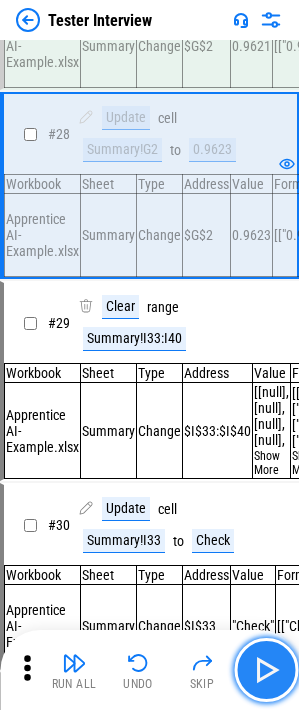 click at bounding box center (266, 670) 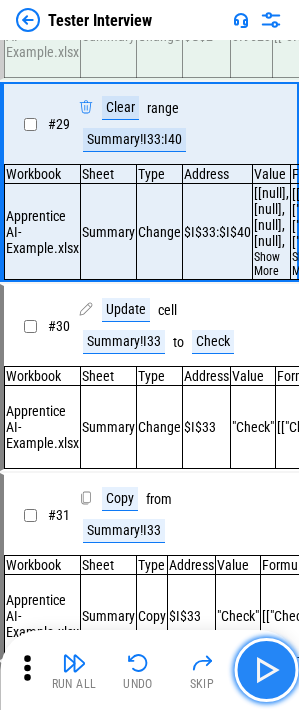 click at bounding box center (266, 670) 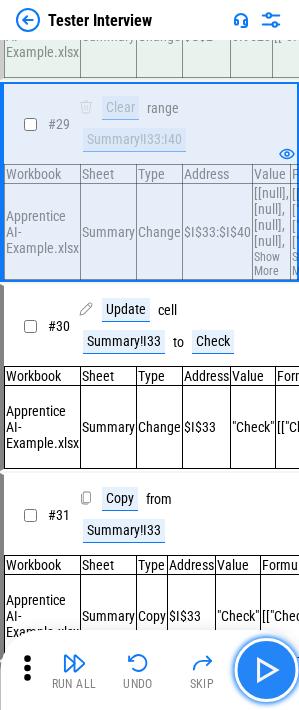 click at bounding box center (266, 670) 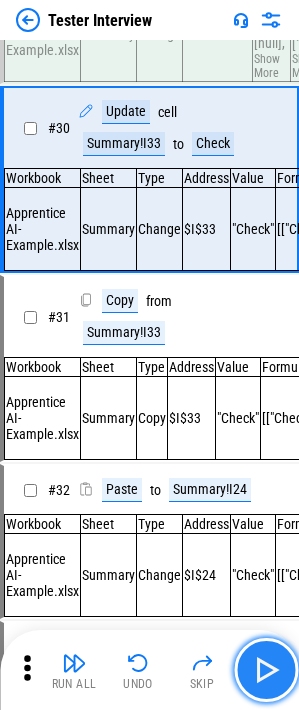 click at bounding box center (266, 670) 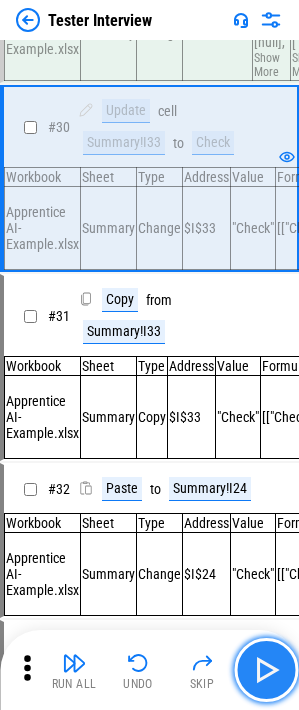 click at bounding box center (266, 670) 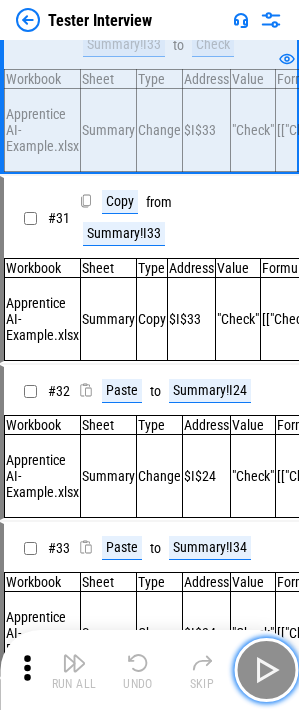 click at bounding box center [266, 670] 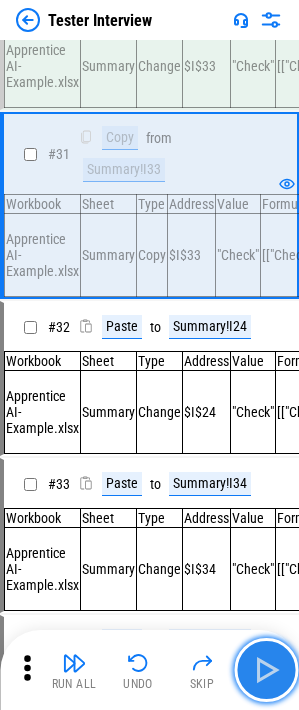 click at bounding box center (266, 670) 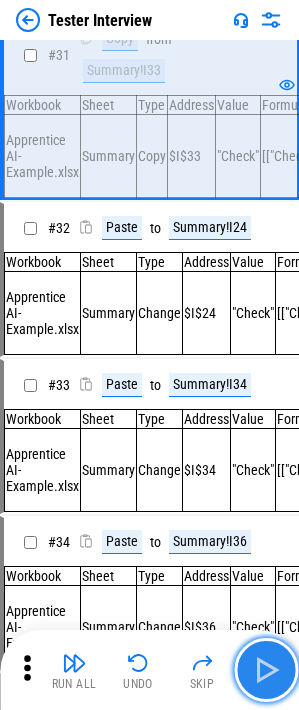 click at bounding box center (266, 670) 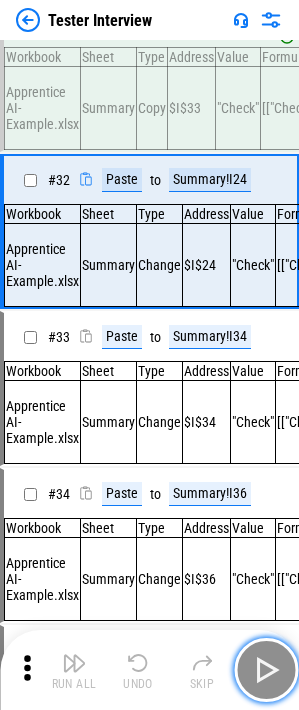 click at bounding box center (266, 670) 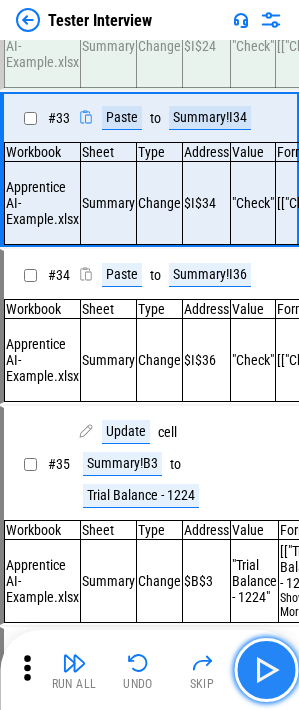 scroll, scrollTop: 6251, scrollLeft: 0, axis: vertical 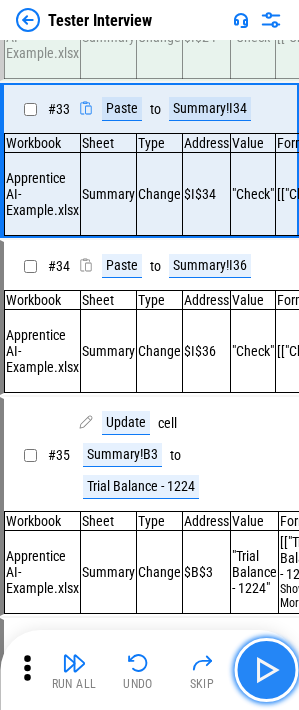 click at bounding box center (266, 670) 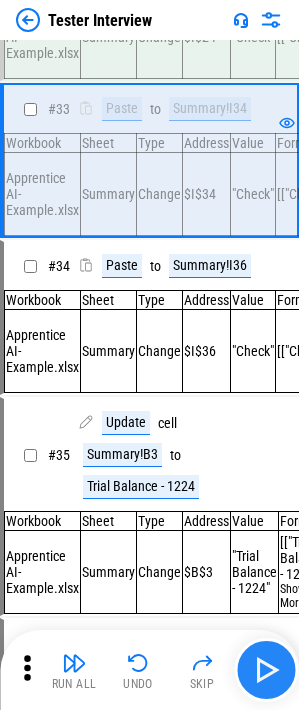 click on "Run All Undo Skip" at bounding box center [151, 670] 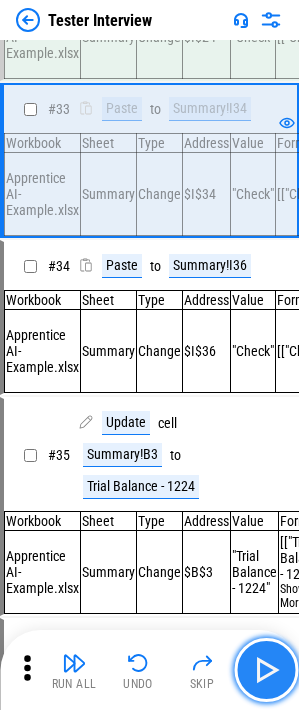 click at bounding box center (266, 670) 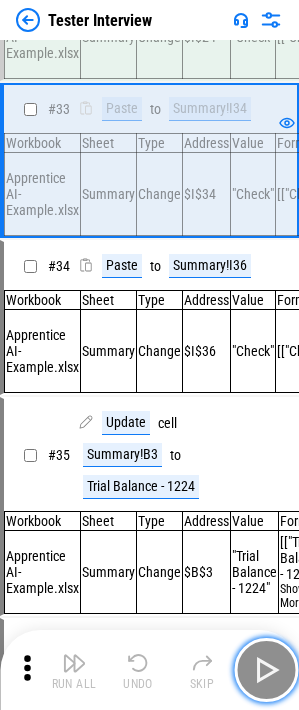 click at bounding box center [266, 670] 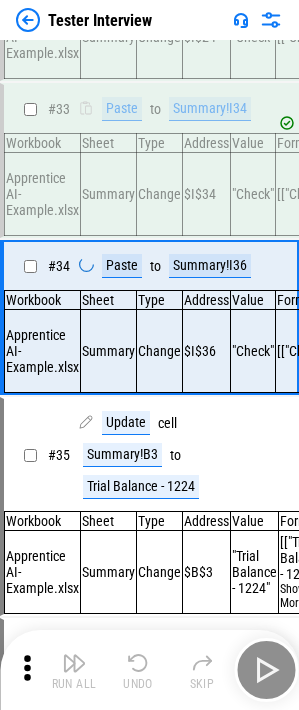 click on "Run All Undo Skip" at bounding box center [151, 670] 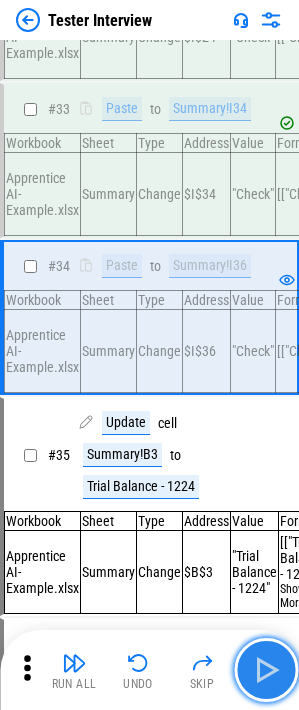 click at bounding box center [266, 670] 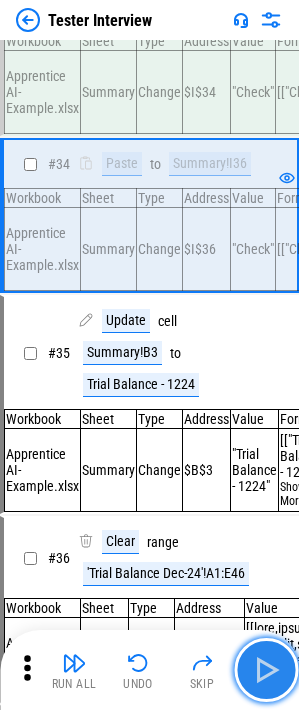 click at bounding box center (266, 670) 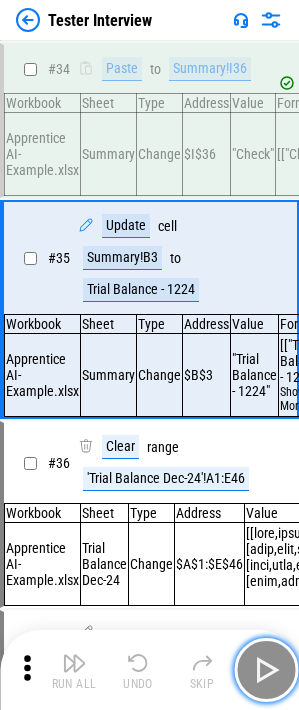 click at bounding box center [266, 670] 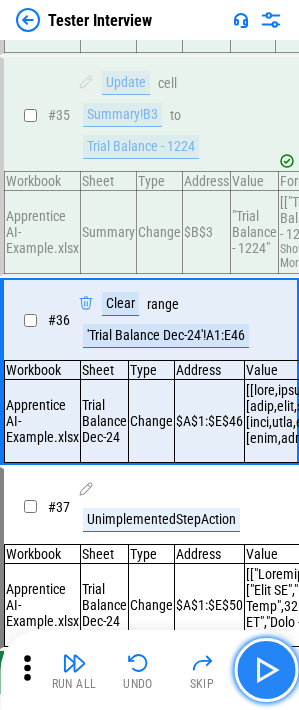 click at bounding box center [266, 670] 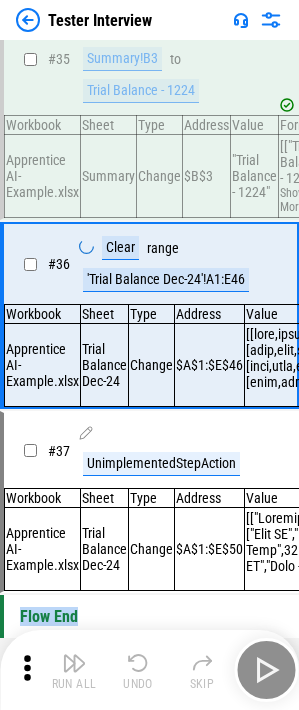 click on "Run All Undo Skip" at bounding box center (151, 670) 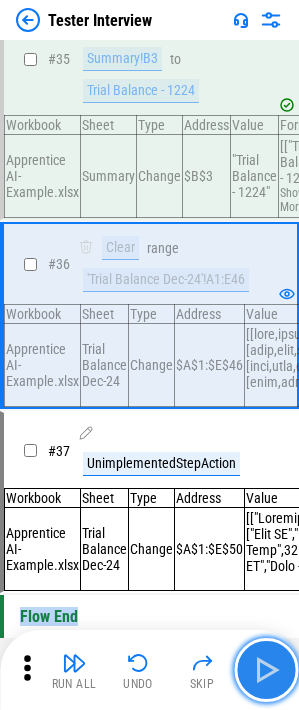 click at bounding box center (266, 670) 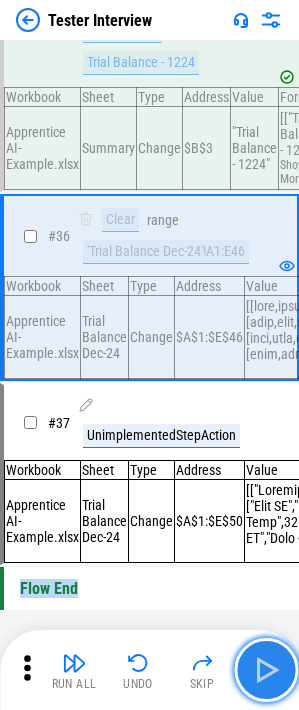 click at bounding box center (266, 670) 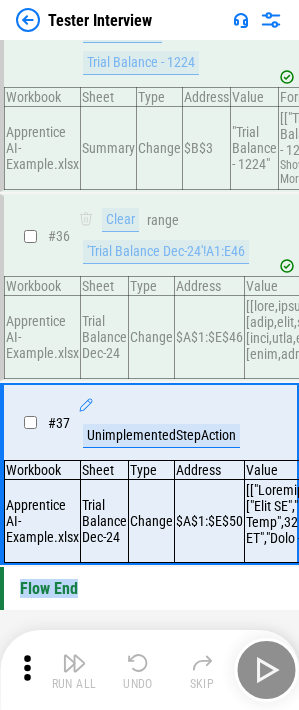 scroll, scrollTop: 6828, scrollLeft: 0, axis: vertical 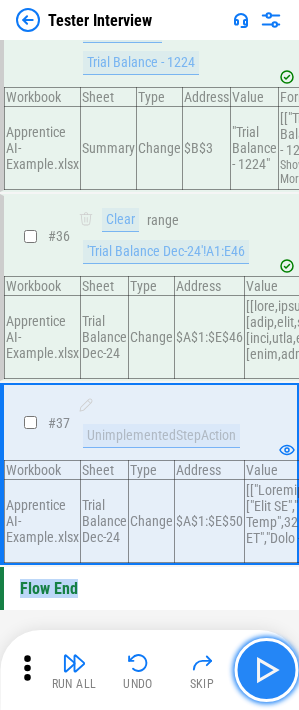 click at bounding box center [266, 670] 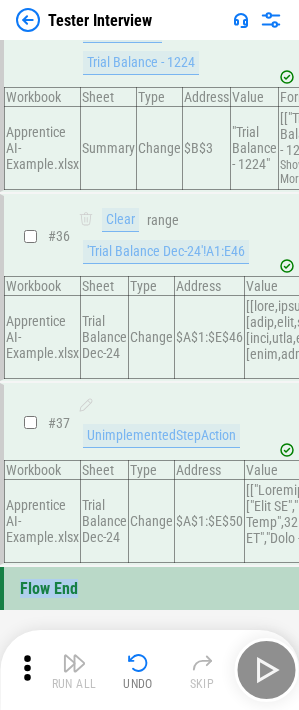 click on "Run All Undo Skip" at bounding box center (151, 670) 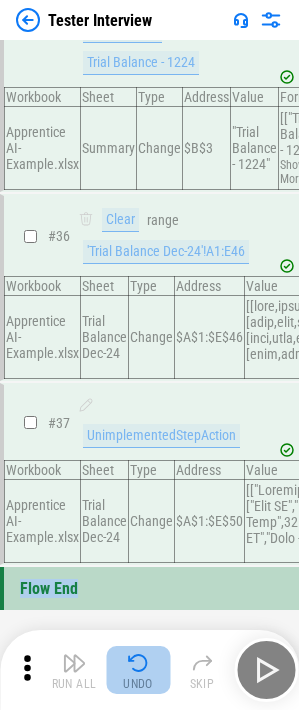 click on "Undo" at bounding box center (138, 670) 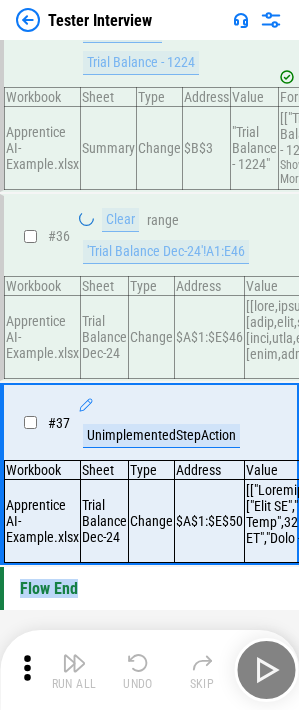 click on "Run All Undo Skip" at bounding box center (151, 670) 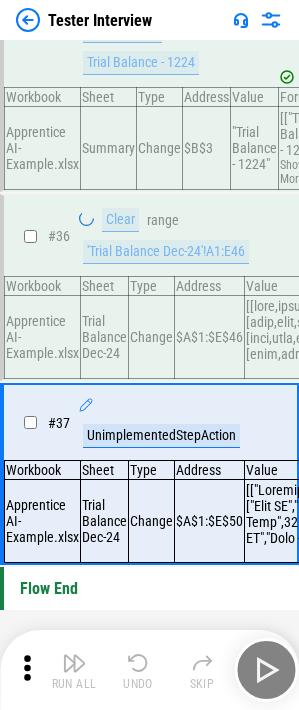 click on "Undo" at bounding box center [138, 670] 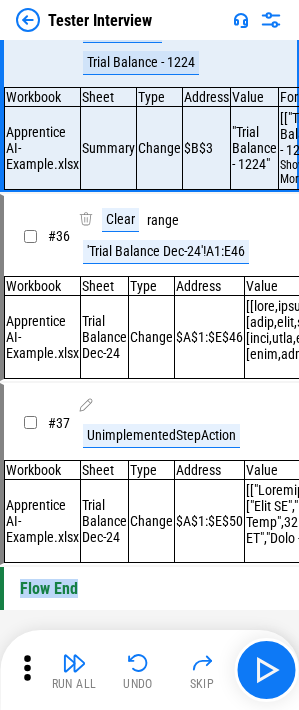 click on "Run All Undo Skip" at bounding box center (151, 670) 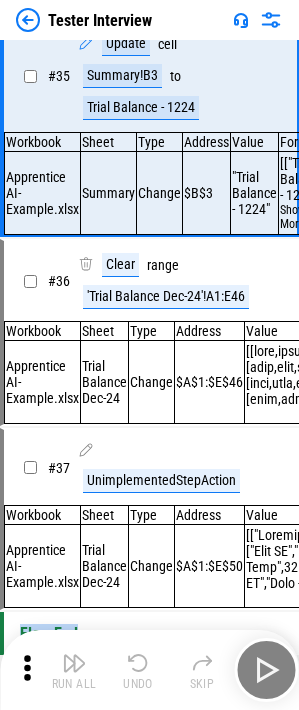 click on "Undo" at bounding box center [138, 670] 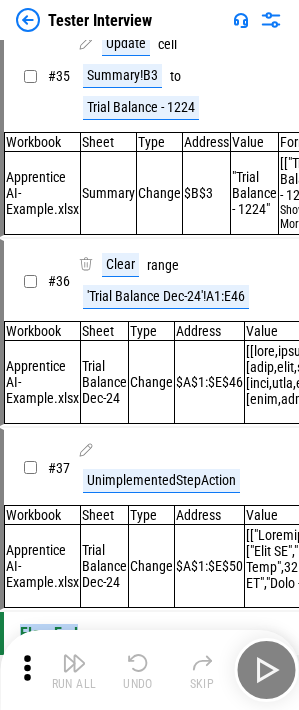 click on "Undo" at bounding box center (138, 670) 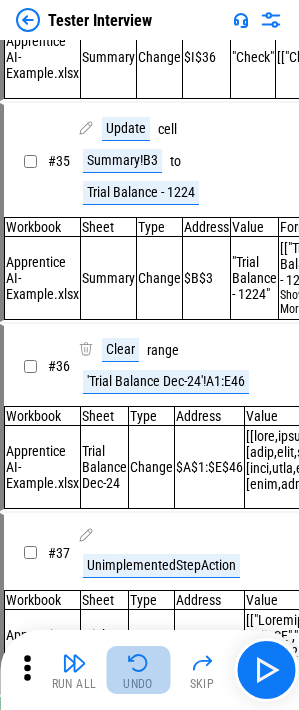 click on "Undo" at bounding box center [138, 670] 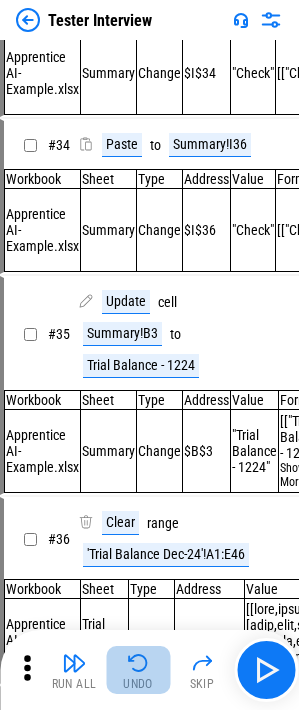 click on "Undo" at bounding box center (138, 670) 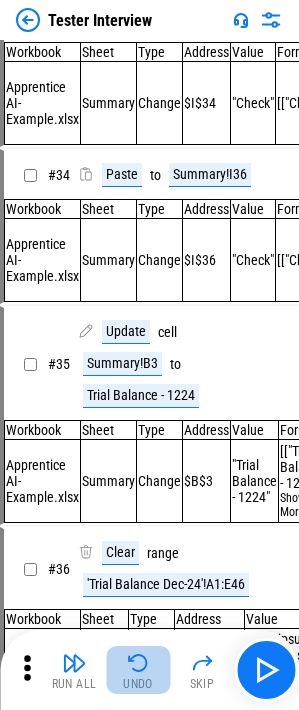 click on "Undo" at bounding box center [138, 670] 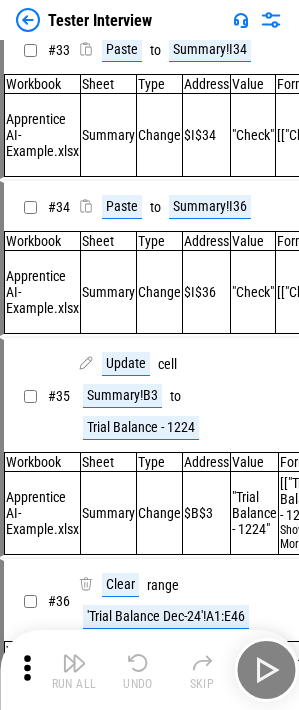 click on "Run All Undo Skip" at bounding box center [151, 670] 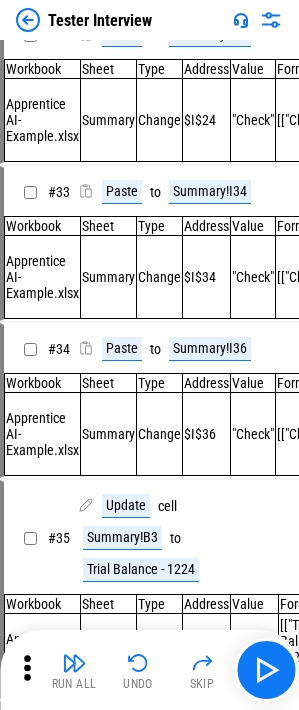 click on "Undo" at bounding box center [138, 670] 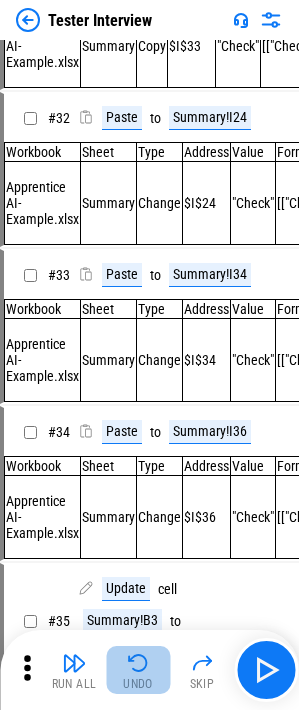 click on "Undo" at bounding box center (138, 670) 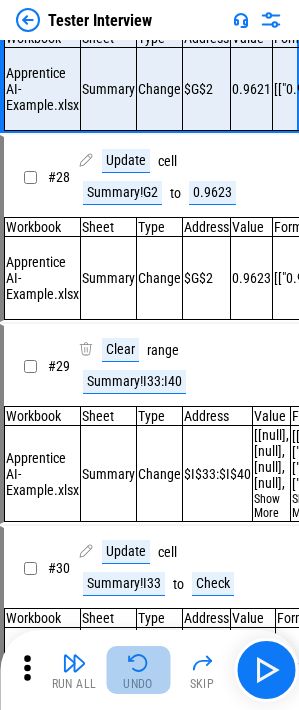 click on "Undo" at bounding box center (138, 670) 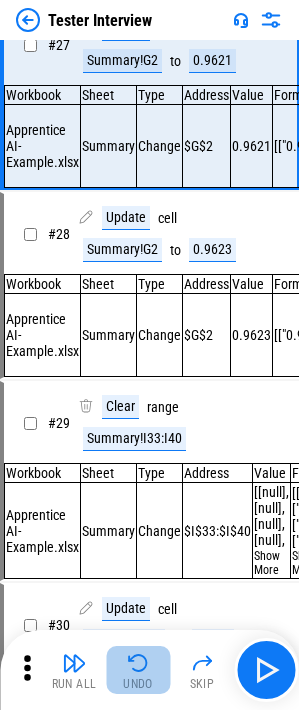 click on "Run All Undo Skip" at bounding box center [151, 670] 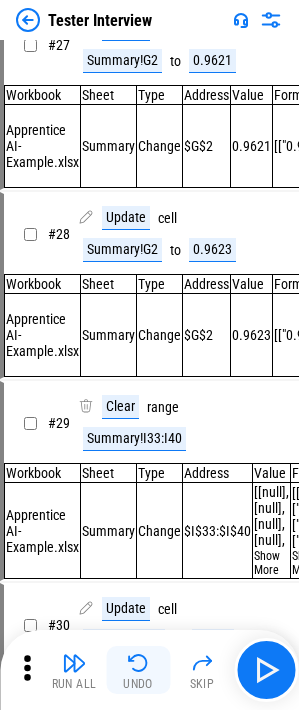 click on "Undo" at bounding box center [138, 670] 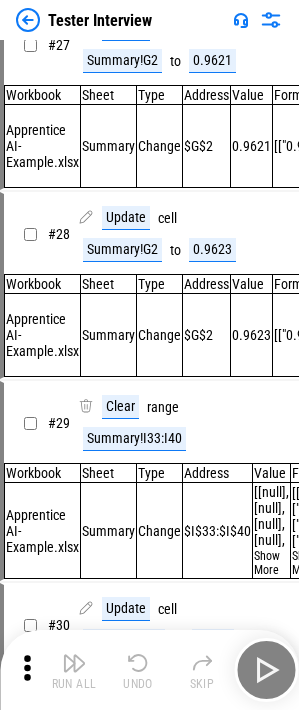 click on "Run All Undo Skip" at bounding box center (151, 670) 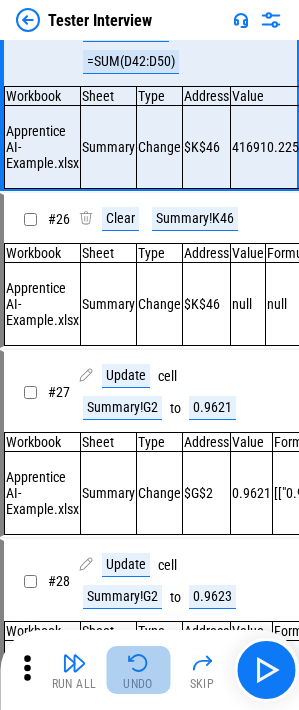 click on "Undo" at bounding box center [138, 670] 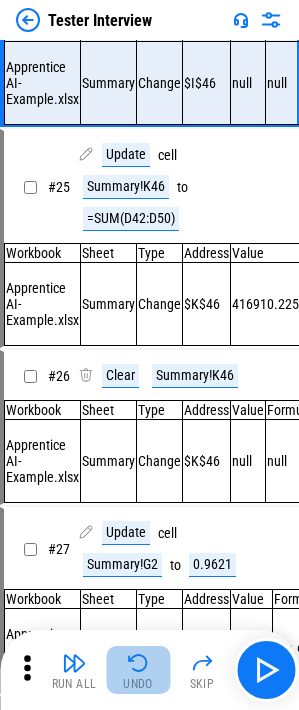 click on "Undo" at bounding box center [138, 670] 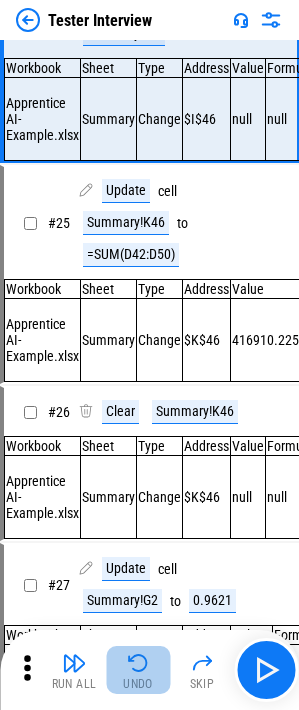 click on "Undo" at bounding box center (138, 670) 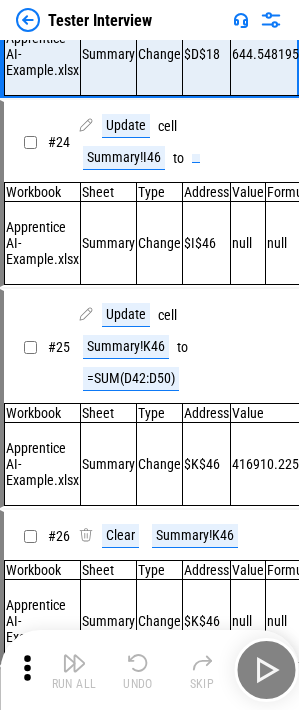 click on "Undo" at bounding box center (138, 670) 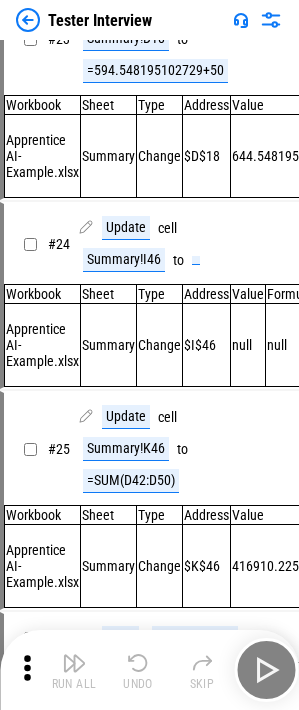 click on "Undo" at bounding box center (138, 670) 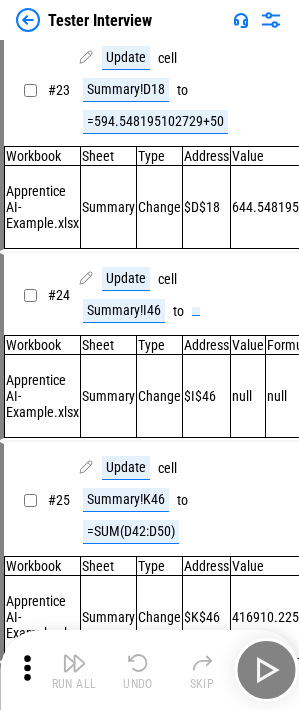 click on "Run All Undo Skip" at bounding box center (151, 670) 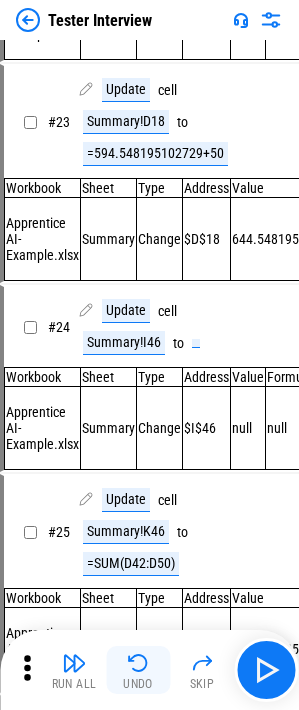 click on "Run All Undo Skip" at bounding box center (151, 670) 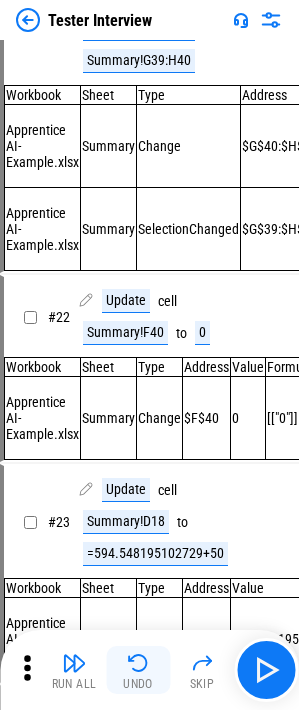 click on "Undo" at bounding box center [138, 670] 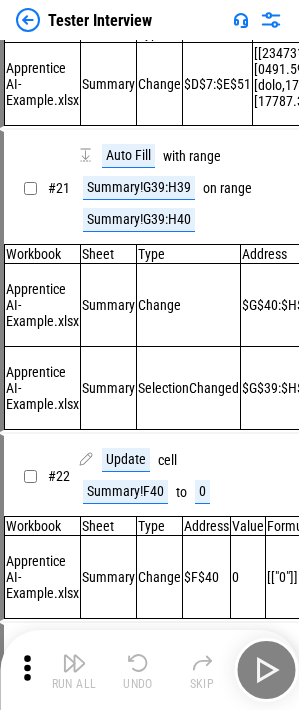 click on "Undo" at bounding box center (138, 670) 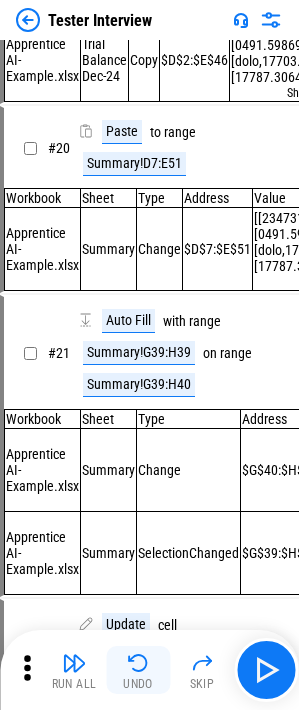 click on "Undo" at bounding box center [138, 670] 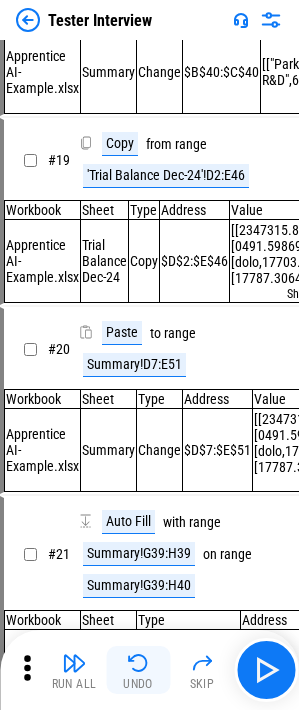 click on "Undo" at bounding box center (138, 670) 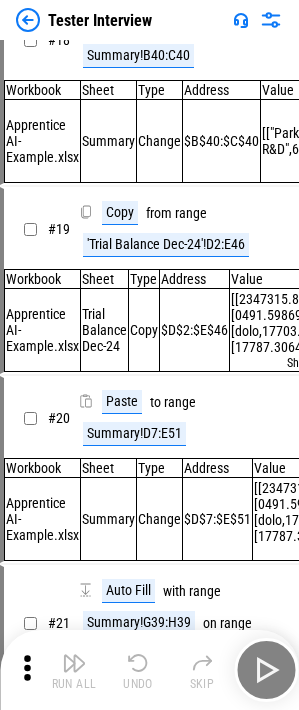 click on "Run All Undo Skip" at bounding box center (151, 670) 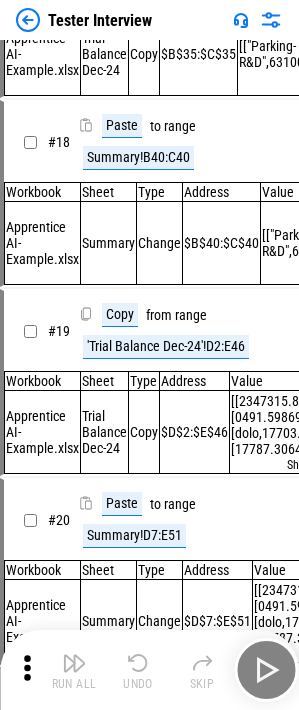 click on "Undo" at bounding box center [138, 670] 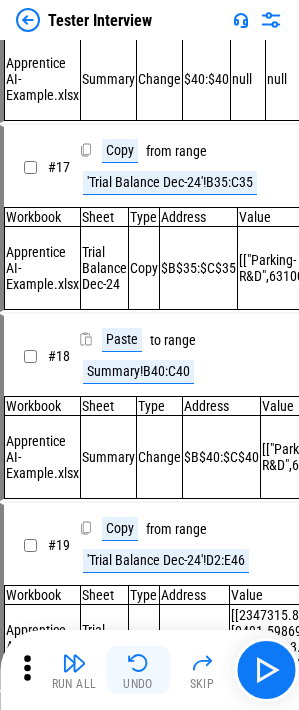 click on "Undo" at bounding box center (138, 670) 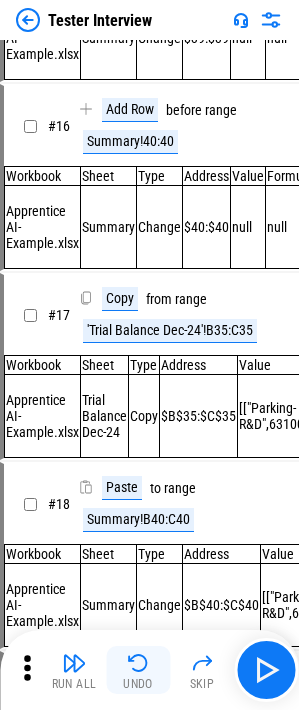 click on "Undo" at bounding box center (138, 670) 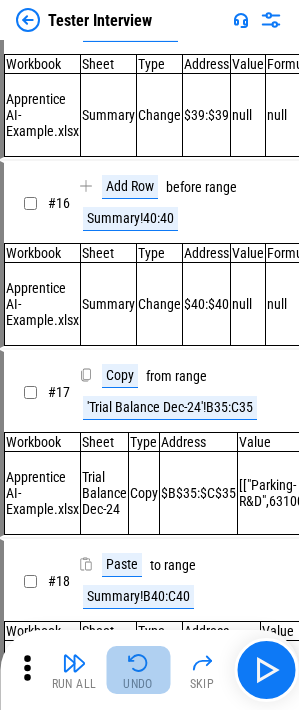 click on "Undo" at bounding box center (138, 670) 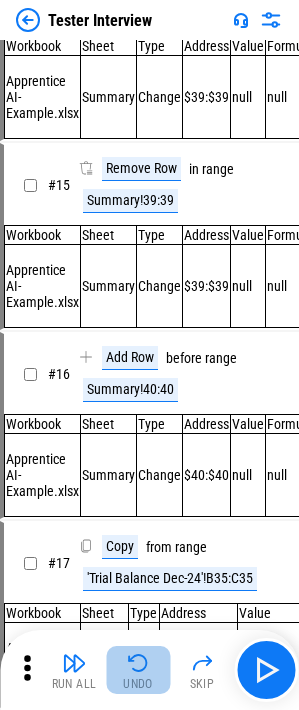 click on "Undo" at bounding box center [138, 670] 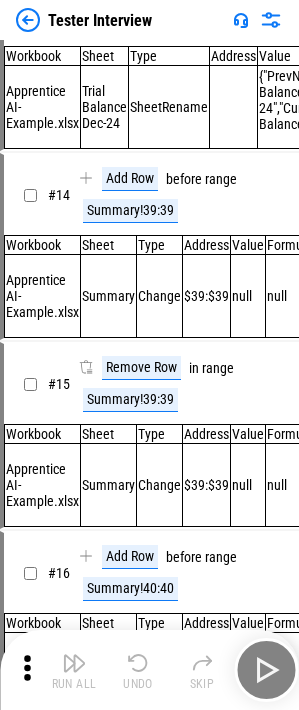 click on "Undo" at bounding box center [138, 670] 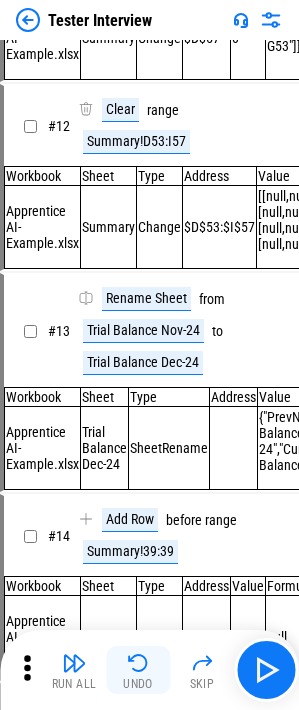 click on "Undo" at bounding box center (138, 670) 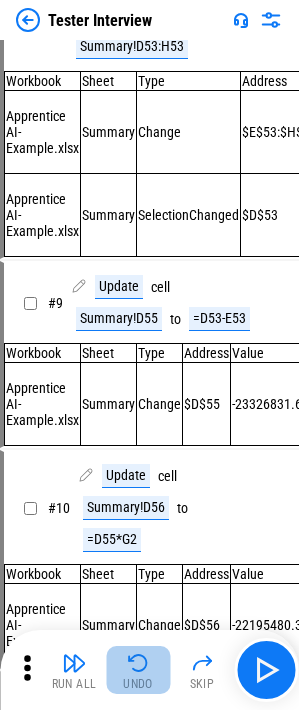 click on "Undo" at bounding box center [138, 670] 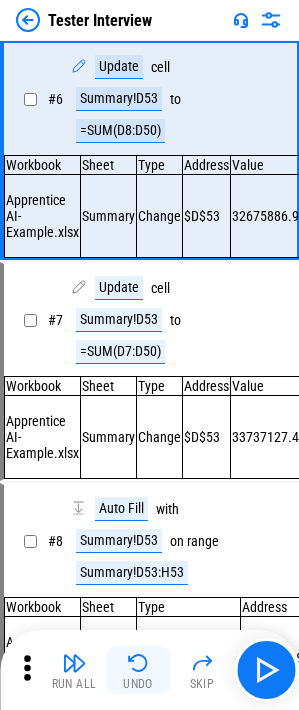click on "Undo" at bounding box center (138, 670) 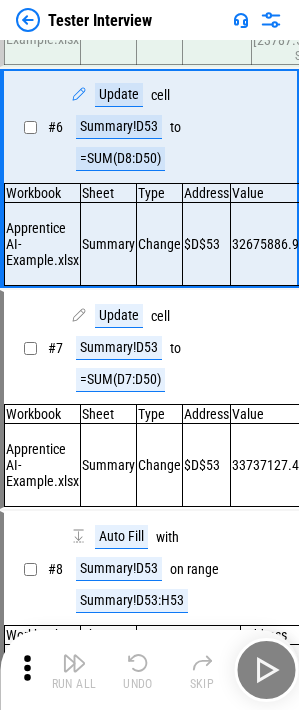 click on "Run All Undo Skip" at bounding box center [151, 670] 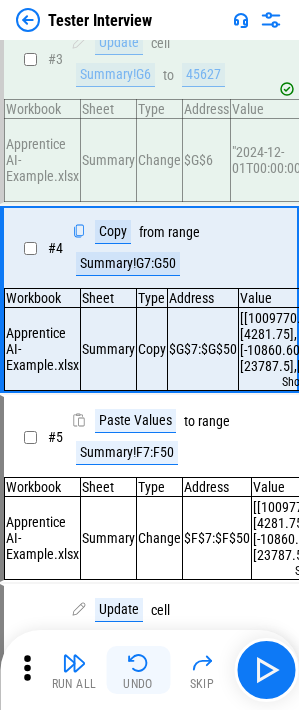 scroll, scrollTop: 204, scrollLeft: 0, axis: vertical 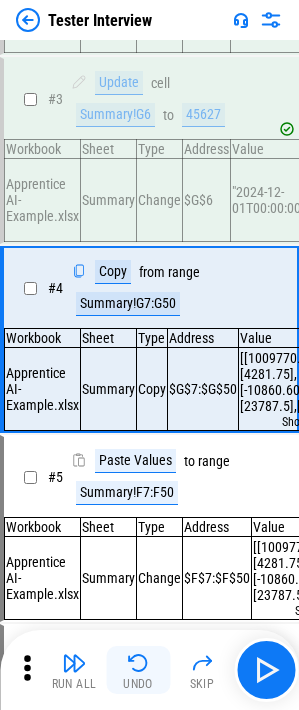click on "Undo" at bounding box center [138, 670] 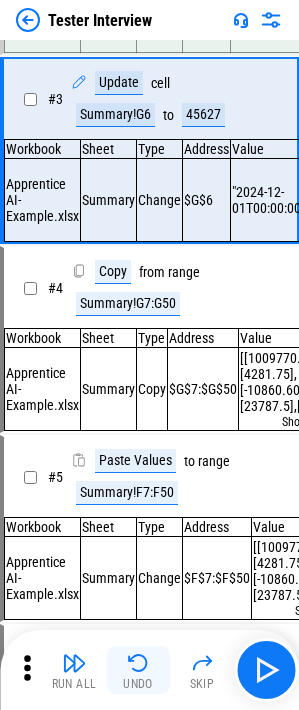 click on "Undo" at bounding box center [138, 670] 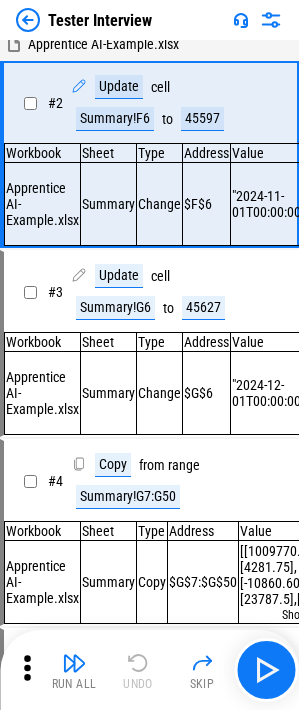 scroll, scrollTop: 0, scrollLeft: 0, axis: both 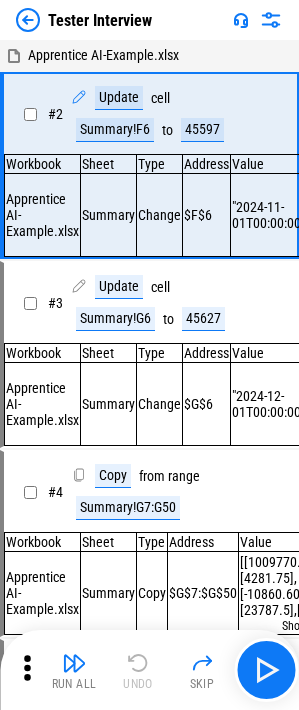 click on "Run All Undo Skip" at bounding box center (151, 670) 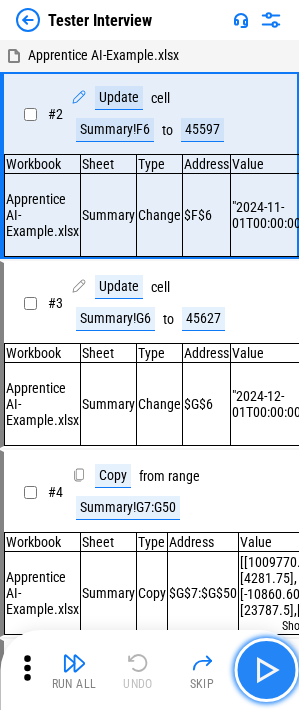click at bounding box center [266, 670] 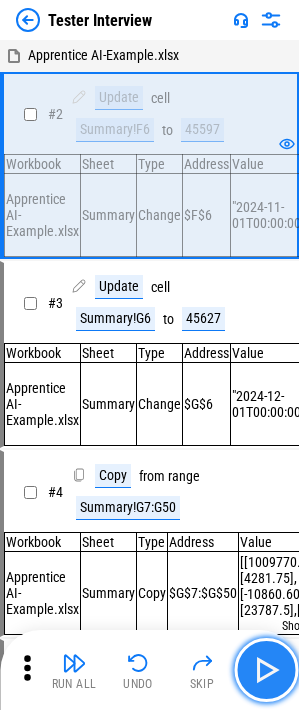 click at bounding box center (266, 670) 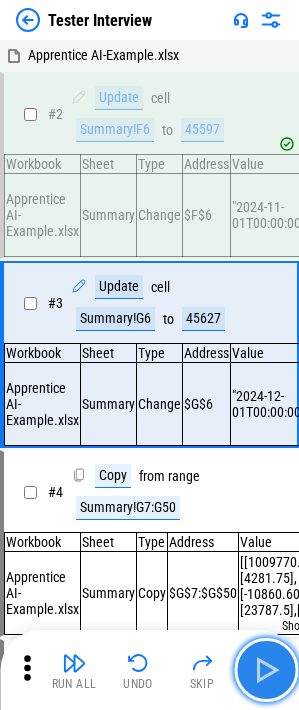 click at bounding box center [266, 670] 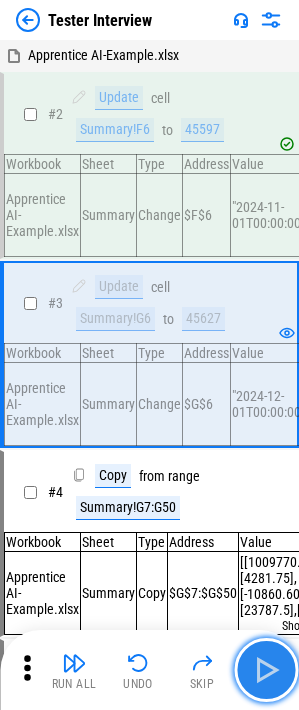 click at bounding box center (266, 670) 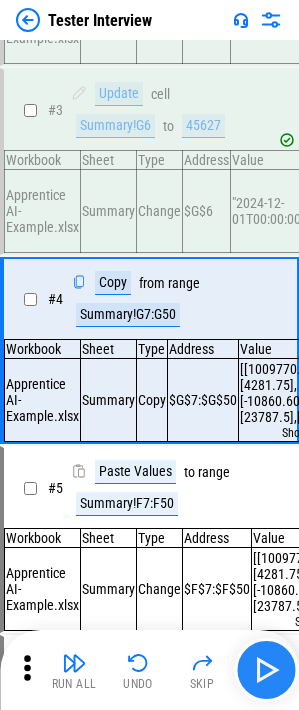 scroll, scrollTop: 204, scrollLeft: 0, axis: vertical 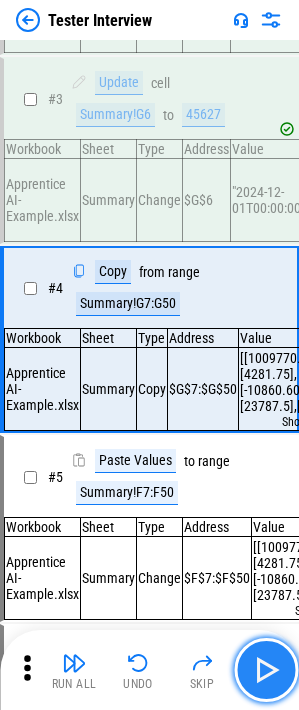 click at bounding box center [266, 670] 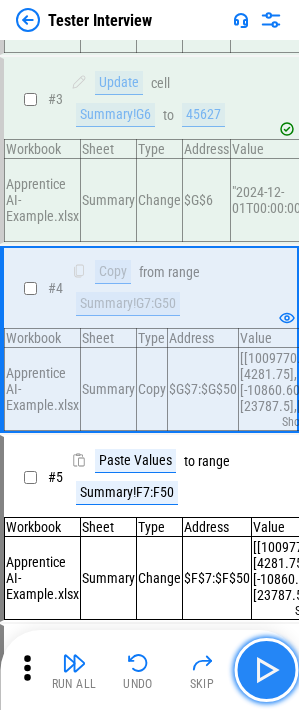 click at bounding box center (266, 670) 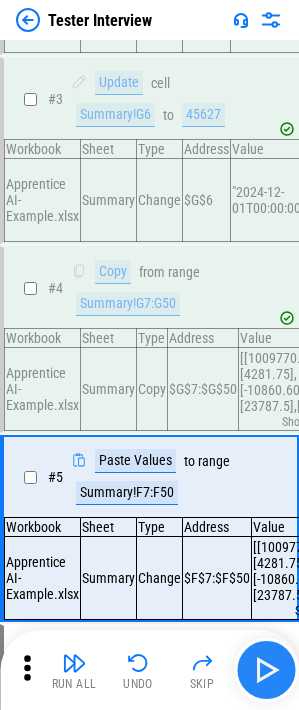 scroll, scrollTop: 399, scrollLeft: 0, axis: vertical 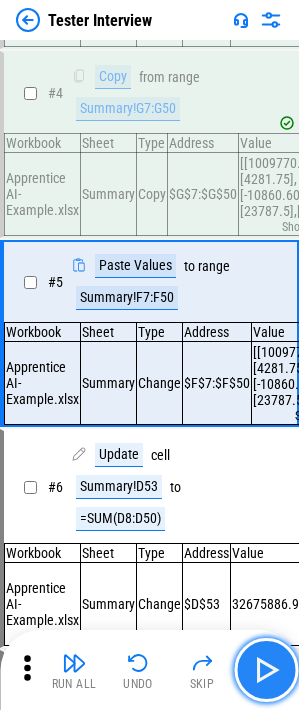 click at bounding box center (266, 670) 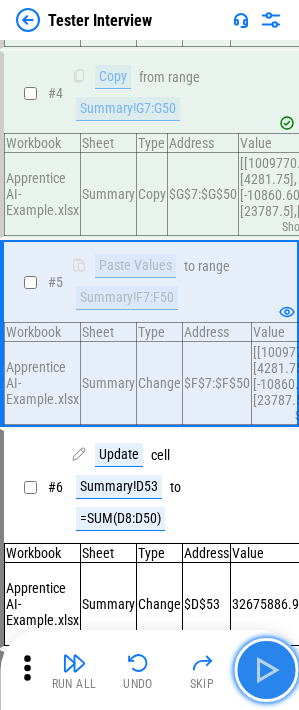 click at bounding box center [266, 670] 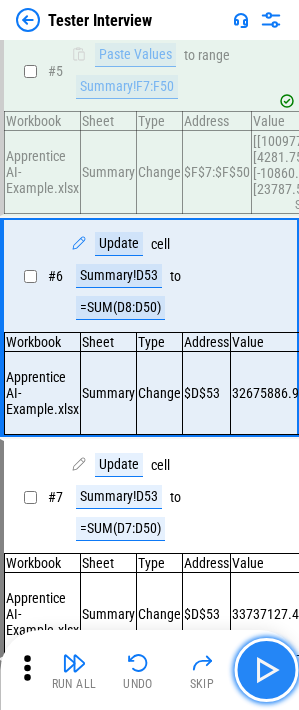 click at bounding box center [266, 670] 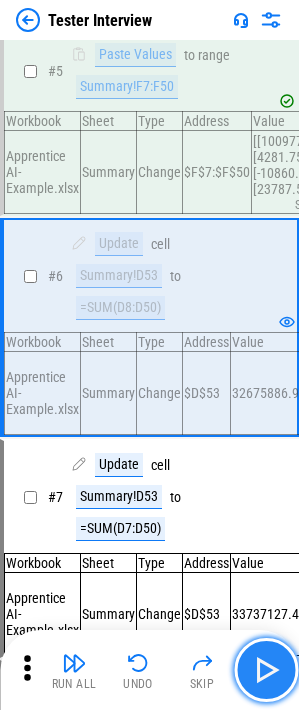 click at bounding box center (266, 670) 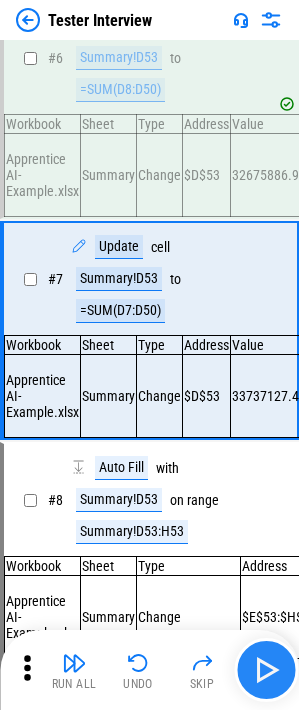 scroll, scrollTop: 837, scrollLeft: 0, axis: vertical 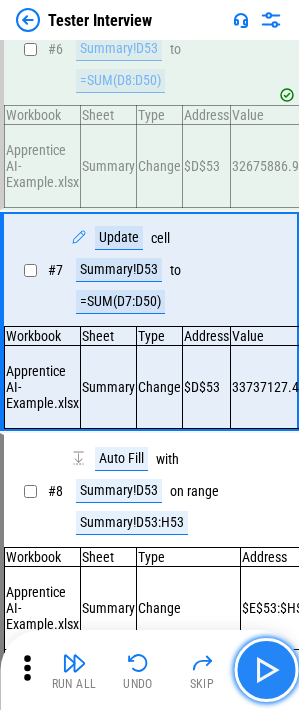 click at bounding box center [266, 670] 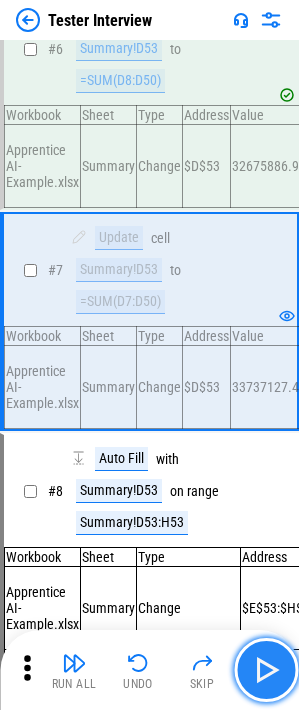 click at bounding box center [266, 670] 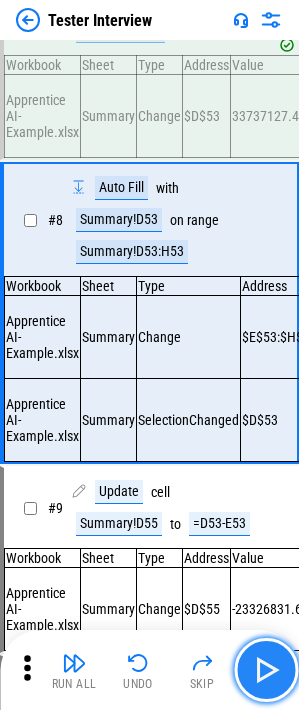 click at bounding box center [266, 670] 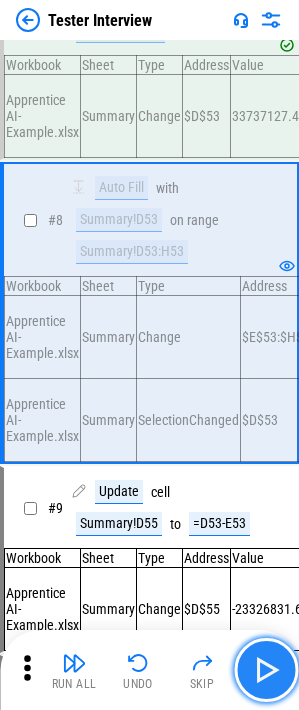 click at bounding box center [266, 670] 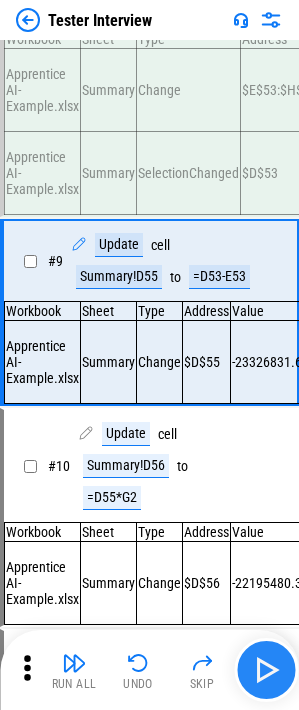 scroll, scrollTop: 1363, scrollLeft: 0, axis: vertical 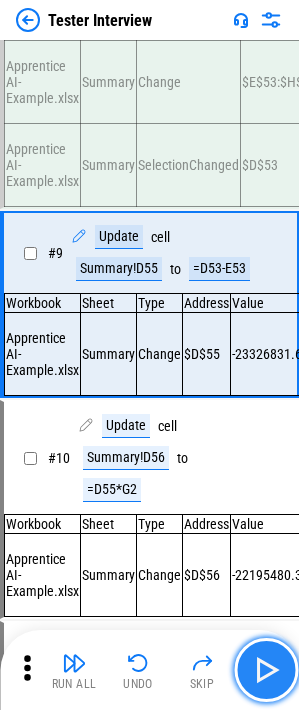 click at bounding box center (266, 670) 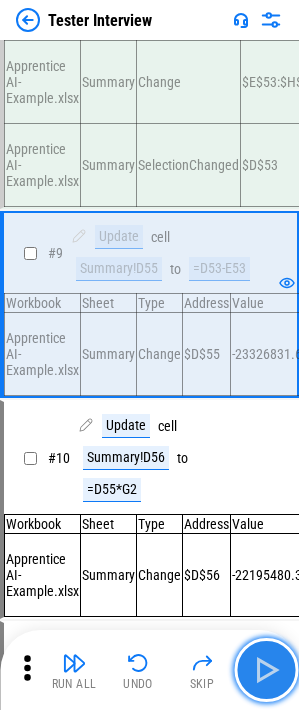click at bounding box center [266, 670] 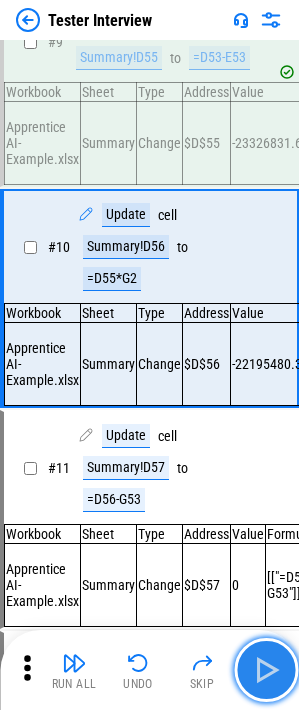 click at bounding box center (266, 670) 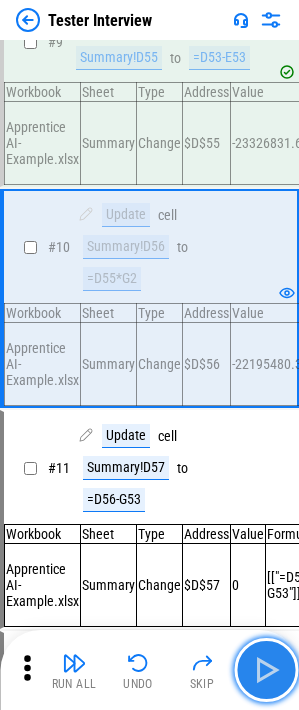 click at bounding box center [266, 670] 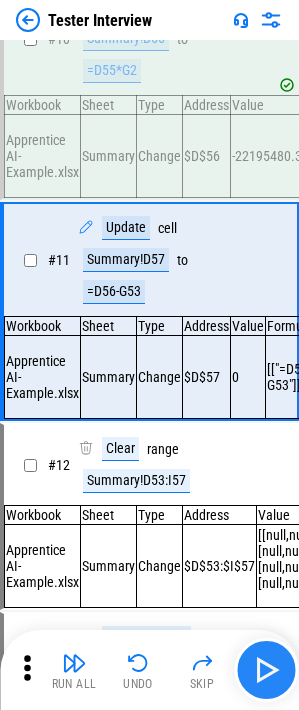 scroll, scrollTop: 1801, scrollLeft: 0, axis: vertical 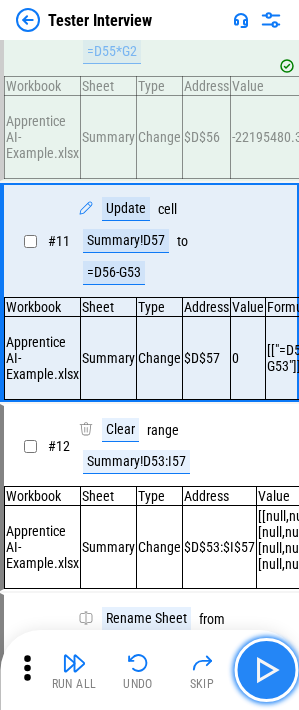 click at bounding box center [266, 670] 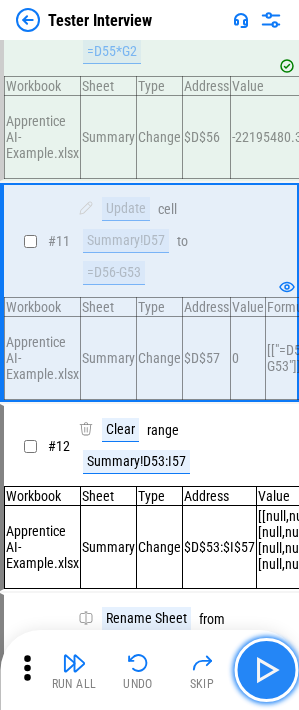 click at bounding box center [266, 670] 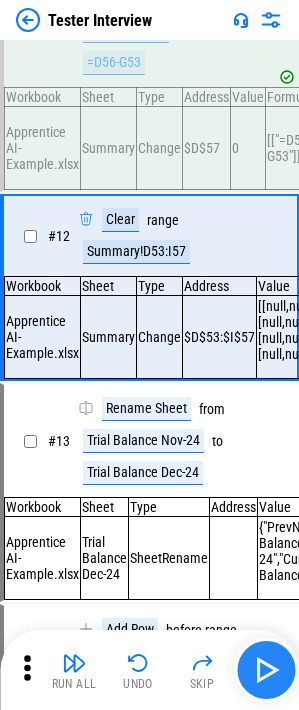 scroll, scrollTop: 2012, scrollLeft: 0, axis: vertical 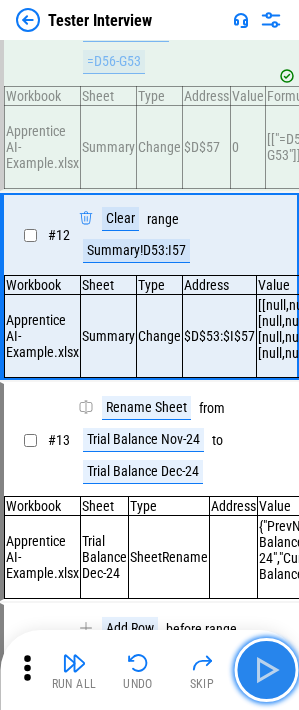 click at bounding box center (266, 670) 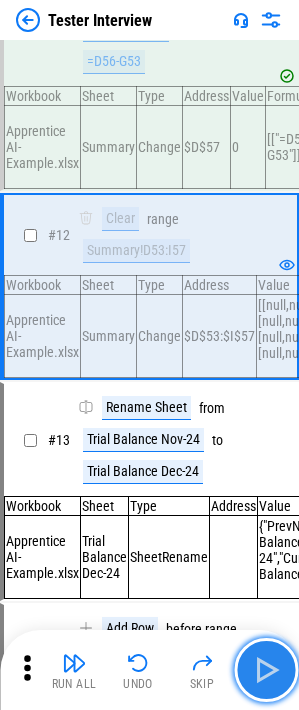 click at bounding box center (266, 670) 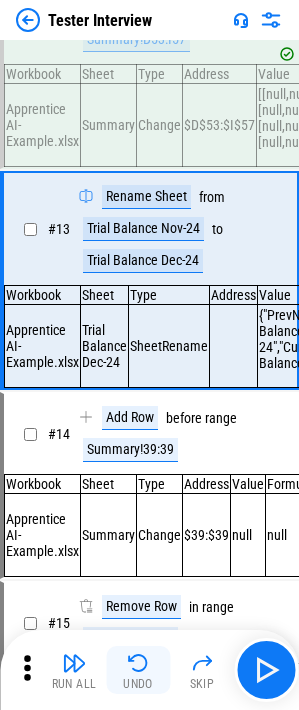 drag, startPoint x: 167, startPoint y: 662, endPoint x: 157, endPoint y: 668, distance: 11.661903 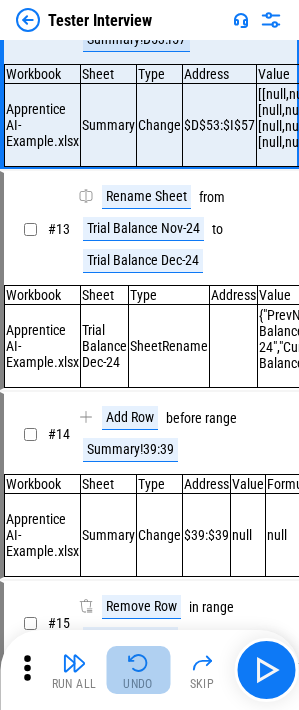 click on "Undo" at bounding box center [138, 670] 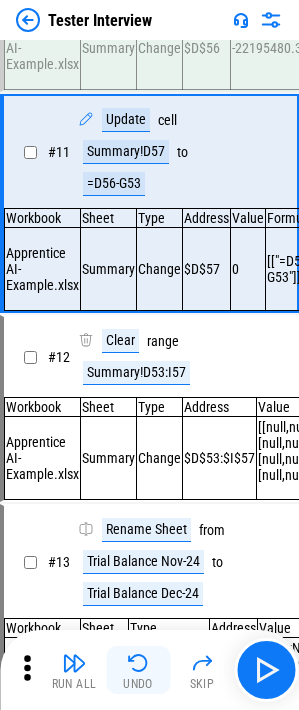 scroll, scrollTop: 1801, scrollLeft: 0, axis: vertical 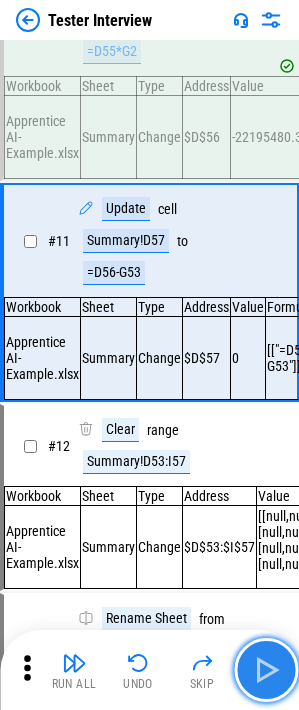 click at bounding box center [266, 670] 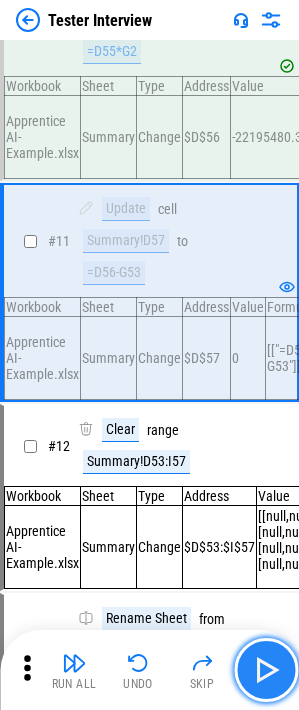 click at bounding box center (266, 670) 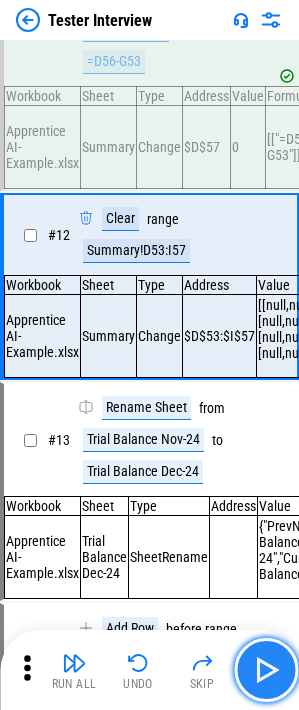 click at bounding box center [266, 670] 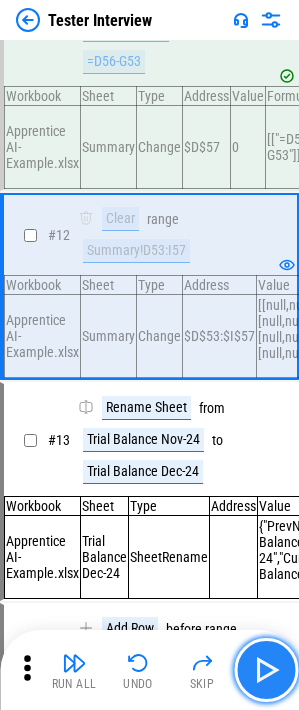 click at bounding box center (266, 670) 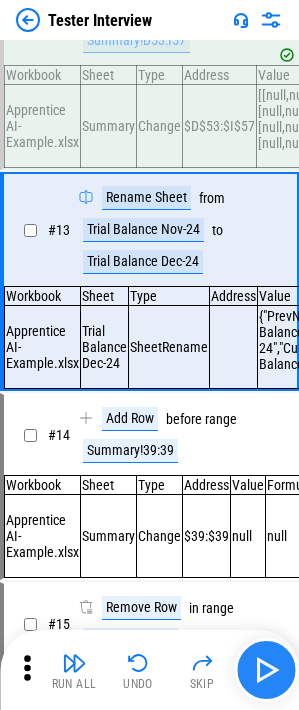 scroll, scrollTop: 2223, scrollLeft: 0, axis: vertical 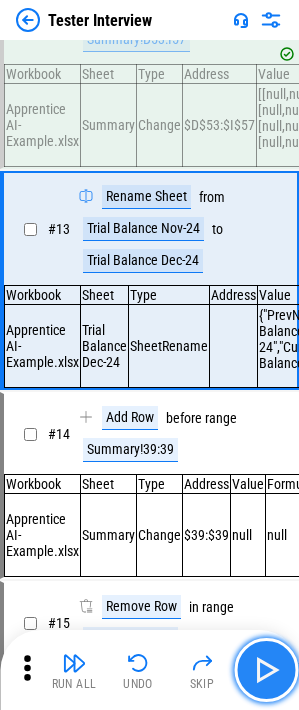click at bounding box center (266, 670) 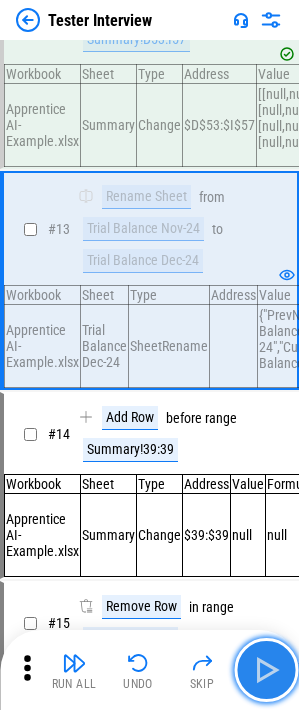 click at bounding box center [266, 670] 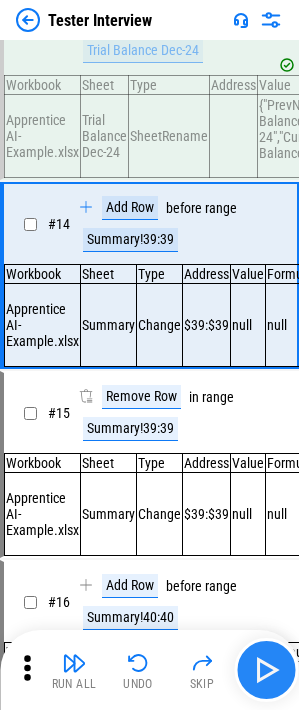 scroll, scrollTop: 2434, scrollLeft: 0, axis: vertical 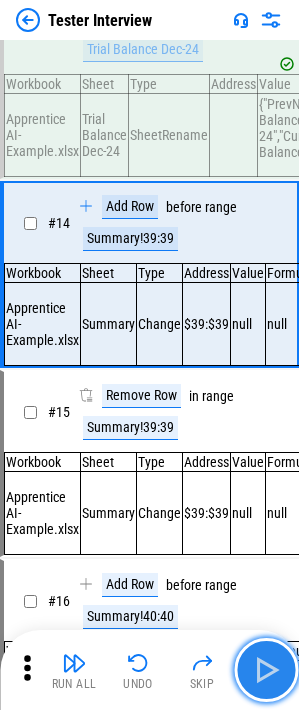 click at bounding box center [266, 670] 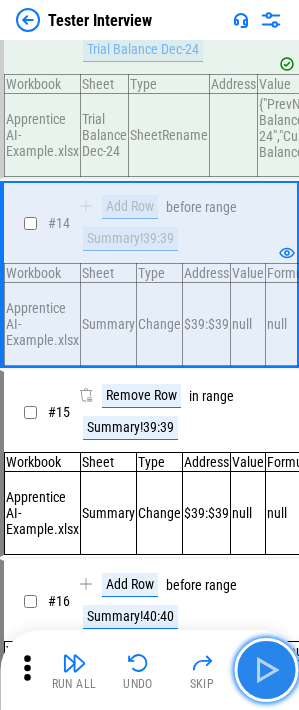 click at bounding box center [266, 670] 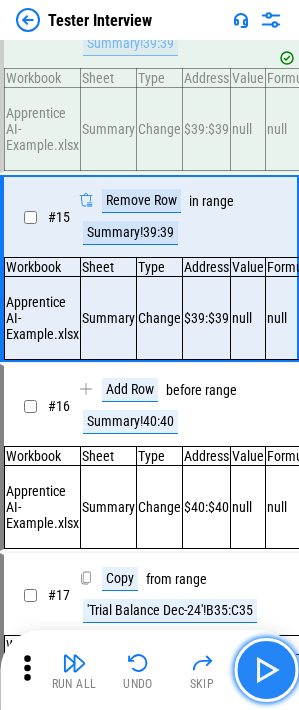 click at bounding box center (266, 670) 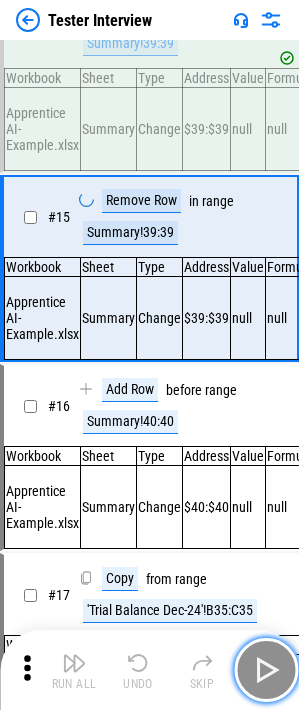 click at bounding box center (266, 670) 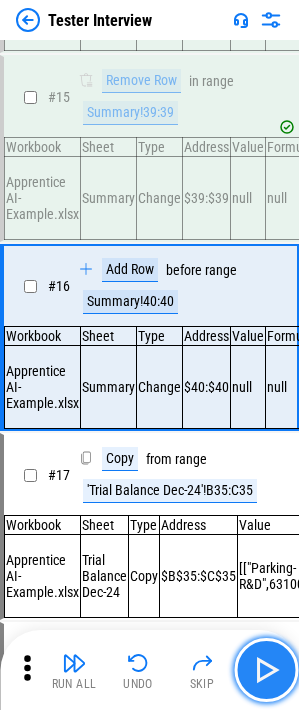 click at bounding box center (266, 670) 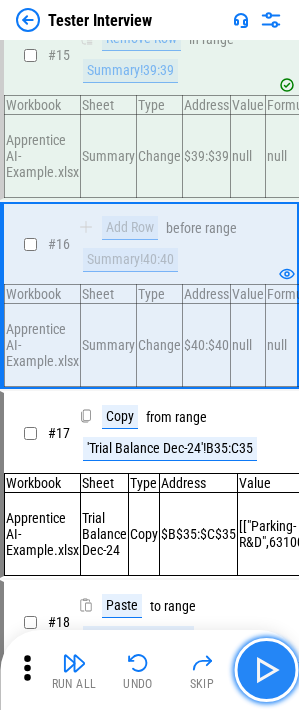 click at bounding box center [266, 670] 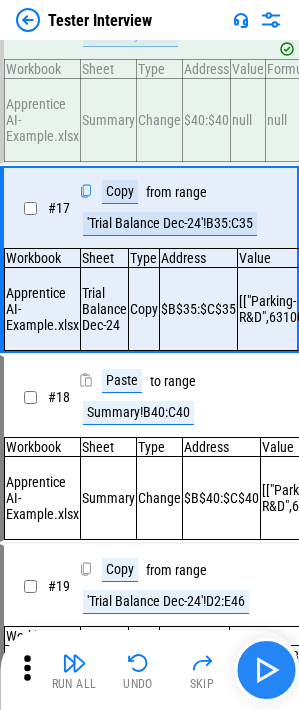 scroll, scrollTop: 3019, scrollLeft: 0, axis: vertical 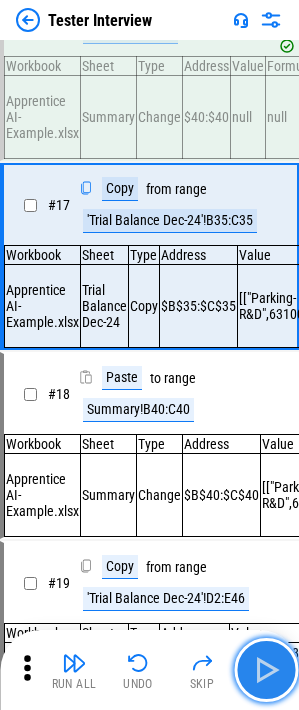 click at bounding box center [266, 670] 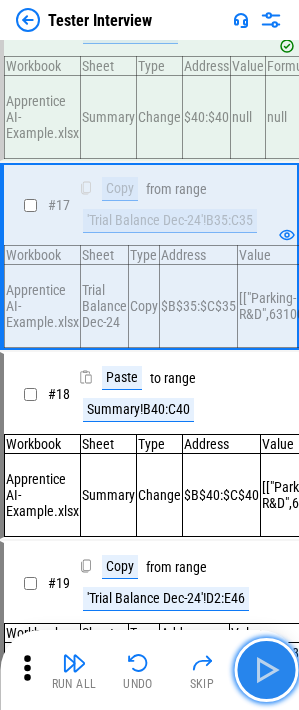 click at bounding box center (266, 670) 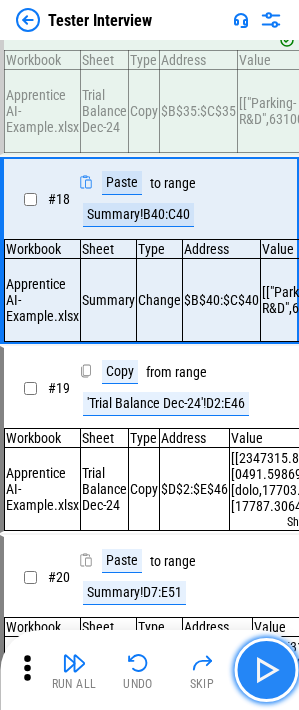 click at bounding box center [266, 670] 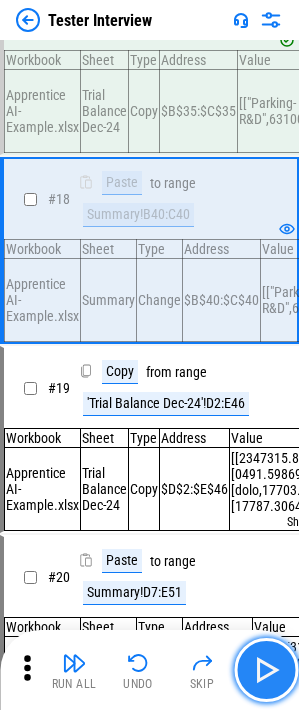 click at bounding box center [266, 670] 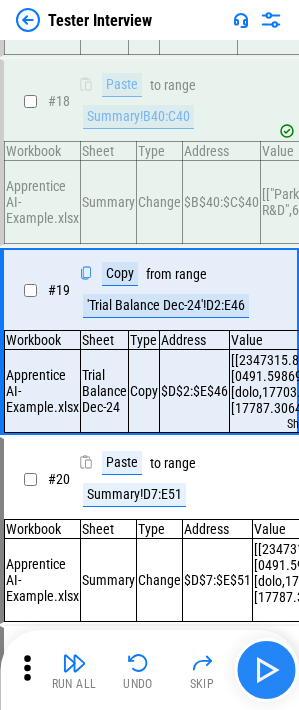 scroll, scrollTop: 3409, scrollLeft: 0, axis: vertical 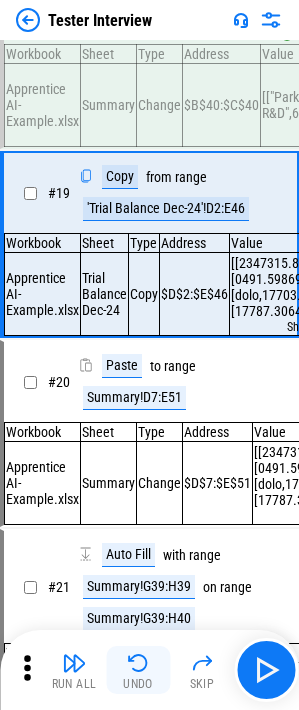 click on "Undo" at bounding box center [138, 684] 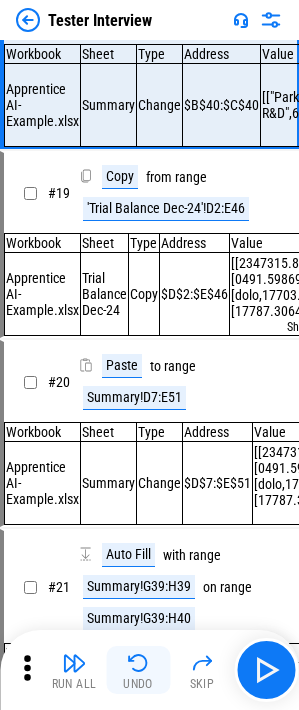click on "Undo" at bounding box center [138, 684] 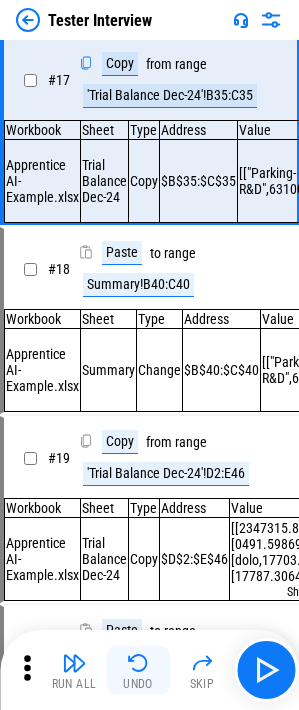 scroll, scrollTop: 3019, scrollLeft: 0, axis: vertical 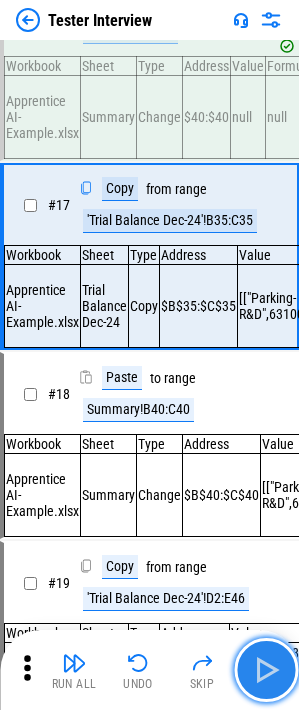 click at bounding box center (266, 670) 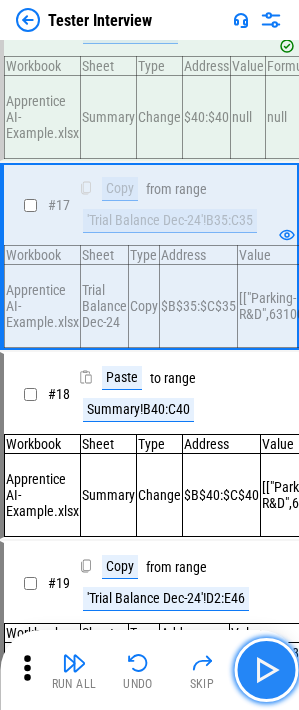 click at bounding box center [266, 670] 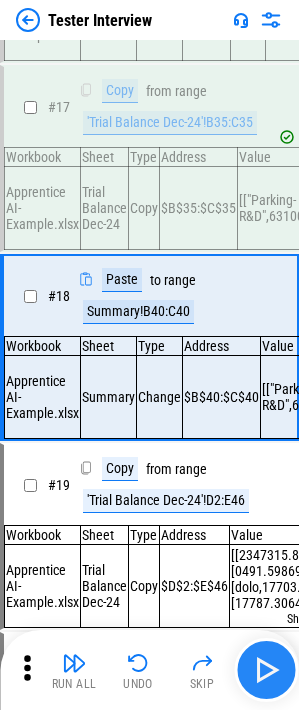 scroll, scrollTop: 3214, scrollLeft: 0, axis: vertical 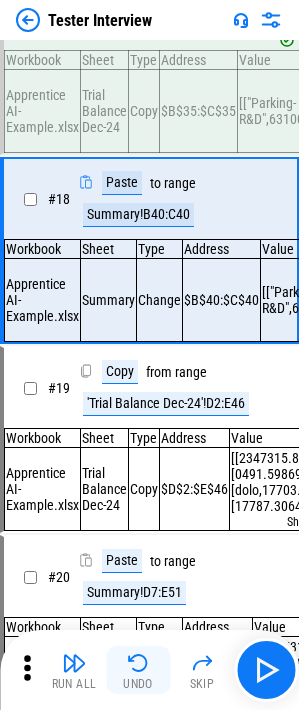 click on "Undo" at bounding box center (138, 670) 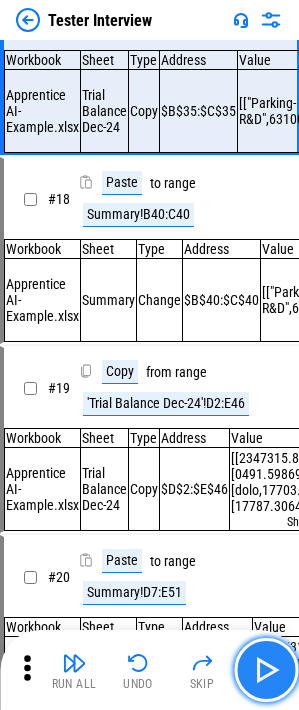 click at bounding box center (266, 670) 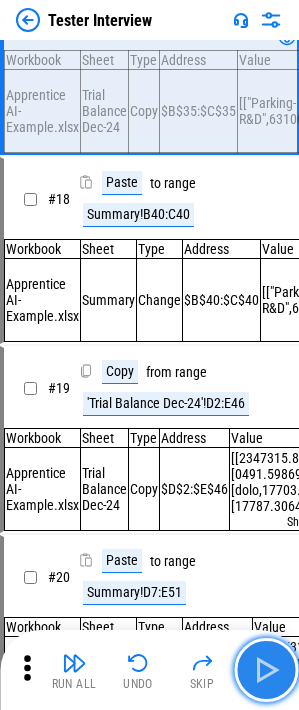 click at bounding box center (266, 670) 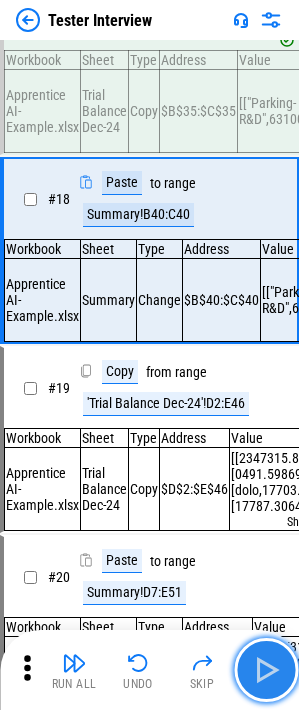 click at bounding box center [266, 670] 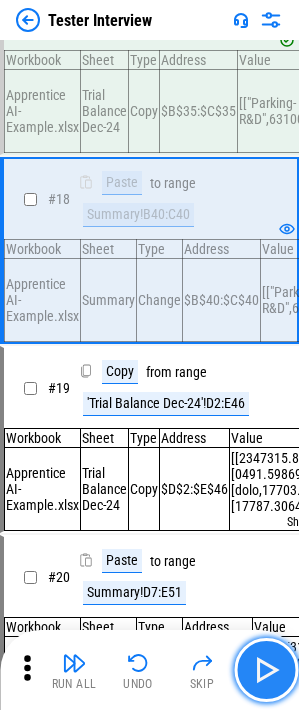 click at bounding box center [266, 670] 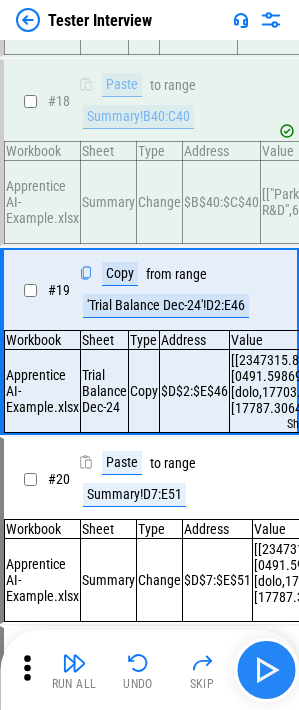 scroll, scrollTop: 3409, scrollLeft: 0, axis: vertical 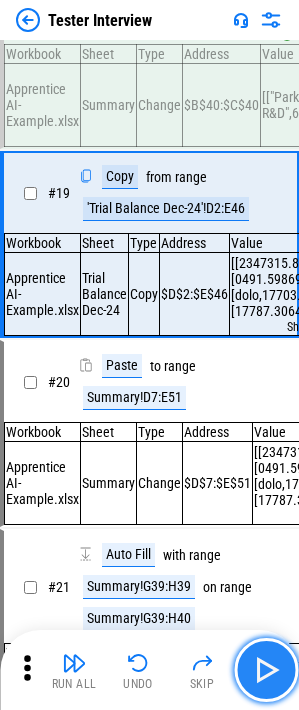 click at bounding box center [266, 670] 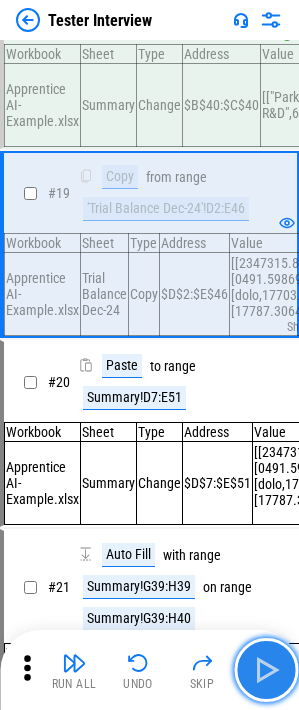 click at bounding box center [266, 670] 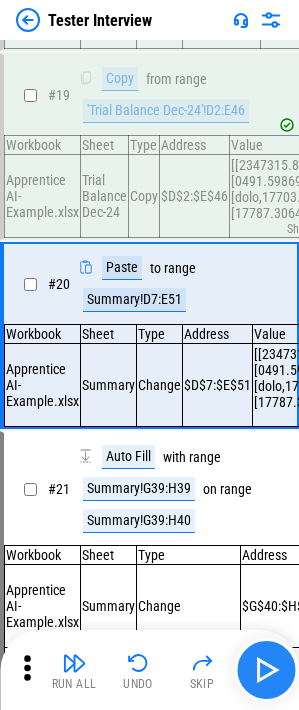 scroll, scrollTop: 3604, scrollLeft: 0, axis: vertical 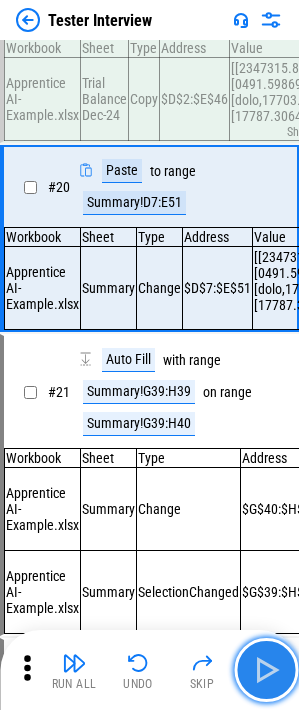 click at bounding box center [266, 670] 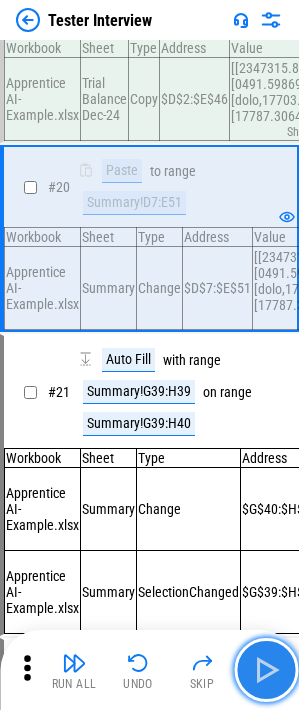 click at bounding box center [266, 670] 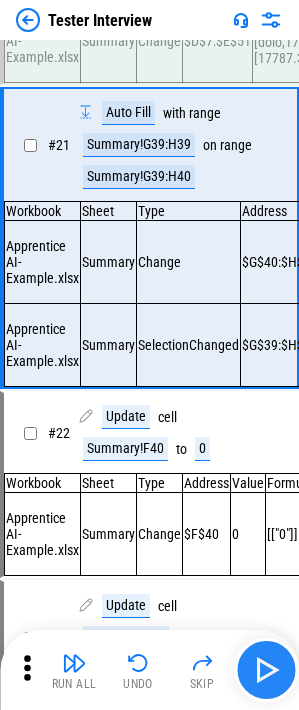 scroll, scrollTop: 3859, scrollLeft: 0, axis: vertical 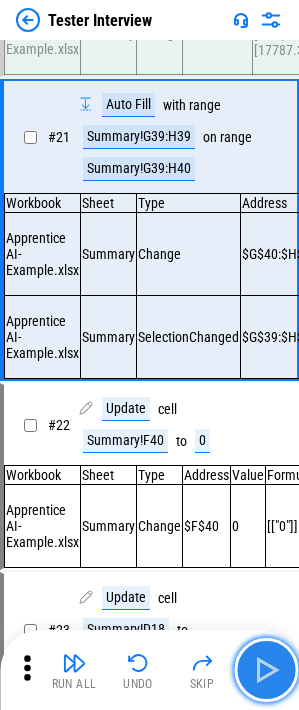 click at bounding box center [266, 670] 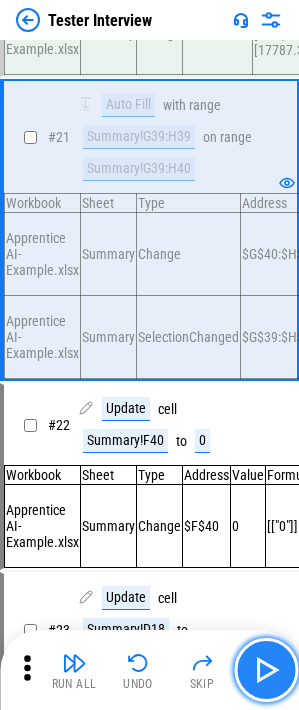 click at bounding box center (266, 670) 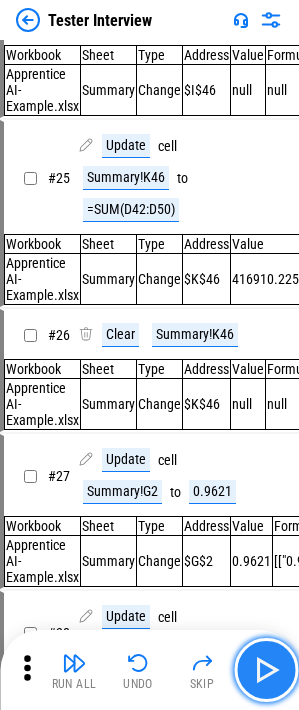 scroll, scrollTop: 4114, scrollLeft: 0, axis: vertical 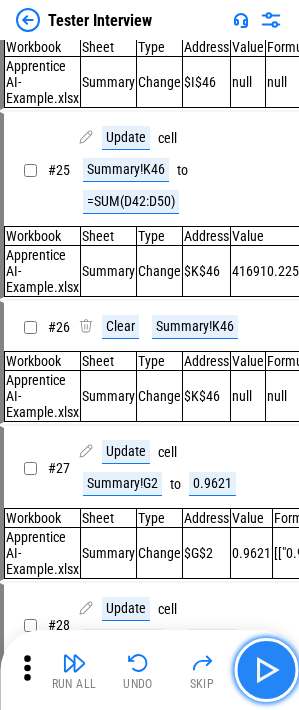 click at bounding box center (266, 670) 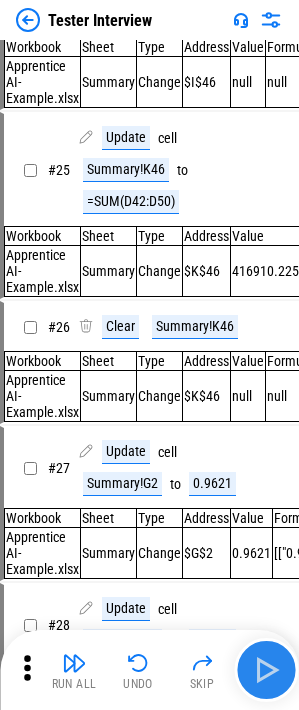 click at bounding box center (266, 670) 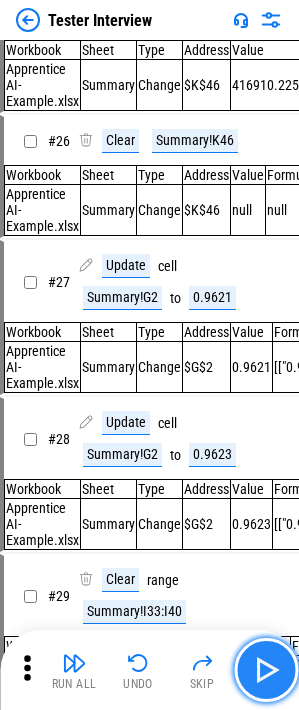click at bounding box center [266, 670] 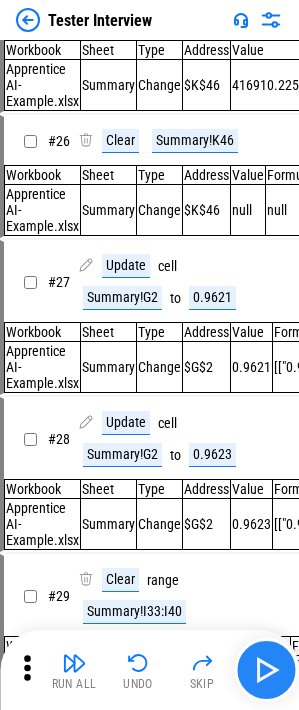 scroll, scrollTop: 4325, scrollLeft: 0, axis: vertical 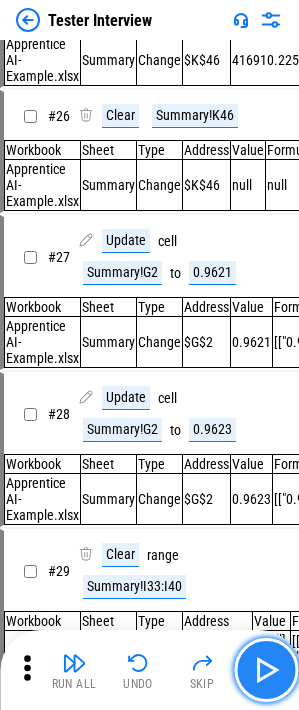 click at bounding box center [266, 670] 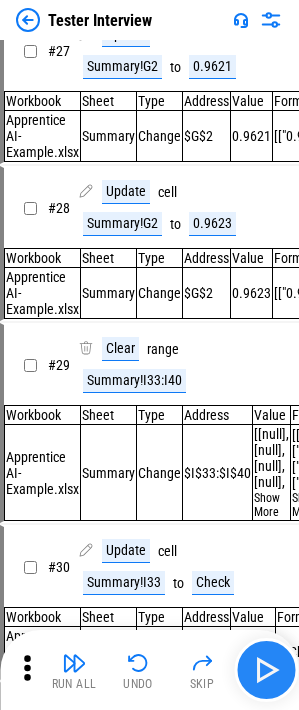 scroll, scrollTop: 4536, scrollLeft: 0, axis: vertical 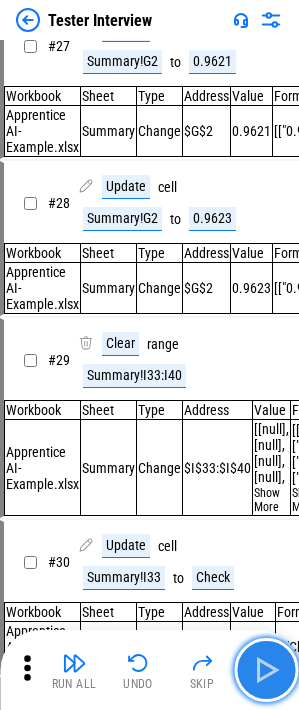 click at bounding box center (266, 670) 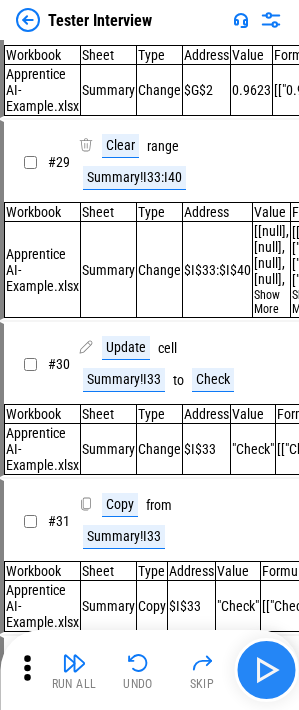 scroll, scrollTop: 4747, scrollLeft: 0, axis: vertical 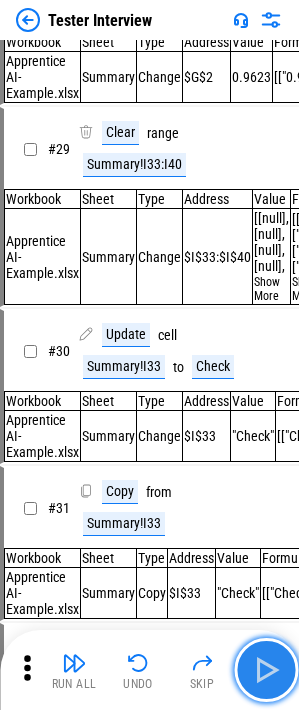 click at bounding box center [266, 670] 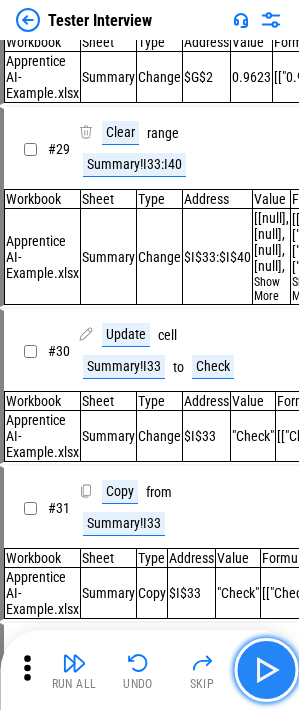 click at bounding box center (266, 670) 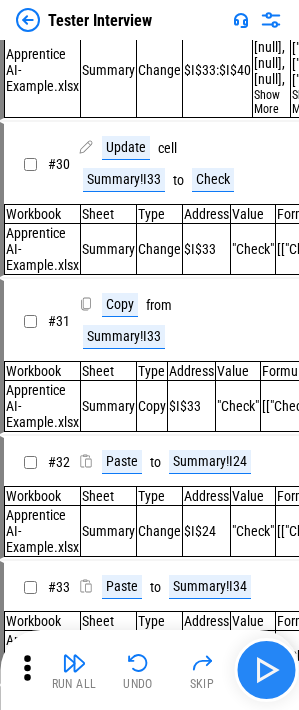 scroll, scrollTop: 4942, scrollLeft: 0, axis: vertical 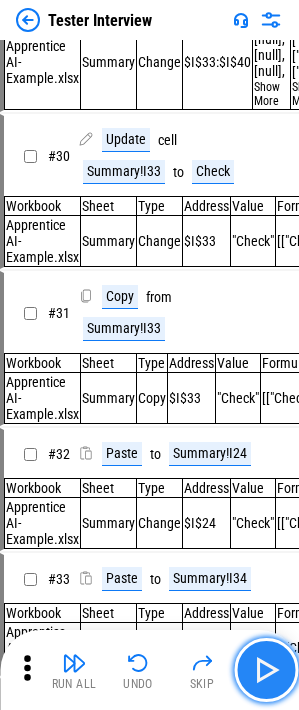 click at bounding box center (266, 670) 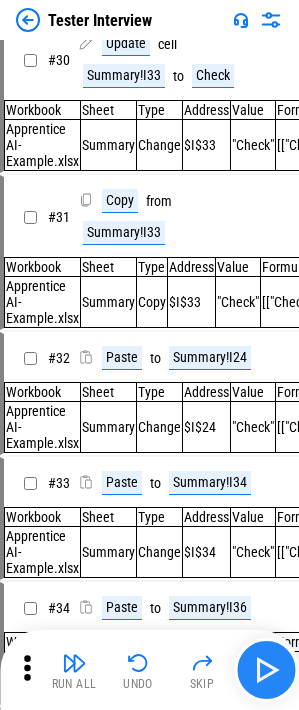scroll, scrollTop: 5121, scrollLeft: 0, axis: vertical 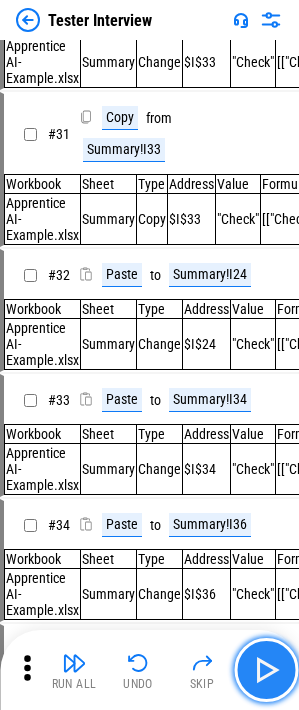 click at bounding box center (266, 670) 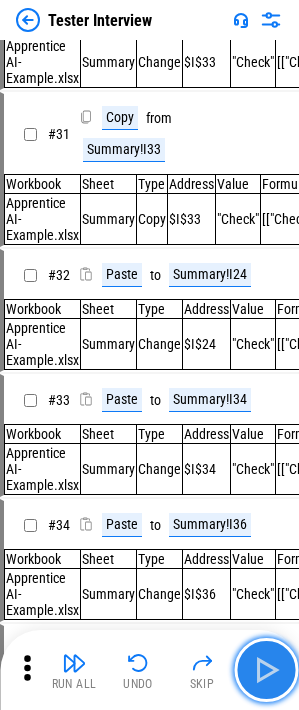 click at bounding box center [266, 670] 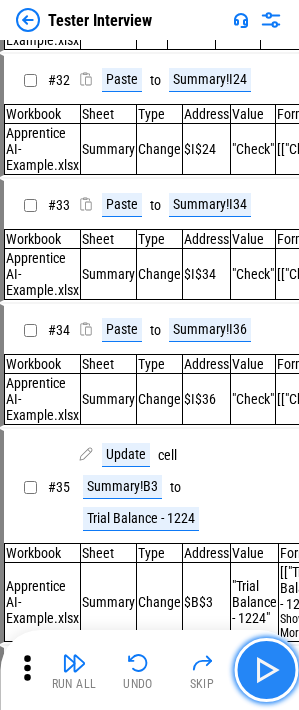 click at bounding box center [266, 670] 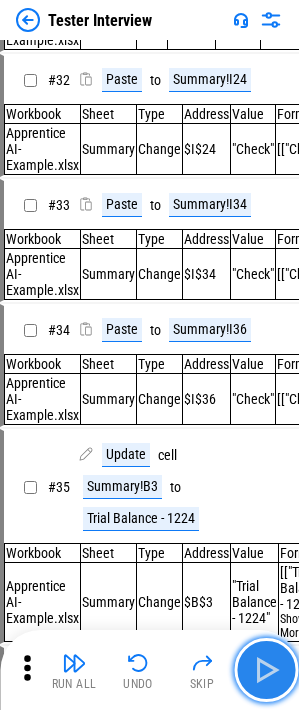 click at bounding box center [266, 670] 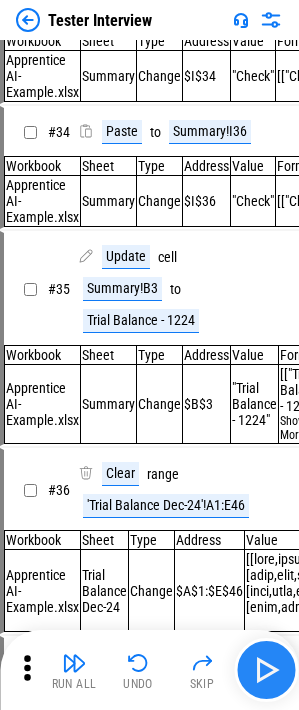 scroll, scrollTop: 5515, scrollLeft: 0, axis: vertical 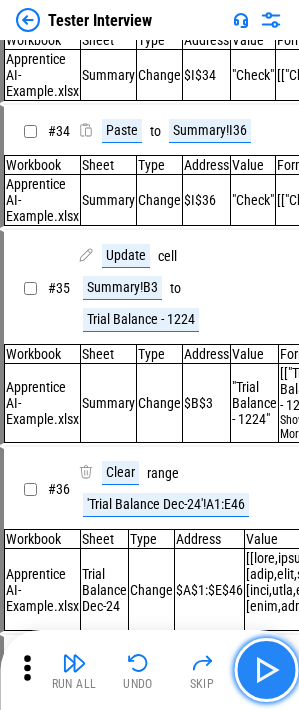 click at bounding box center [266, 670] 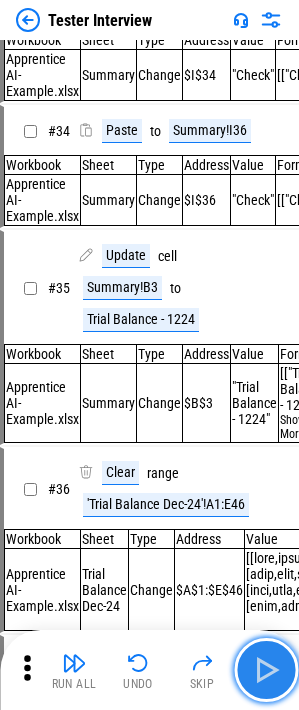 click at bounding box center [266, 670] 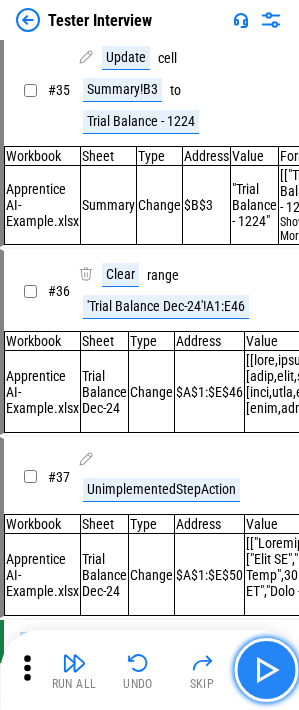 click at bounding box center [266, 670] 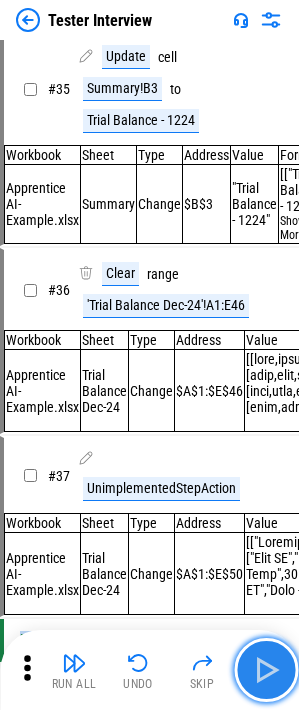 click at bounding box center [266, 670] 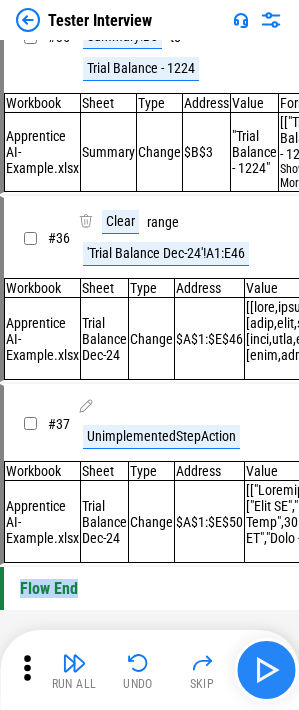 scroll, scrollTop: 5909, scrollLeft: 0, axis: vertical 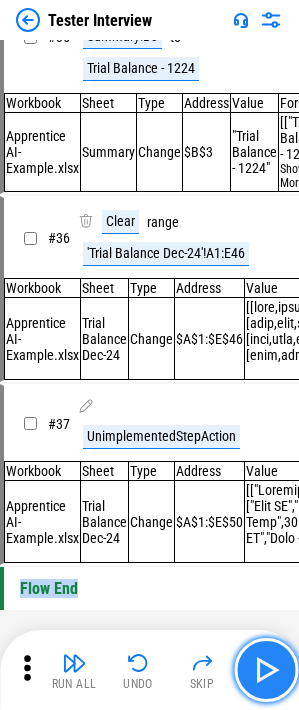 click at bounding box center (266, 670) 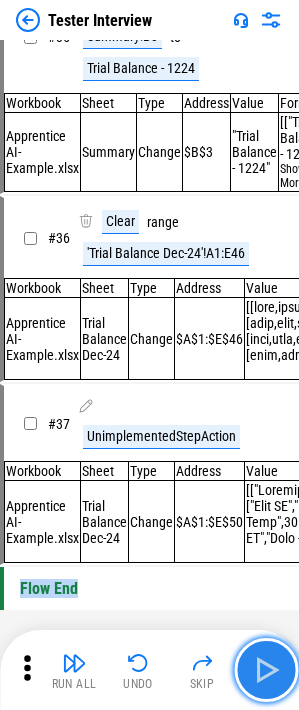 click at bounding box center [266, 670] 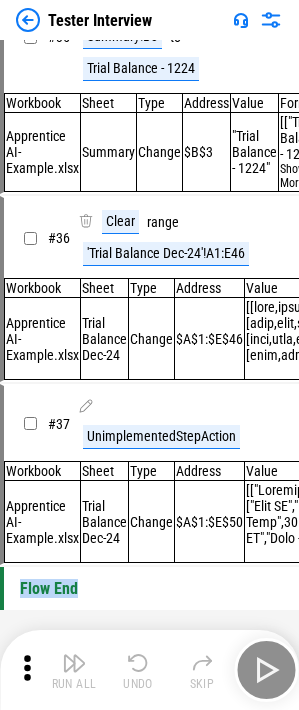 click on "Run All Undo Skip" at bounding box center (151, 670) 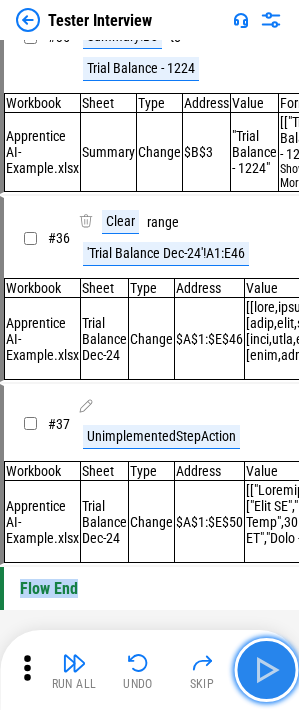 click at bounding box center (266, 670) 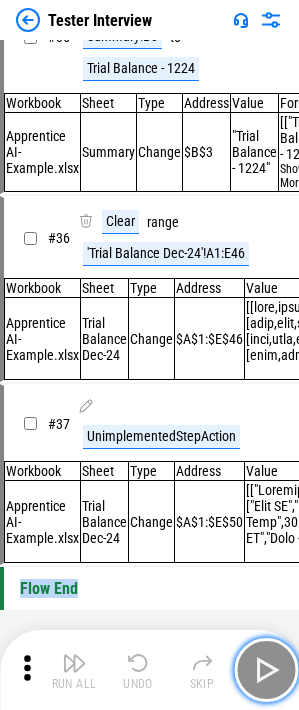 click at bounding box center [266, 670] 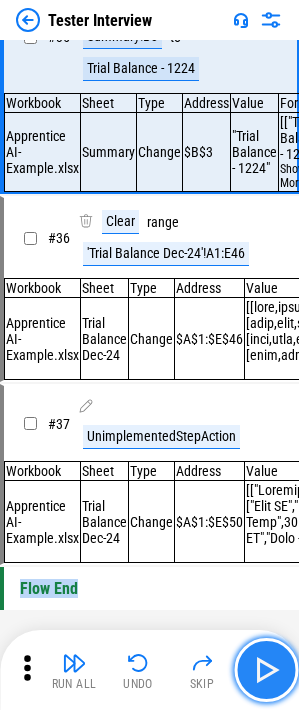 click at bounding box center (266, 670) 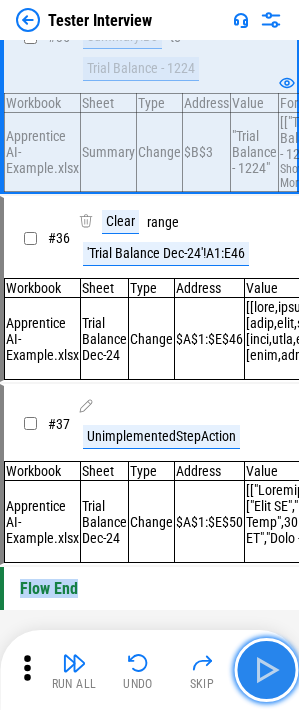 click at bounding box center (266, 670) 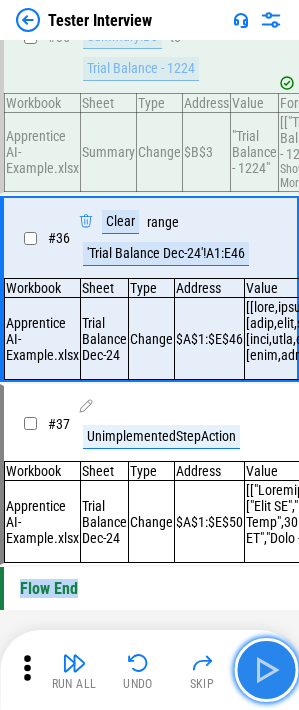 click at bounding box center (266, 670) 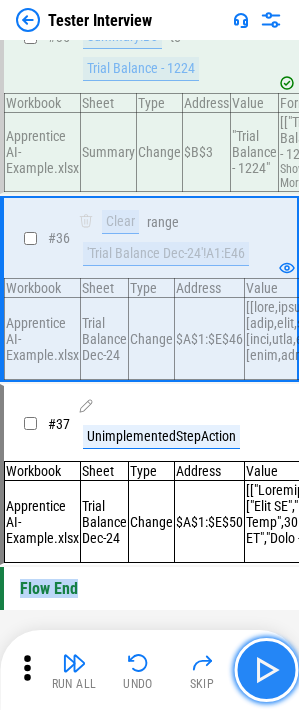 click at bounding box center [266, 670] 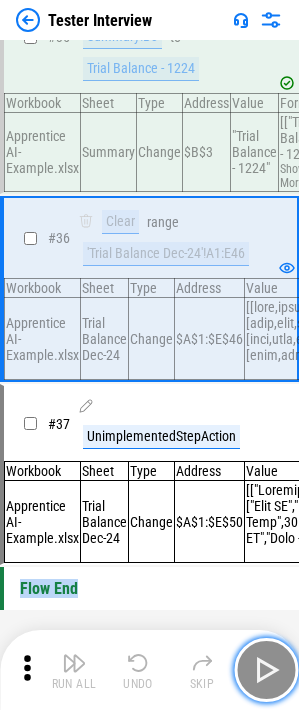 click at bounding box center [266, 670] 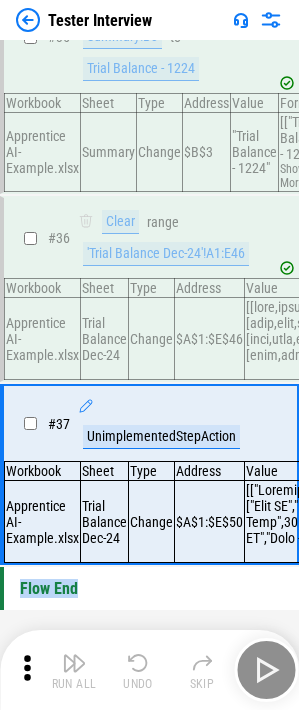 scroll, scrollTop: 6824, scrollLeft: 0, axis: vertical 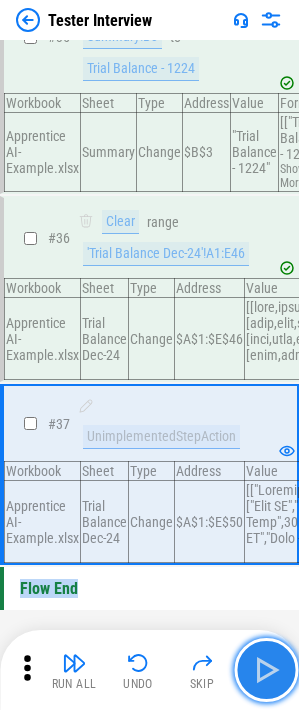 click at bounding box center (266, 670) 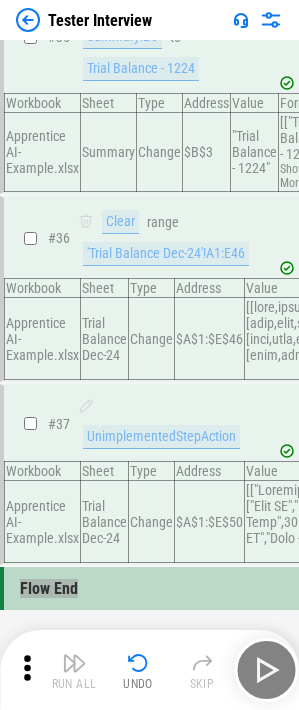 scroll, scrollTop: 6904, scrollLeft: 0, axis: vertical 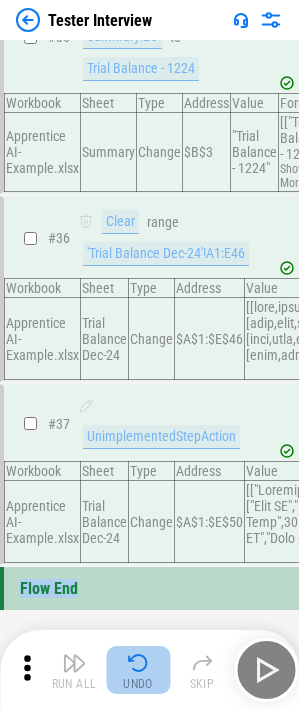 drag, startPoint x: 144, startPoint y: 672, endPoint x: 136, endPoint y: 597, distance: 75.42546 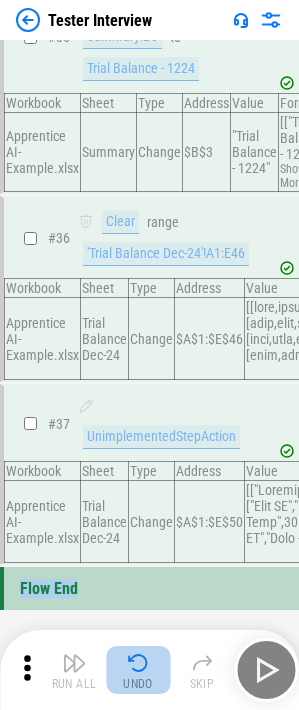 click at bounding box center [138, 663] 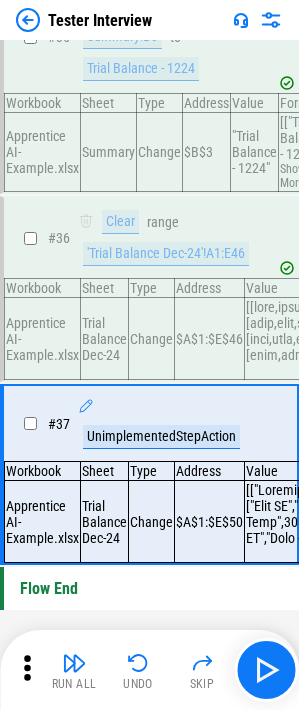 click on "Run All Undo Skip" at bounding box center [151, 670] 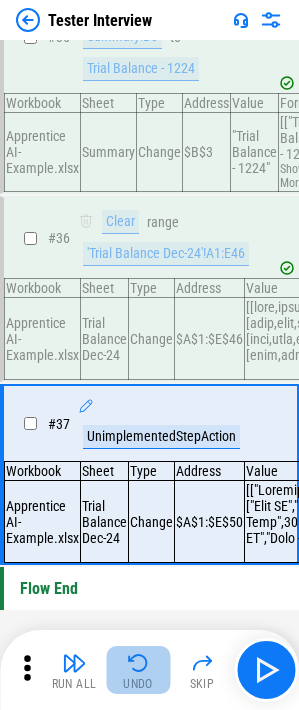 click on "Undo" at bounding box center (138, 670) 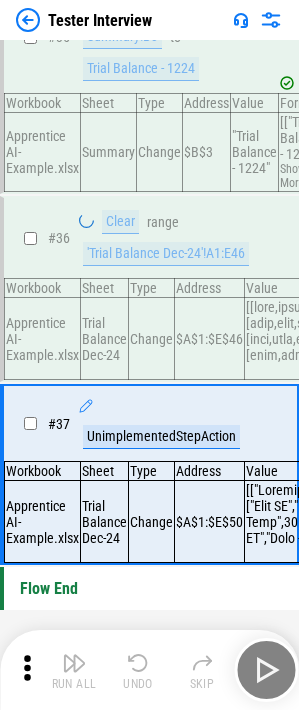 click on "Run All Undo Skip" at bounding box center (151, 670) 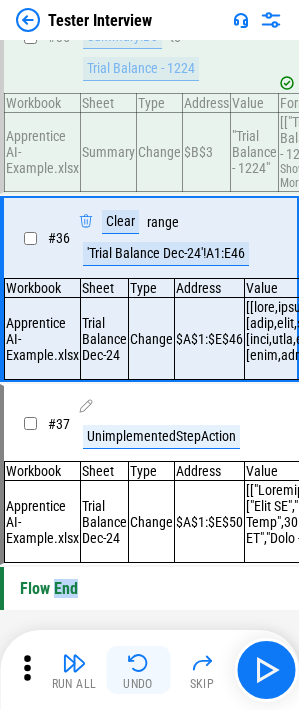 click on "Run All Undo Skip" at bounding box center [151, 670] 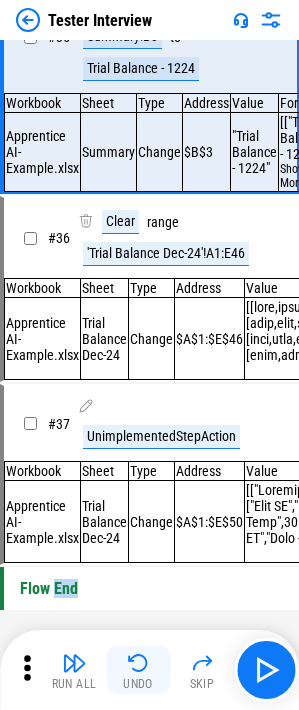 click at bounding box center [138, 663] 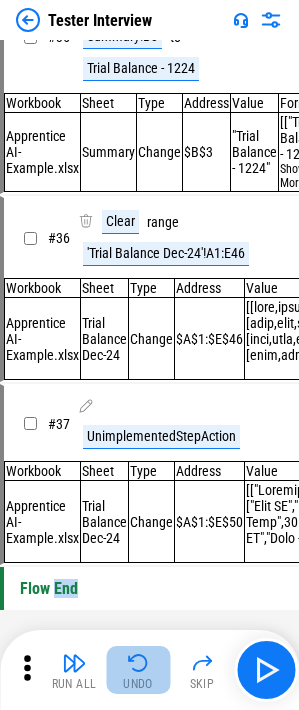 click at bounding box center (138, 663) 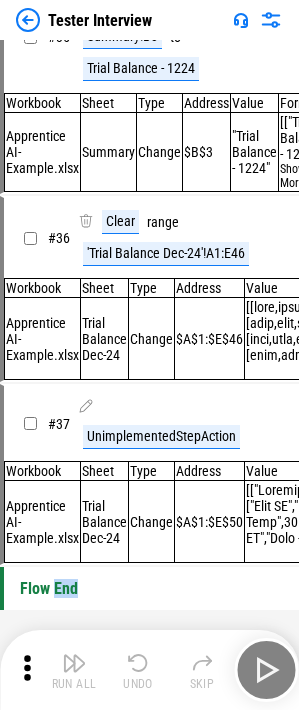 click at bounding box center (138, 663) 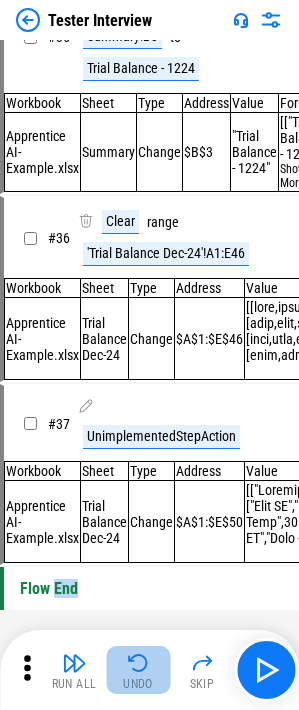 click at bounding box center [138, 663] 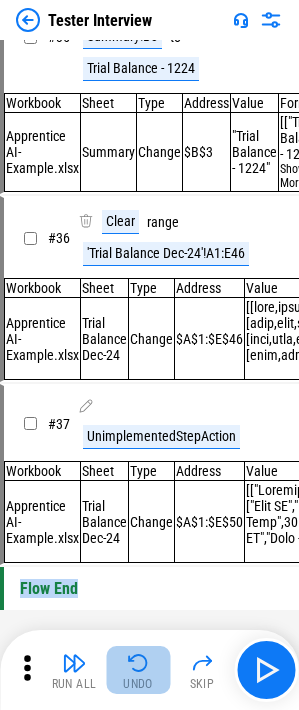 click on "Run All Undo Skip" at bounding box center [151, 670] 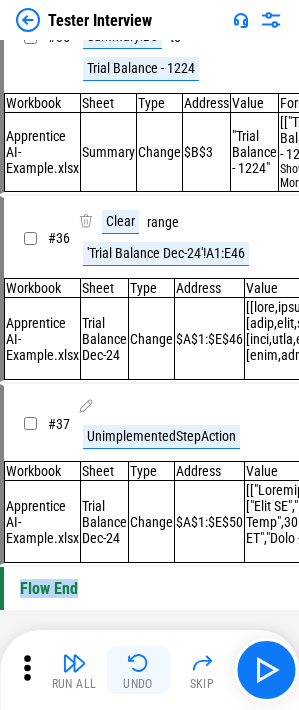 click at bounding box center [138, 663] 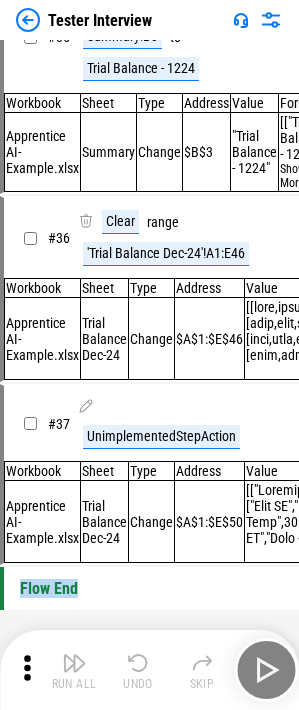 click on "Run All Undo Skip" at bounding box center (151, 670) 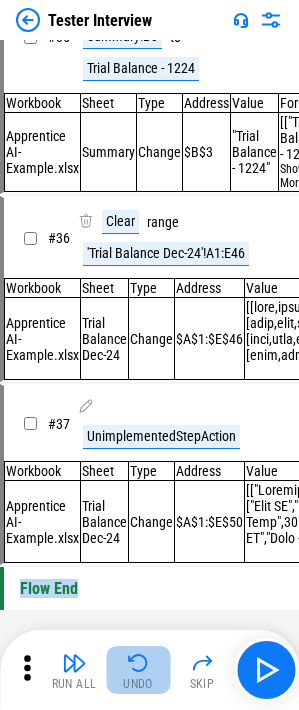 click at bounding box center (138, 663) 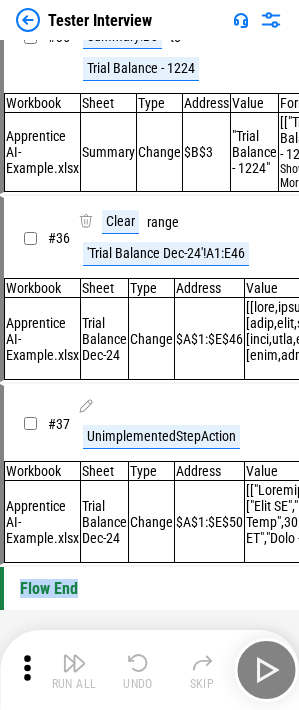 click at bounding box center (138, 663) 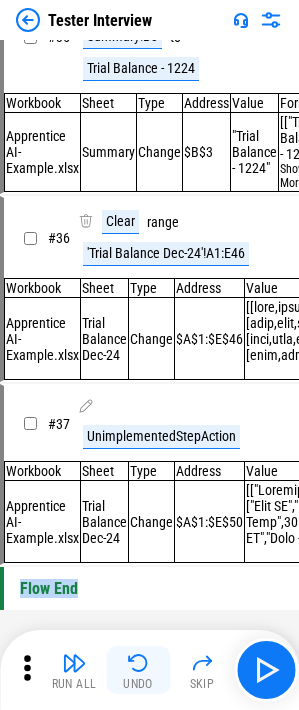 click at bounding box center (138, 663) 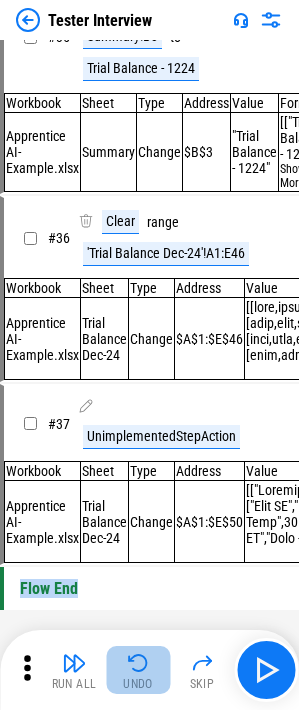 click at bounding box center [138, 663] 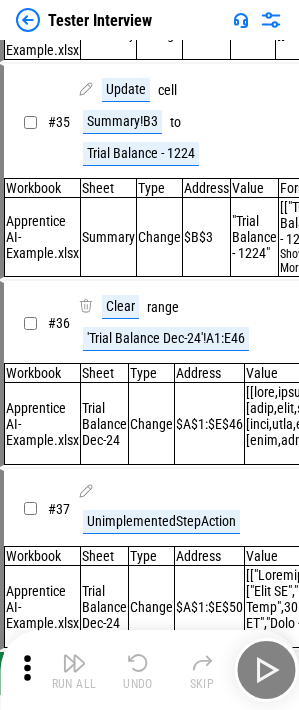 click at bounding box center (138, 663) 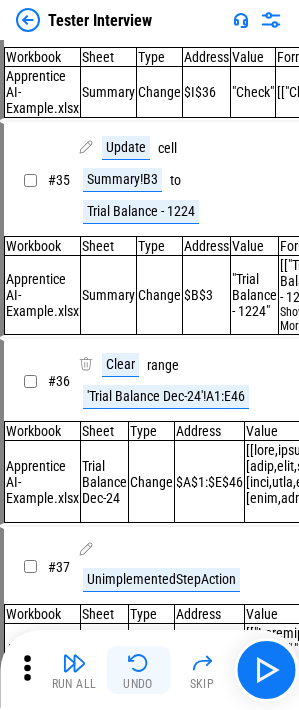 click at bounding box center [138, 663] 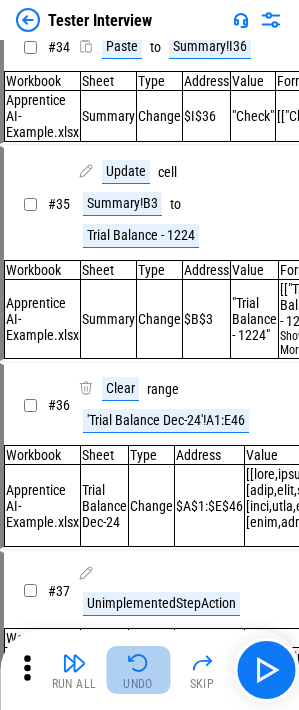 click at bounding box center (138, 663) 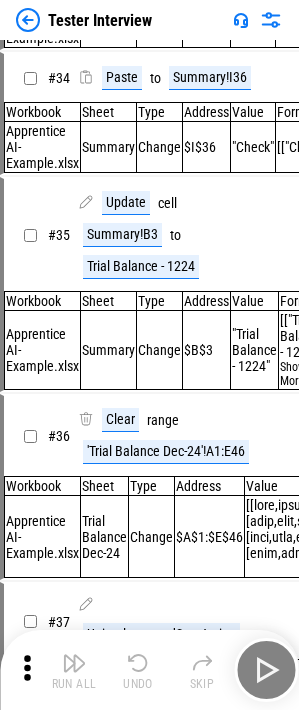 click on "Run All Undo Skip" at bounding box center [151, 670] 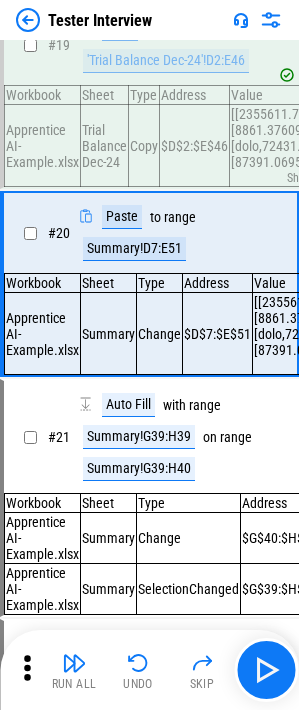 click at bounding box center [138, 663] 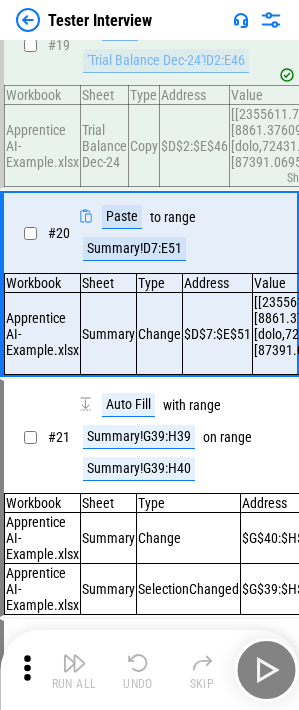 click at bounding box center [138, 663] 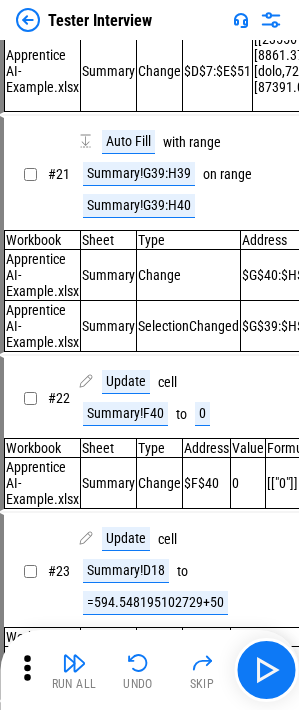 click on "Run All Undo Skip" at bounding box center [151, 670] 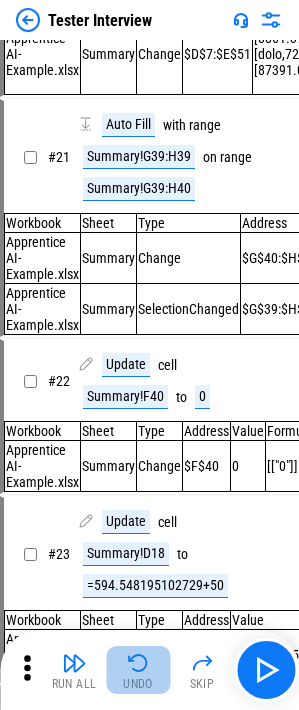 click at bounding box center (138, 663) 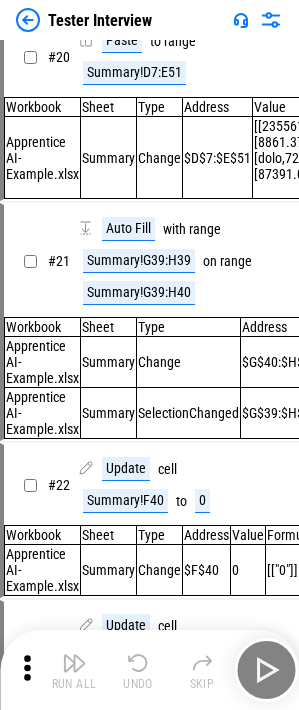 click at bounding box center [138, 663] 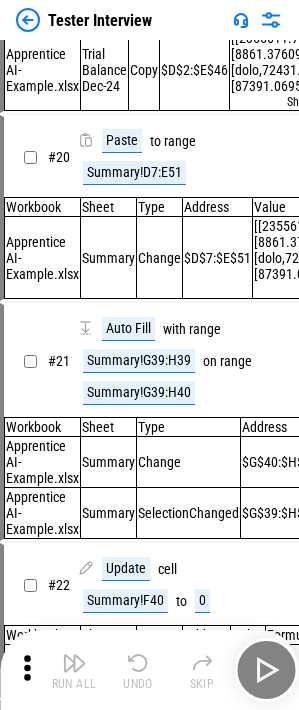 click on "Run All Undo Skip" at bounding box center (151, 670) 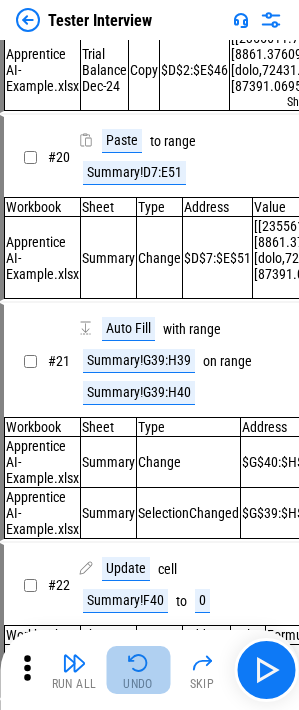 click at bounding box center [138, 663] 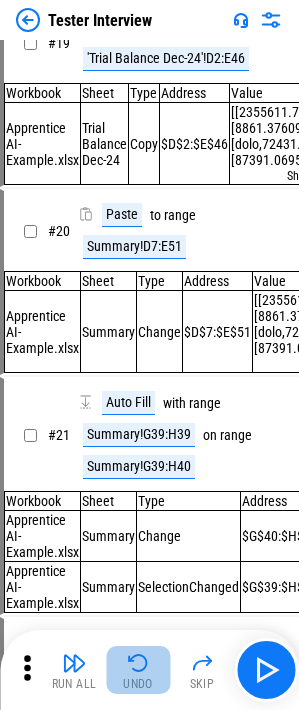 click at bounding box center [138, 663] 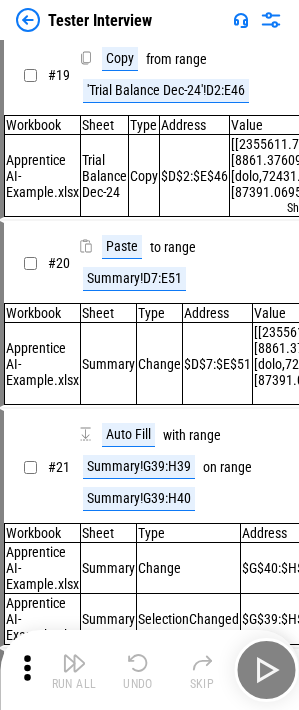 click at bounding box center (138, 663) 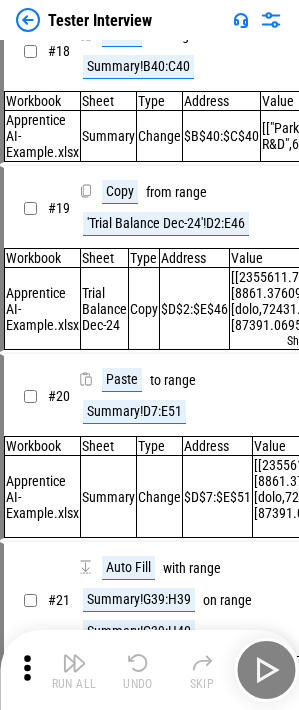 click on "Run All Undo Skip" at bounding box center [151, 670] 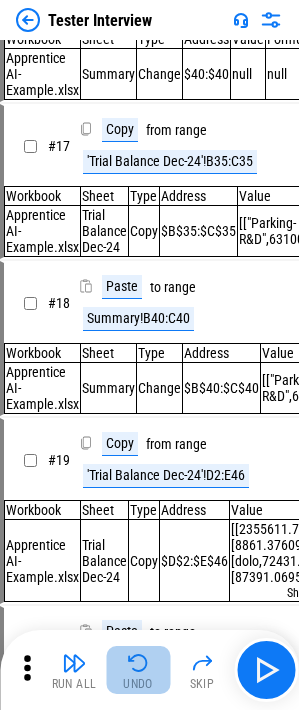 click at bounding box center [138, 663] 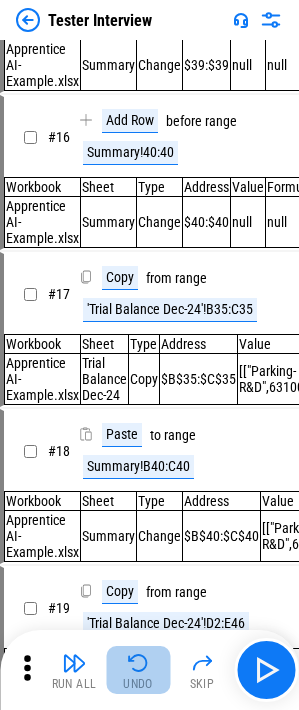 click on "Run All Undo Skip" at bounding box center [151, 670] 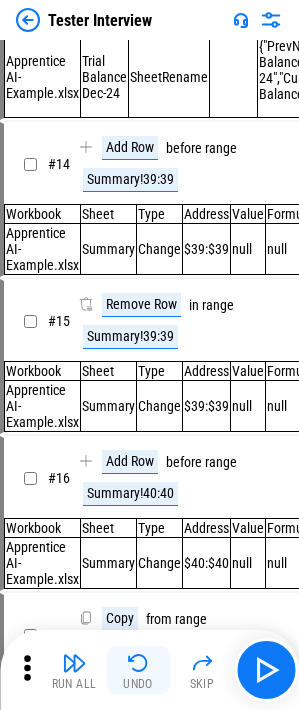 click at bounding box center [138, 663] 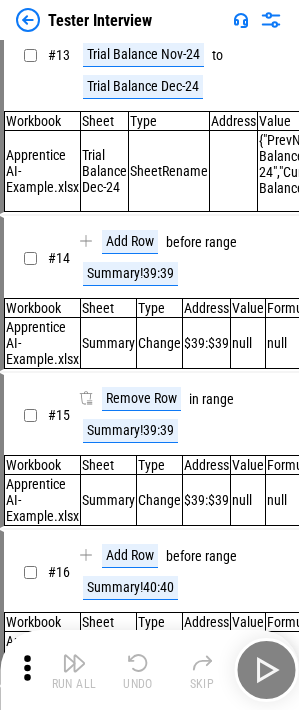 click at bounding box center (138, 663) 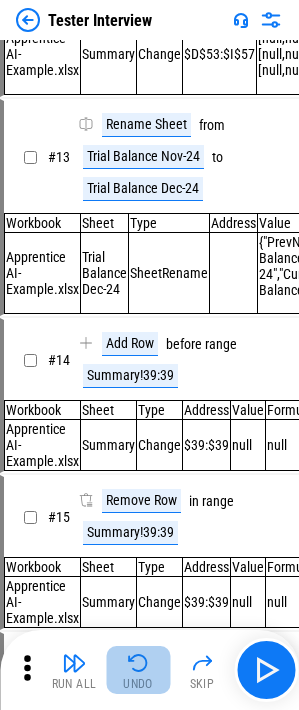click at bounding box center (138, 663) 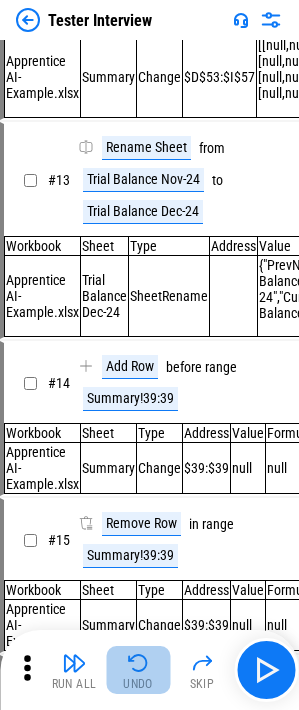click at bounding box center [138, 663] 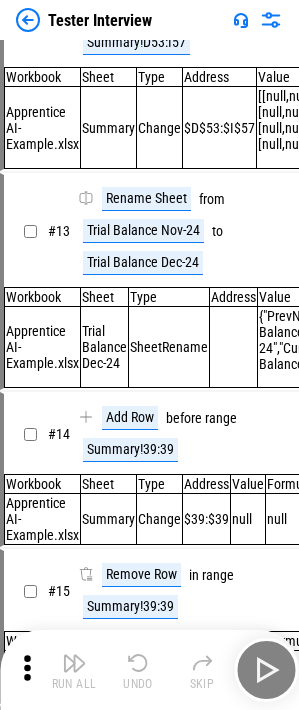 click at bounding box center (138, 663) 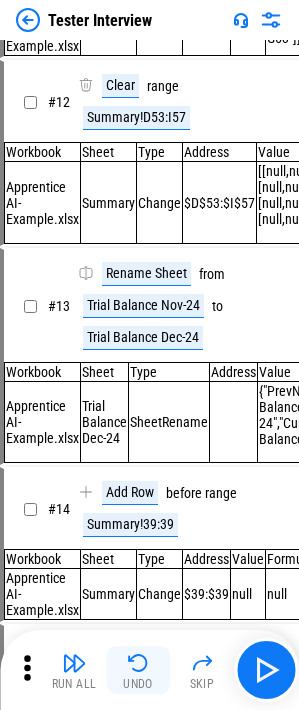 click at bounding box center [138, 663] 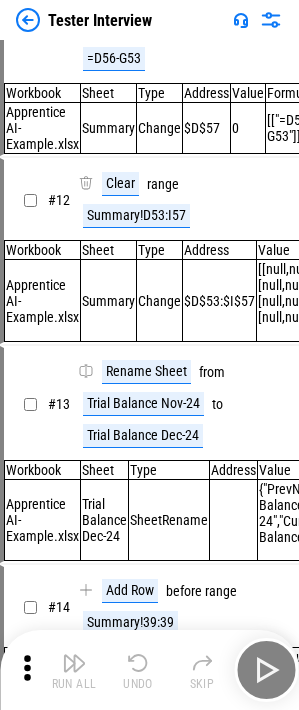 click on "Run All Undo Skip" at bounding box center (151, 670) 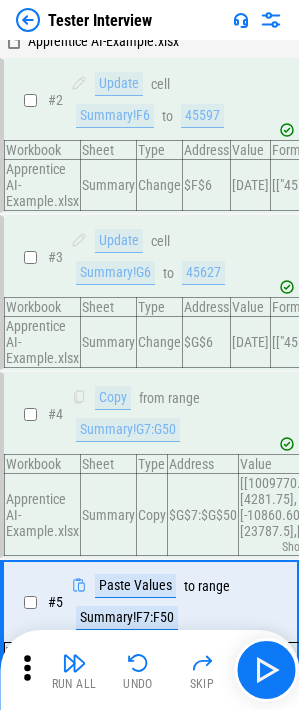 scroll, scrollTop: 0, scrollLeft: 0, axis: both 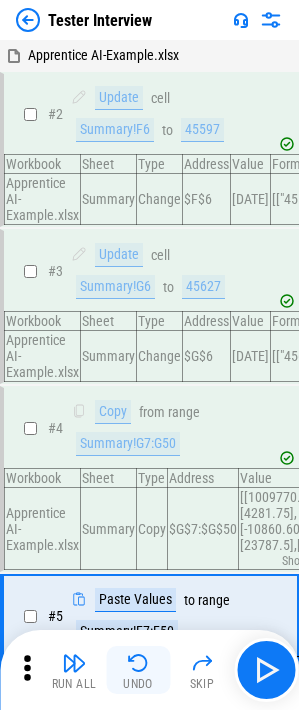 click at bounding box center (138, 663) 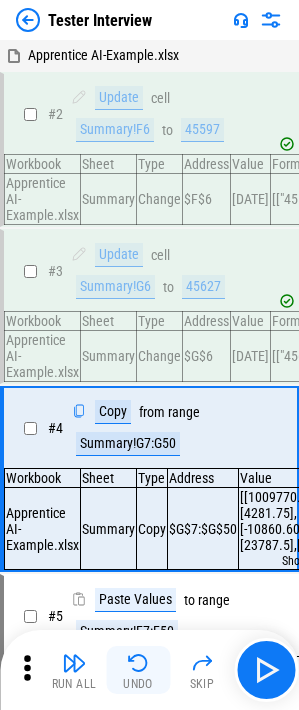 scroll, scrollTop: 166, scrollLeft: 0, axis: vertical 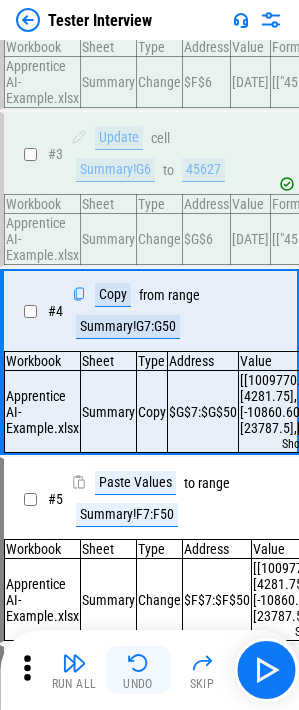 click at bounding box center (138, 663) 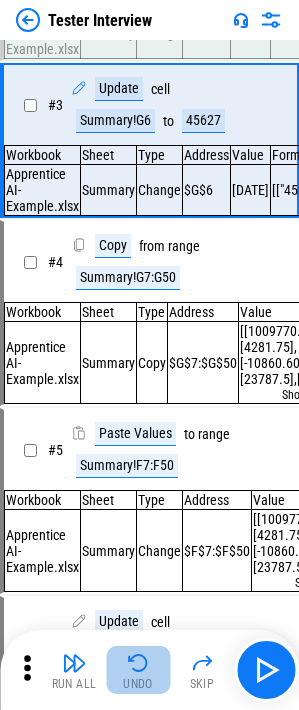 click at bounding box center [138, 663] 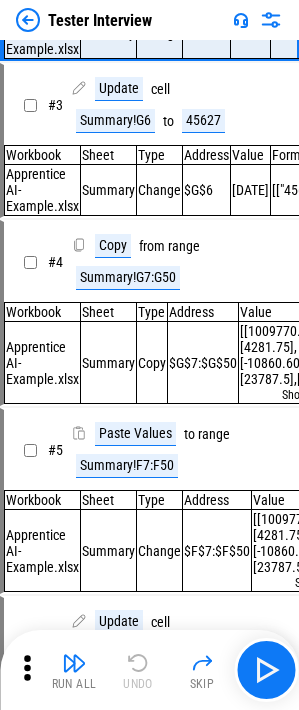 scroll, scrollTop: 0, scrollLeft: 0, axis: both 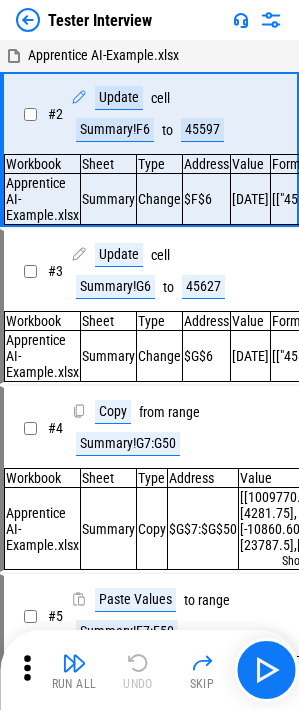 click on "Run All Undo Skip" at bounding box center [151, 670] 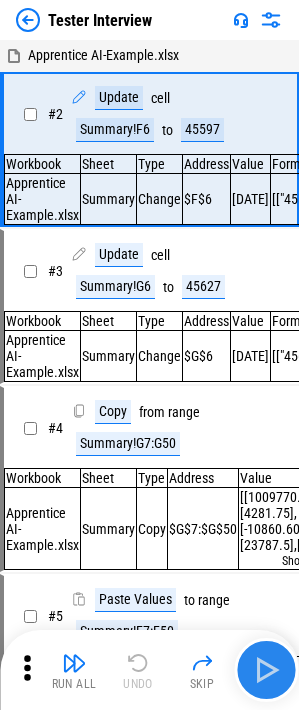 click at bounding box center [266, 670] 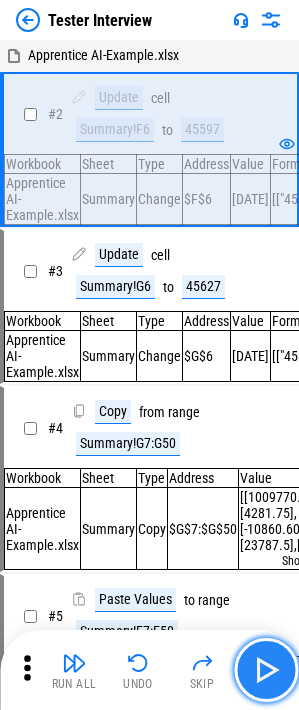 click at bounding box center (266, 670) 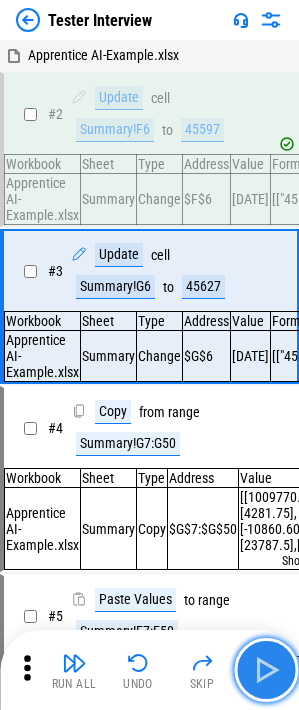 click at bounding box center [266, 670] 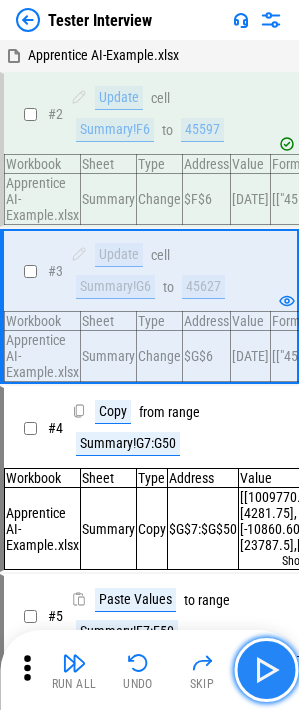 click at bounding box center (266, 670) 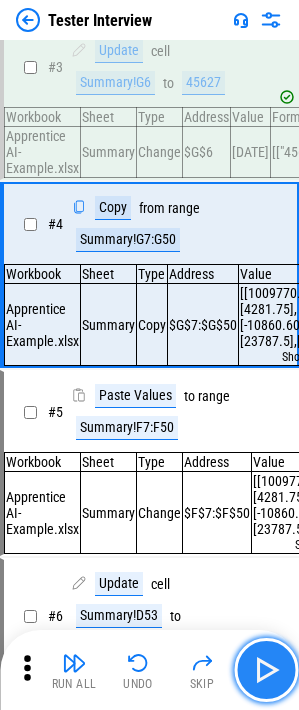 click at bounding box center (266, 670) 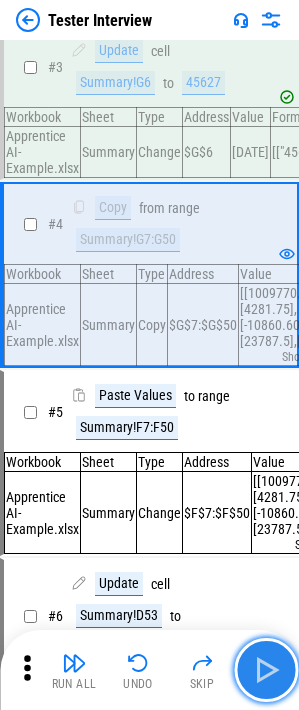 click at bounding box center [266, 670] 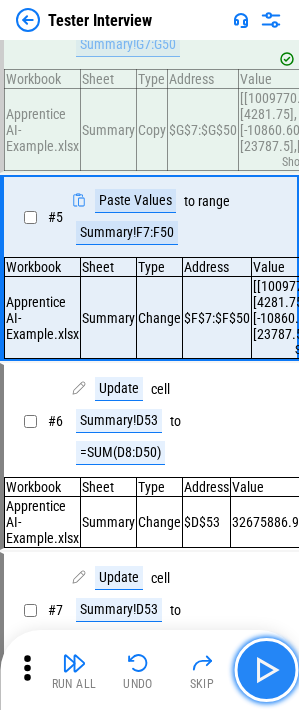 click at bounding box center [266, 670] 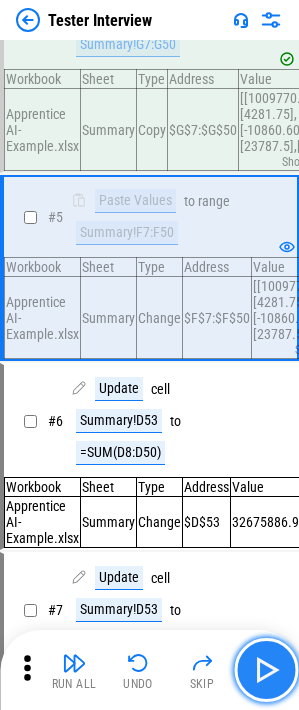 click at bounding box center [266, 670] 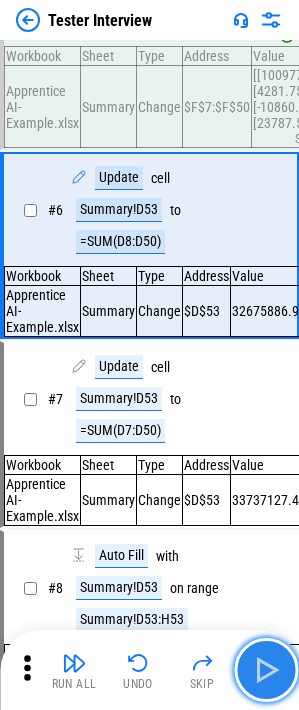 click at bounding box center (266, 670) 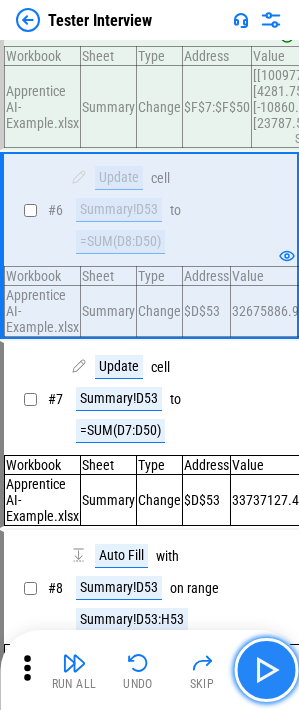 click at bounding box center (266, 670) 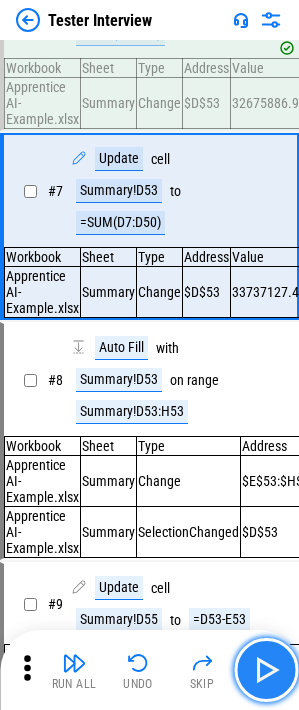 click at bounding box center [266, 670] 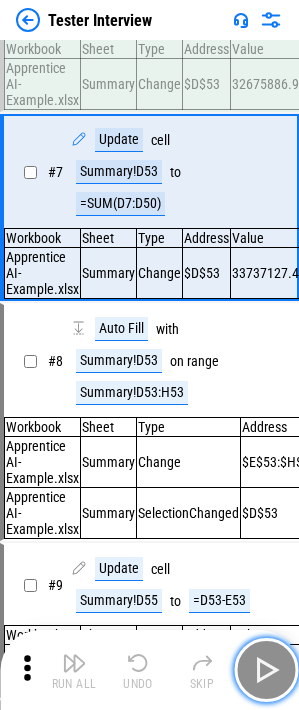 click at bounding box center (266, 670) 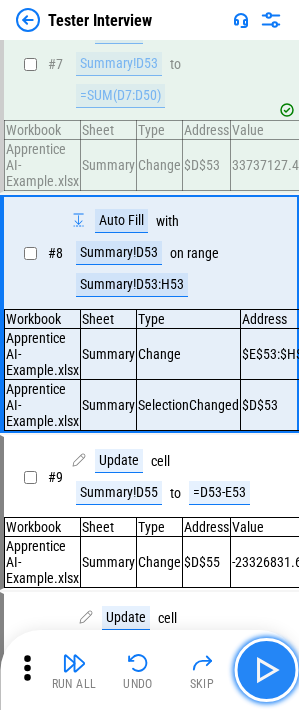 click at bounding box center (266, 670) 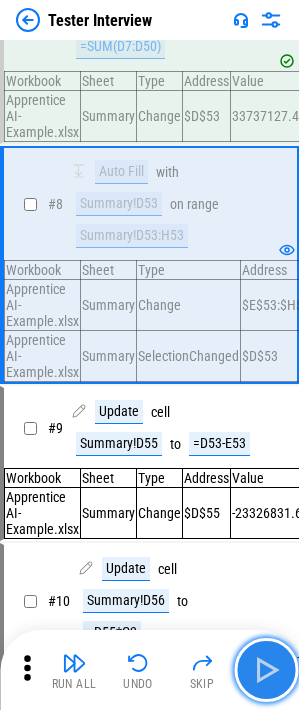 click at bounding box center [266, 670] 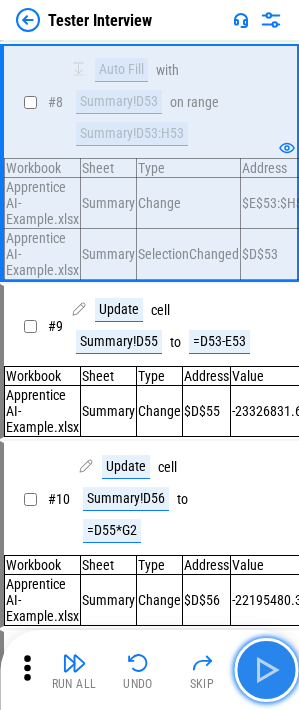 click at bounding box center (266, 670) 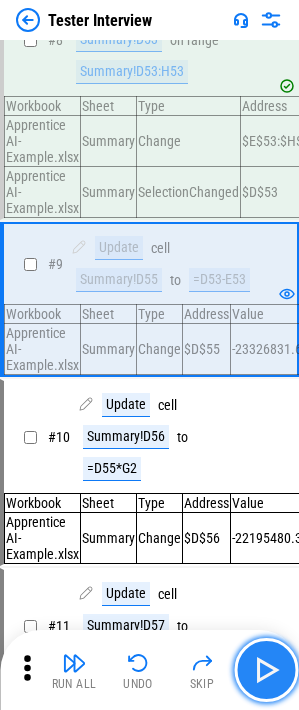 click at bounding box center (266, 670) 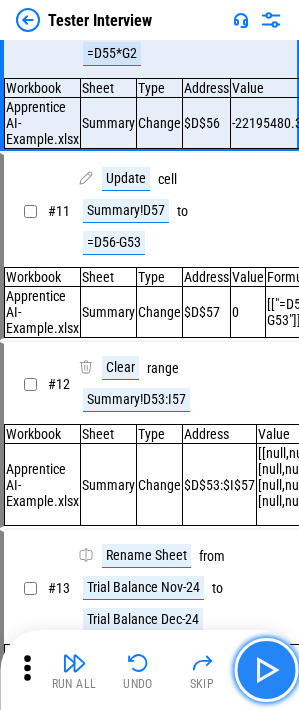 click at bounding box center [266, 670] 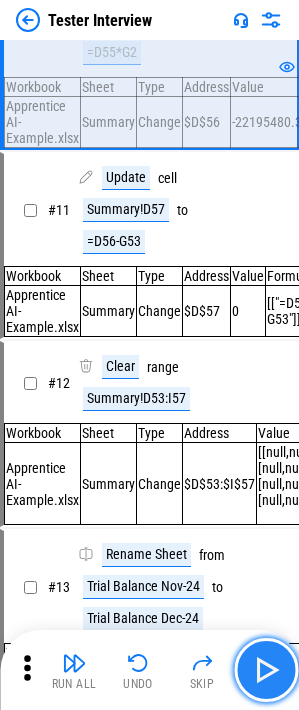 click at bounding box center [266, 670] 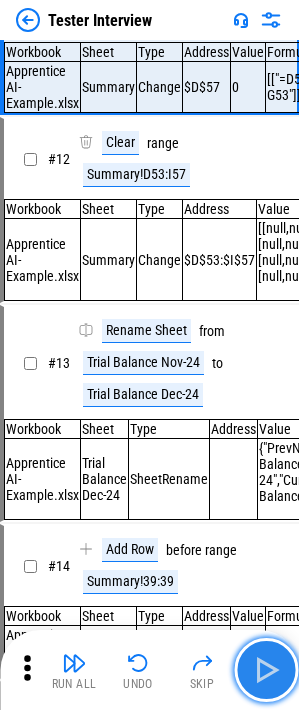 click at bounding box center (266, 670) 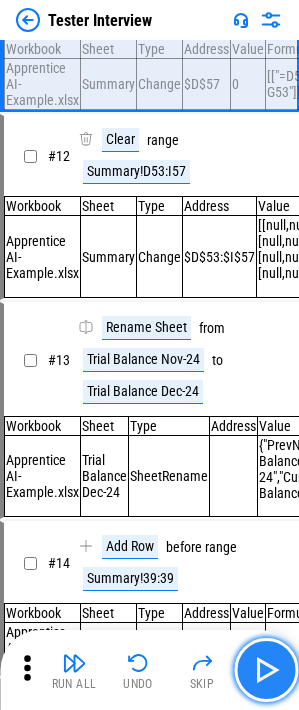click at bounding box center (266, 670) 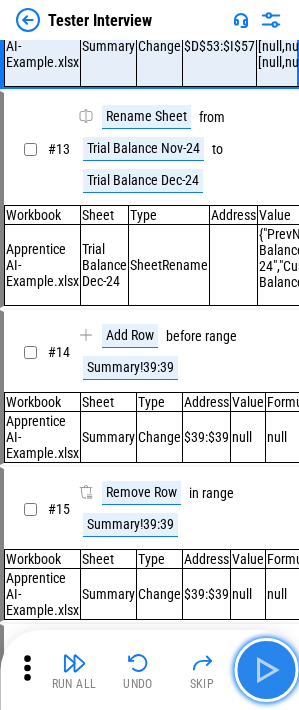 click at bounding box center [266, 670] 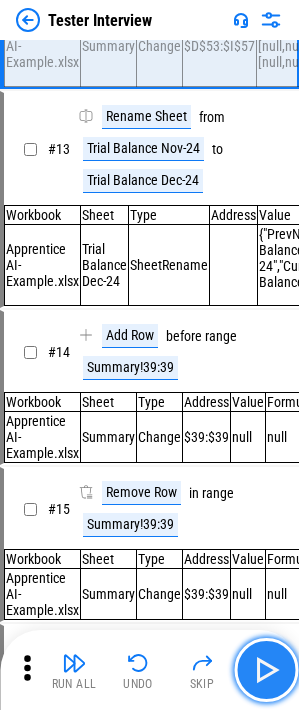 click at bounding box center [266, 670] 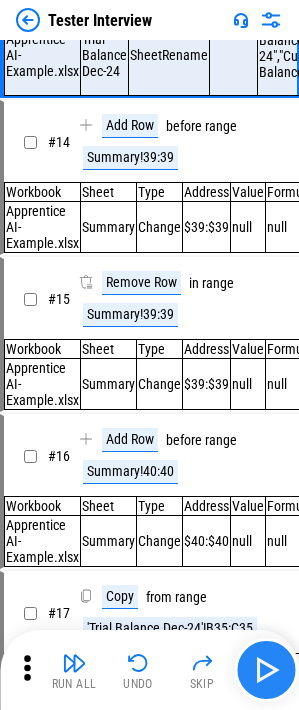 scroll, scrollTop: 2223, scrollLeft: 0, axis: vertical 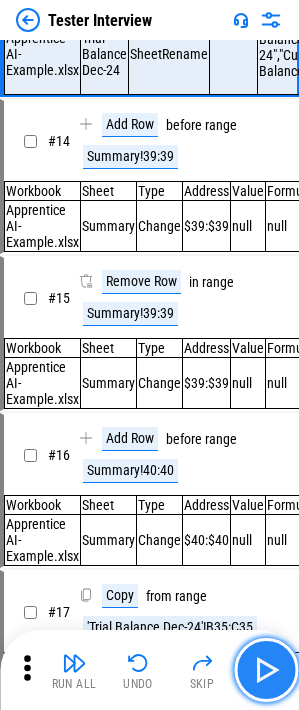 click at bounding box center (266, 670) 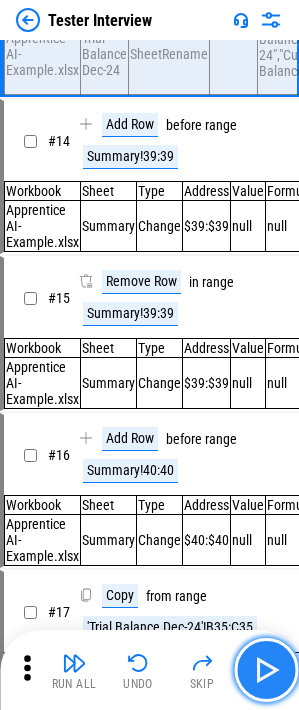 click at bounding box center [266, 670] 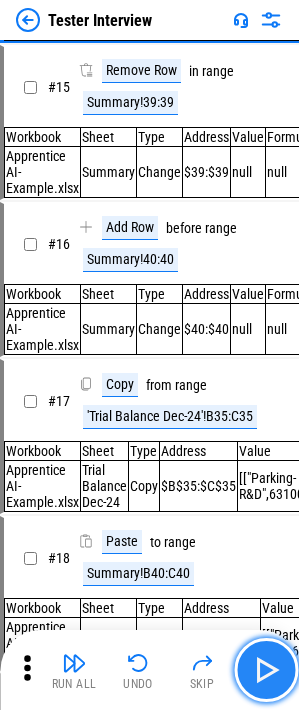 click at bounding box center [266, 670] 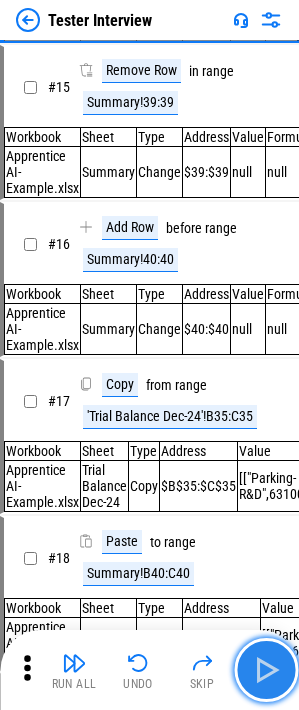 click at bounding box center [266, 670] 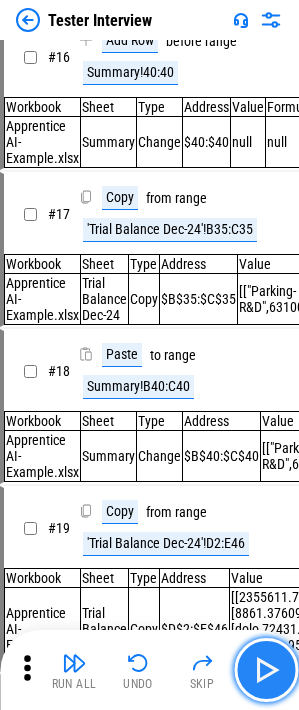click at bounding box center [266, 670] 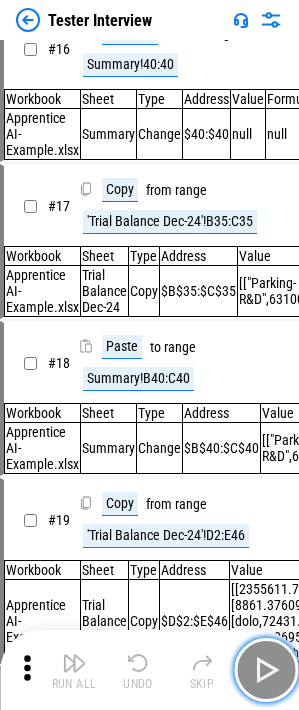 click at bounding box center (266, 670) 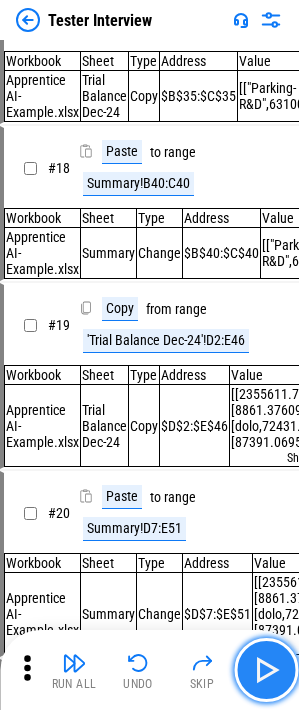 click at bounding box center [266, 670] 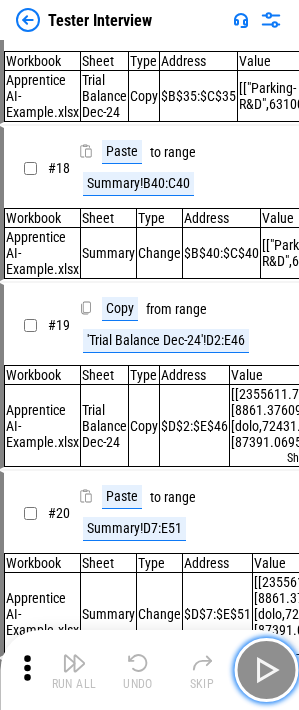 click at bounding box center [266, 670] 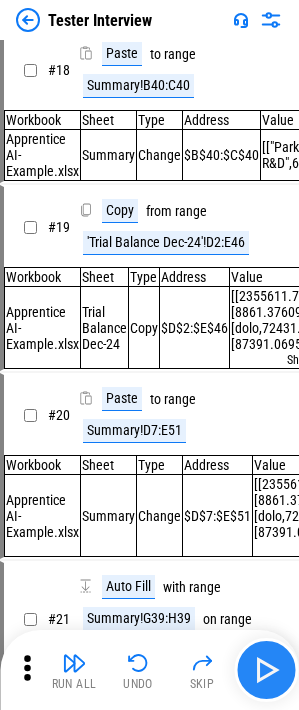scroll, scrollTop: 3019, scrollLeft: 0, axis: vertical 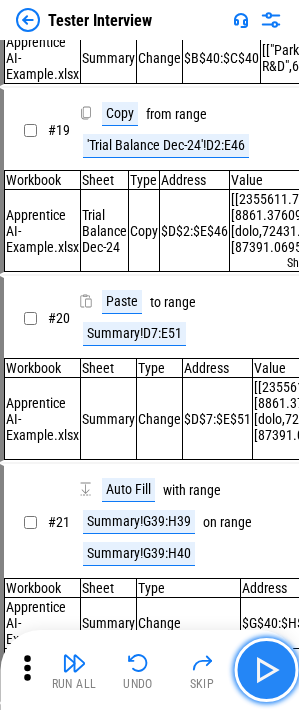 click at bounding box center [266, 670] 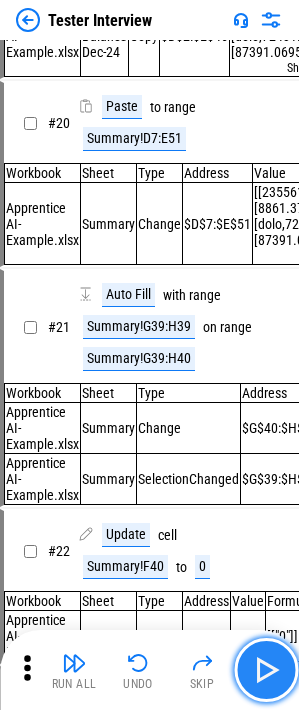 click at bounding box center (266, 670) 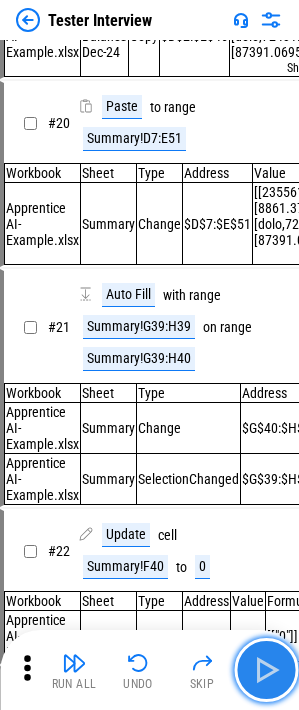click at bounding box center (266, 670) 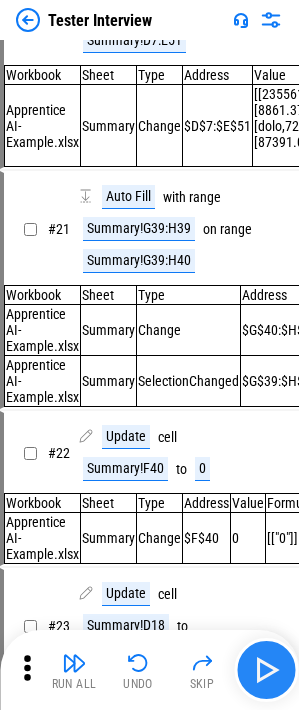 scroll, scrollTop: 3409, scrollLeft: 0, axis: vertical 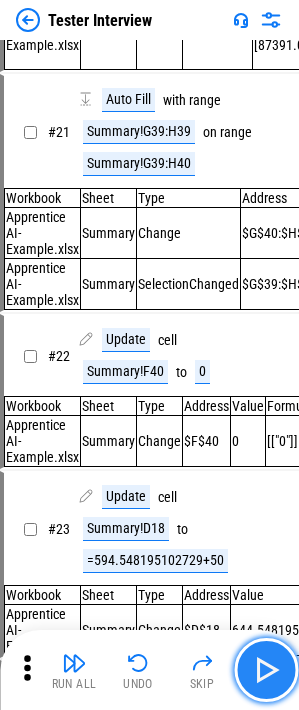 click at bounding box center [266, 670] 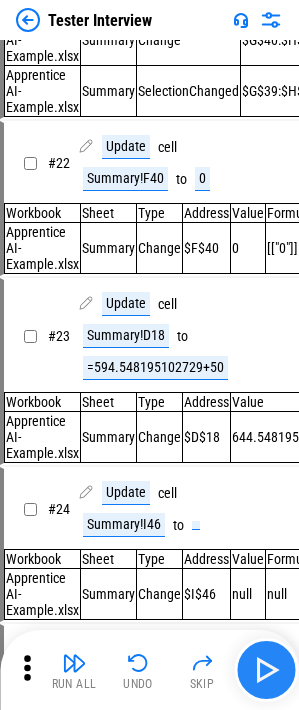 scroll, scrollTop: 3604, scrollLeft: 0, axis: vertical 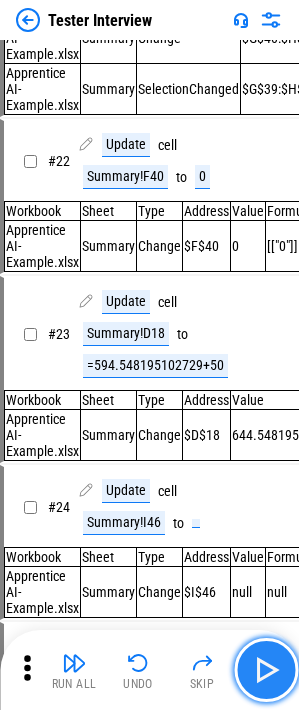click at bounding box center [266, 670] 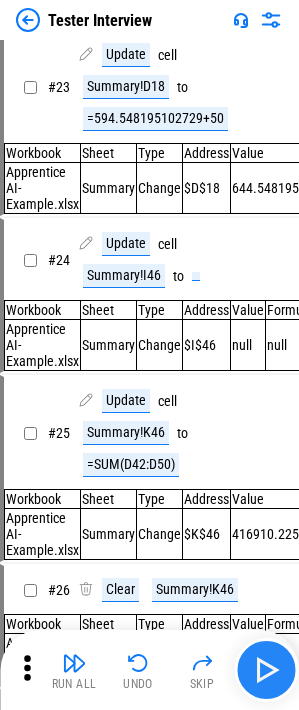 scroll, scrollTop: 3859, scrollLeft: 0, axis: vertical 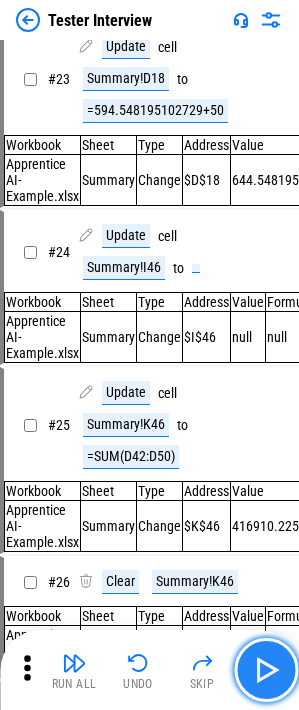 click at bounding box center (266, 670) 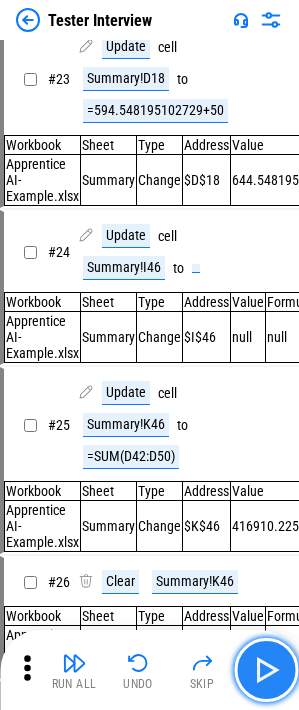 click at bounding box center [266, 670] 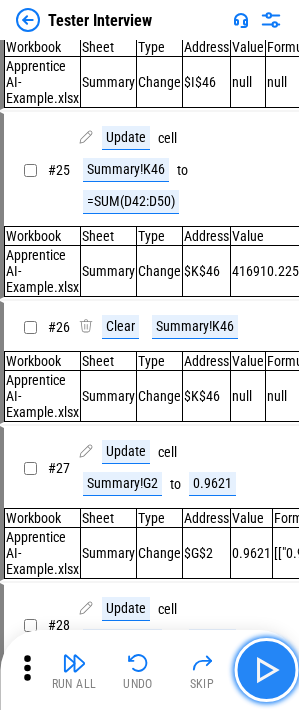 click at bounding box center (266, 670) 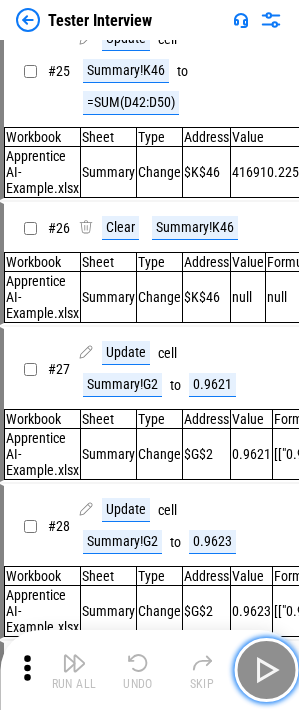 click at bounding box center [266, 670] 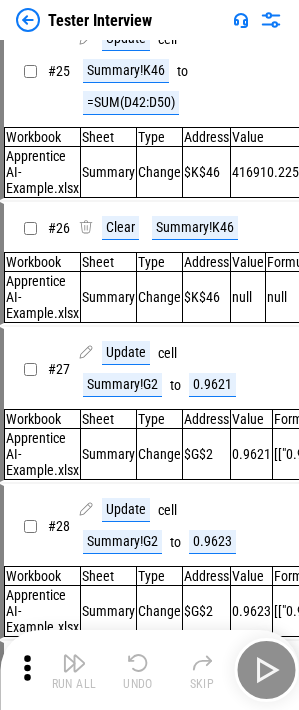 scroll, scrollTop: 4238, scrollLeft: 0, axis: vertical 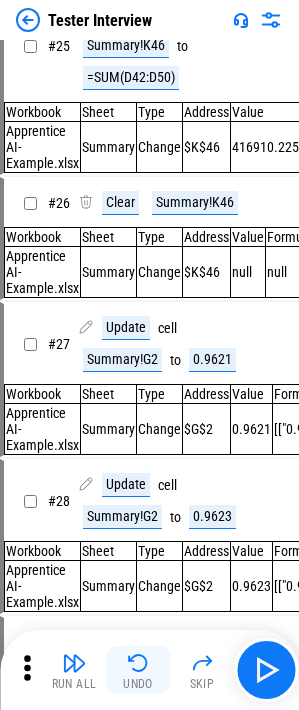 click at bounding box center [138, 663] 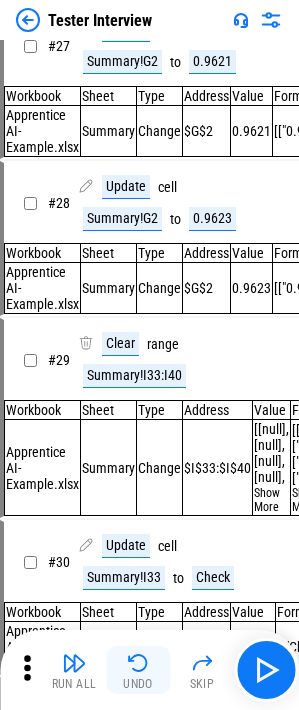 click at bounding box center (138, 663) 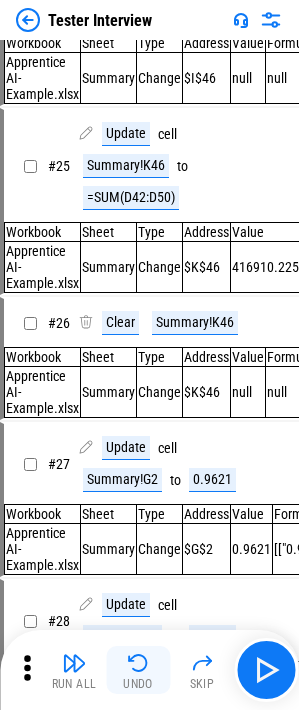scroll, scrollTop: 4114, scrollLeft: 0, axis: vertical 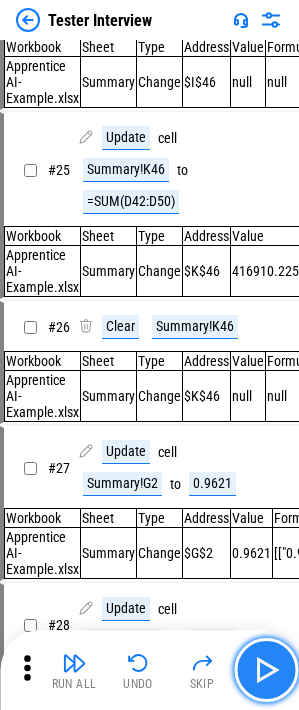 click at bounding box center [266, 670] 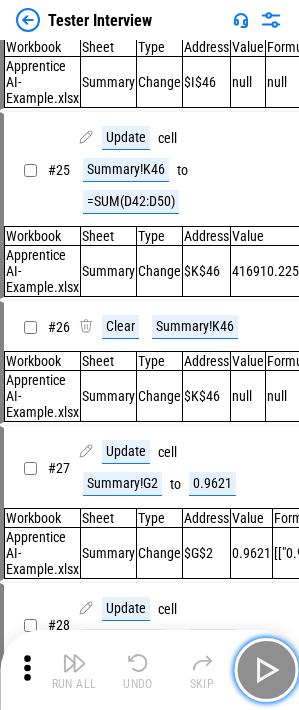 click at bounding box center [266, 670] 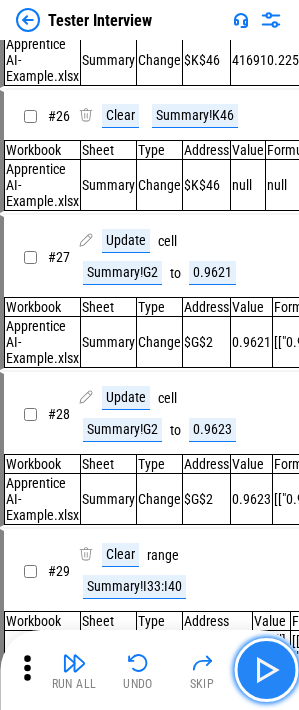 click at bounding box center (266, 670) 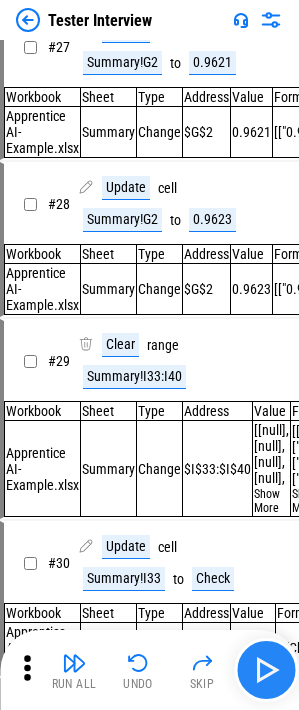 scroll, scrollTop: 4536, scrollLeft: 0, axis: vertical 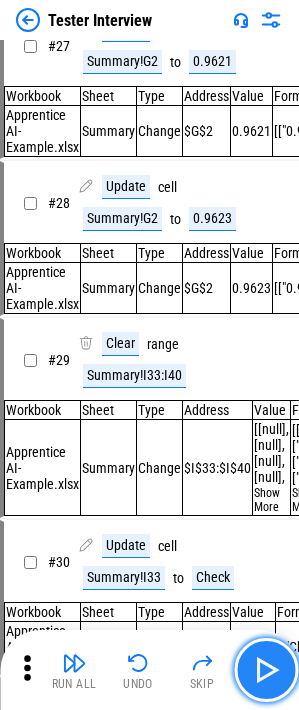 click at bounding box center [266, 670] 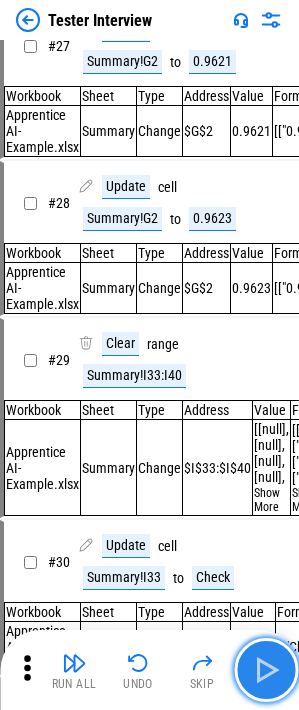 click at bounding box center [266, 670] 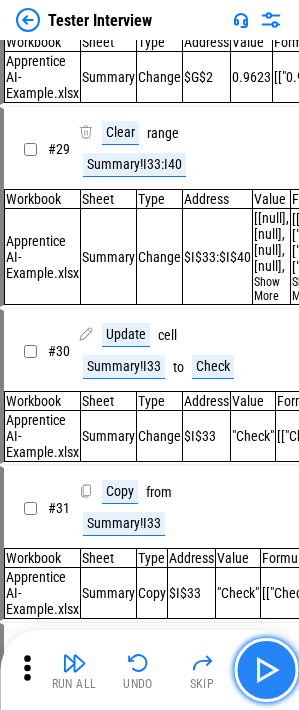 click at bounding box center [266, 670] 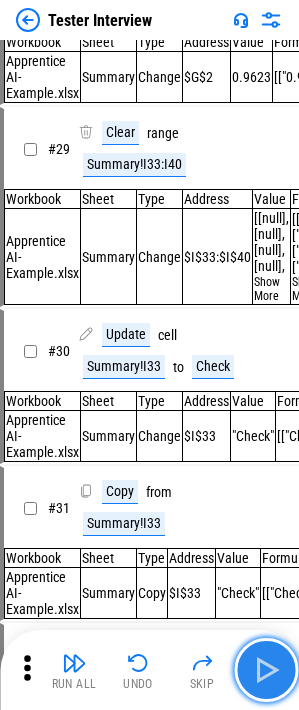 click at bounding box center [266, 670] 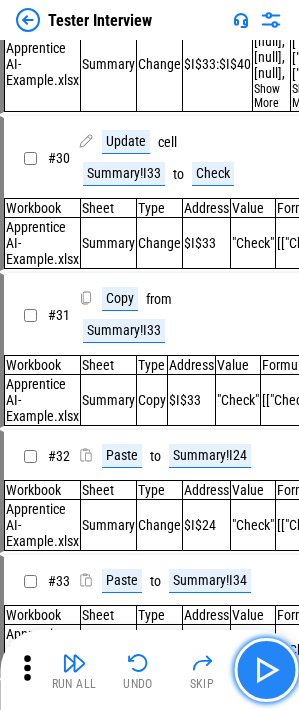 click at bounding box center (266, 670) 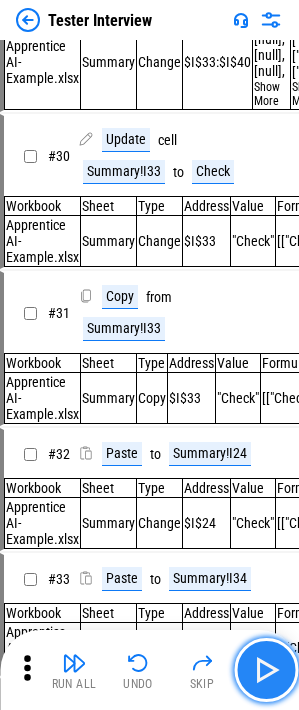 click at bounding box center (266, 670) 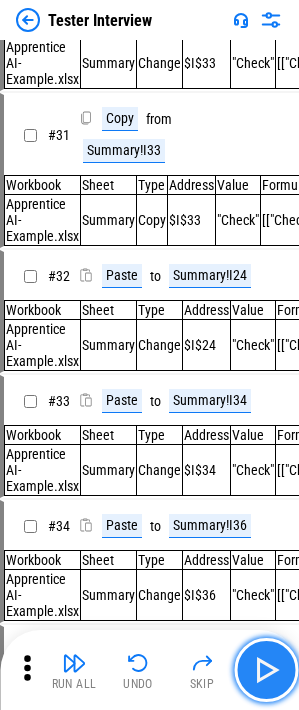 click at bounding box center [266, 670] 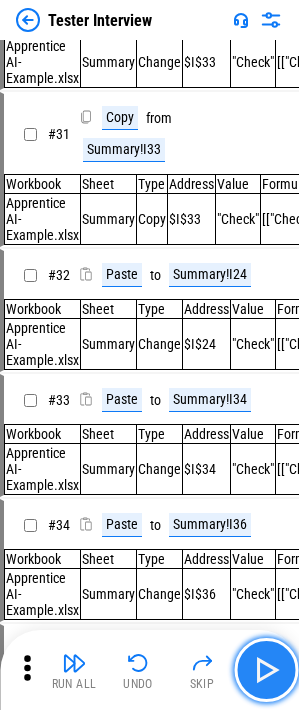 click at bounding box center [266, 670] 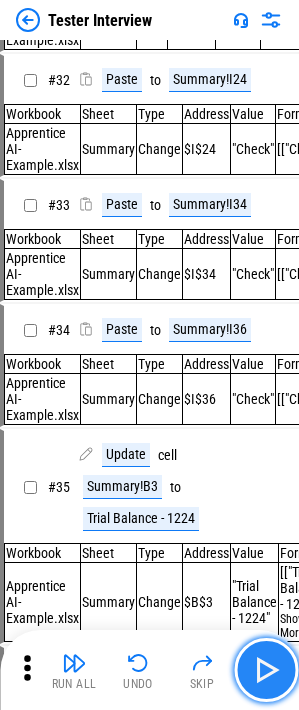 click at bounding box center [266, 670] 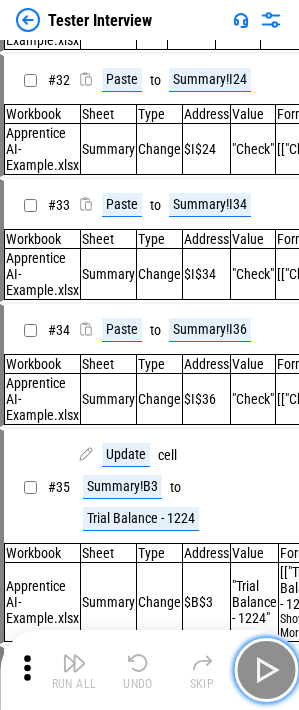 click at bounding box center (266, 670) 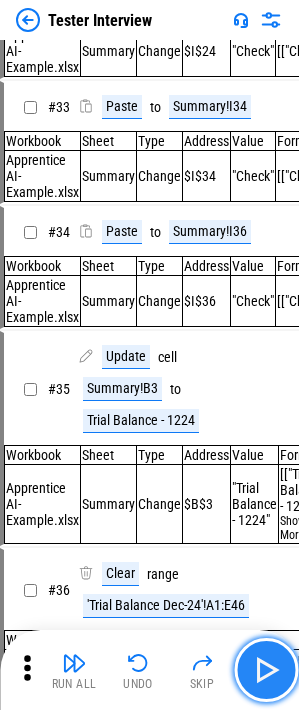 click at bounding box center [266, 670] 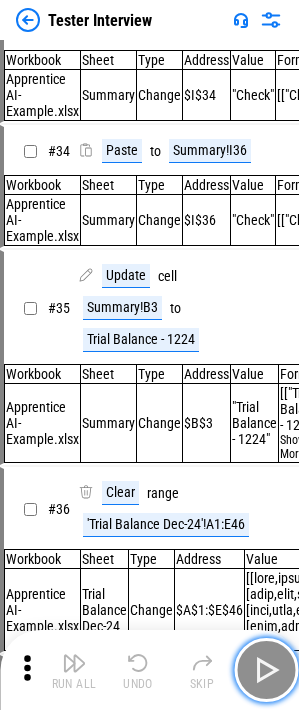 click at bounding box center [266, 670] 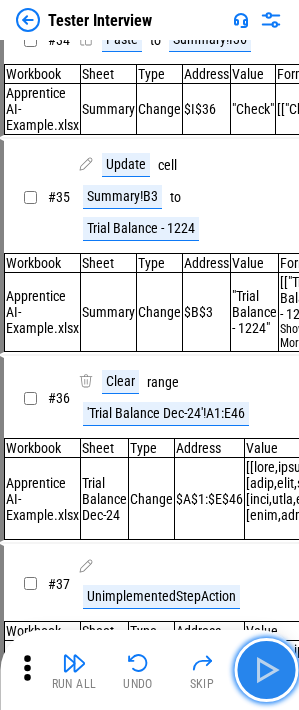 click at bounding box center [266, 670] 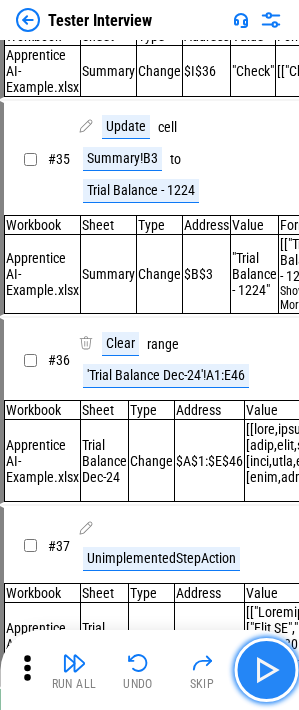 click at bounding box center (266, 670) 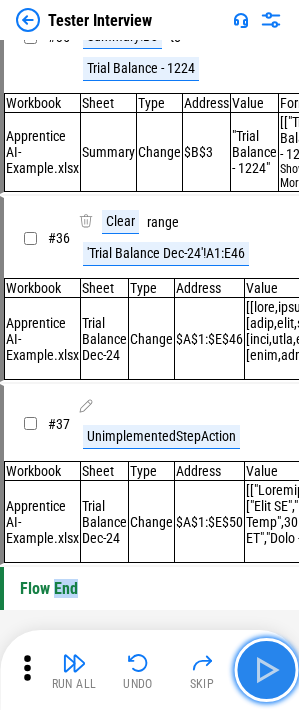 click at bounding box center [266, 670] 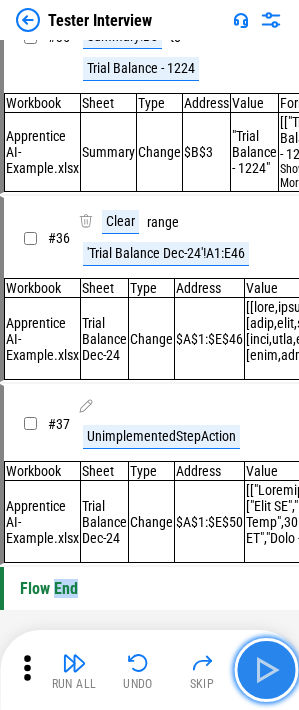 click at bounding box center [266, 670] 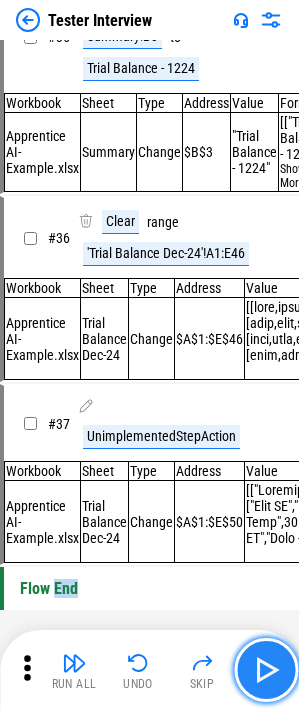 click at bounding box center [266, 670] 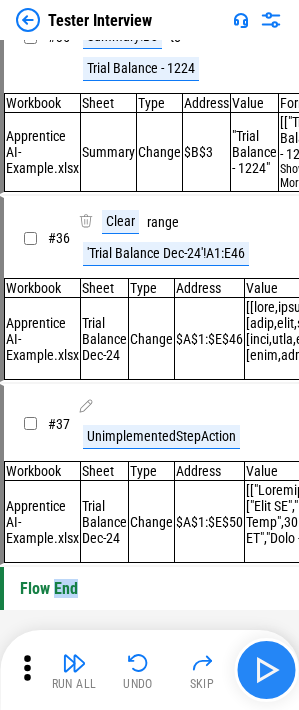 scroll, scrollTop: 6088, scrollLeft: 0, axis: vertical 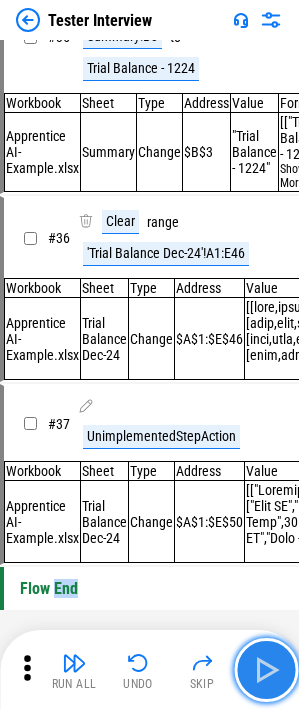 click at bounding box center [266, 670] 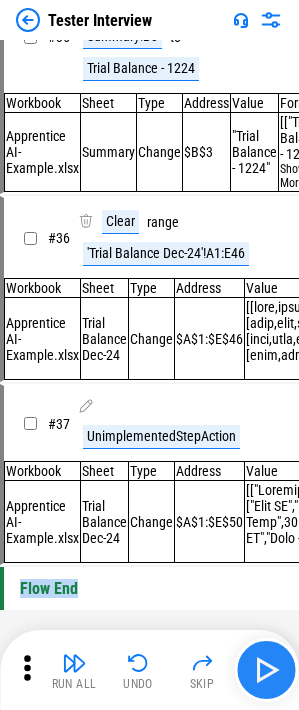 click on "Run All Undo Skip" at bounding box center (151, 670) 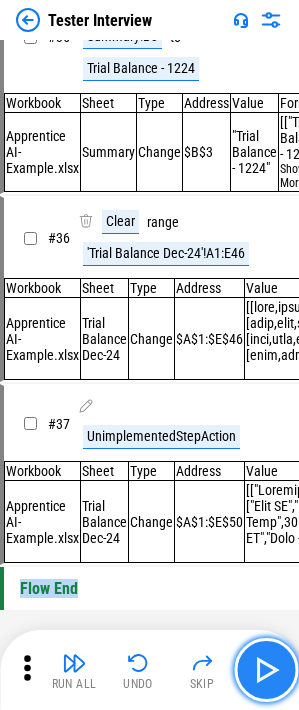 click at bounding box center (266, 670) 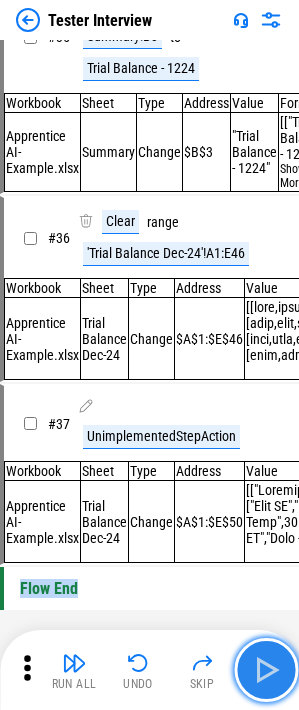 click at bounding box center [266, 670] 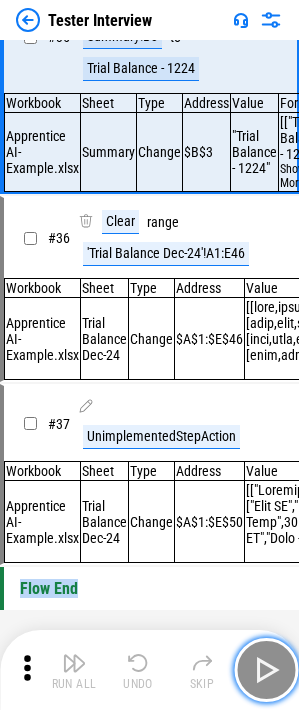click at bounding box center (266, 670) 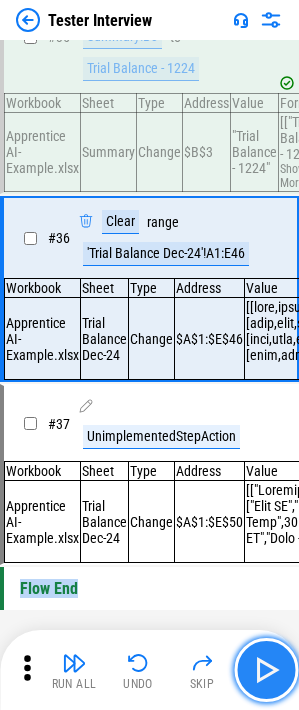 scroll, scrollTop: 6552, scrollLeft: 0, axis: vertical 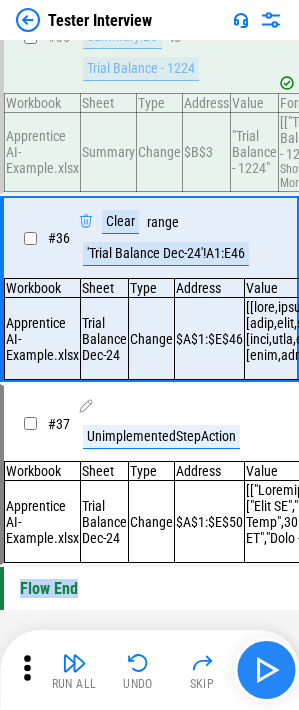 click on "Run All Undo Skip" at bounding box center [151, 670] 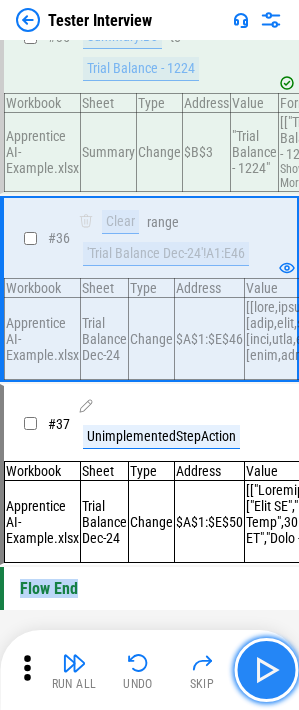 click at bounding box center (266, 670) 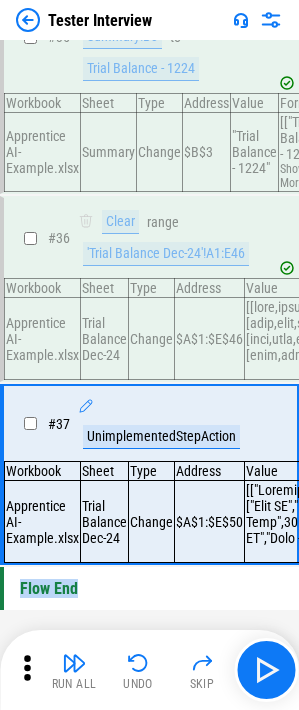 scroll, scrollTop: 6904, scrollLeft: 0, axis: vertical 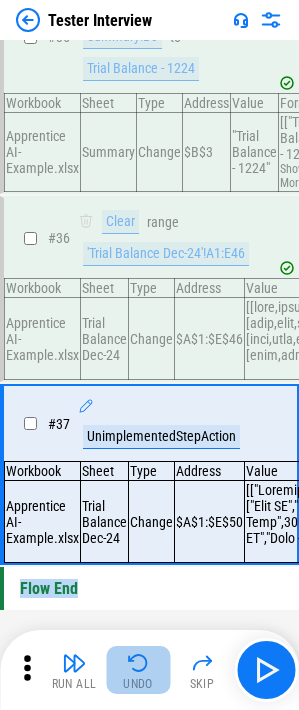 click at bounding box center (138, 663) 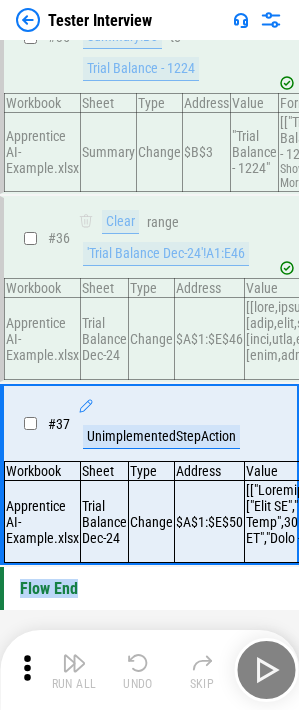 click on "Run All Undo Skip" at bounding box center (151, 670) 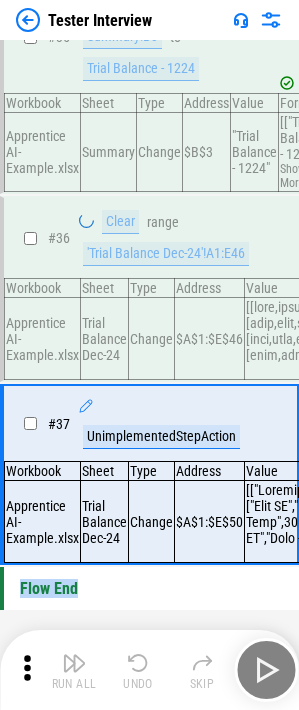 click on "Run All Undo Skip" at bounding box center [151, 670] 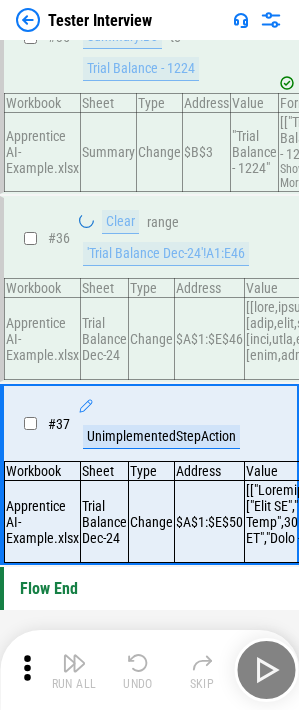 click on "Run All Undo Skip" at bounding box center (151, 670) 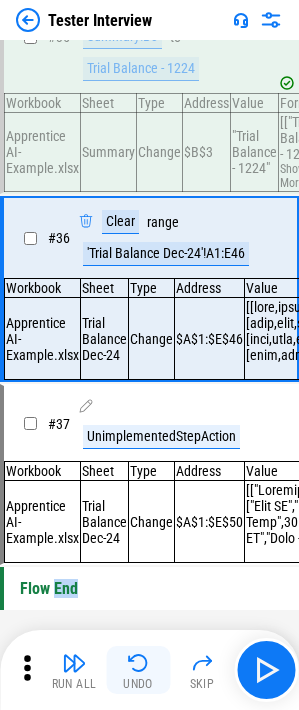click at bounding box center (138, 663) 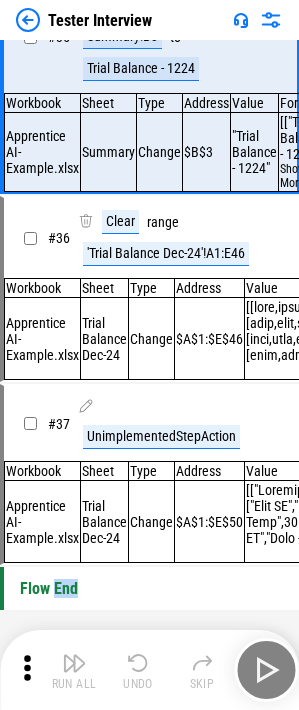 click at bounding box center (138, 663) 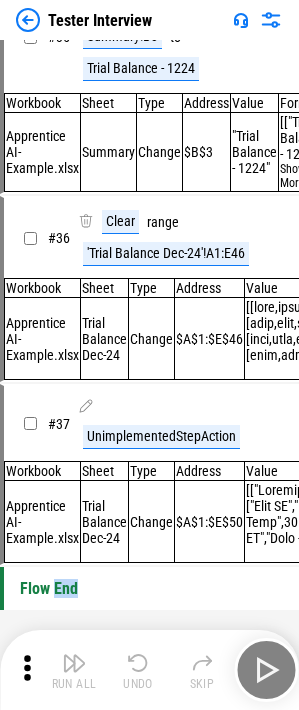 click at bounding box center [138, 663] 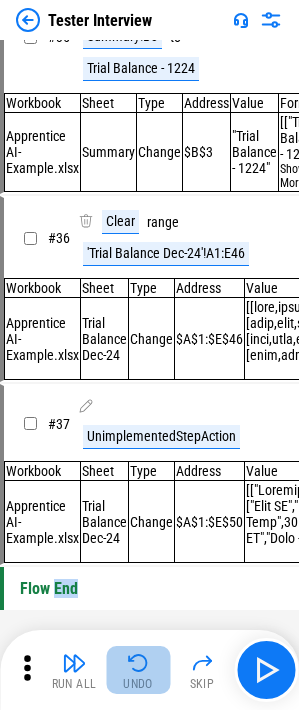 click at bounding box center [138, 663] 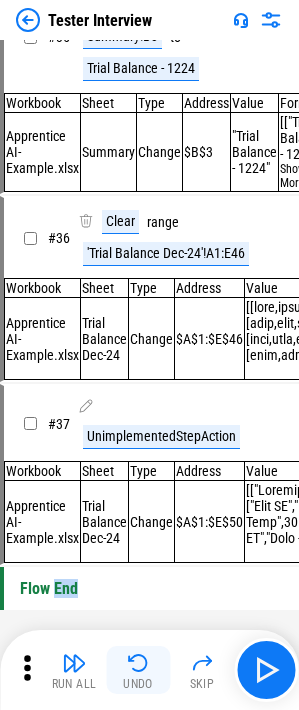 scroll, scrollTop: 5909, scrollLeft: 0, axis: vertical 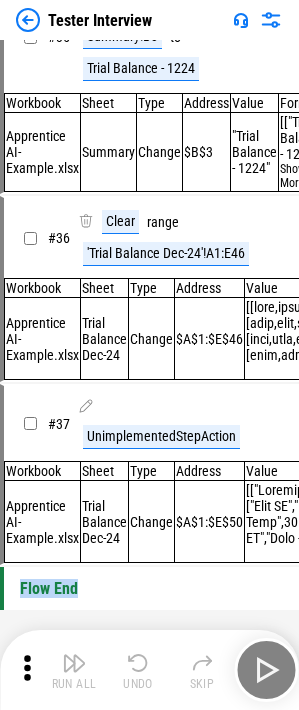 click on "Run All Undo Skip" at bounding box center [151, 670] 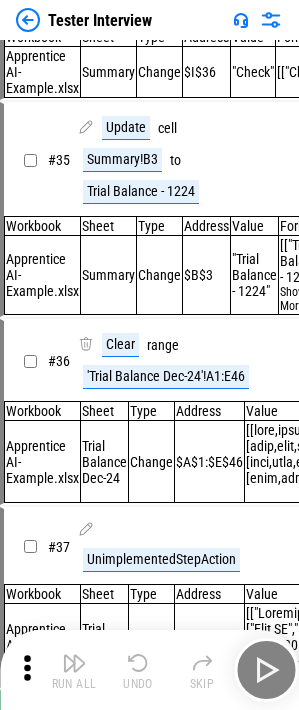 click at bounding box center (138, 663) 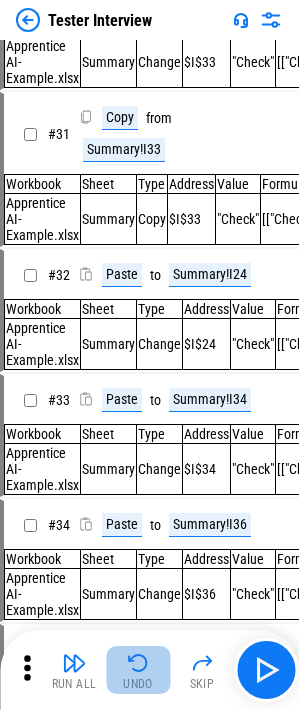 click at bounding box center (138, 663) 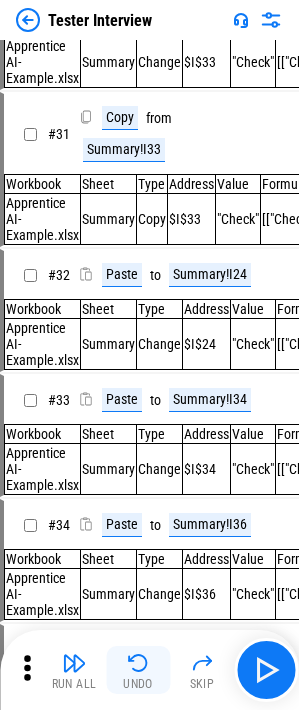 click at bounding box center [138, 663] 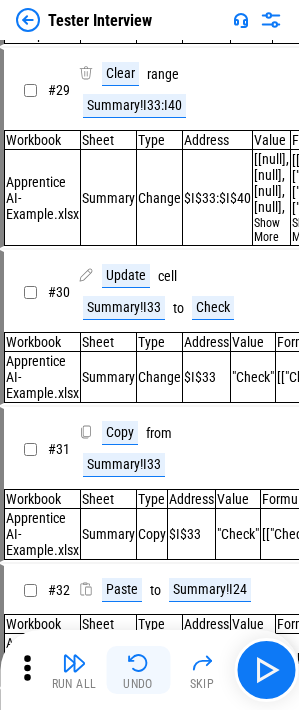 click at bounding box center [138, 663] 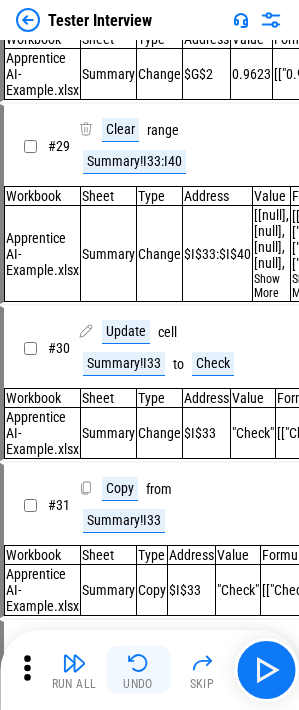 click at bounding box center (138, 663) 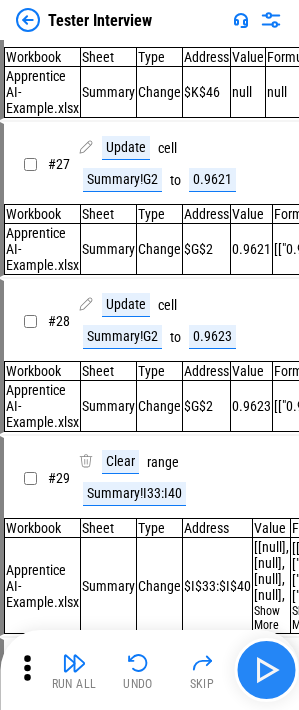 scroll, scrollTop: 4325, scrollLeft: 0, axis: vertical 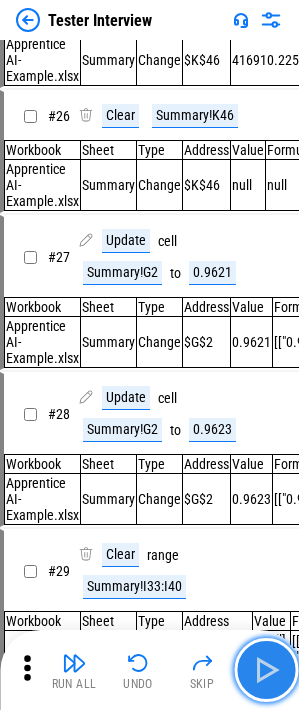 click at bounding box center (266, 670) 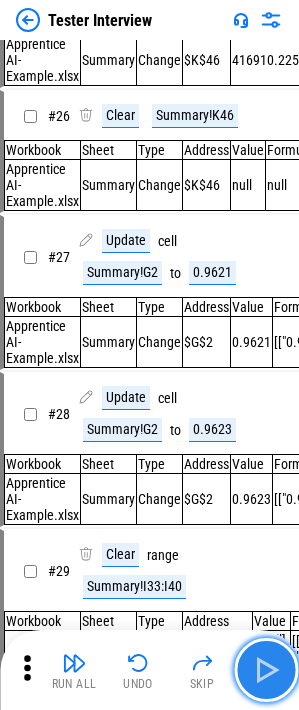 click at bounding box center [266, 670] 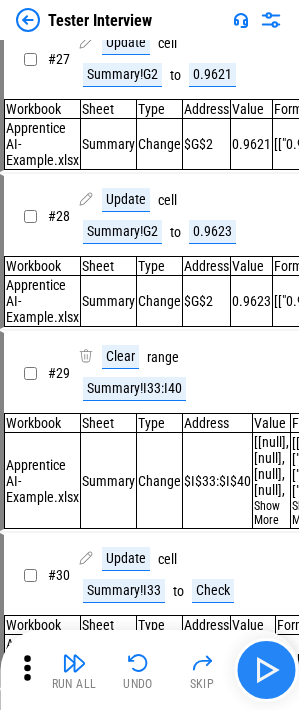scroll, scrollTop: 4536, scrollLeft: 0, axis: vertical 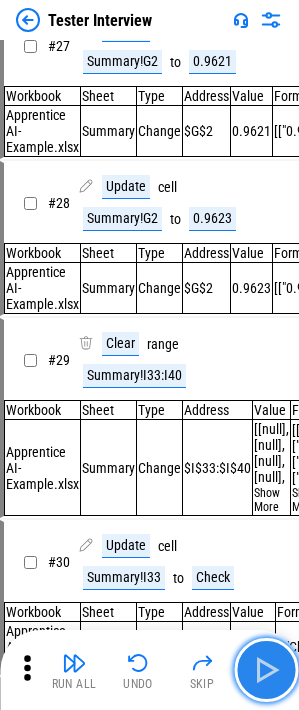 click at bounding box center (266, 670) 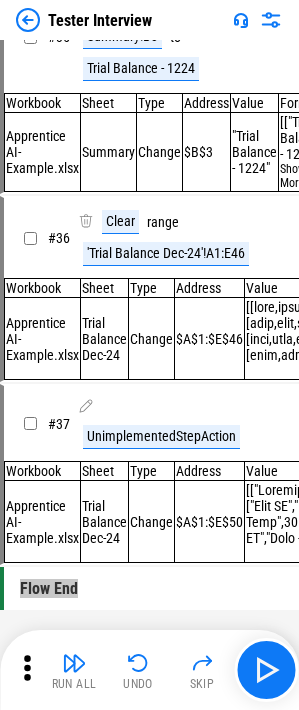 scroll, scrollTop: 6904, scrollLeft: 0, axis: vertical 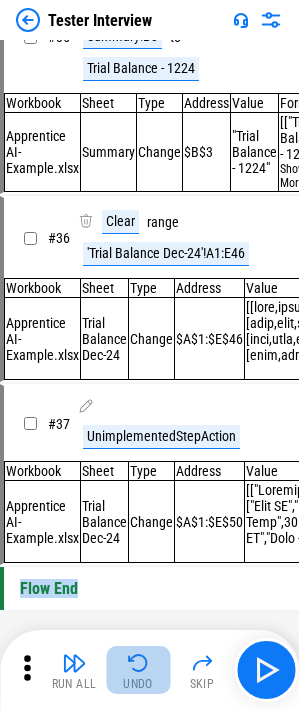 click on "Undo" at bounding box center (138, 670) 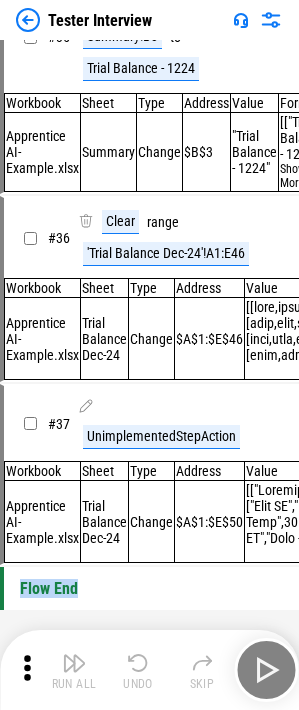 click on "Run All Undo Skip" at bounding box center [151, 670] 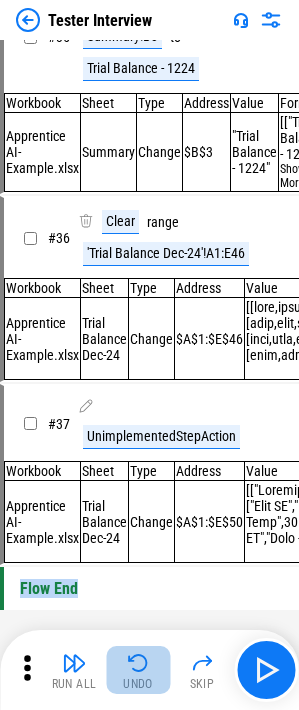 click on "Undo" at bounding box center [138, 670] 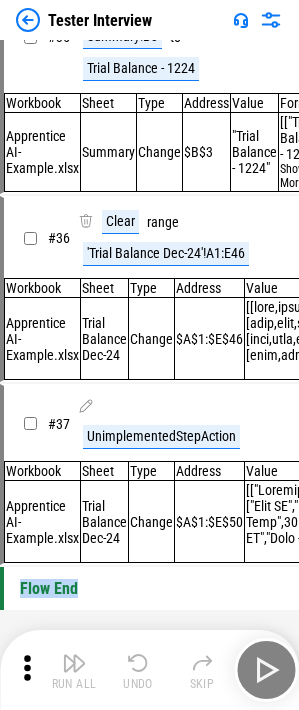 click on "Run All Undo Skip" at bounding box center [151, 670] 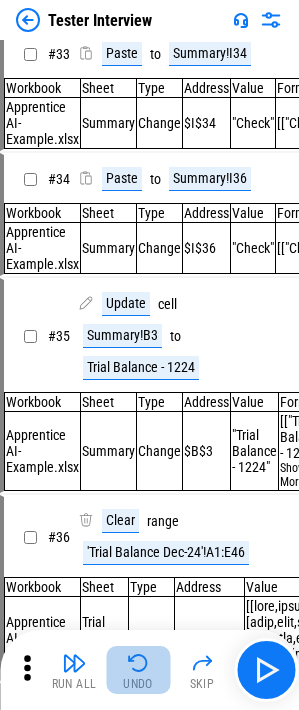 click on "Undo" at bounding box center [138, 670] 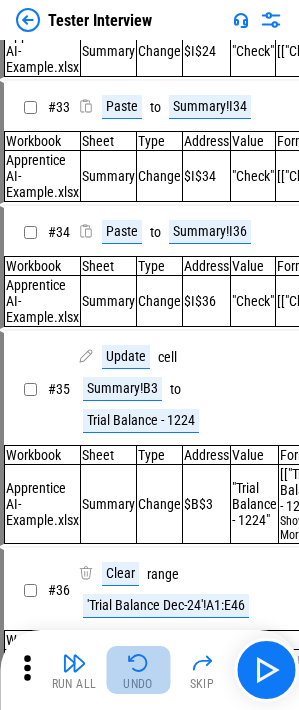 click on "Run All Undo Skip" at bounding box center (151, 670) 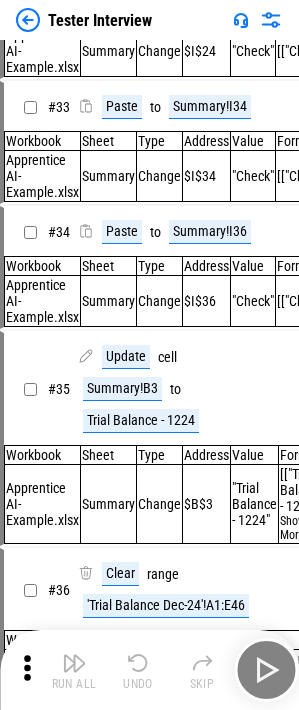 click on "Undo" at bounding box center [138, 670] 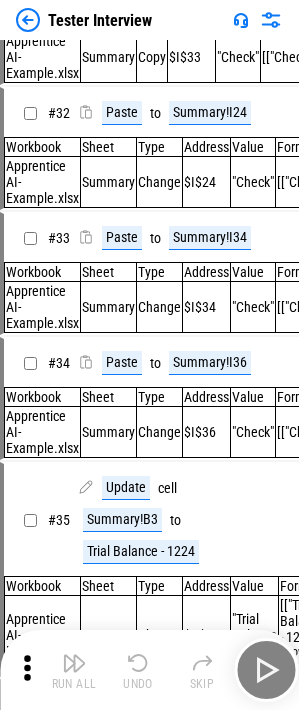 click on "Run All Undo Skip" at bounding box center [151, 670] 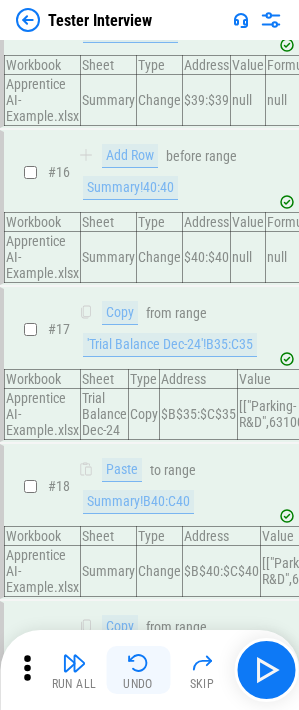 click on "Undo" at bounding box center [138, 670] 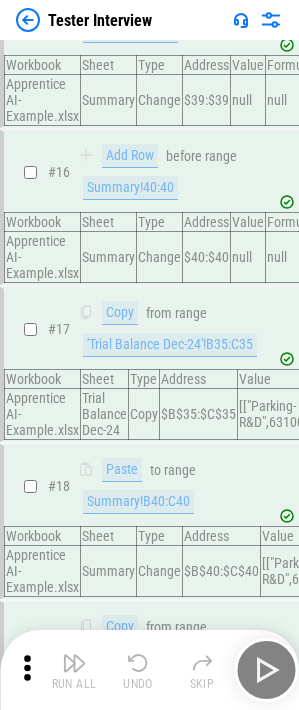 click on "Undo" at bounding box center [138, 670] 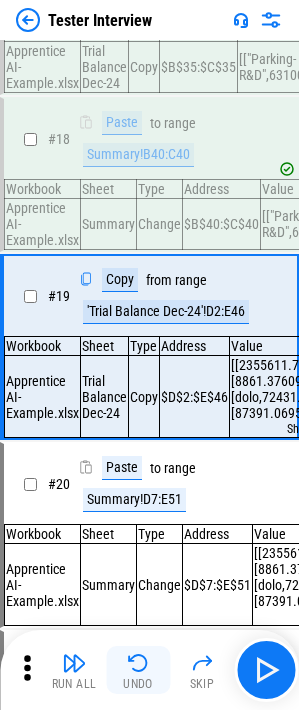 click on "Undo" at bounding box center [138, 670] 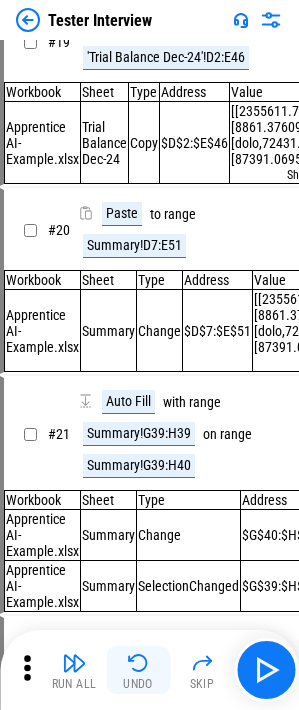 click on "Run All Undo Skip" at bounding box center [151, 670] 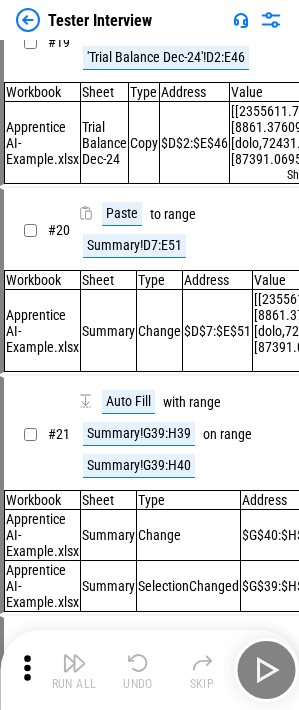 click on "Undo" at bounding box center (138, 670) 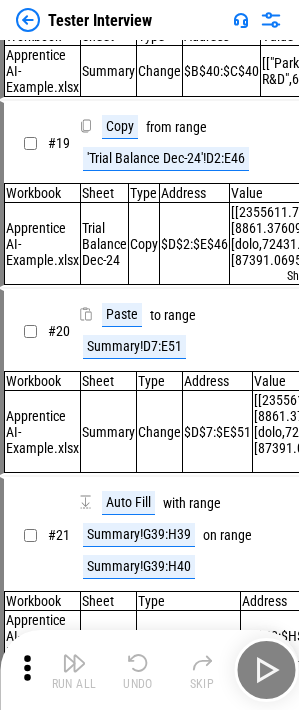 click on "Undo" at bounding box center (138, 670) 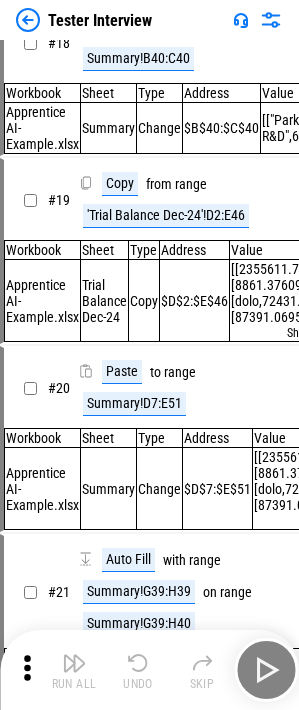 click on "Run All Undo Skip" at bounding box center (151, 670) 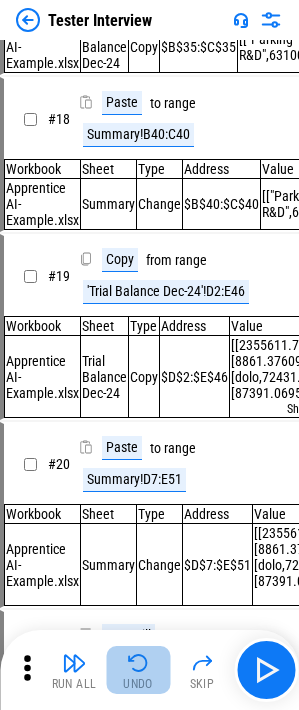 click on "Undo" at bounding box center (138, 670) 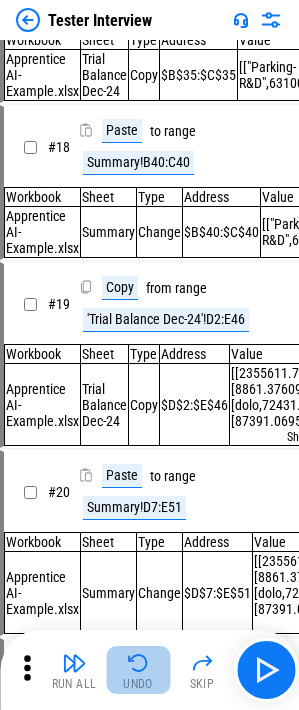 click on "Undo" at bounding box center (138, 670) 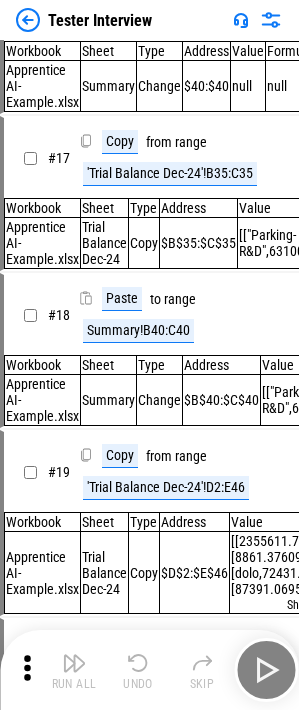 click on "Undo" at bounding box center [138, 670] 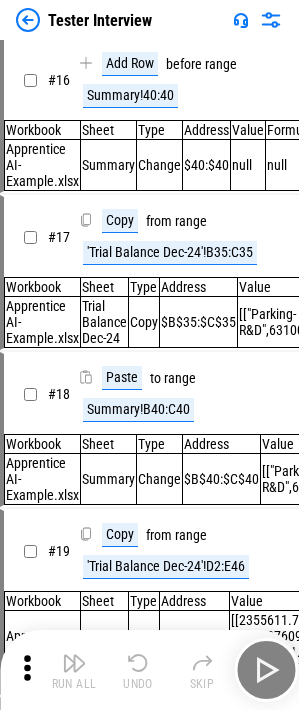 click on "Run All Undo Skip" at bounding box center (151, 670) 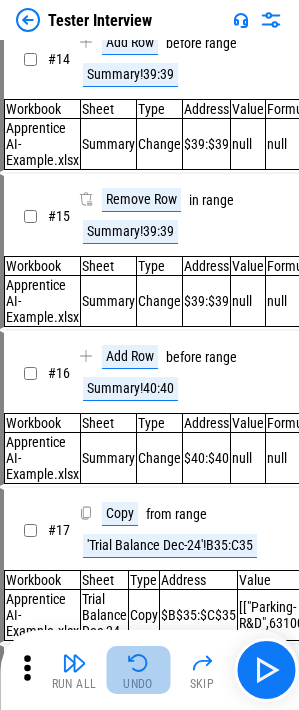 click on "Undo" at bounding box center (138, 670) 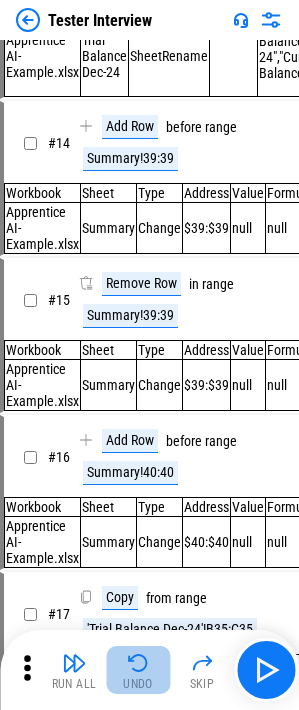 click on "Undo" at bounding box center [138, 670] 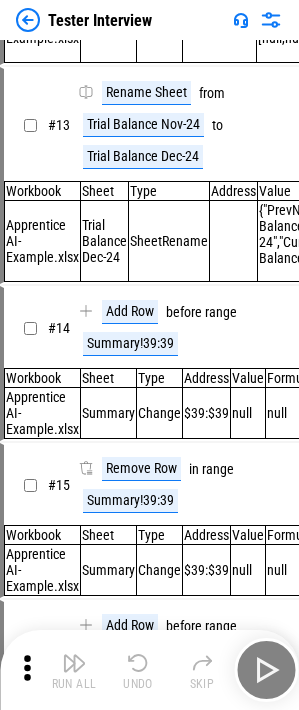 click on "Undo" at bounding box center (138, 670) 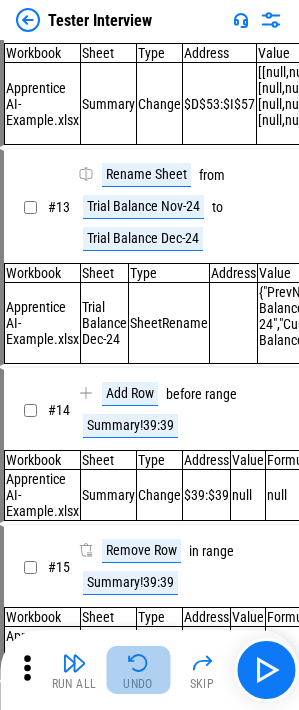 click on "Undo" at bounding box center [138, 670] 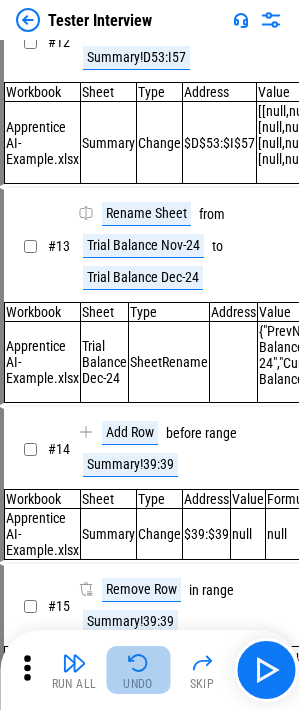 click on "Run All Undo Skip" at bounding box center (151, 670) 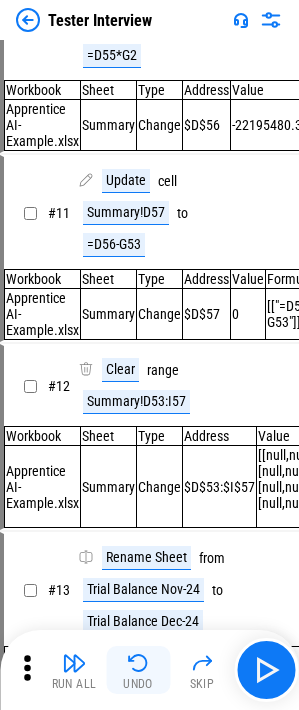 click on "Undo" at bounding box center [138, 670] 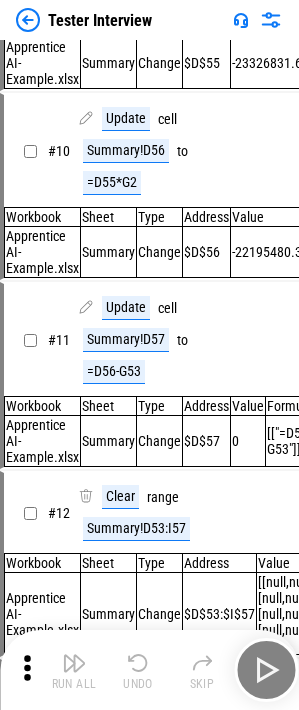 click on "Undo" at bounding box center [138, 670] 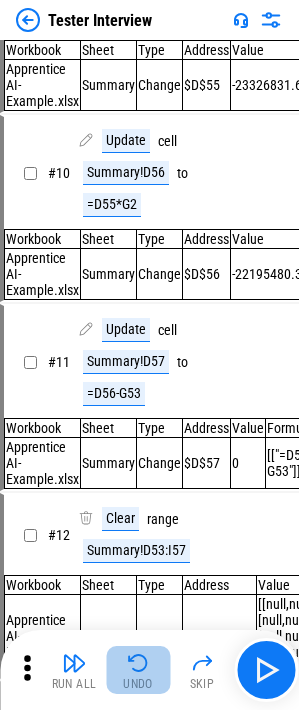 click on "Undo" at bounding box center (138, 670) 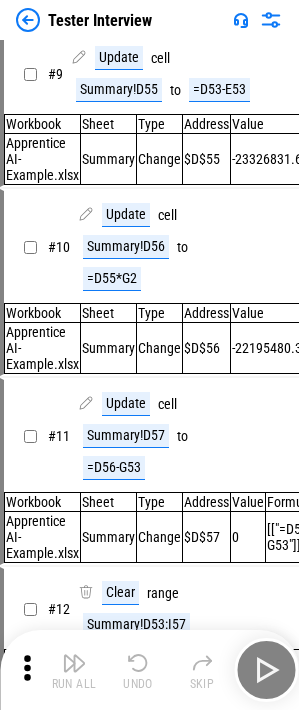 click on "Undo" at bounding box center [138, 670] 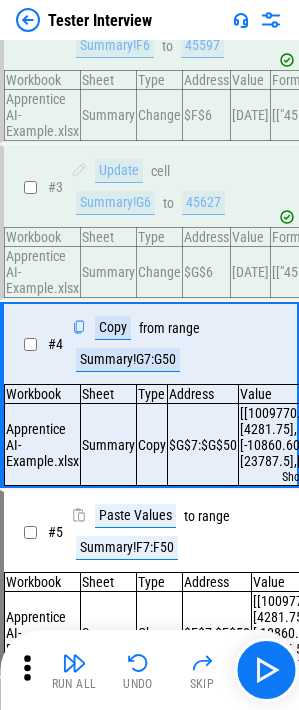 scroll, scrollTop: 0, scrollLeft: 0, axis: both 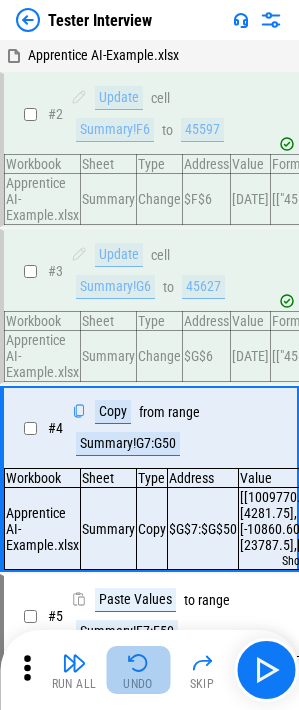 click on "Undo" at bounding box center (138, 670) 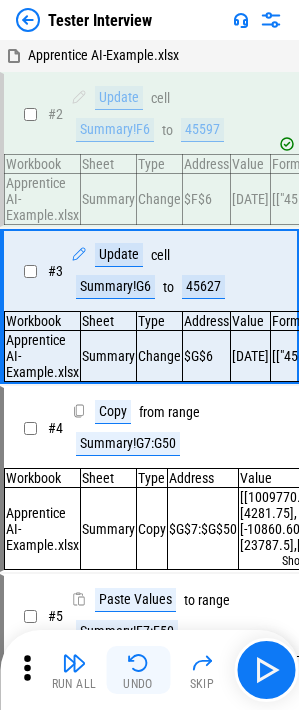 click on "Run All Undo Skip" at bounding box center (151, 670) 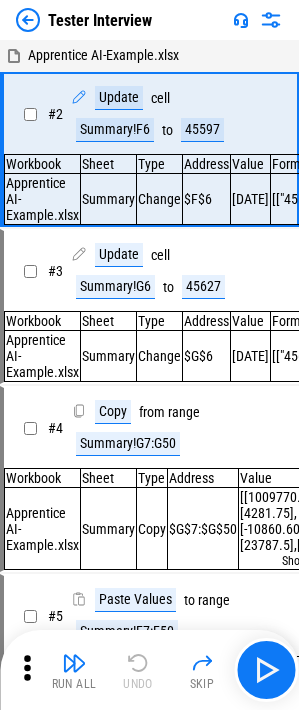 click on "Run All Undo Skip" at bounding box center (151, 670) 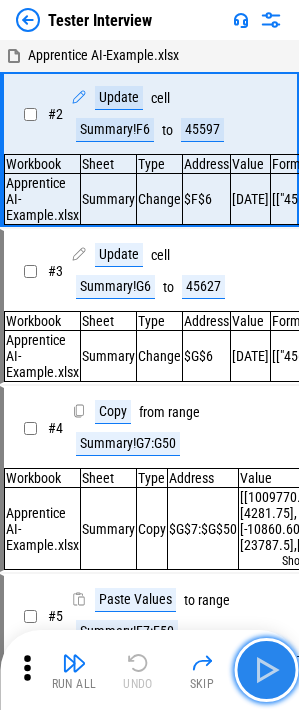 click at bounding box center [266, 670] 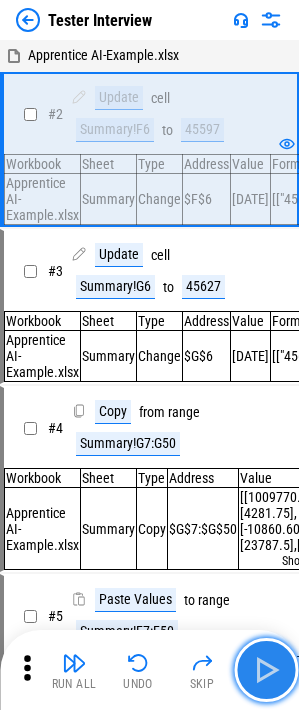 click at bounding box center (266, 670) 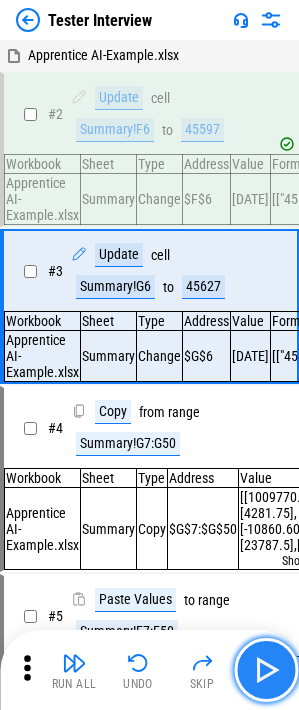 click at bounding box center [266, 670] 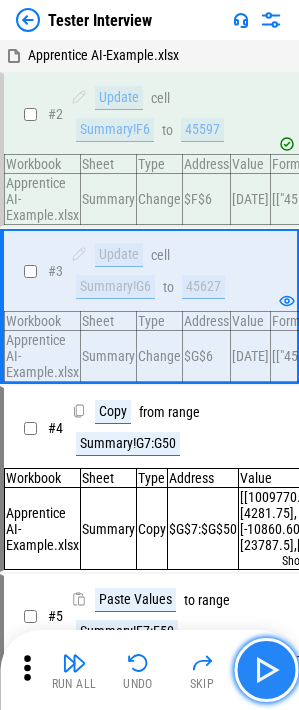 click at bounding box center [266, 670] 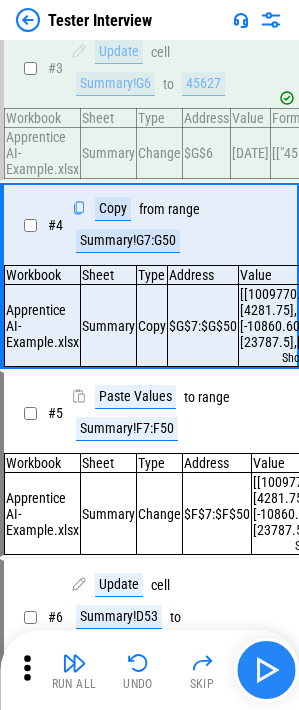 scroll, scrollTop: 204, scrollLeft: 0, axis: vertical 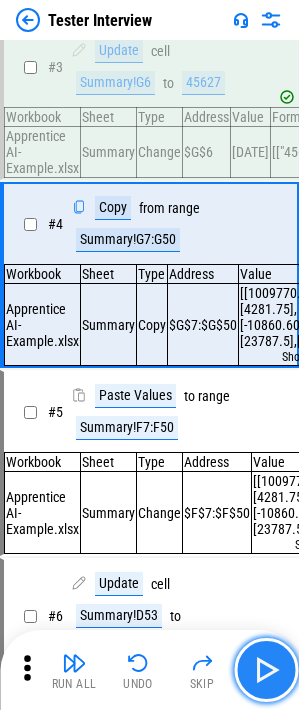 click at bounding box center (266, 670) 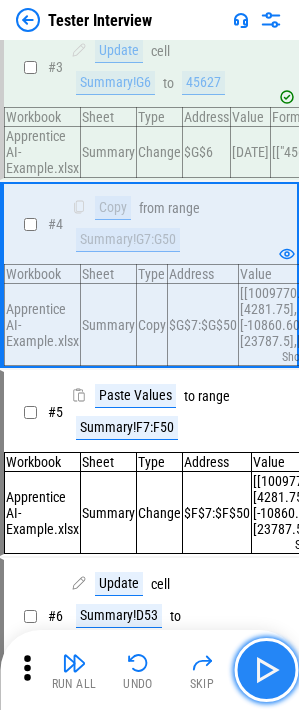 click at bounding box center [266, 670] 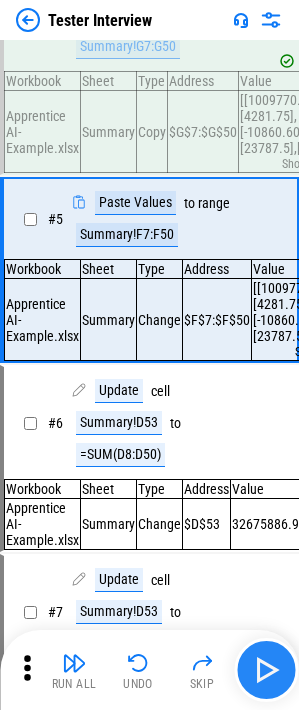 scroll, scrollTop: 399, scrollLeft: 0, axis: vertical 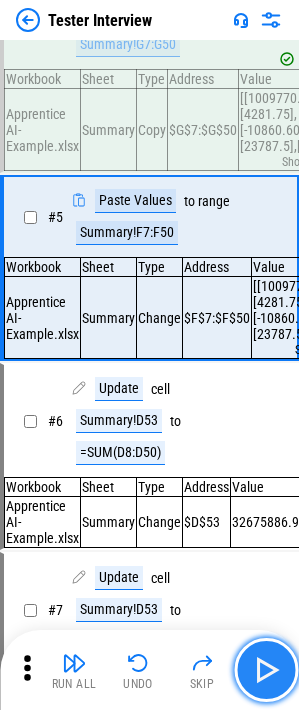 click at bounding box center (266, 670) 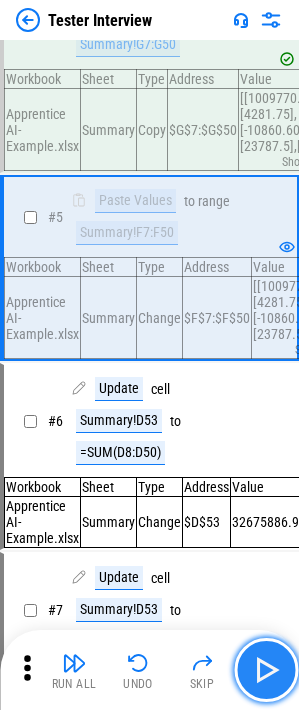 click at bounding box center (266, 670) 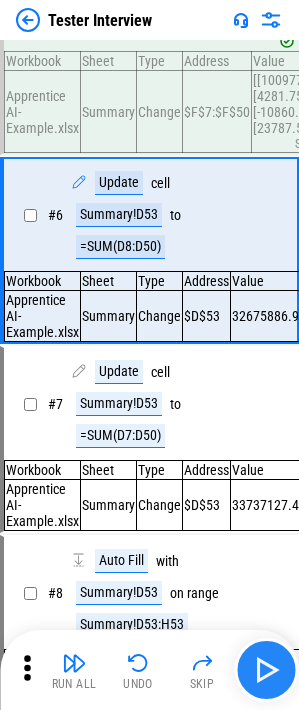 scroll, scrollTop: 610, scrollLeft: 0, axis: vertical 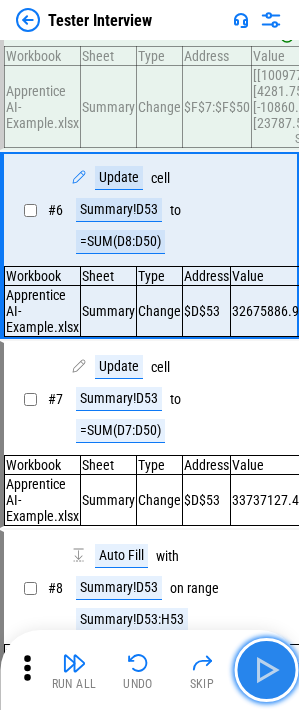 click at bounding box center (266, 670) 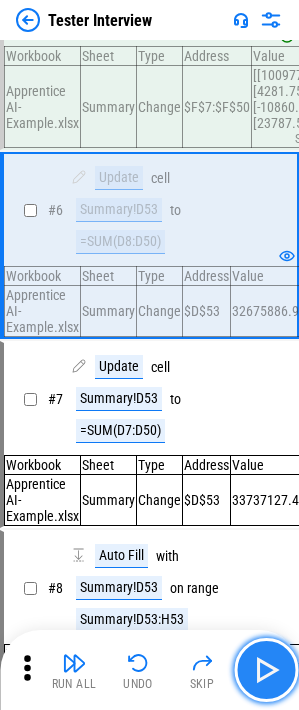 click at bounding box center [266, 670] 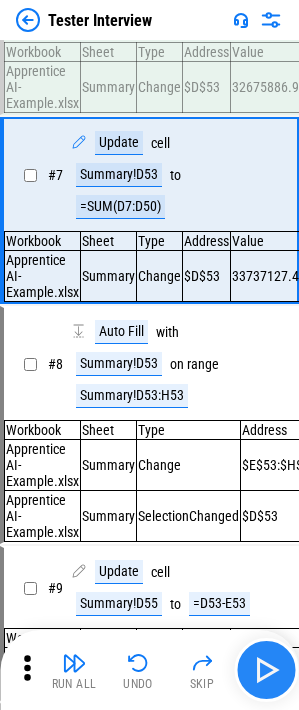 scroll, scrollTop: 837, scrollLeft: 0, axis: vertical 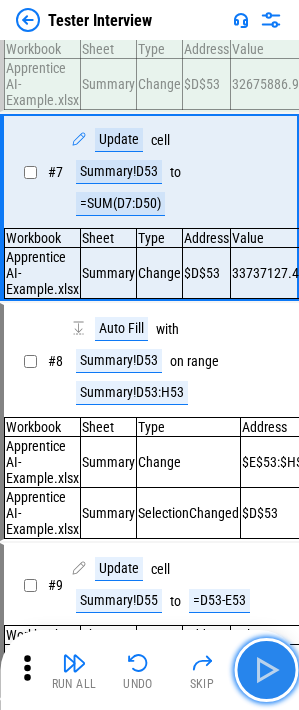 click at bounding box center [266, 670] 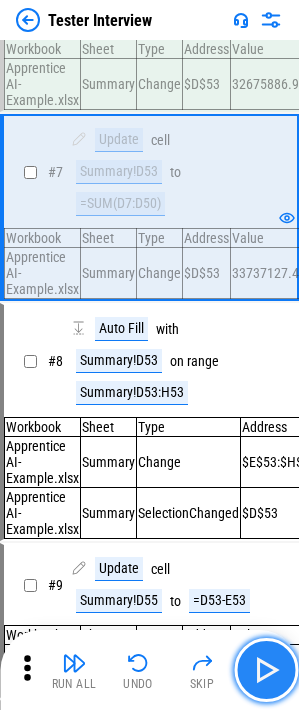 click at bounding box center [266, 670] 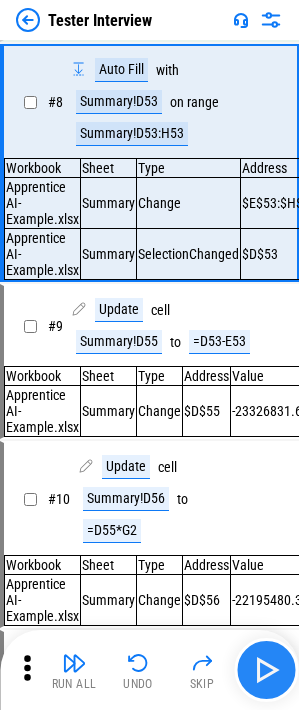 scroll, scrollTop: 1108, scrollLeft: 0, axis: vertical 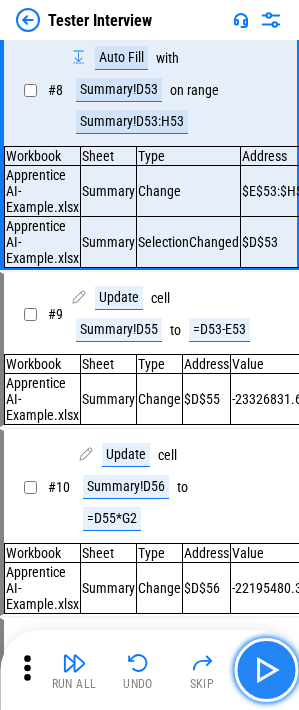 click at bounding box center [266, 670] 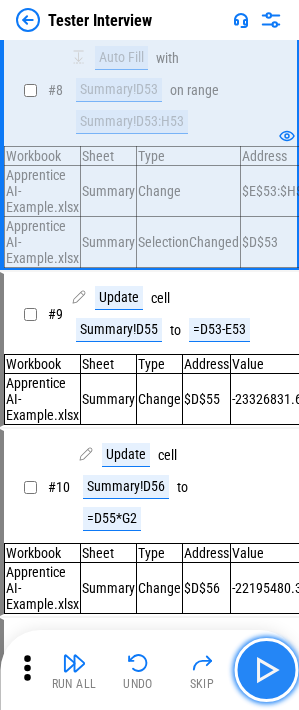 click at bounding box center [266, 670] 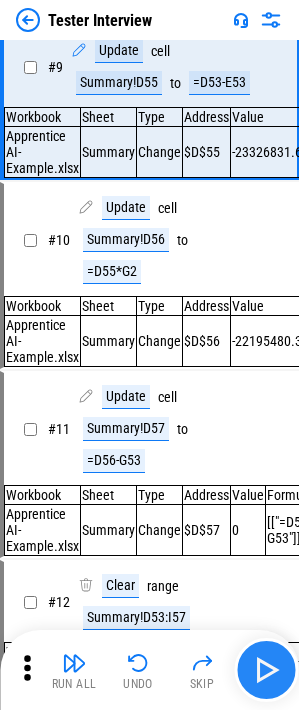 scroll, scrollTop: 1363, scrollLeft: 0, axis: vertical 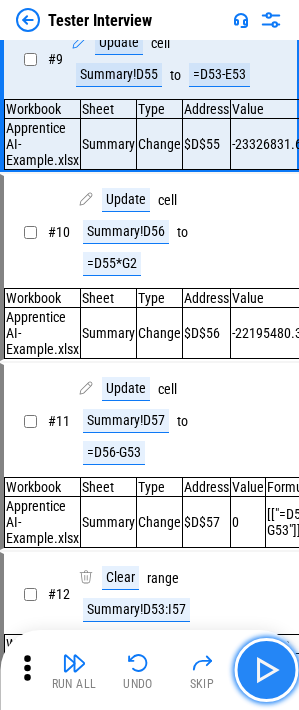 click at bounding box center (266, 670) 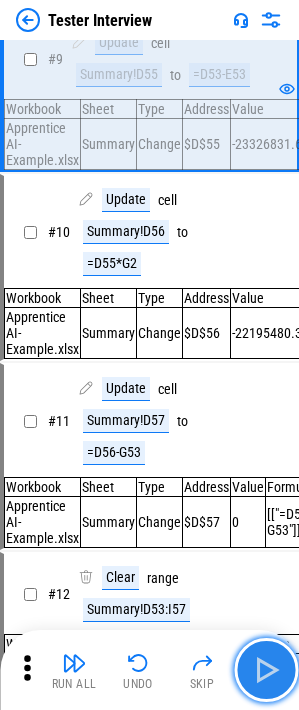 click at bounding box center [266, 670] 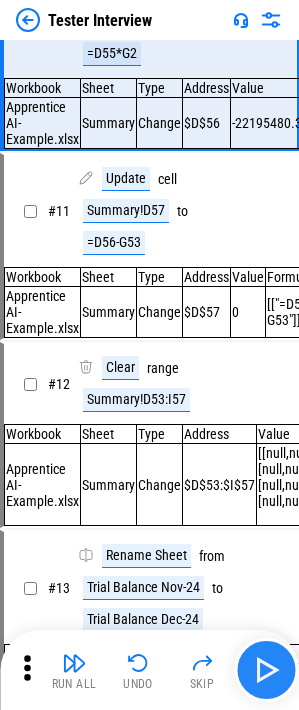 scroll, scrollTop: 1574, scrollLeft: 0, axis: vertical 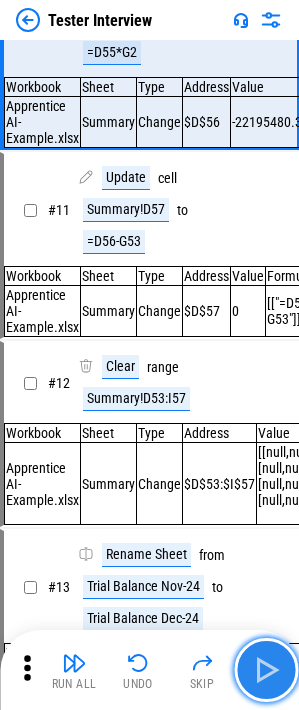click at bounding box center (266, 670) 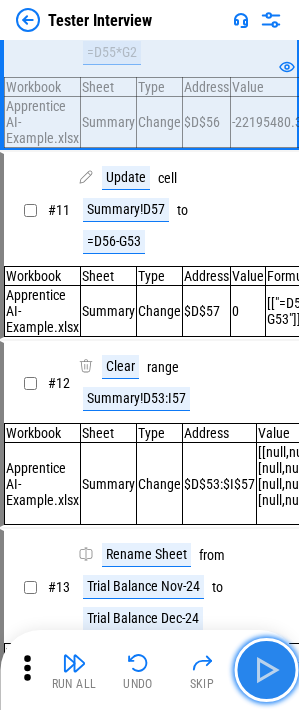 click at bounding box center (266, 670) 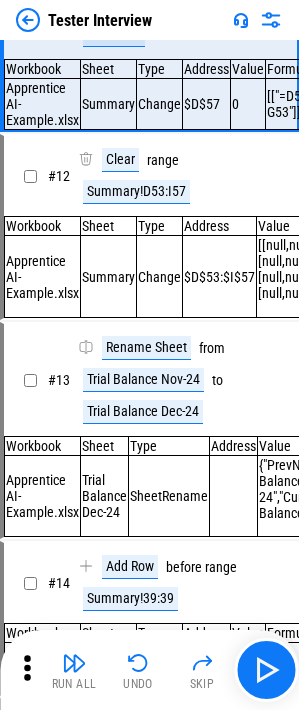 scroll, scrollTop: 1801, scrollLeft: 0, axis: vertical 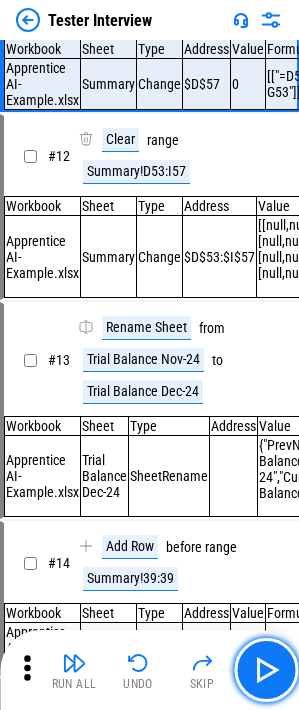 click at bounding box center [266, 670] 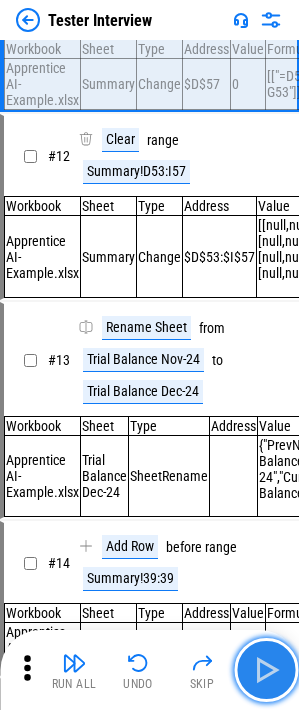 click at bounding box center (266, 670) 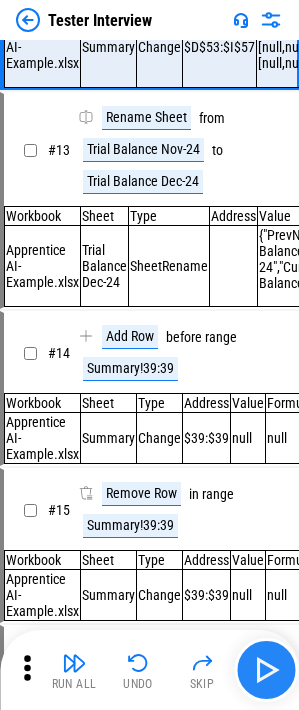 scroll, scrollTop: 2012, scrollLeft: 0, axis: vertical 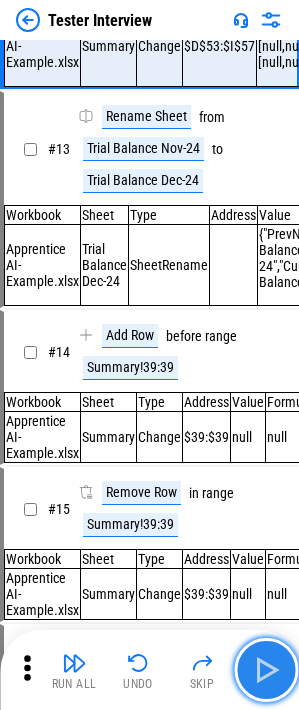 click at bounding box center [266, 670] 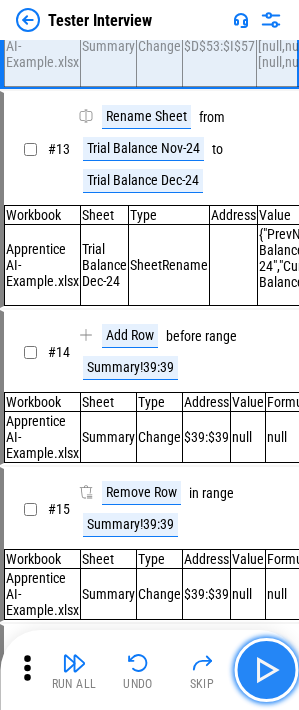 click at bounding box center [266, 670] 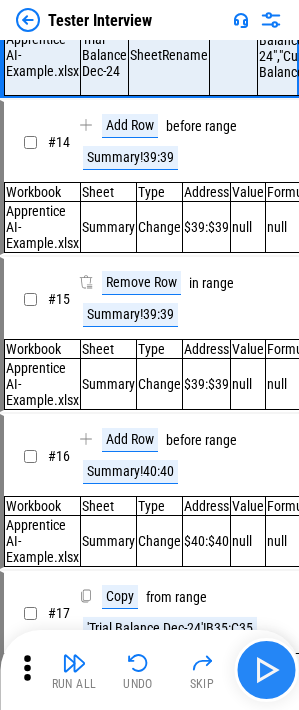 scroll, scrollTop: 2223, scrollLeft: 0, axis: vertical 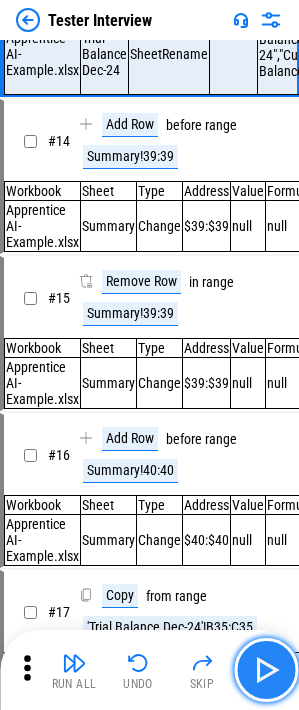click at bounding box center (266, 670) 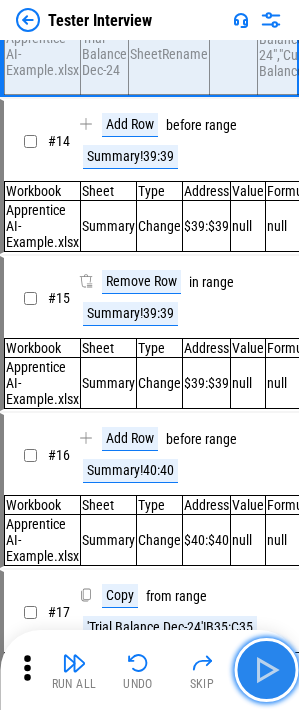 click at bounding box center [266, 670] 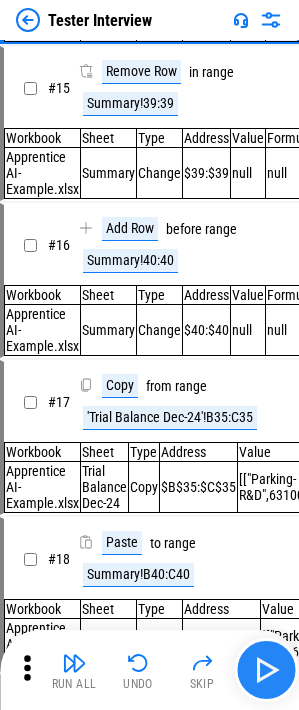 scroll, scrollTop: 2434, scrollLeft: 0, axis: vertical 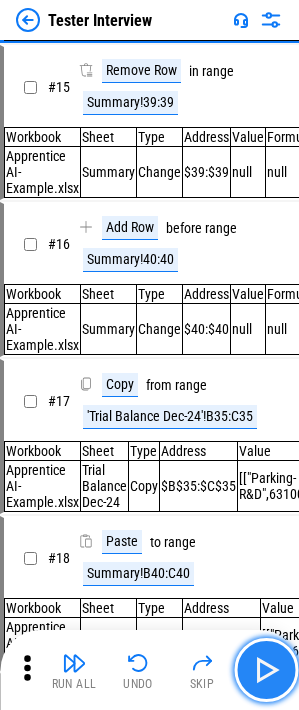 click at bounding box center [266, 670] 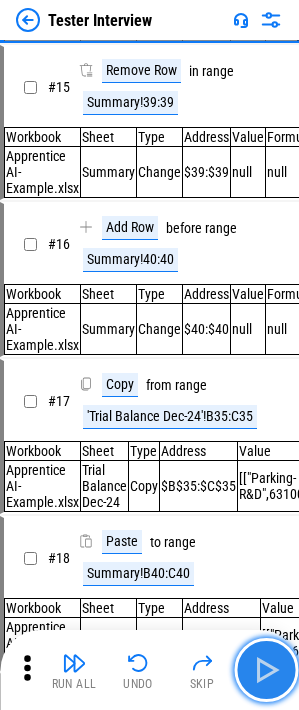click at bounding box center [266, 670] 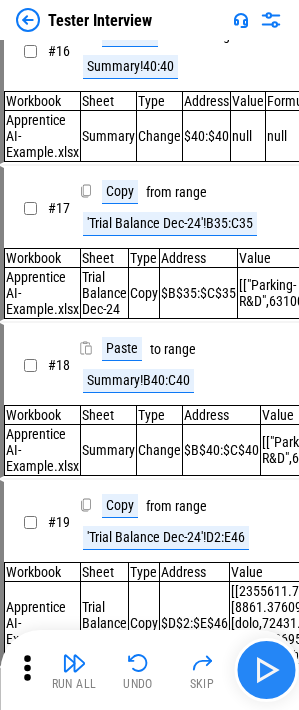 scroll, scrollTop: 2629, scrollLeft: 0, axis: vertical 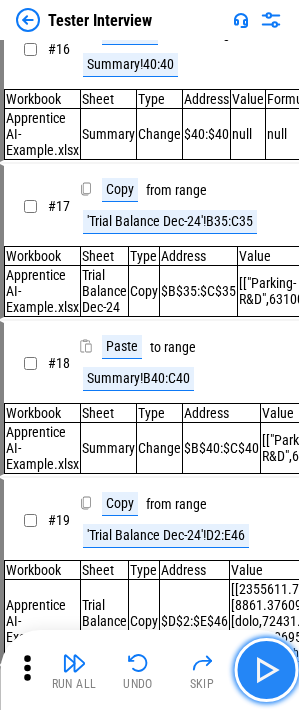 click at bounding box center [266, 670] 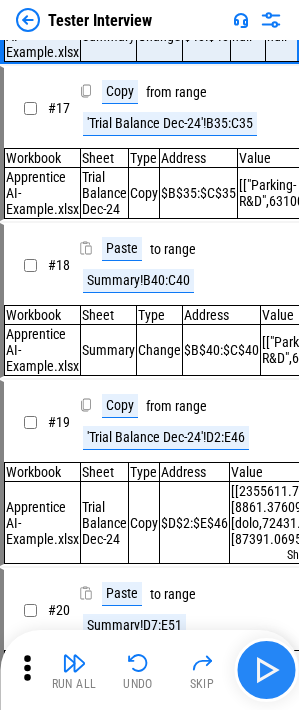 scroll, scrollTop: 2824, scrollLeft: 0, axis: vertical 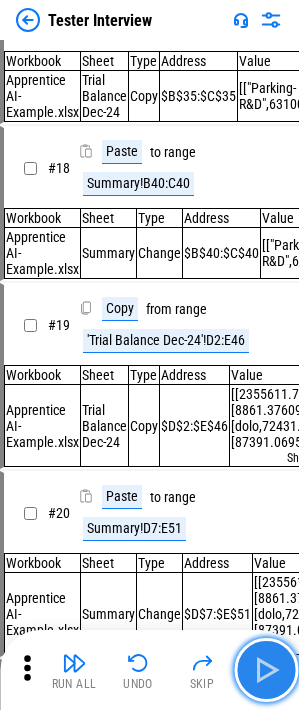 click at bounding box center (266, 670) 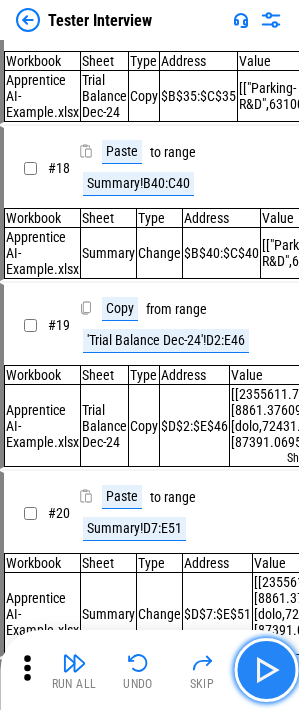 click at bounding box center (266, 670) 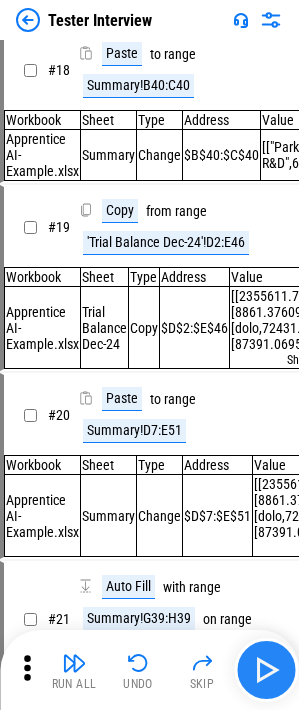 scroll, scrollTop: 3019, scrollLeft: 0, axis: vertical 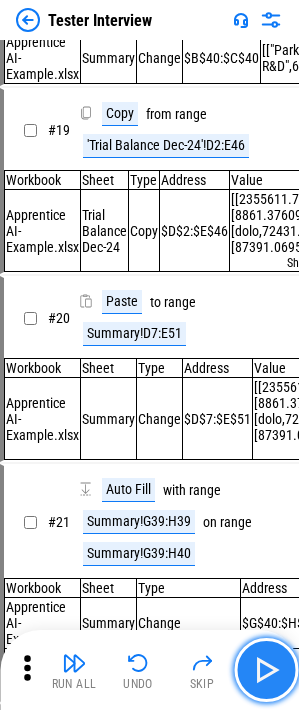 click at bounding box center (266, 670) 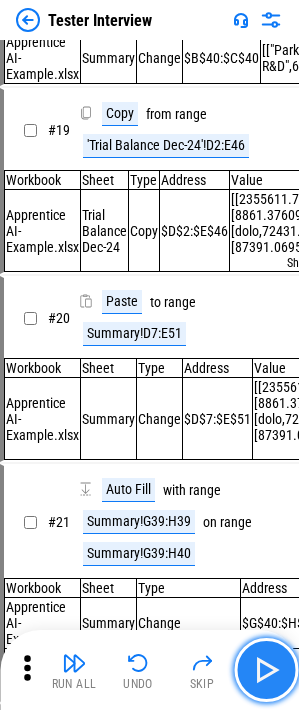 click at bounding box center [266, 670] 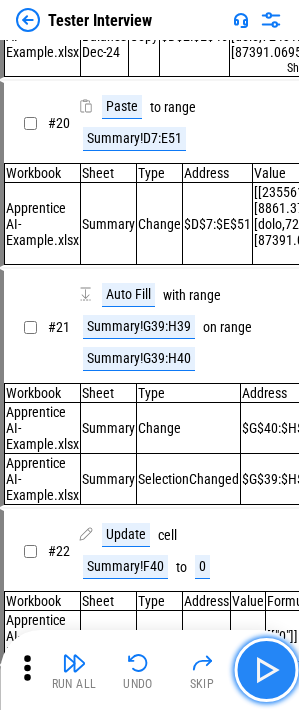 click at bounding box center (266, 670) 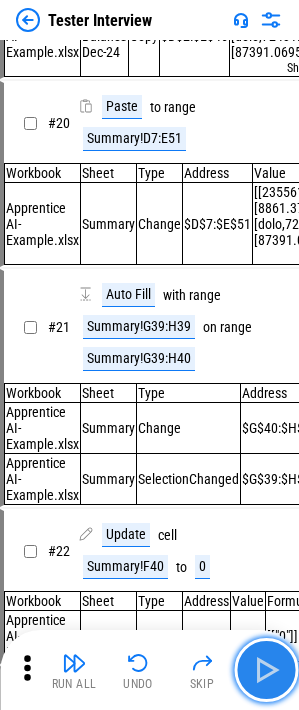 click at bounding box center [266, 670] 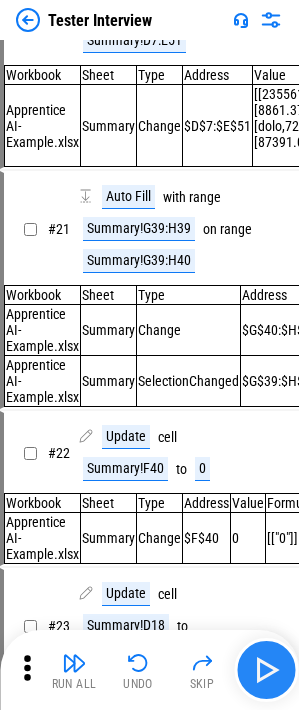 scroll, scrollTop: 3409, scrollLeft: 0, axis: vertical 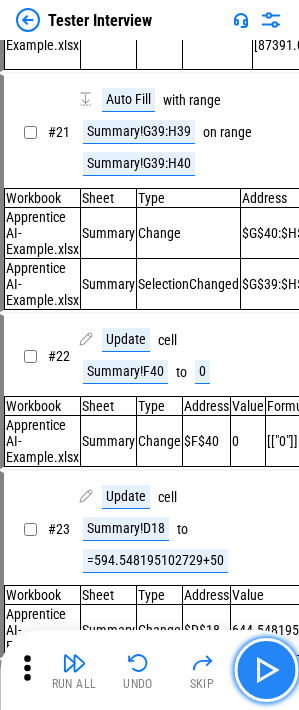 click at bounding box center [266, 670] 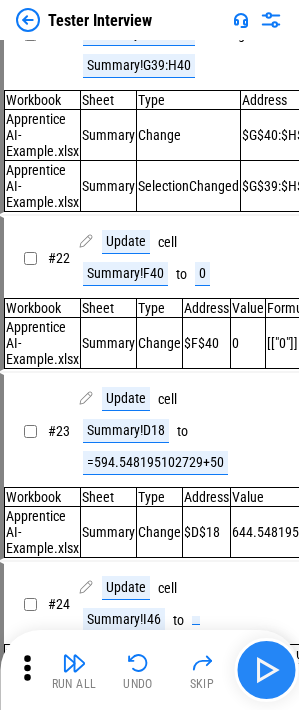 scroll, scrollTop: 3604, scrollLeft: 0, axis: vertical 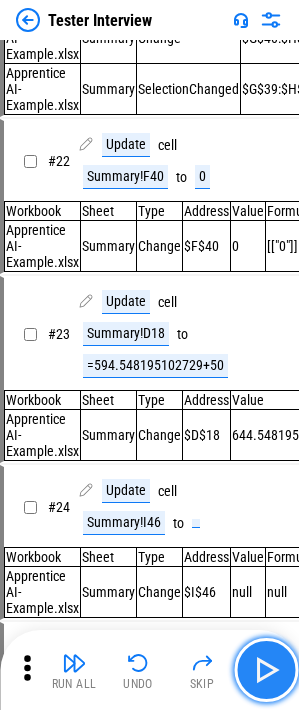 click at bounding box center [266, 670] 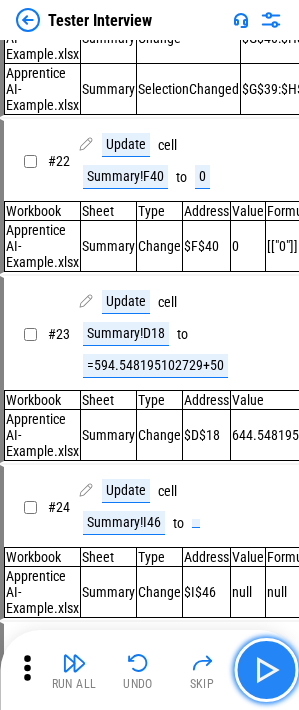 click at bounding box center [266, 670] 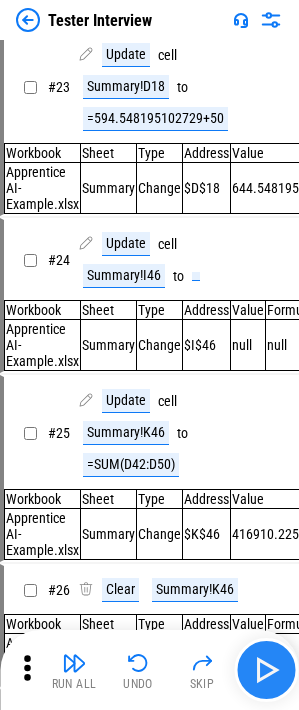 scroll, scrollTop: 3859, scrollLeft: 0, axis: vertical 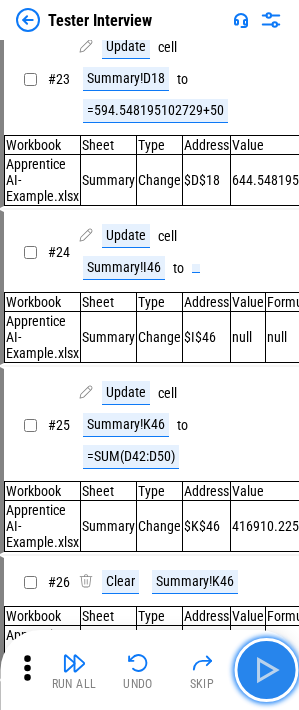 click at bounding box center (266, 670) 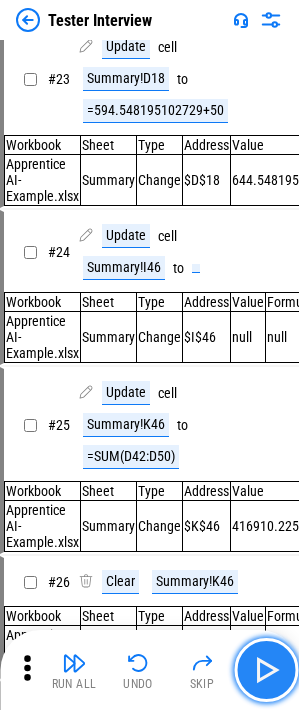 click at bounding box center [266, 670] 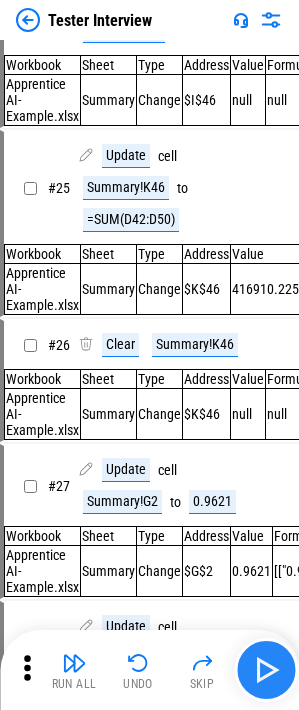 scroll, scrollTop: 4114, scrollLeft: 0, axis: vertical 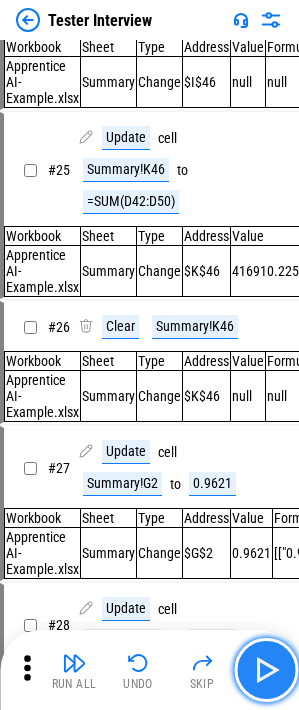 click at bounding box center [266, 670] 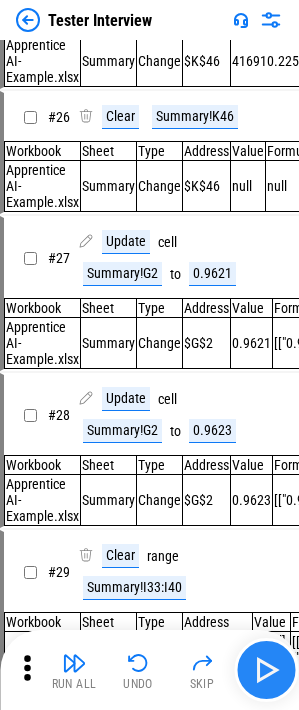 scroll, scrollTop: 4325, scrollLeft: 0, axis: vertical 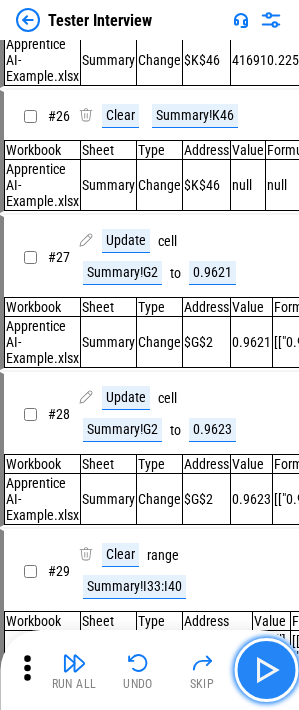 click at bounding box center [266, 670] 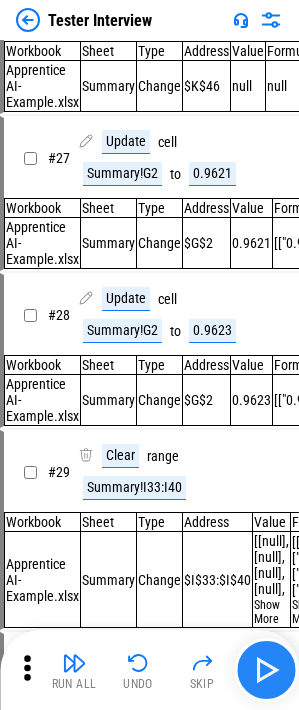 scroll, scrollTop: 4536, scrollLeft: 0, axis: vertical 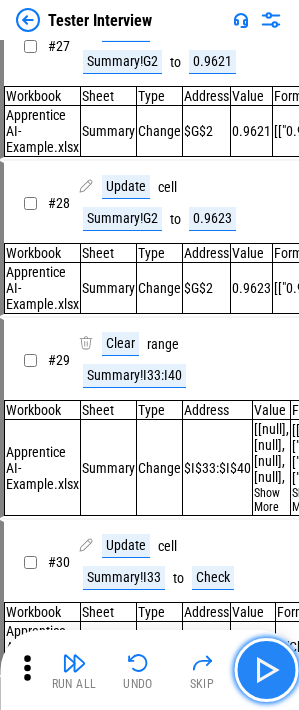 click at bounding box center [266, 670] 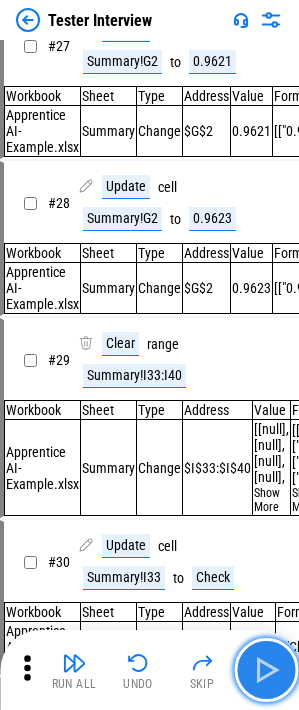 click at bounding box center (266, 670) 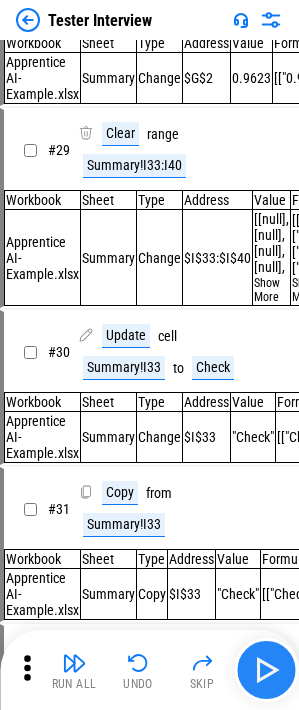 scroll, scrollTop: 4747, scrollLeft: 0, axis: vertical 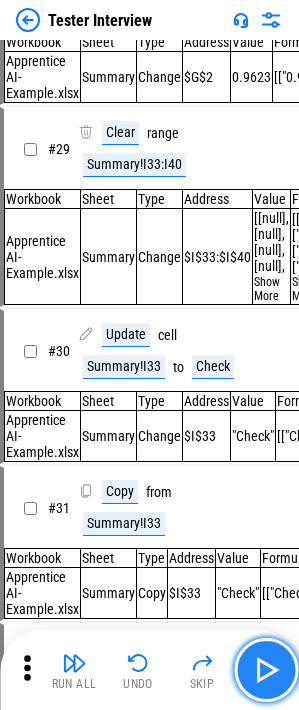 click at bounding box center (266, 670) 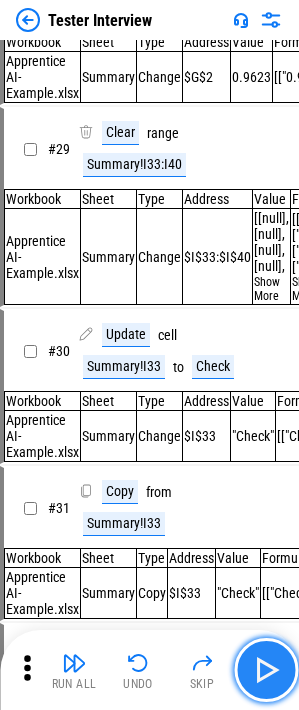 click at bounding box center (266, 670) 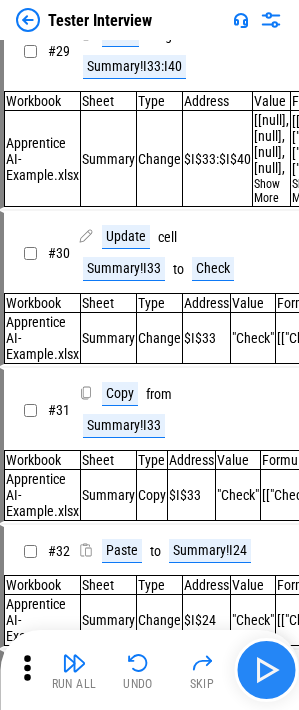 scroll, scrollTop: 4942, scrollLeft: 0, axis: vertical 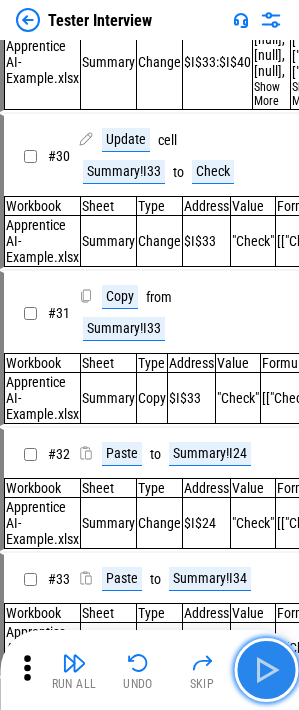 click at bounding box center [266, 670] 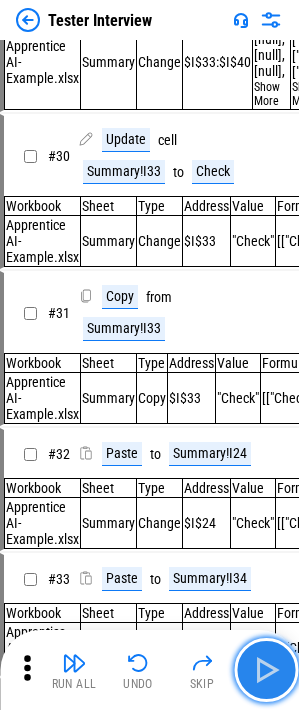 click at bounding box center (266, 670) 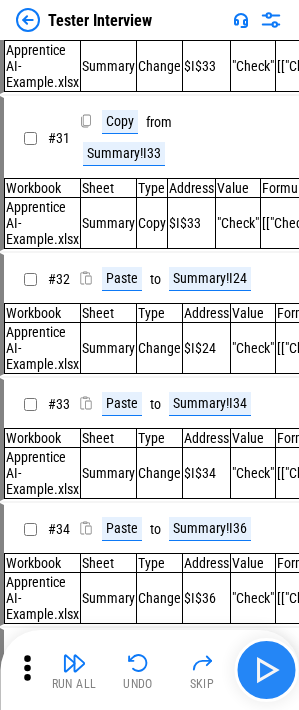 scroll, scrollTop: 5121, scrollLeft: 0, axis: vertical 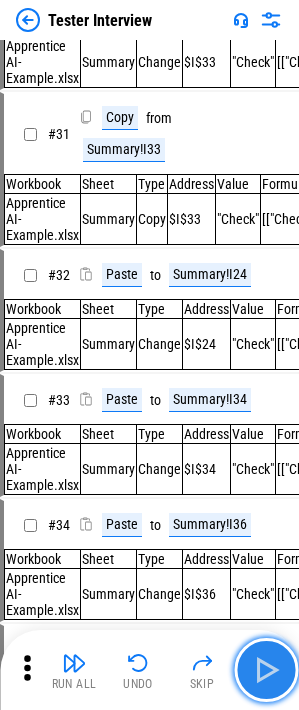 click at bounding box center (266, 670) 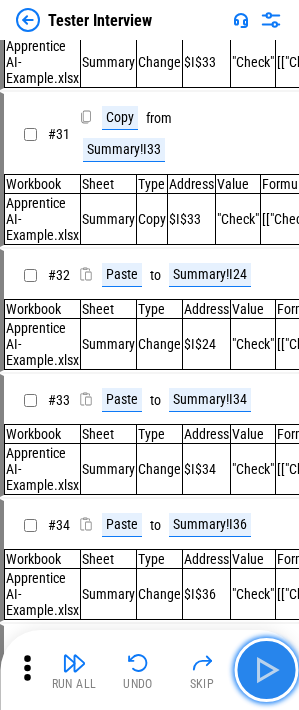 click at bounding box center (266, 670) 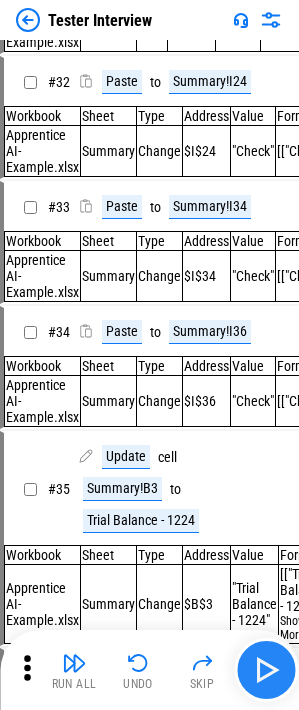 scroll, scrollTop: 5316, scrollLeft: 0, axis: vertical 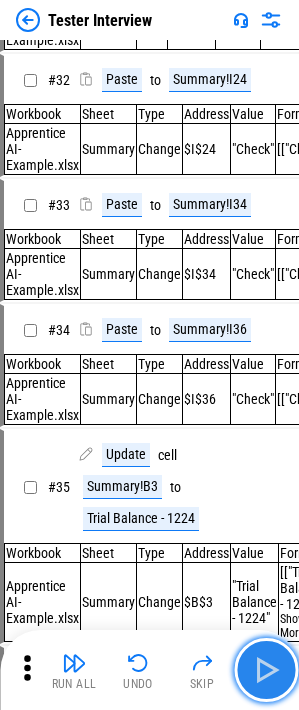 click at bounding box center [266, 670] 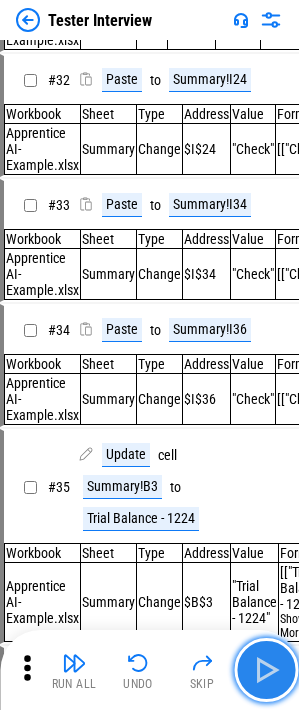 click at bounding box center [266, 670] 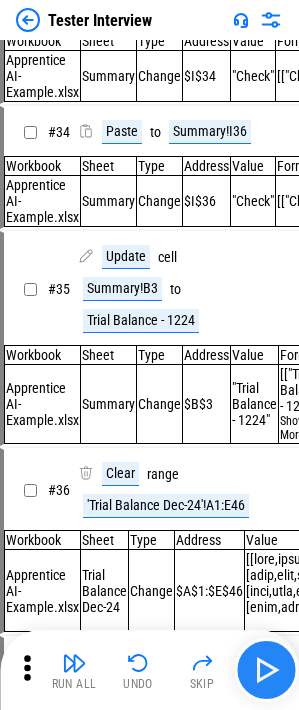 scroll, scrollTop: 5515, scrollLeft: 0, axis: vertical 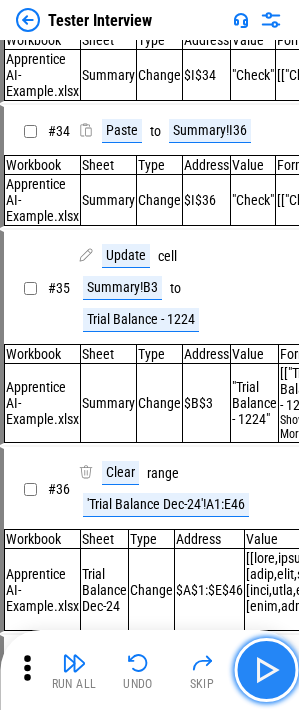 click at bounding box center (266, 670) 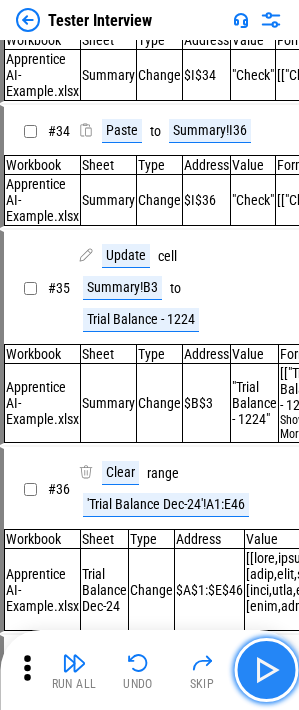 click at bounding box center (266, 670) 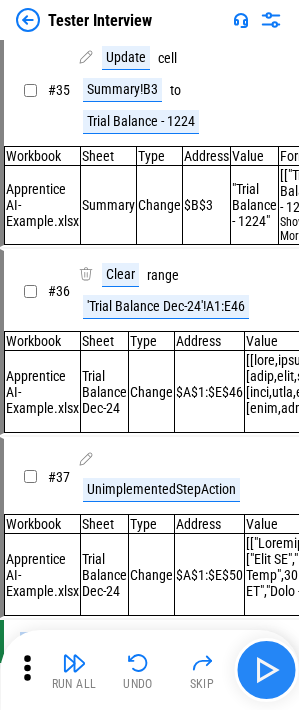 scroll, scrollTop: 5714, scrollLeft: 0, axis: vertical 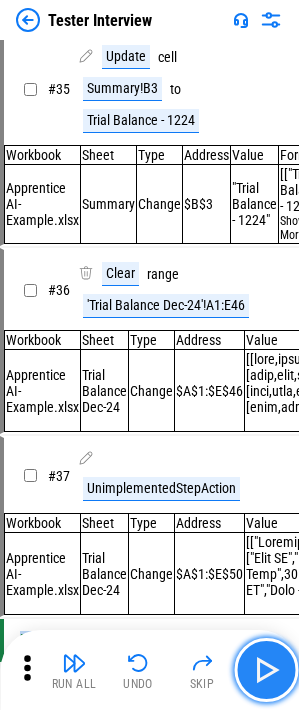 click at bounding box center [266, 670] 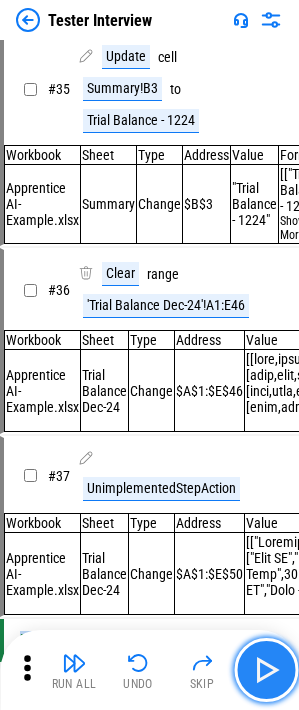 click at bounding box center (266, 670) 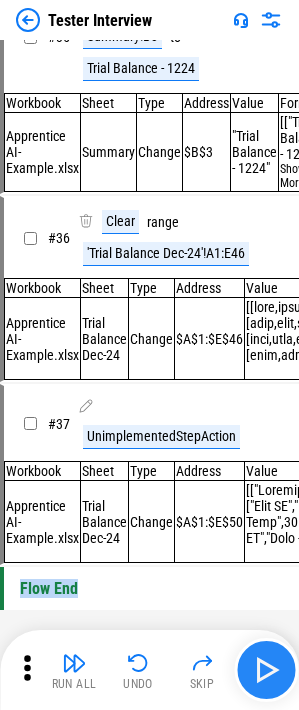 scroll, scrollTop: 5909, scrollLeft: 0, axis: vertical 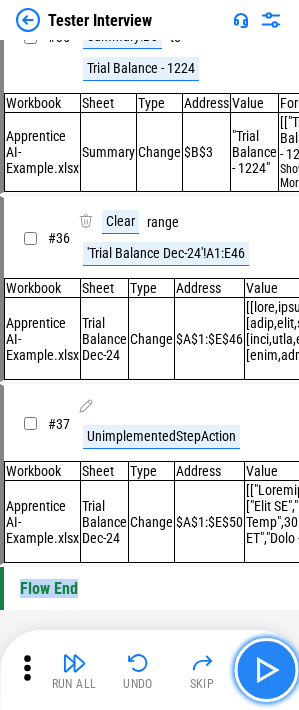 click at bounding box center [266, 670] 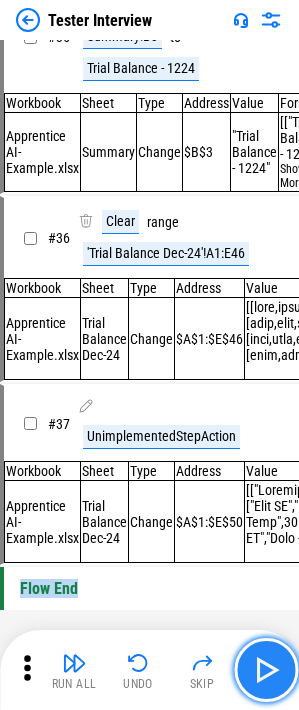 click at bounding box center [266, 670] 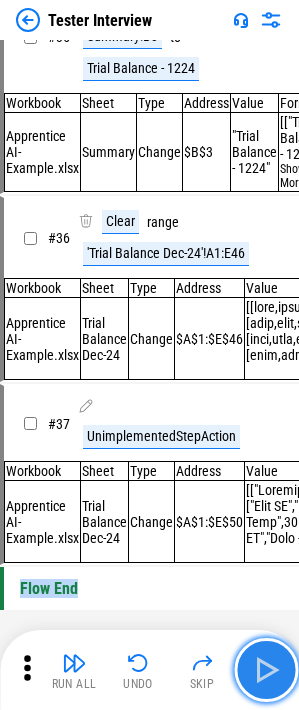 click at bounding box center (266, 670) 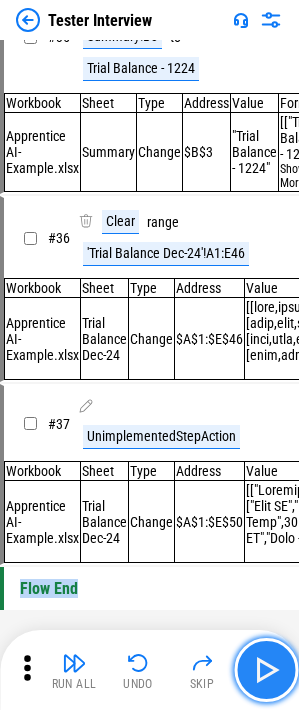 click at bounding box center [266, 670] 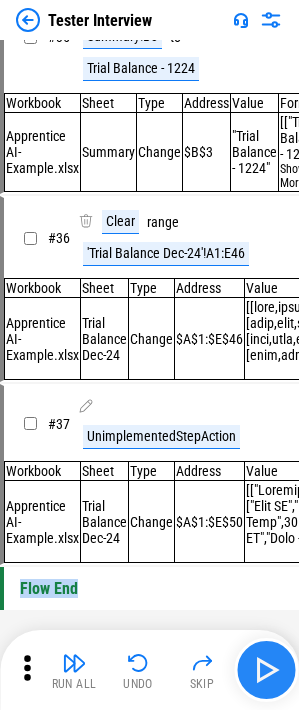 scroll, scrollTop: 6251, scrollLeft: 0, axis: vertical 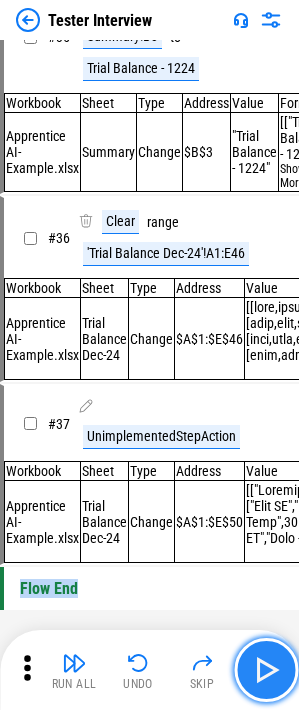 click at bounding box center (266, 670) 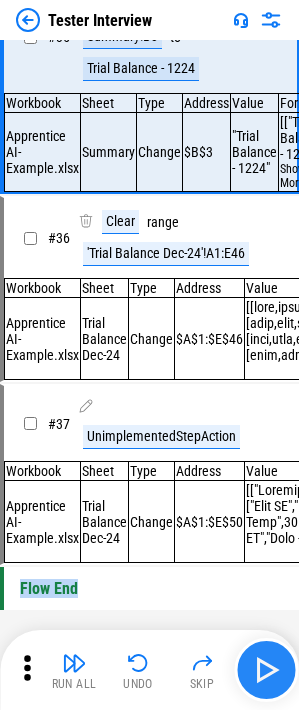 scroll, scrollTop: 6613, scrollLeft: 0, axis: vertical 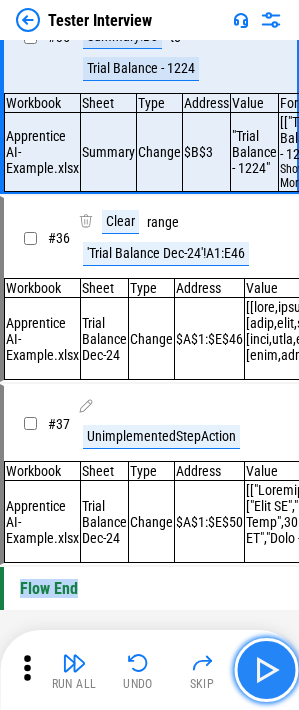 click at bounding box center [266, 670] 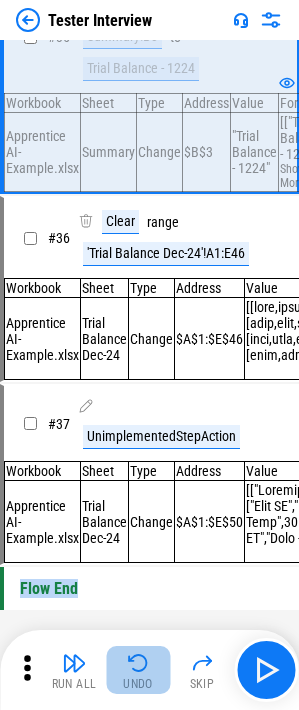 click at bounding box center [138, 663] 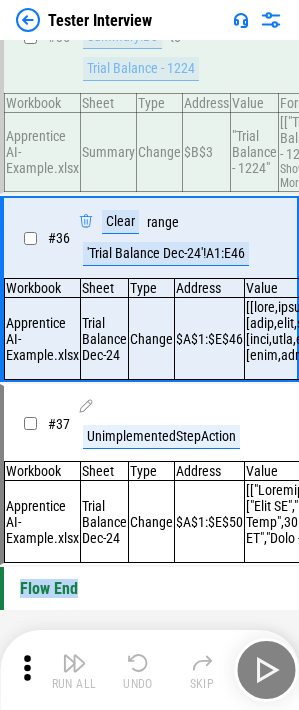 click on "Run All Undo Skip" at bounding box center (151, 670) 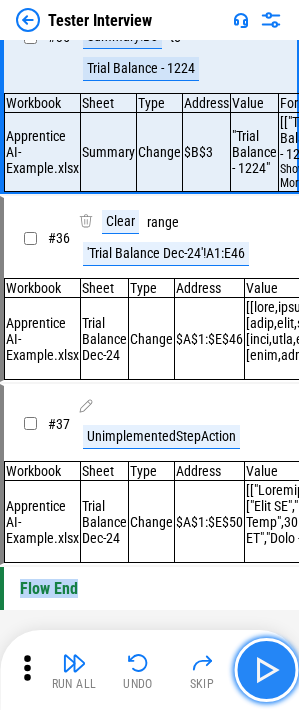 click at bounding box center [266, 670] 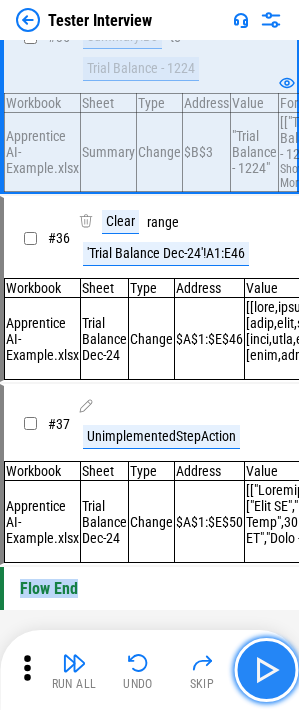 click at bounding box center (266, 670) 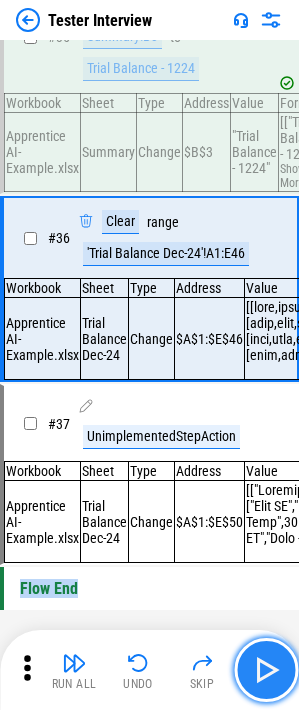 click at bounding box center [266, 670] 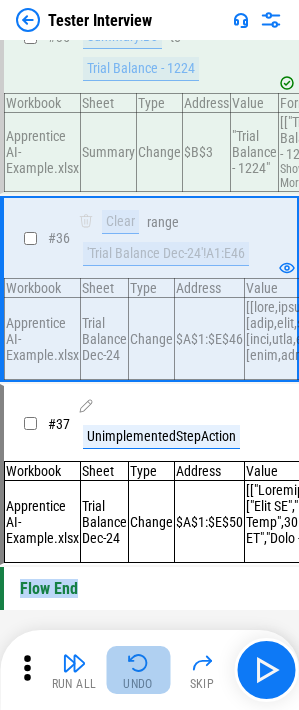 click at bounding box center [138, 663] 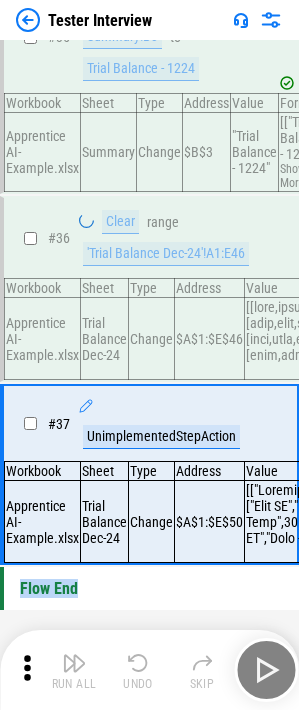 scroll, scrollTop: 6904, scrollLeft: 0, axis: vertical 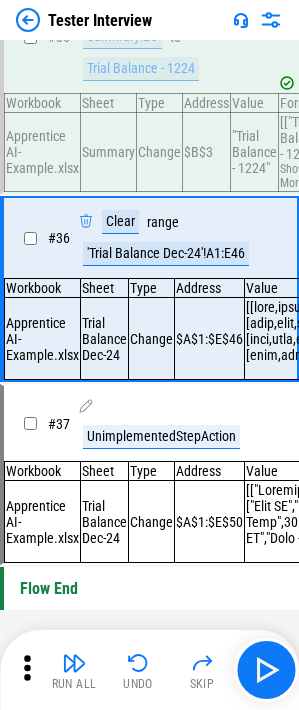 click at bounding box center (138, 663) 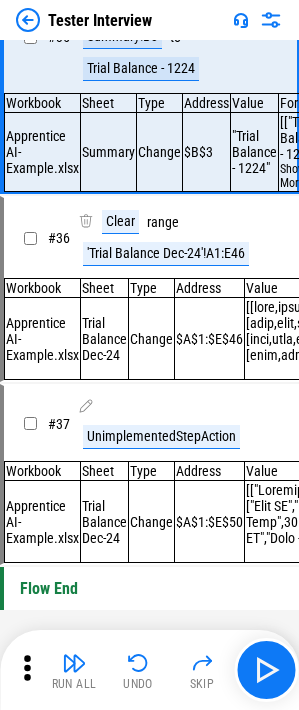 scroll, scrollTop: 6613, scrollLeft: 0, axis: vertical 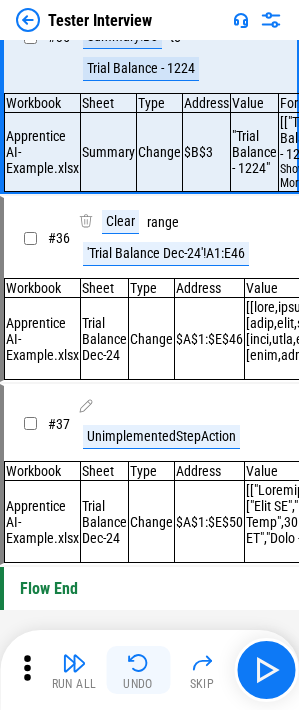 click on "Undo" at bounding box center (138, 670) 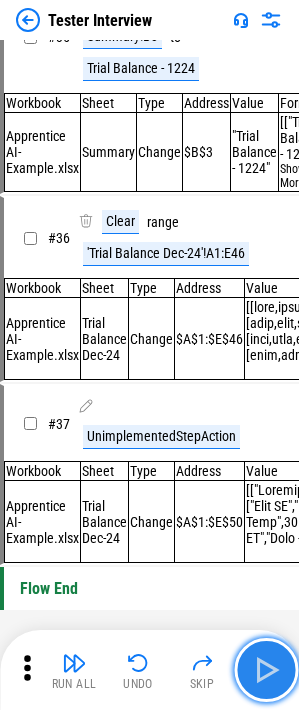 click at bounding box center (266, 670) 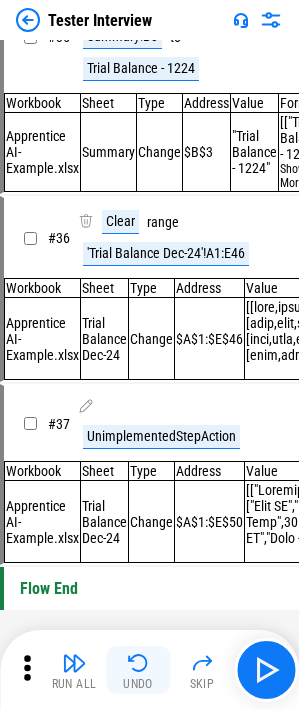 click on "Undo" at bounding box center [138, 670] 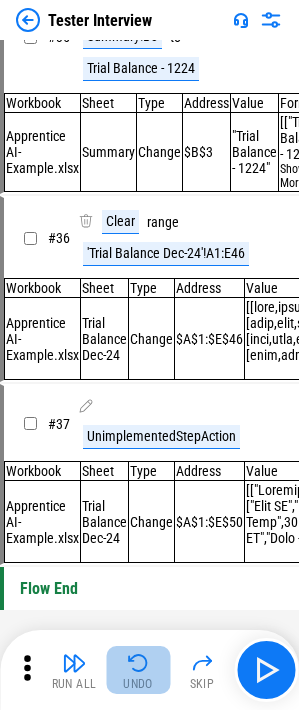 click on "Undo" at bounding box center (138, 670) 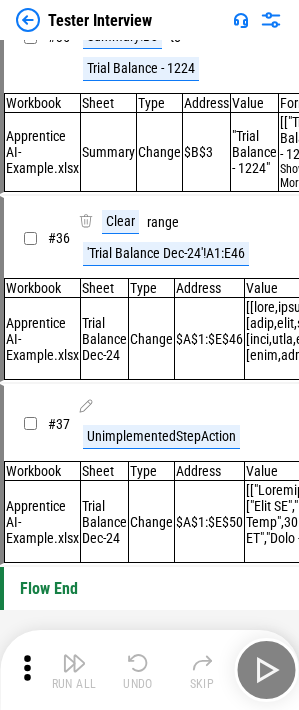 click on "Undo" at bounding box center (138, 670) 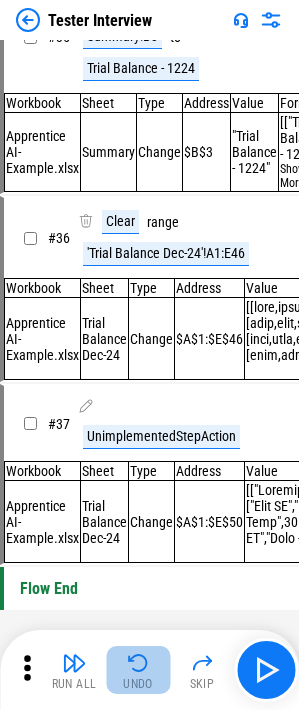 click on "Undo" at bounding box center [138, 670] 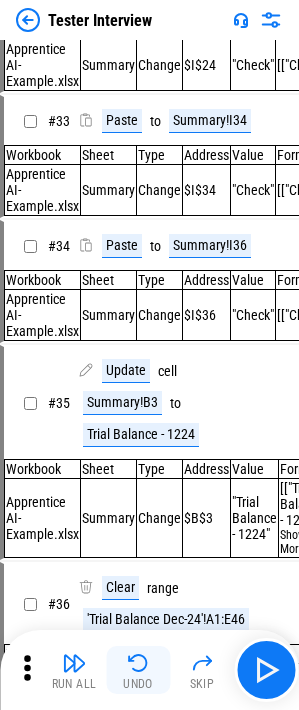 scroll, scrollTop: 5316, scrollLeft: 0, axis: vertical 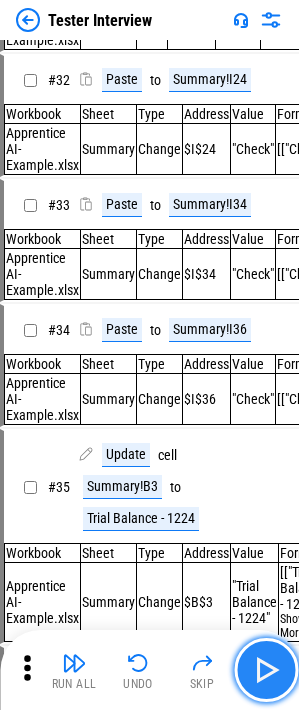click at bounding box center [266, 670] 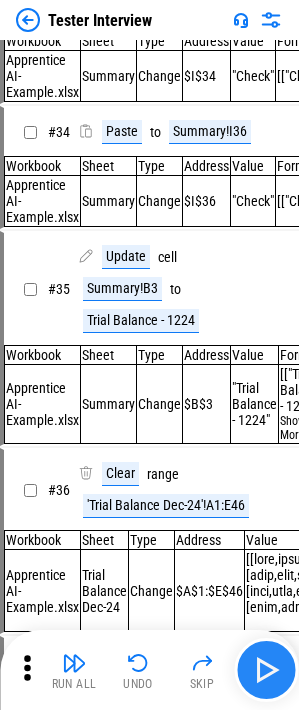 scroll, scrollTop: 5515, scrollLeft: 0, axis: vertical 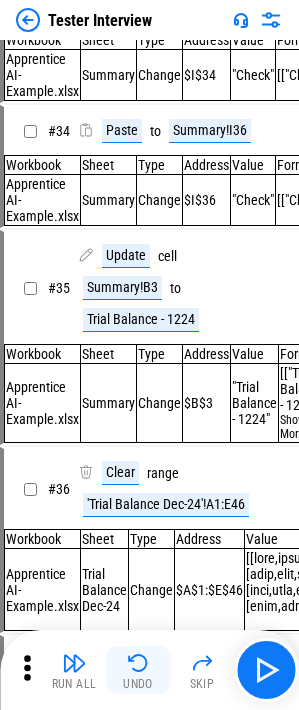 click on "Undo" at bounding box center (138, 670) 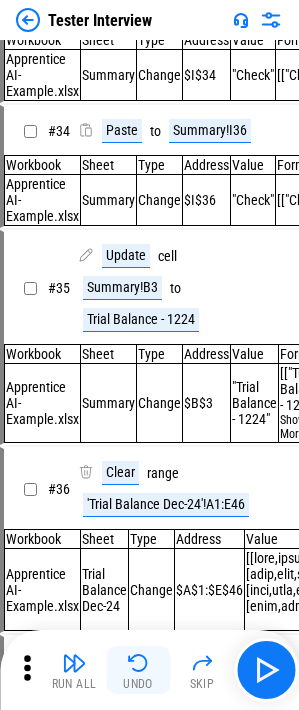 click at bounding box center [138, 663] 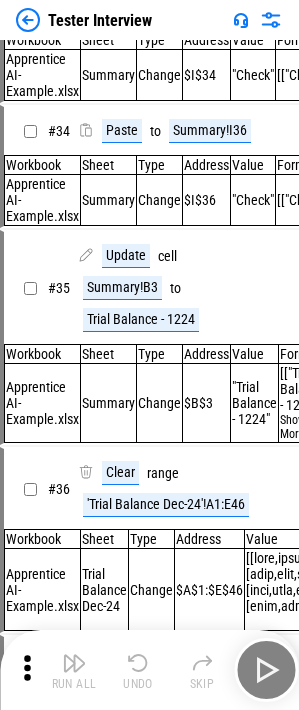 click on "Run All Undo Skip" at bounding box center (151, 670) 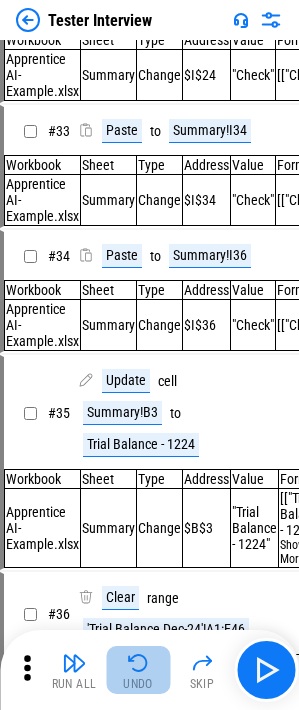 click at bounding box center (138, 663) 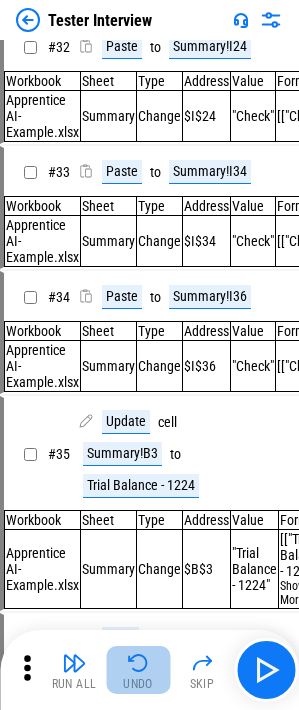 click on "Run All Undo Skip" at bounding box center (151, 670) 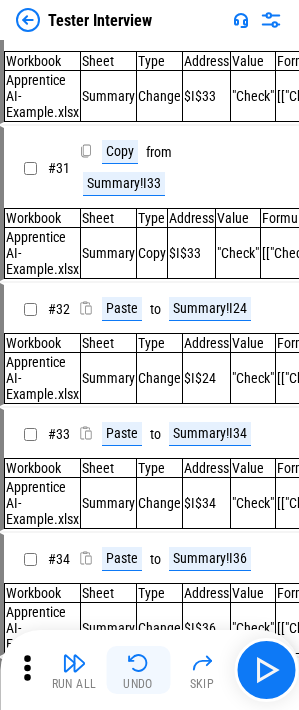 click at bounding box center (138, 663) 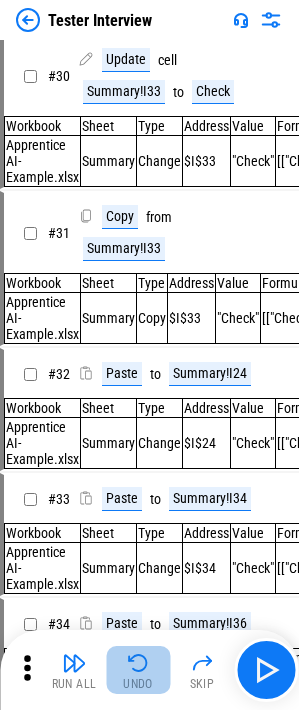 click at bounding box center (138, 663) 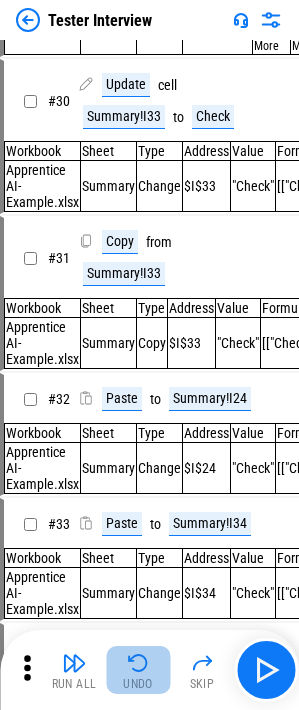click at bounding box center (138, 663) 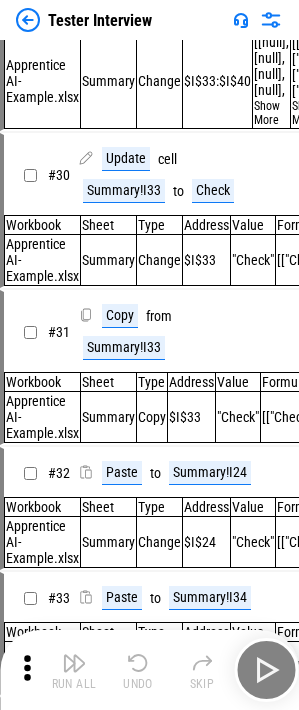 click on "Run All Undo Skip" at bounding box center [151, 670] 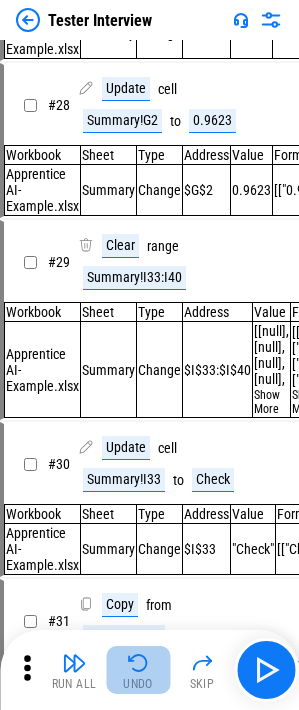 click at bounding box center (138, 663) 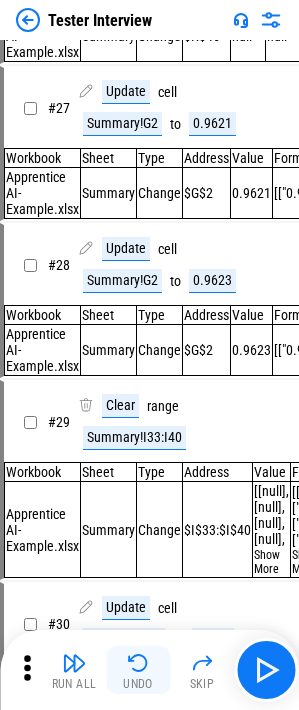 click on "Run All Undo Skip" at bounding box center [151, 670] 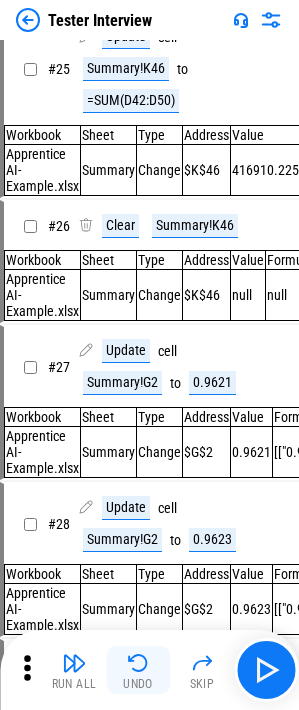 click at bounding box center (138, 663) 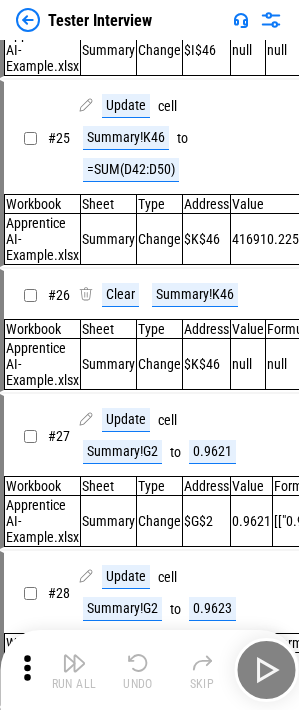 click at bounding box center (138, 663) 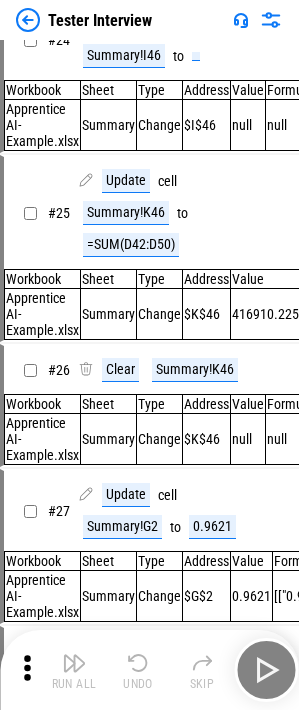 click on "Run All Undo Skip" at bounding box center [151, 670] 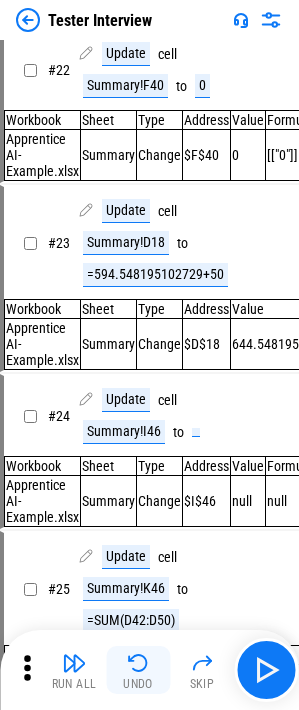 click at bounding box center [138, 663] 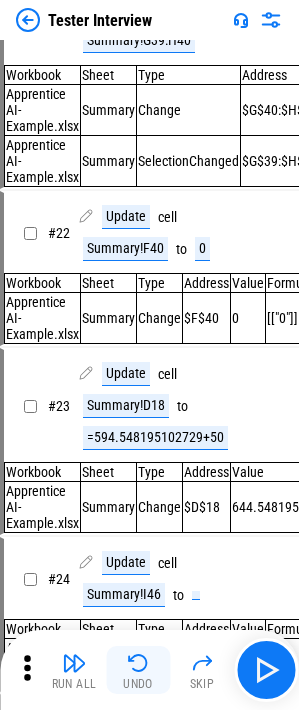 click at bounding box center [138, 663] 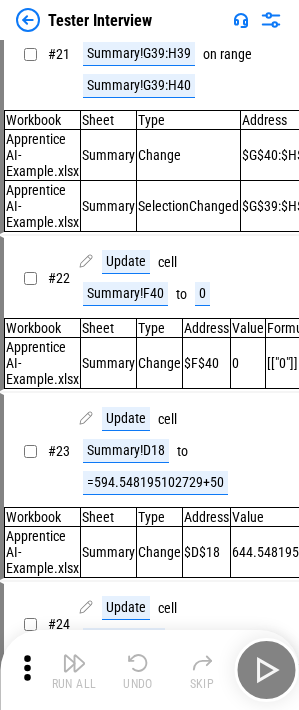 click on "Run All Undo Skip" at bounding box center [151, 670] 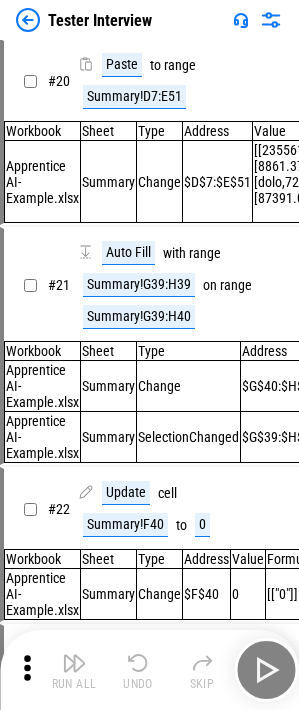 click at bounding box center (138, 663) 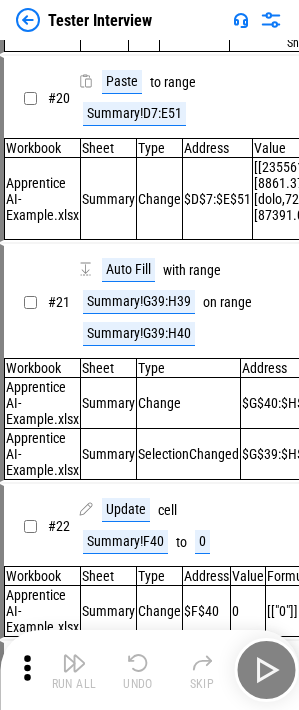 click at bounding box center (138, 663) 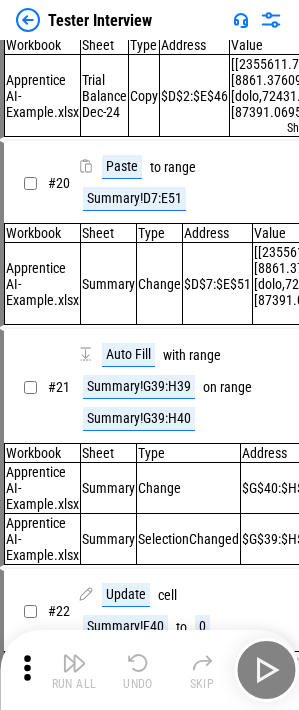 click at bounding box center [138, 663] 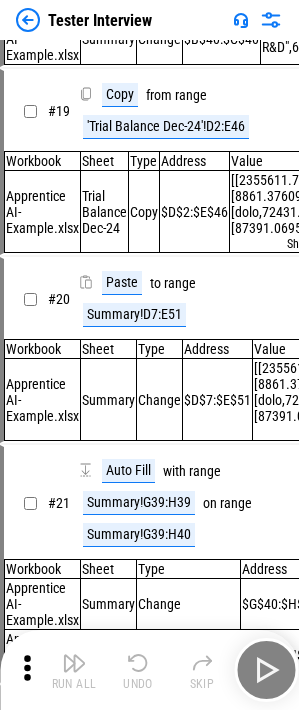 click on "Run All Undo Skip" at bounding box center [151, 670] 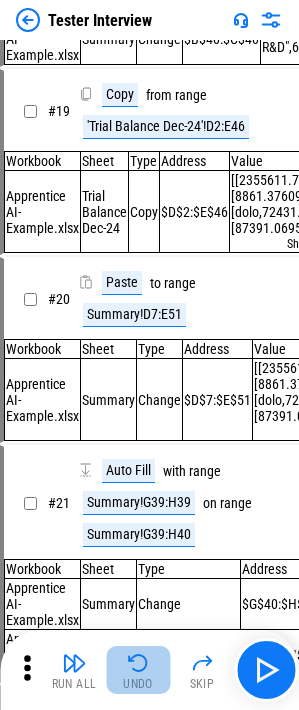 click at bounding box center [138, 663] 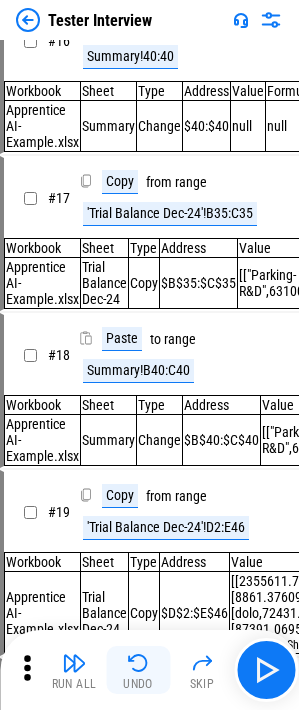 click at bounding box center (138, 663) 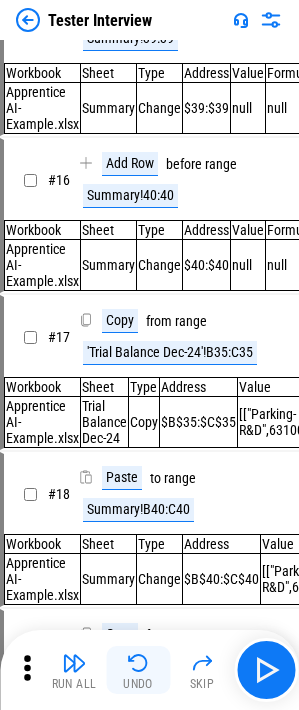 click at bounding box center (138, 663) 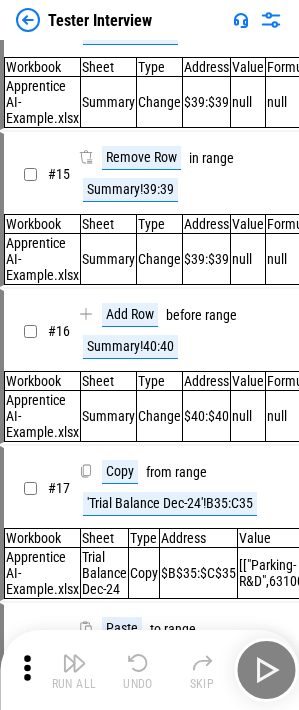 click on "Run All Undo Skip" at bounding box center [151, 670] 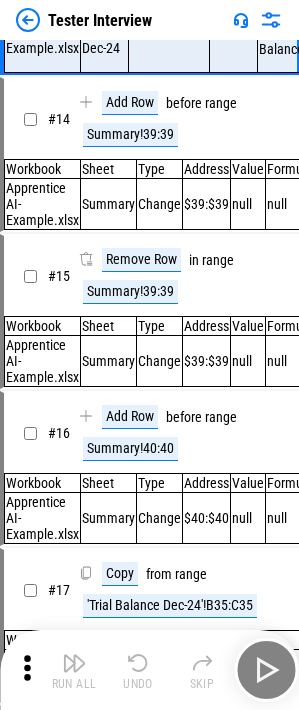 click at bounding box center (138, 663) 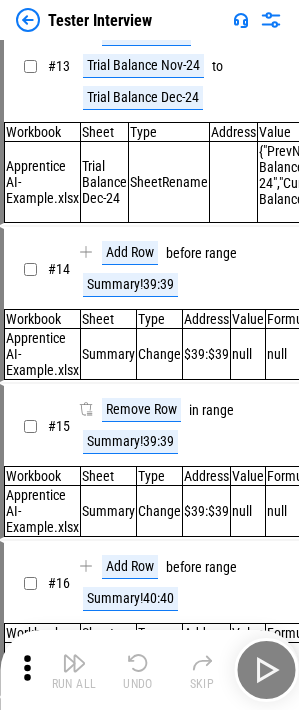 click at bounding box center (138, 663) 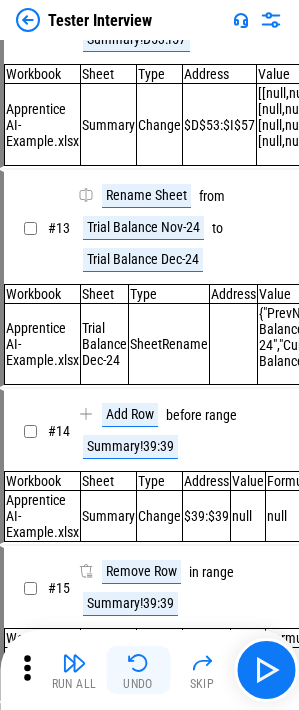 click at bounding box center [138, 663] 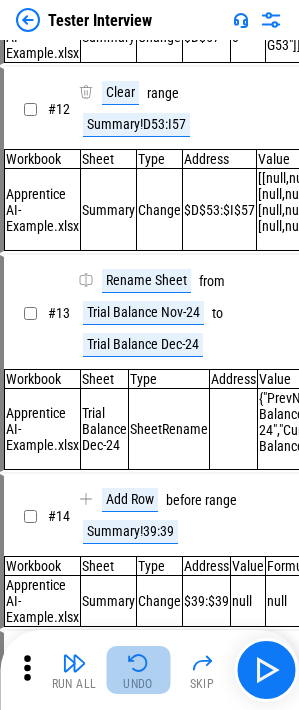 click at bounding box center [138, 663] 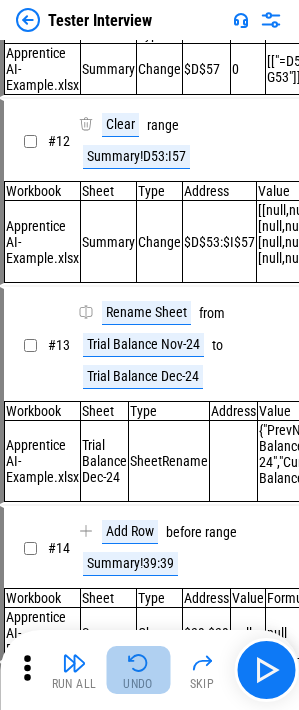 click at bounding box center [138, 663] 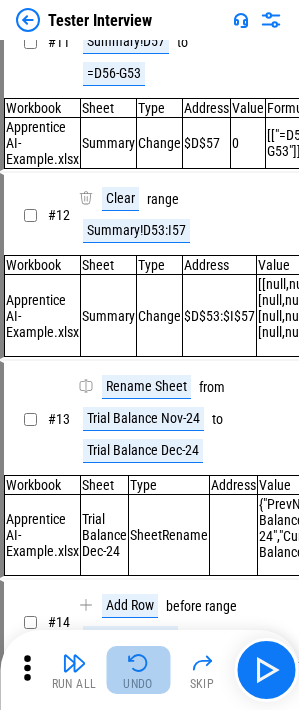 click at bounding box center [138, 663] 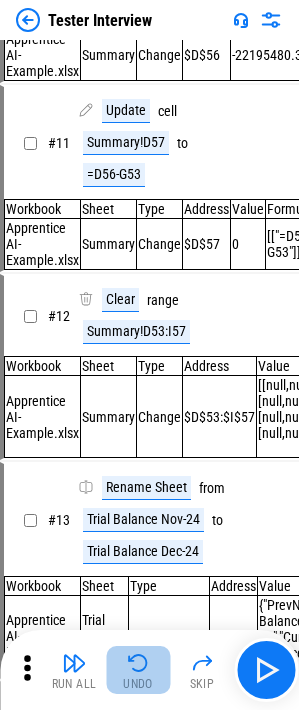 click at bounding box center [138, 663] 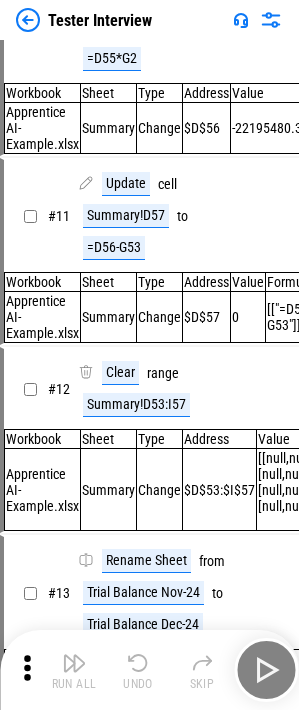 click on "Run All Undo Skip" at bounding box center (151, 670) 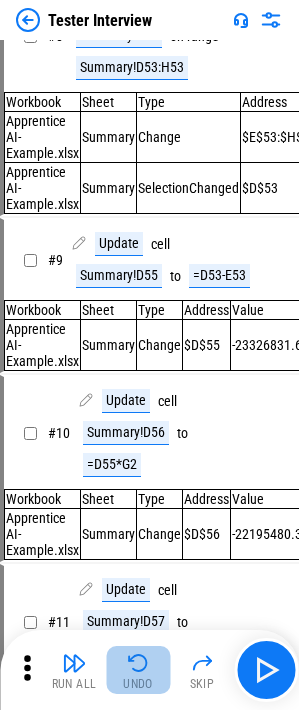 click at bounding box center [138, 663] 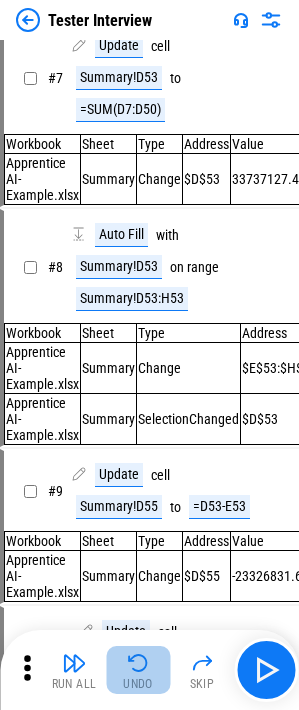 click at bounding box center (138, 663) 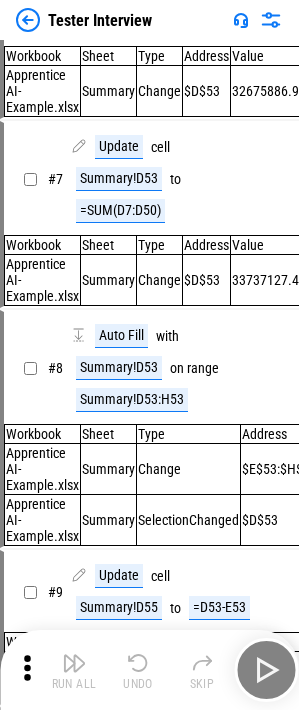 click at bounding box center (138, 663) 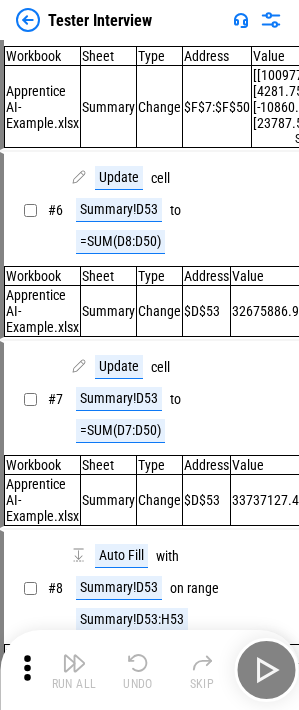 click on "Run All Undo Skip" at bounding box center (151, 670) 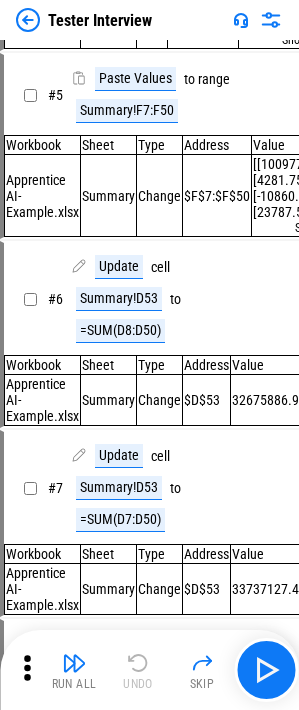 scroll, scrollTop: 51, scrollLeft: 0, axis: vertical 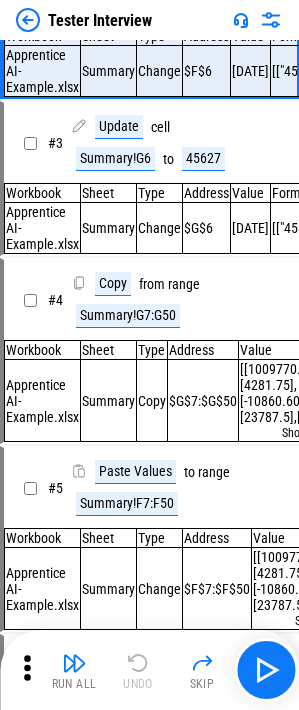 click on "Run All Undo Skip" at bounding box center (151, 670) 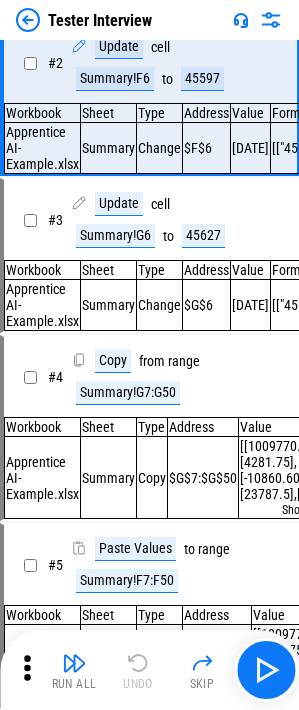scroll, scrollTop: 0, scrollLeft: 0, axis: both 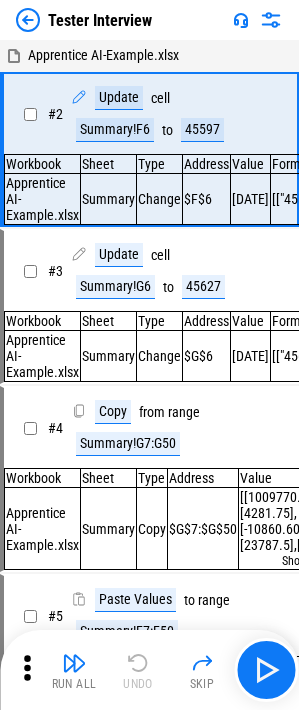 click on "Run All Undo Skip" at bounding box center (151, 670) 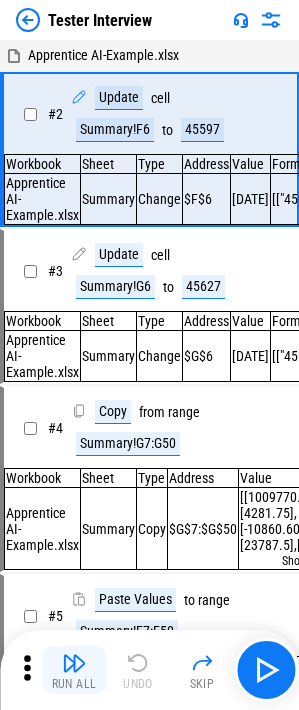 click on "Run All" at bounding box center (74, 684) 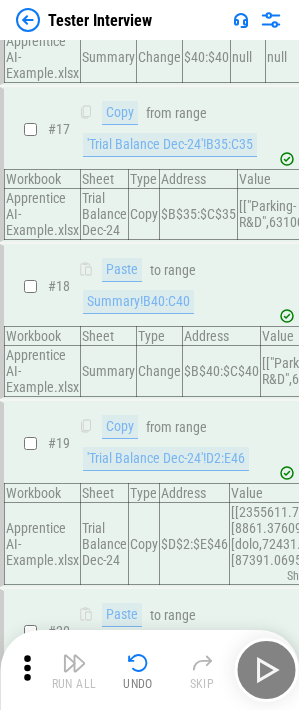 scroll, scrollTop: 3205, scrollLeft: 0, axis: vertical 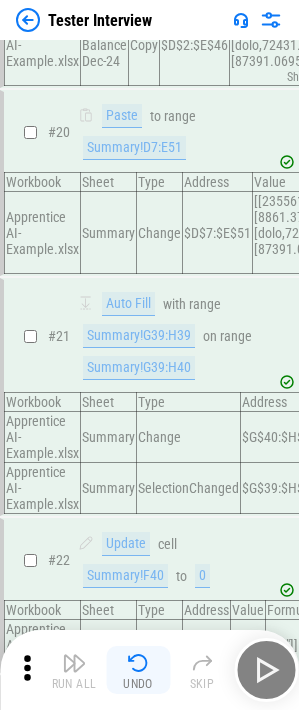 click at bounding box center (138, 663) 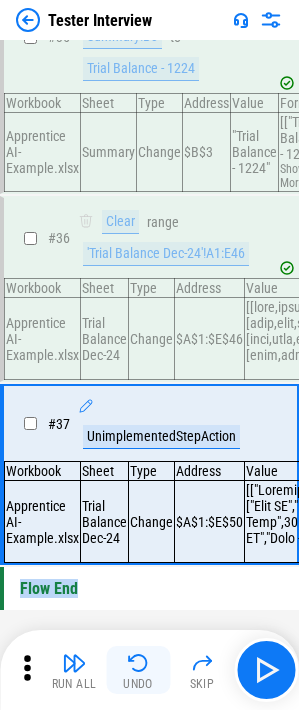 scroll, scrollTop: 6904, scrollLeft: 0, axis: vertical 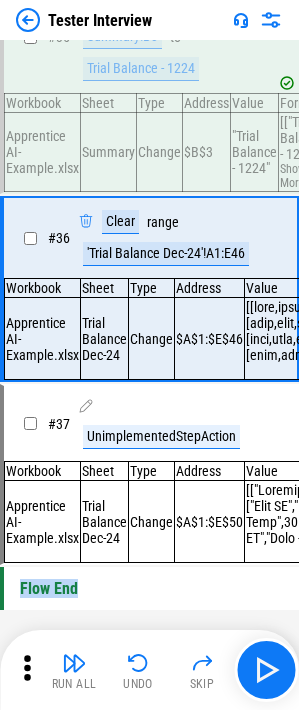 click at bounding box center (138, 663) 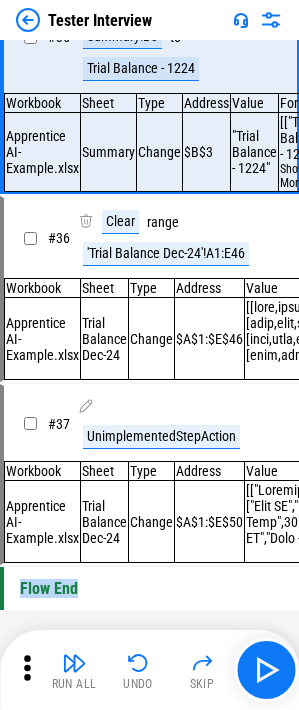 scroll, scrollTop: 6613, scrollLeft: 0, axis: vertical 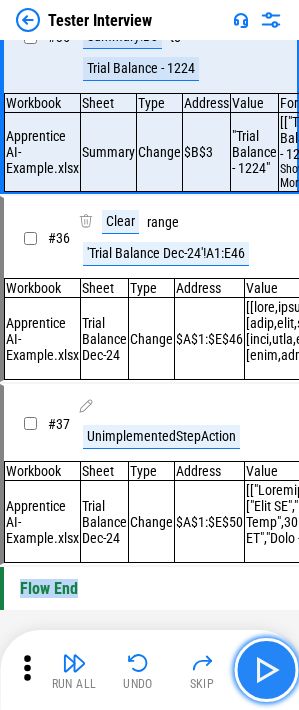 click at bounding box center [266, 670] 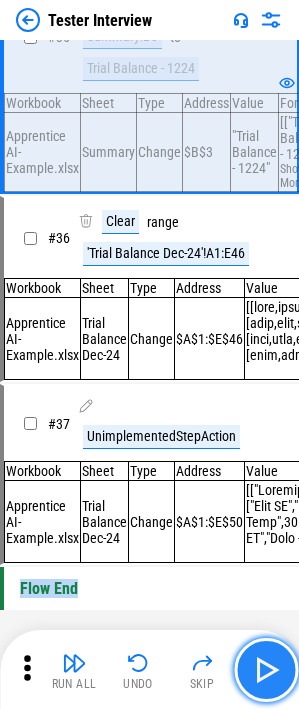click at bounding box center (266, 670) 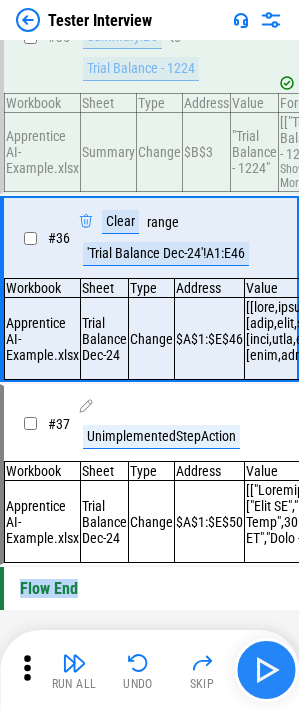 scroll, scrollTop: 6828, scrollLeft: 0, axis: vertical 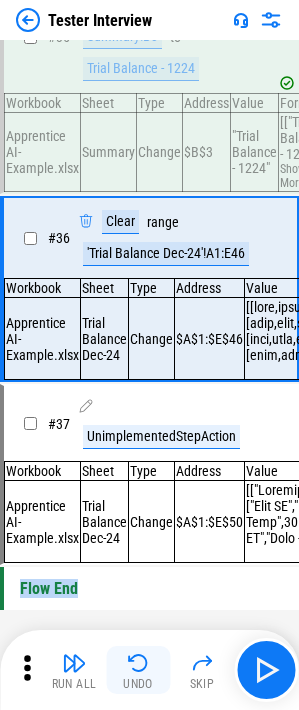 click on "Undo" at bounding box center (138, 670) 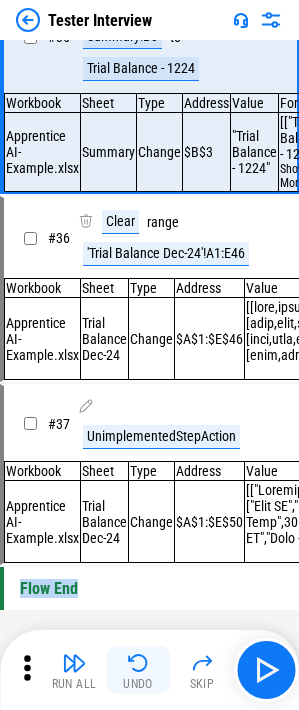 click on "Undo" at bounding box center (138, 670) 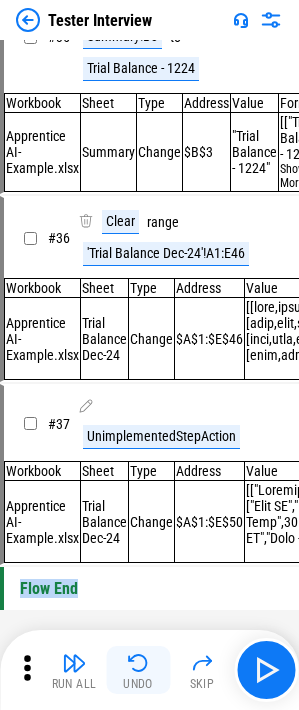 scroll, scrollTop: 6414, scrollLeft: 0, axis: vertical 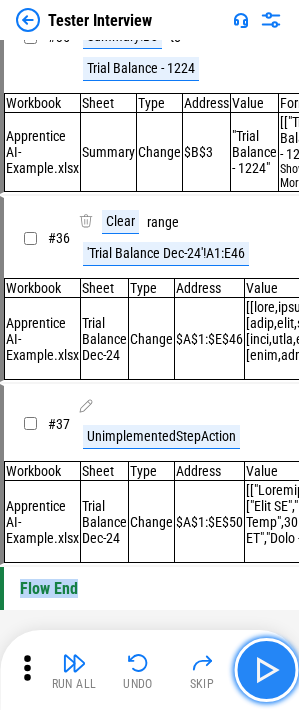 click at bounding box center [266, 670] 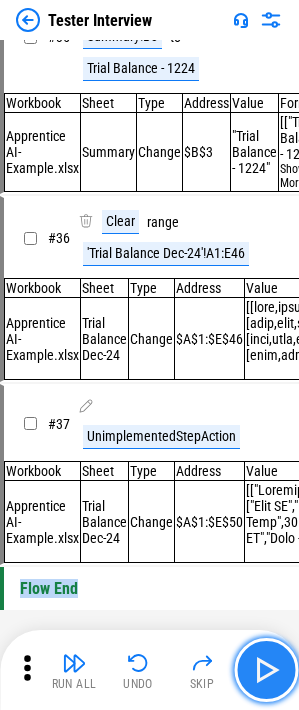 click at bounding box center (266, 670) 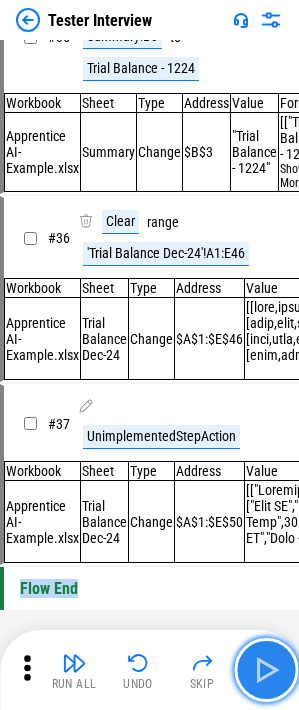 click at bounding box center (266, 670) 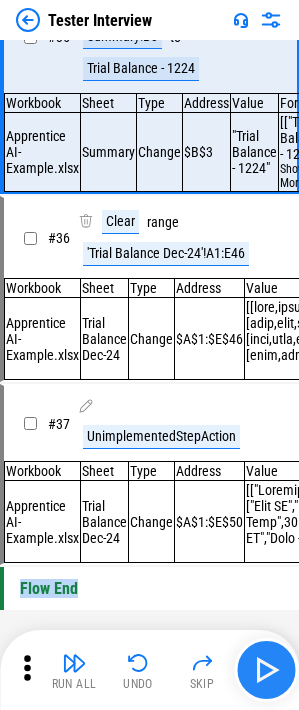 scroll, scrollTop: 6613, scrollLeft: 0, axis: vertical 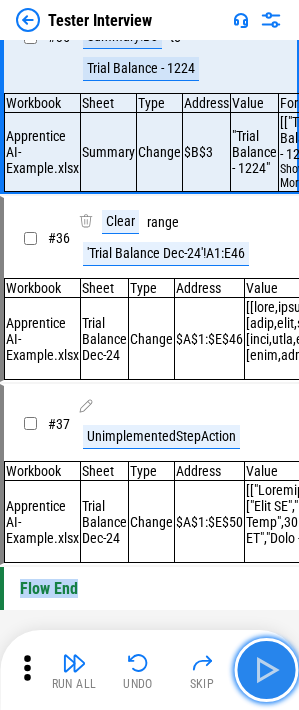 click at bounding box center [266, 670] 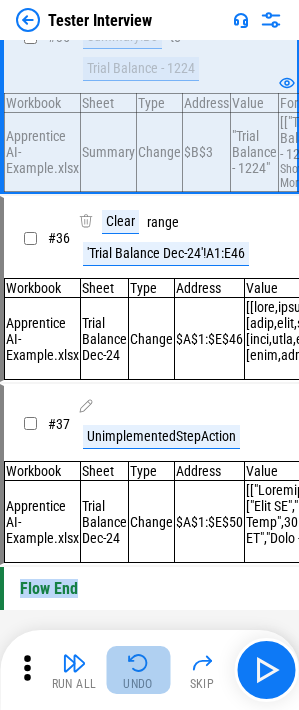 click on "Undo" at bounding box center (138, 670) 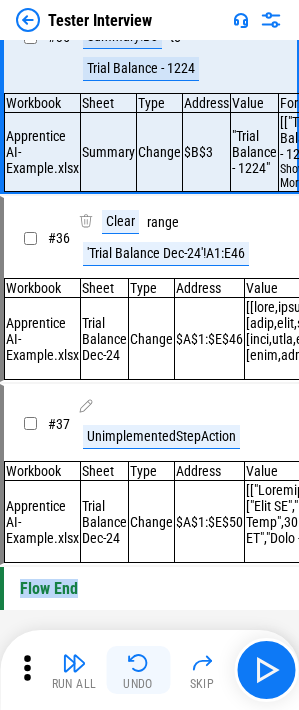 scroll, scrollTop: 6828, scrollLeft: 0, axis: vertical 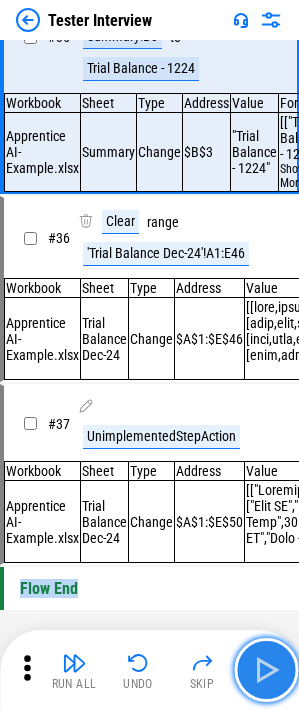 click at bounding box center (266, 670) 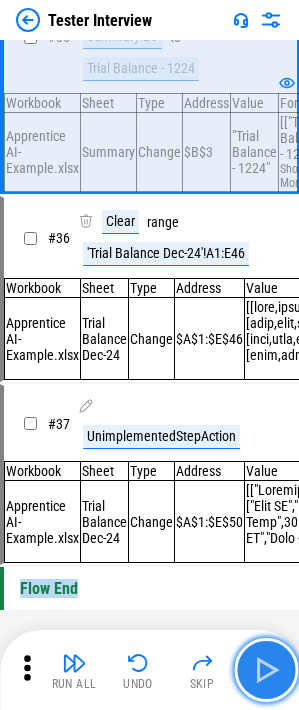 click at bounding box center [266, 670] 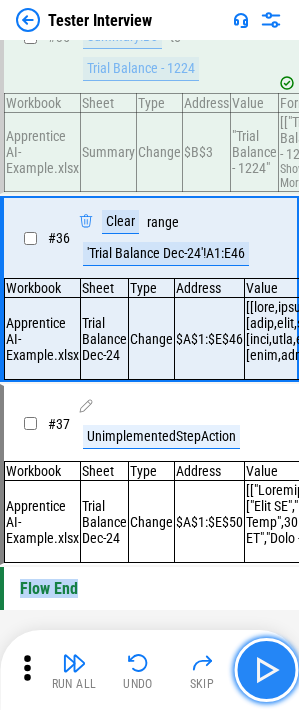 click at bounding box center (266, 670) 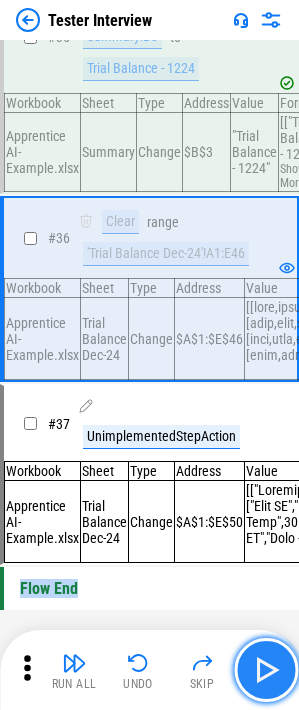click at bounding box center (266, 670) 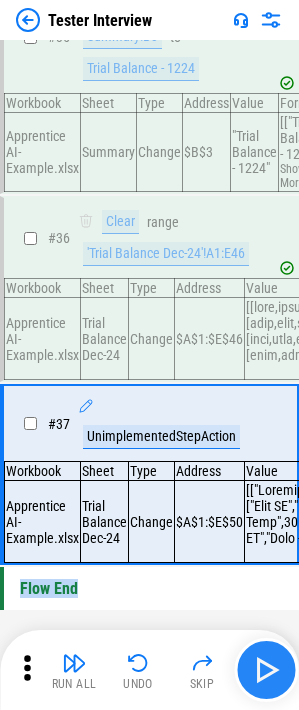 scroll, scrollTop: 6904, scrollLeft: 0, axis: vertical 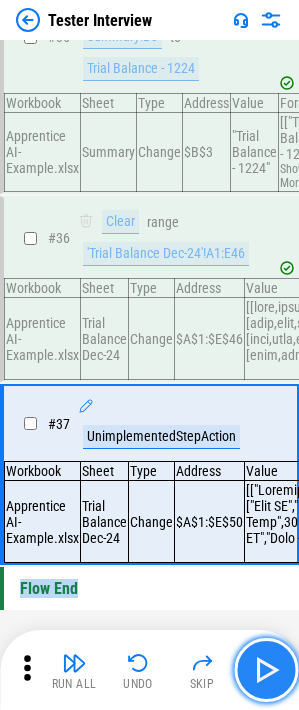 click at bounding box center (266, 670) 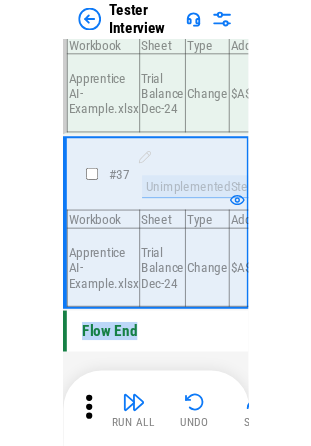 scroll, scrollTop: 6598, scrollLeft: 0, axis: vertical 